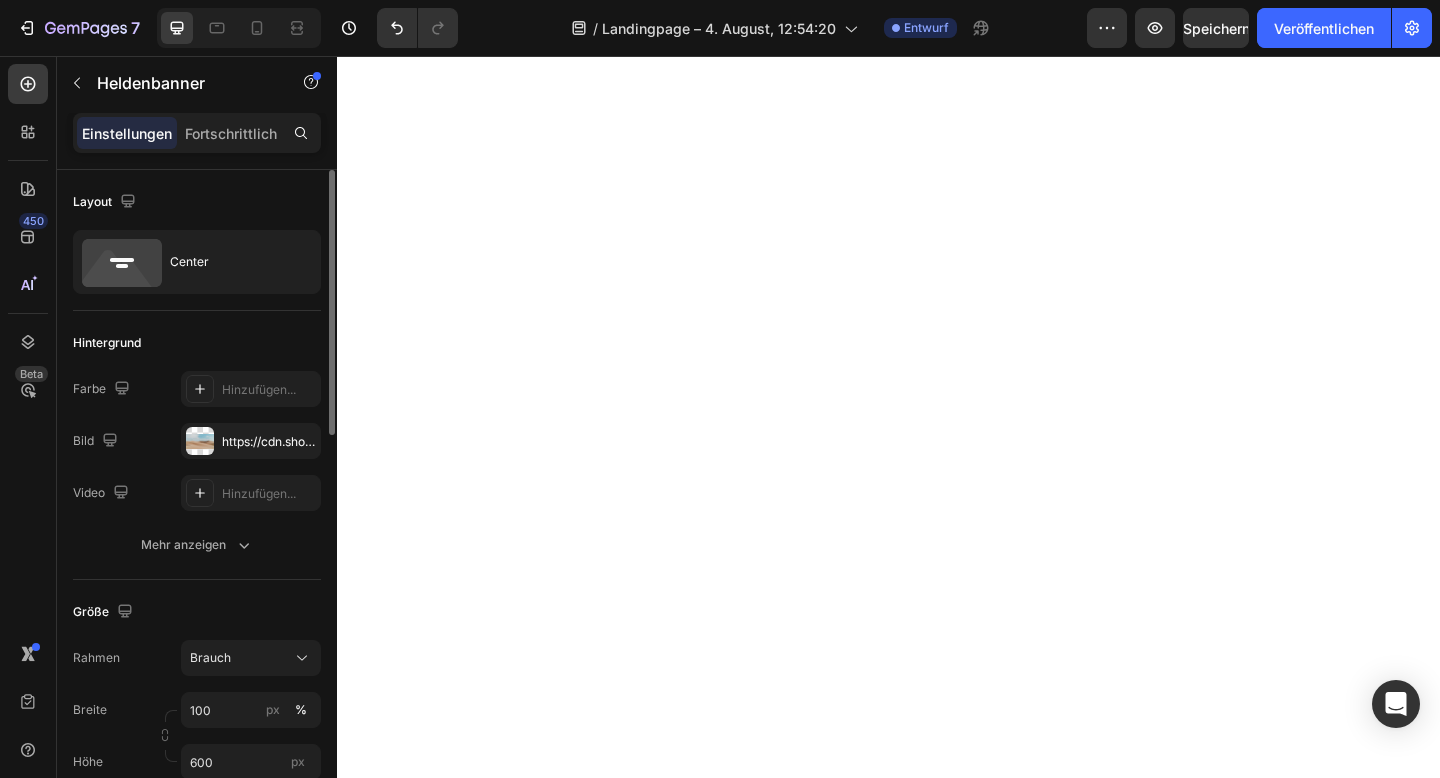 scroll, scrollTop: 0, scrollLeft: 0, axis: both 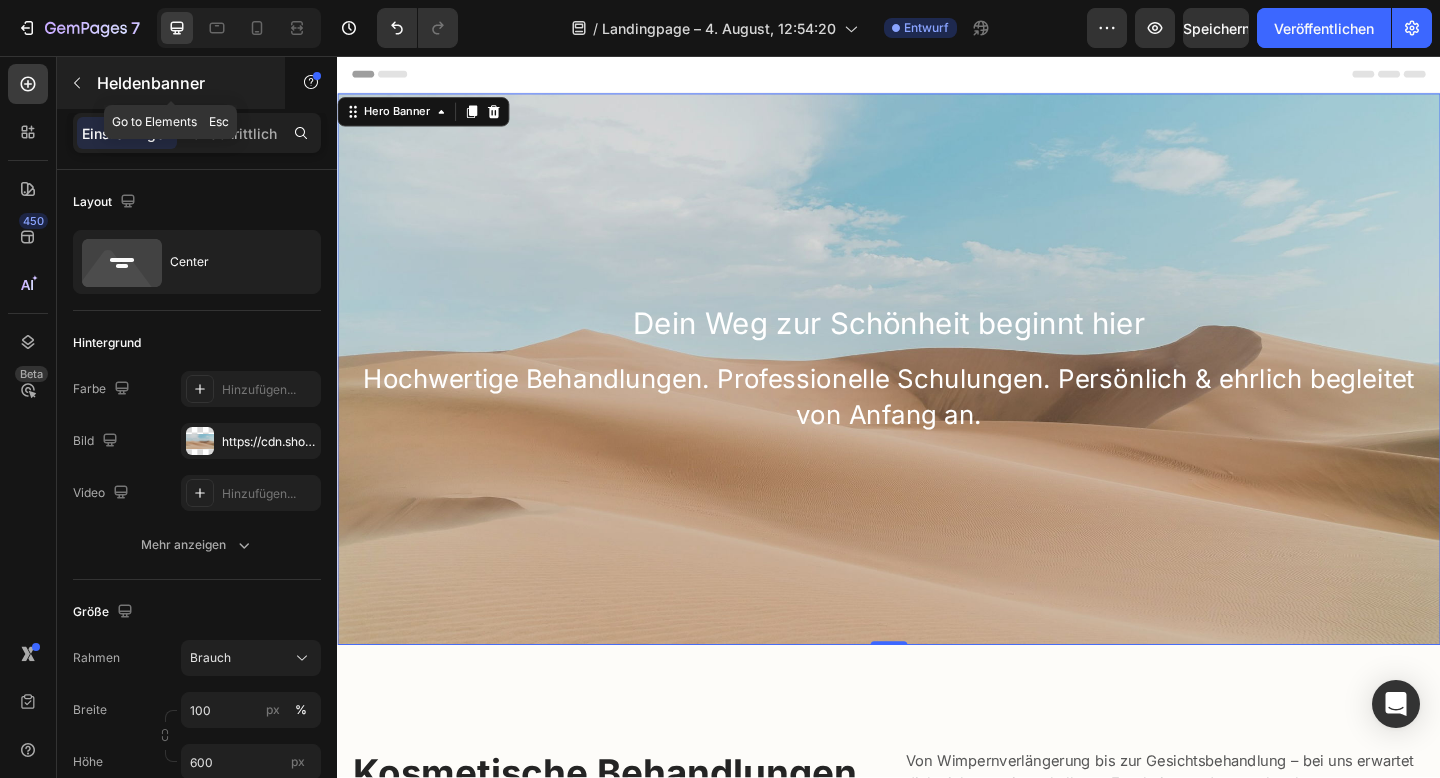click at bounding box center (77, 83) 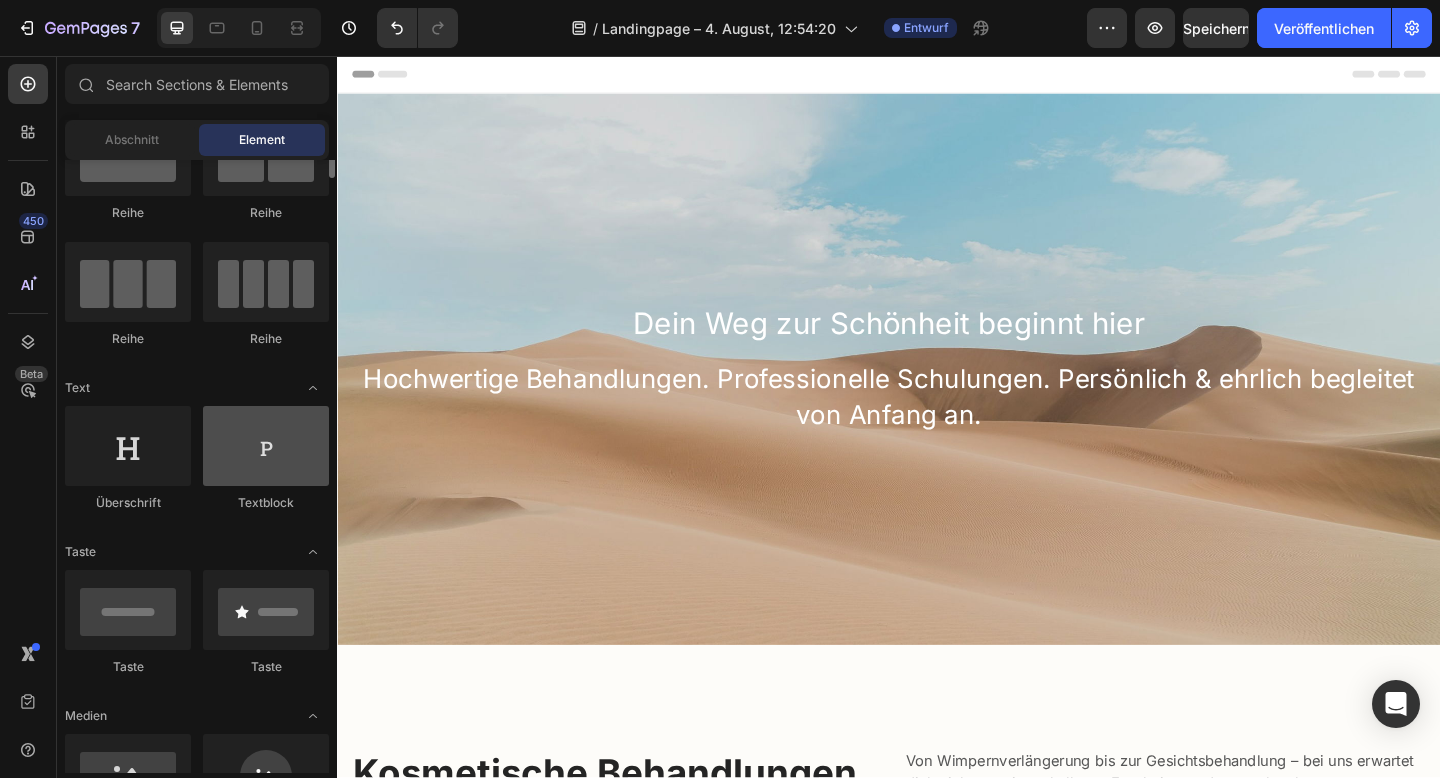 scroll, scrollTop: 0, scrollLeft: 0, axis: both 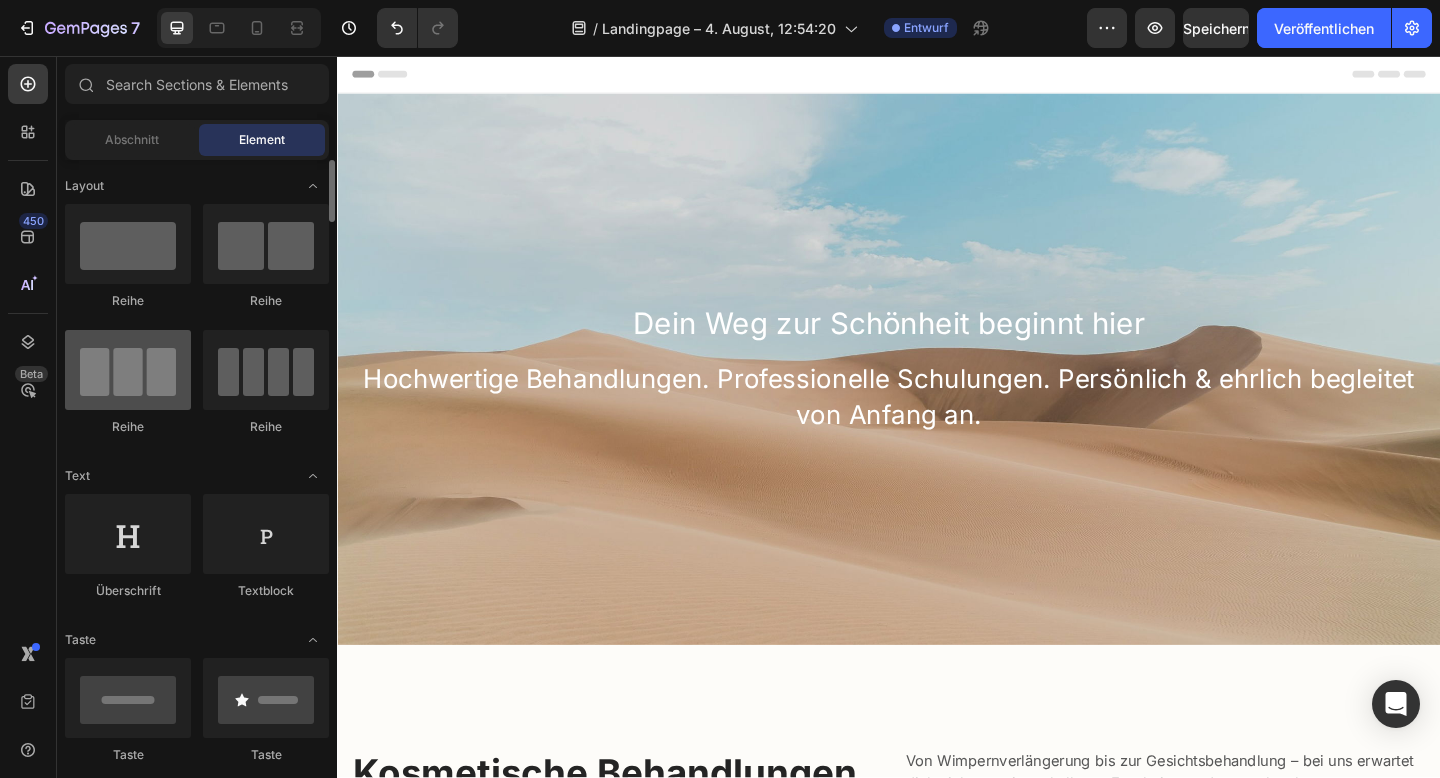 click at bounding box center [128, 370] 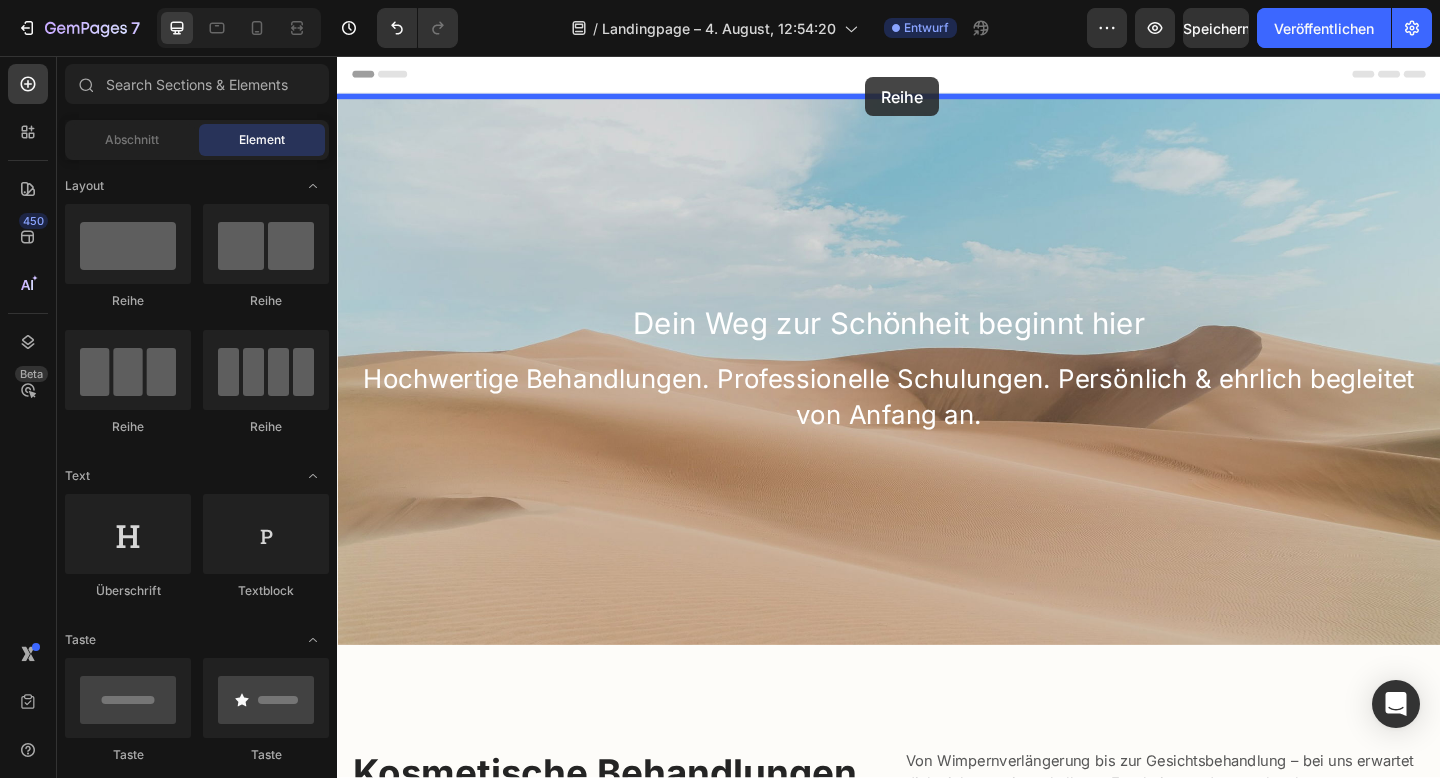 drag, startPoint x: 460, startPoint y: 434, endPoint x: 911, endPoint y: 79, distance: 573.9564 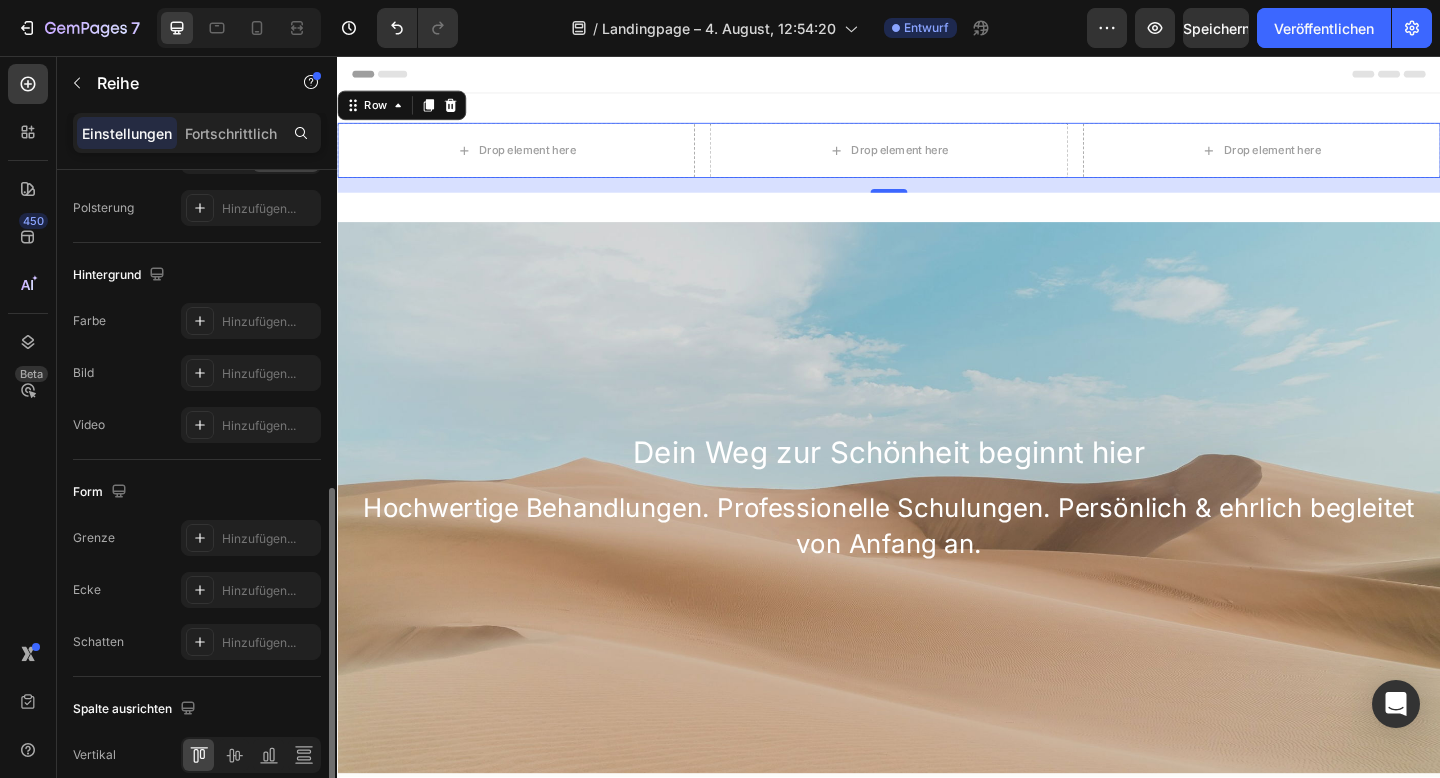 scroll, scrollTop: 783, scrollLeft: 0, axis: vertical 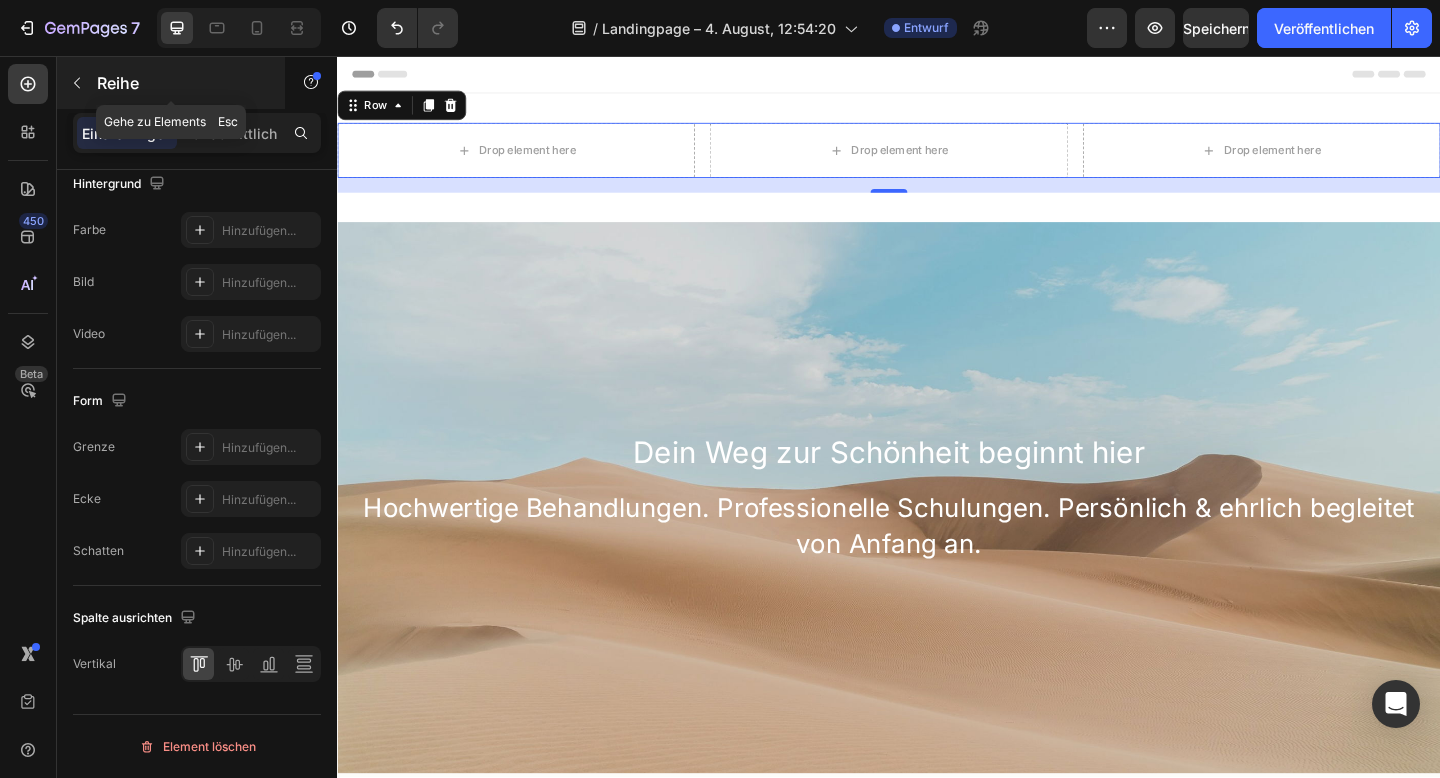 click 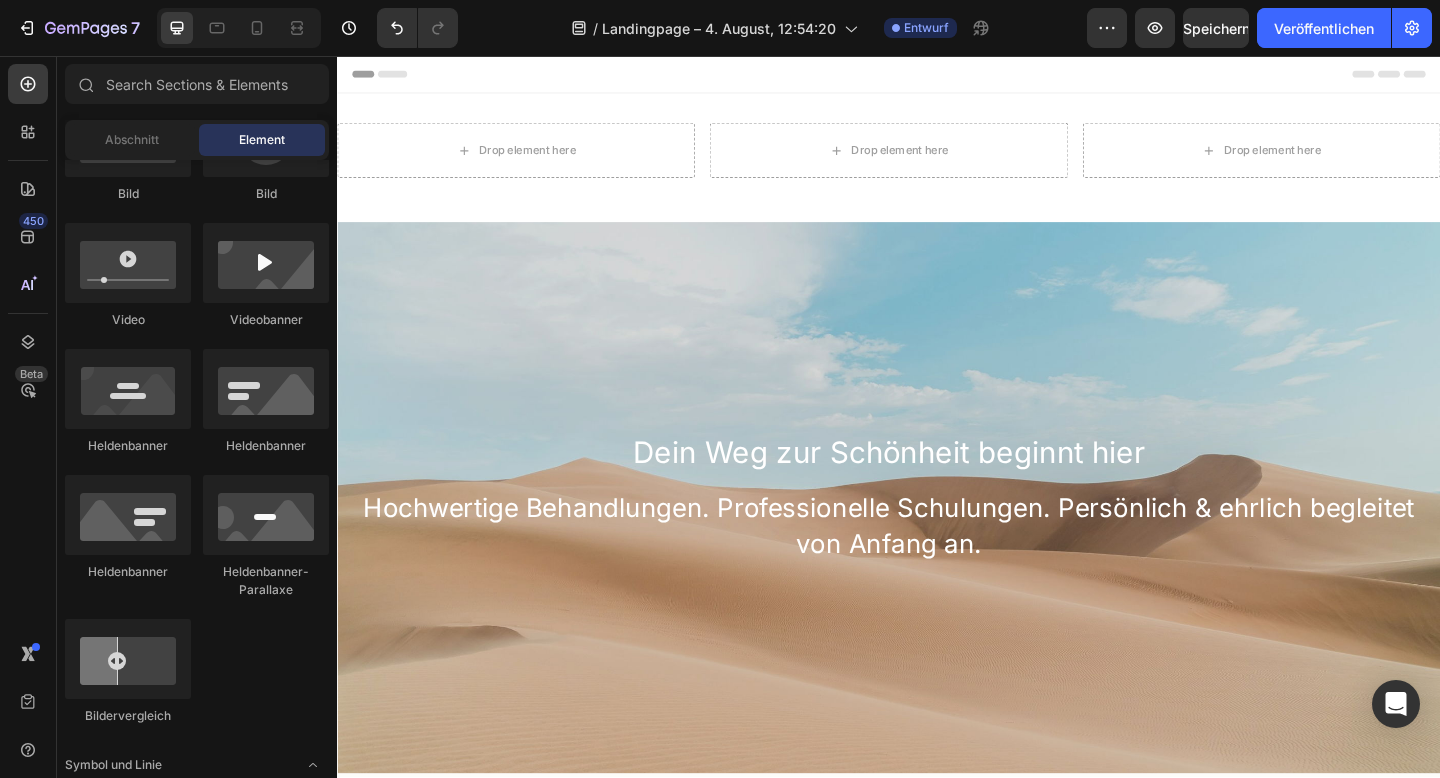 scroll, scrollTop: 496, scrollLeft: 0, axis: vertical 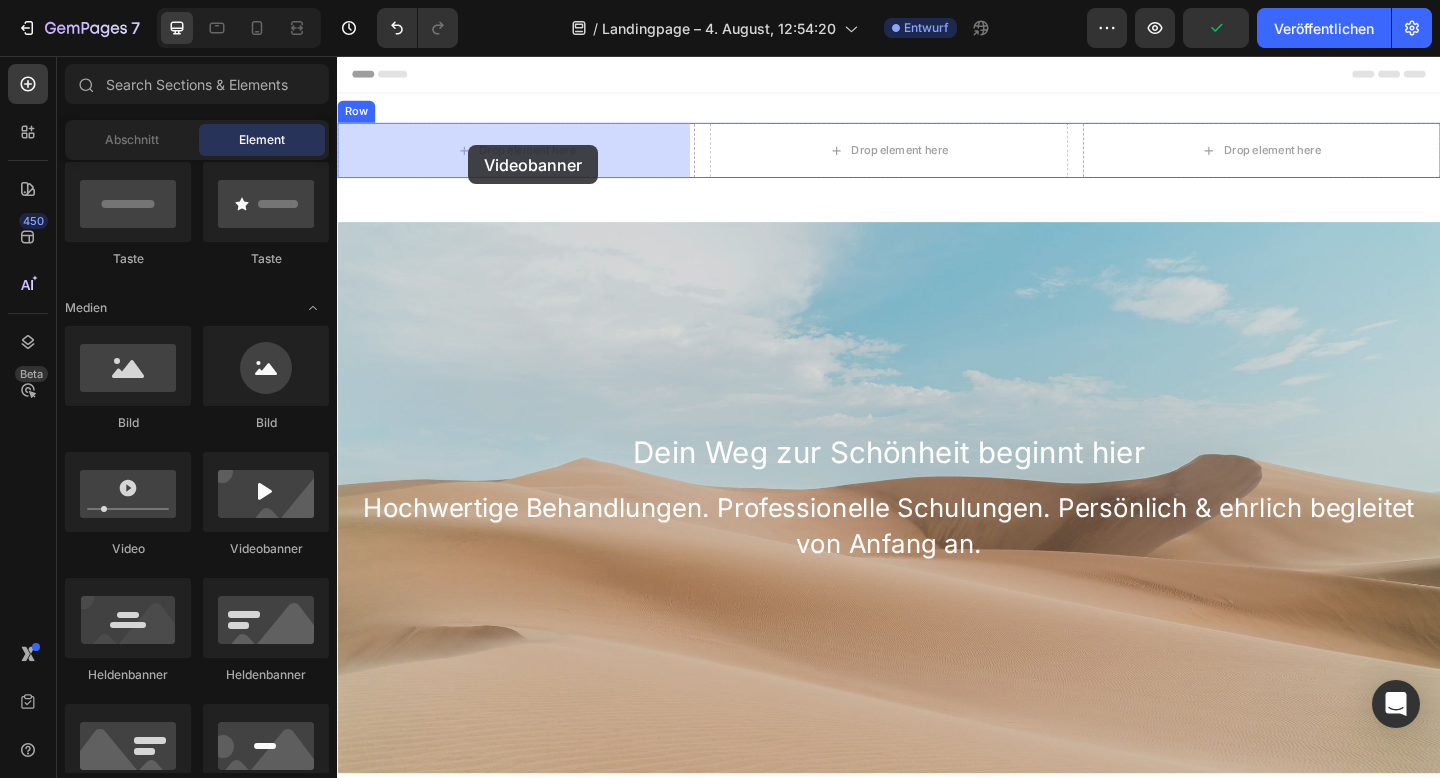 drag, startPoint x: 663, startPoint y: 418, endPoint x: 480, endPoint y: 153, distance: 322.04657 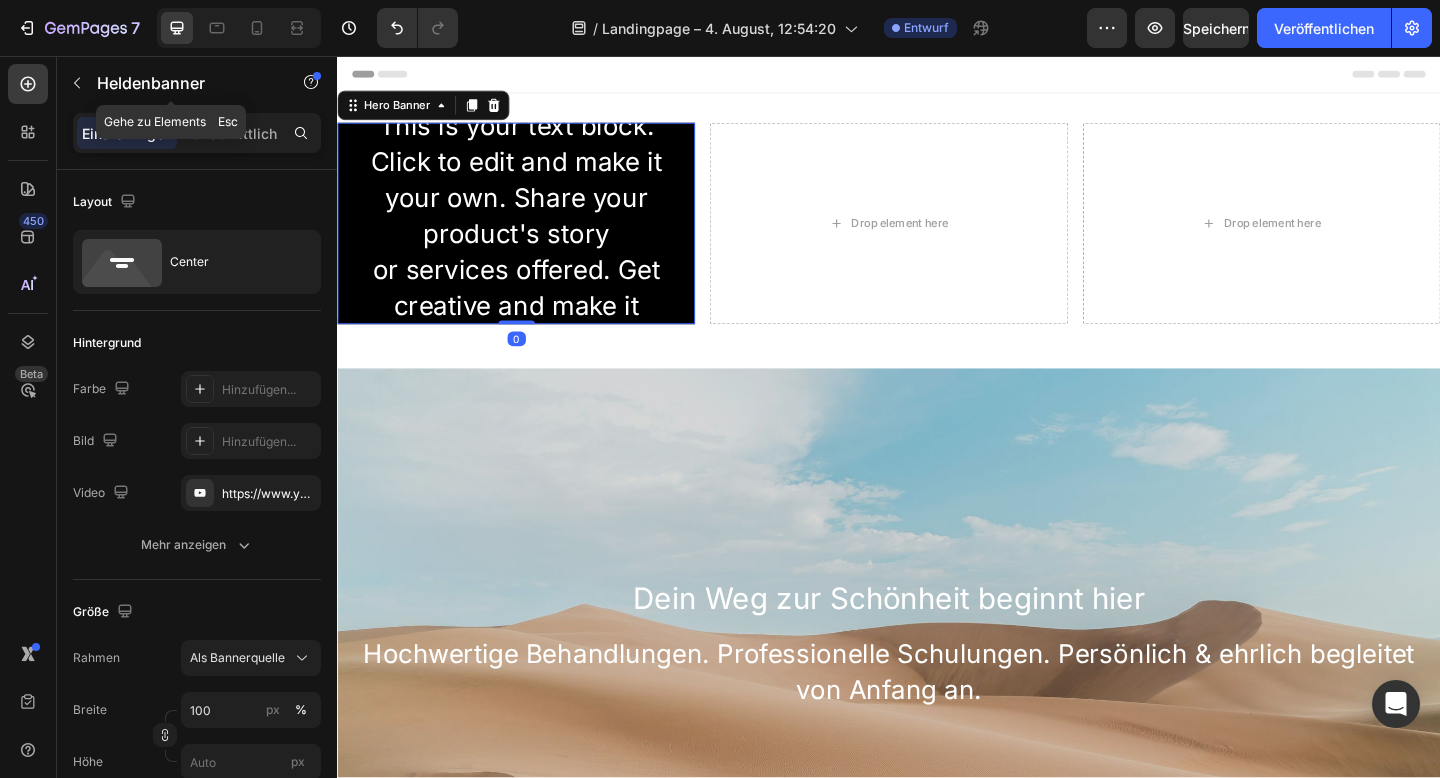 click 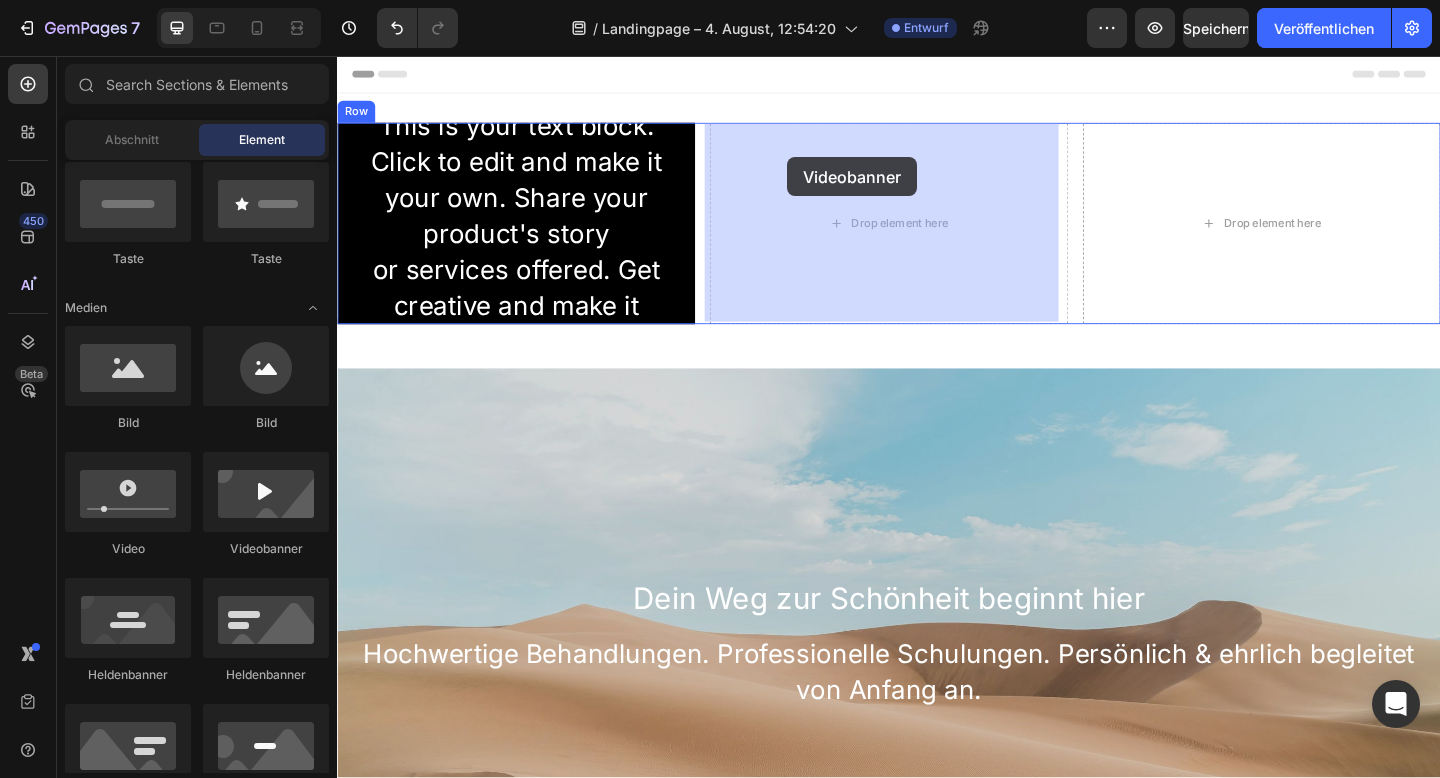 drag, startPoint x: 632, startPoint y: 578, endPoint x: 411, endPoint y: 584, distance: 221.08144 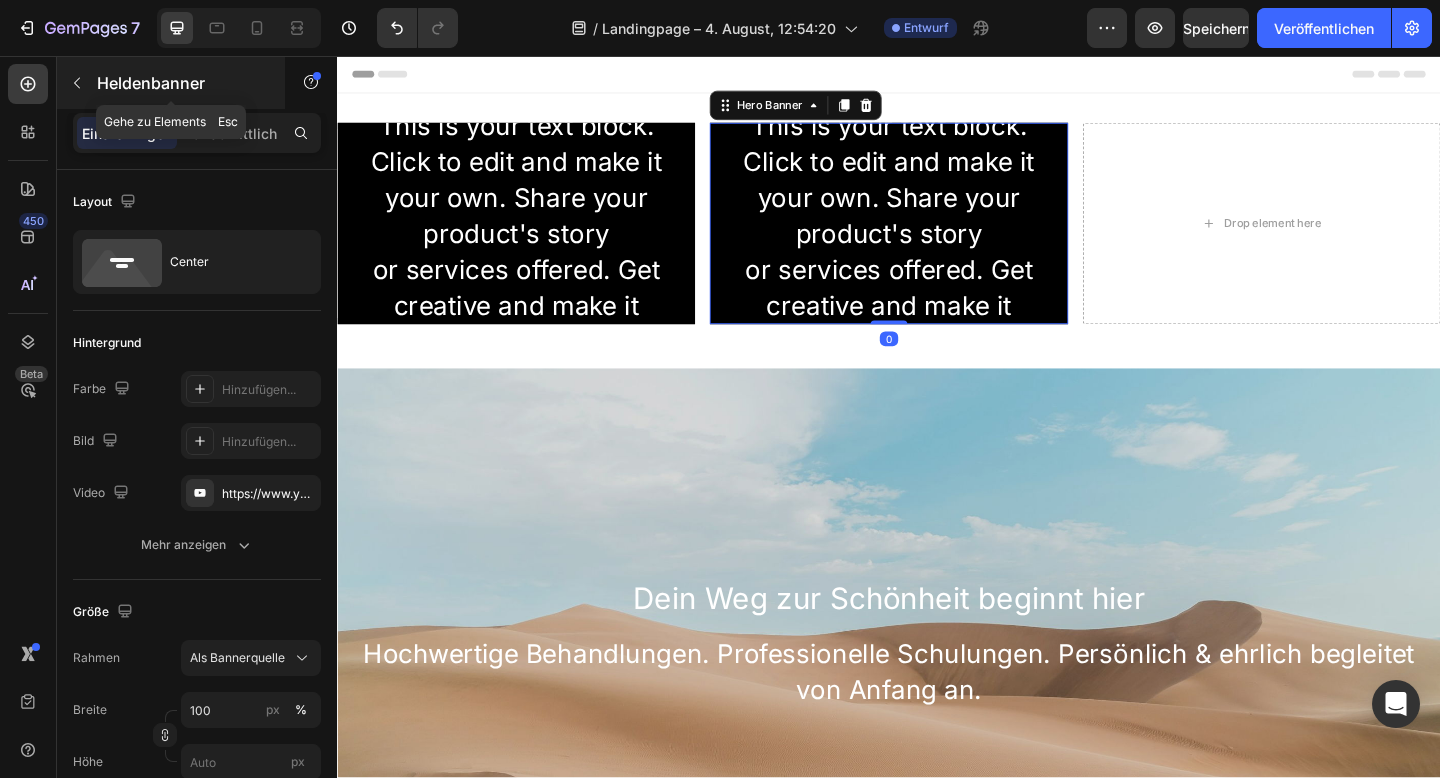 click 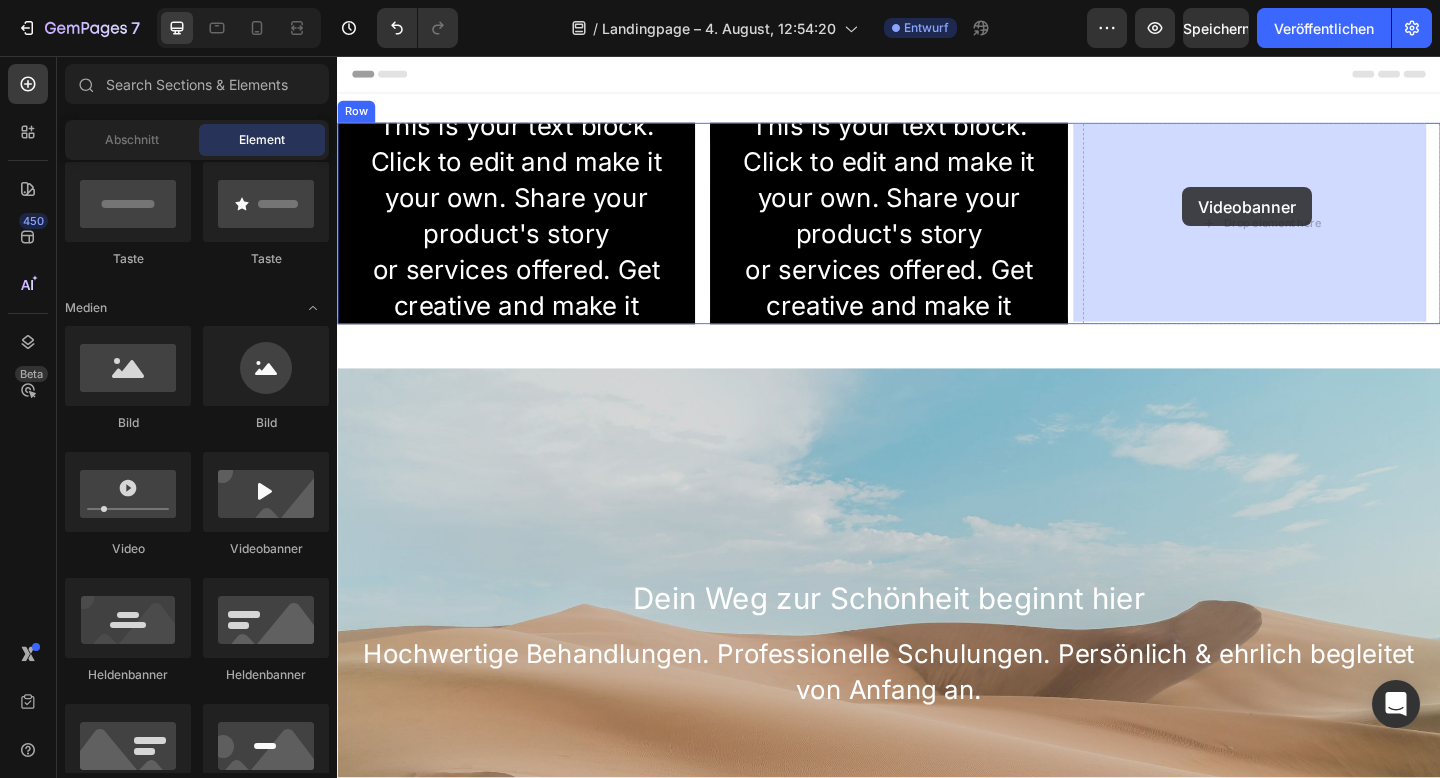 drag, startPoint x: 499, startPoint y: 416, endPoint x: 1258, endPoint y: 201, distance: 788.8638 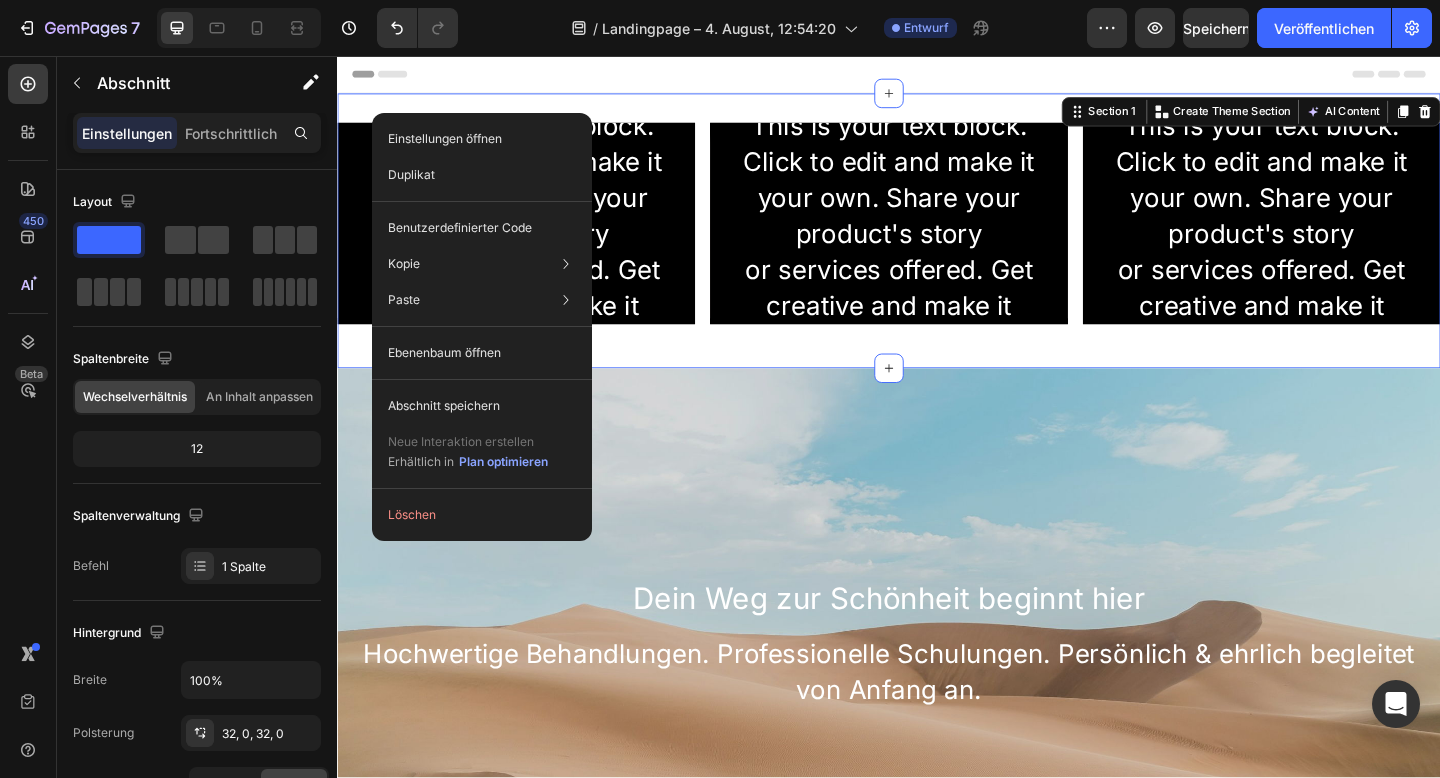 click on "Click here to edit heading Heading This is your text block. Click to edit and make it your own. Share your product's story                   or services offered. Get creative and make it yours! Text Block Get started Button Hero Banner Click here to edit heading Heading This is your text block. Click to edit and make it your own. Share your product's story                   or services offered. Get creative and make it yours! Text Block Get started Button Hero Banner Click here to edit heading Heading This is your text block. Click to edit and make it your own. Share your product's story                   or services offered. Get creative and make it yours! Text Block Get started Button Hero Banner Row Section 1   You can create reusable sections Create Theme Section AI Content Write with GemAI What would you like to describe here? Tone and Voice Persuasive Product Show more Generate" at bounding box center (937, 246) 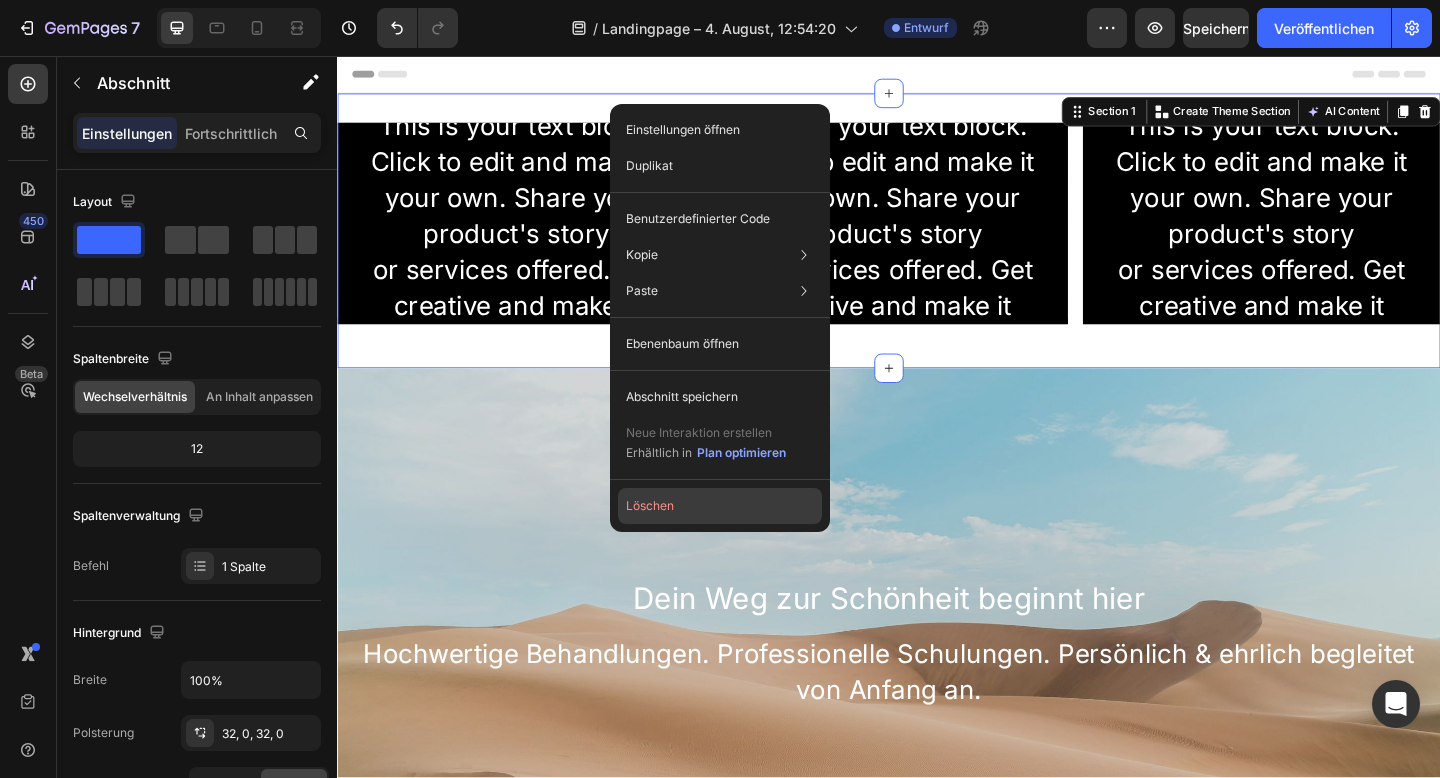 click on "Löschen" at bounding box center (650, 505) 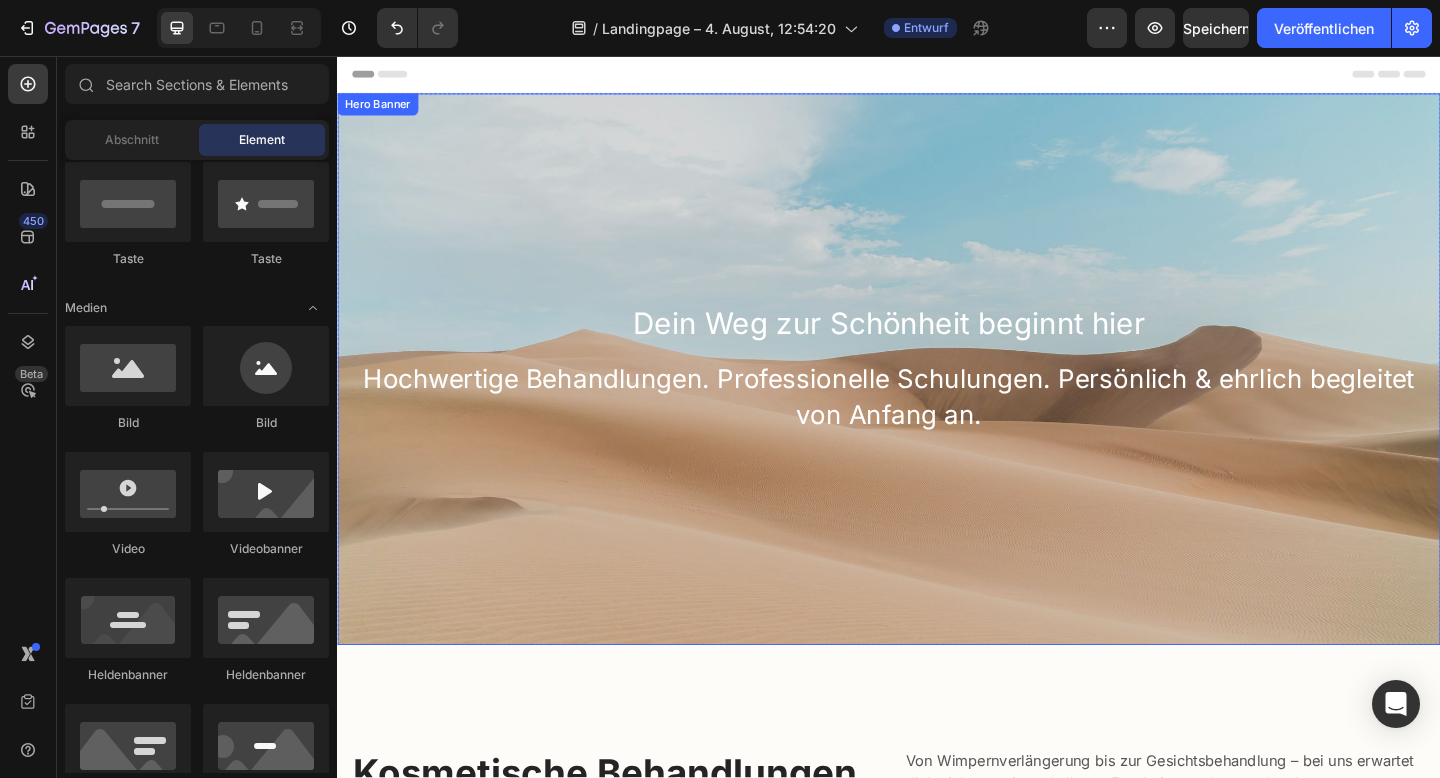 click at bounding box center [937, 397] 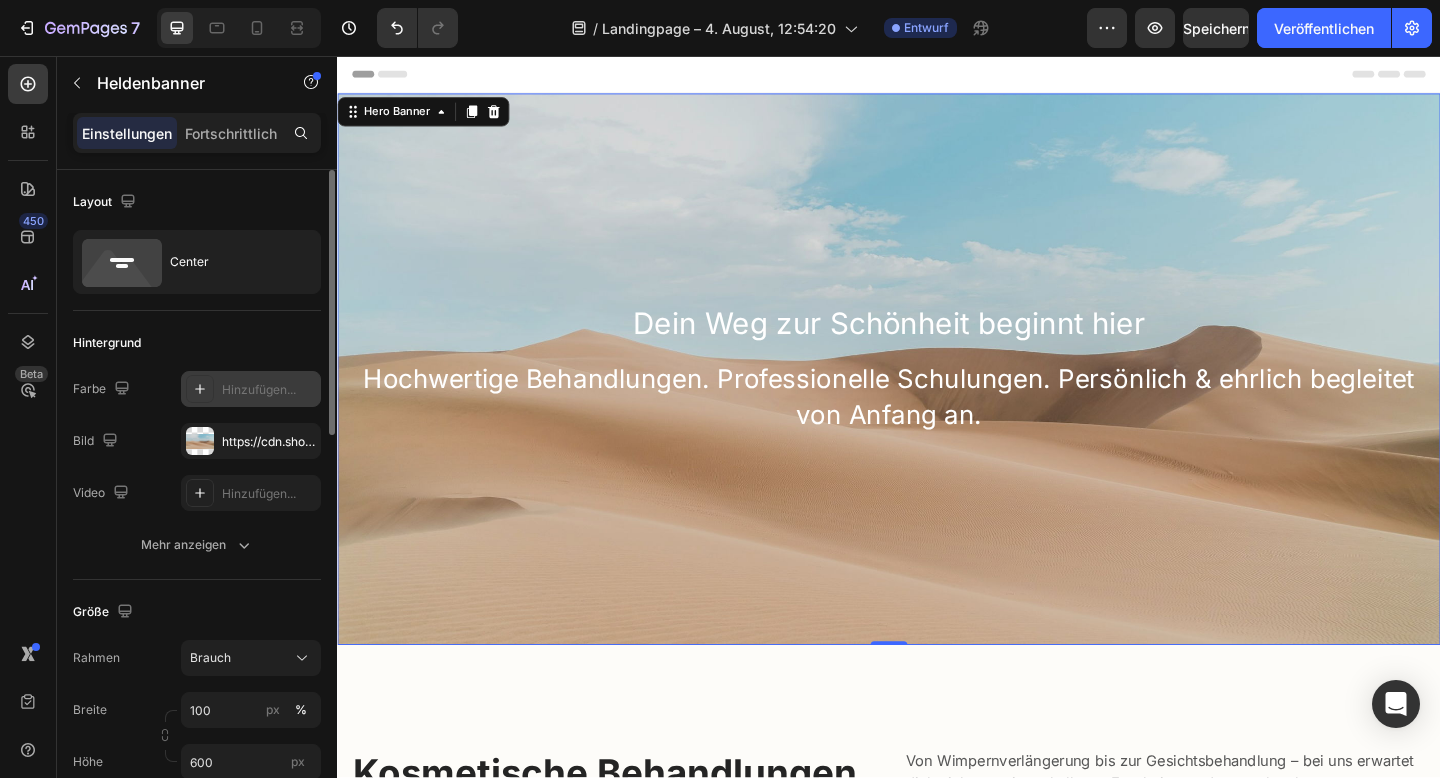 click 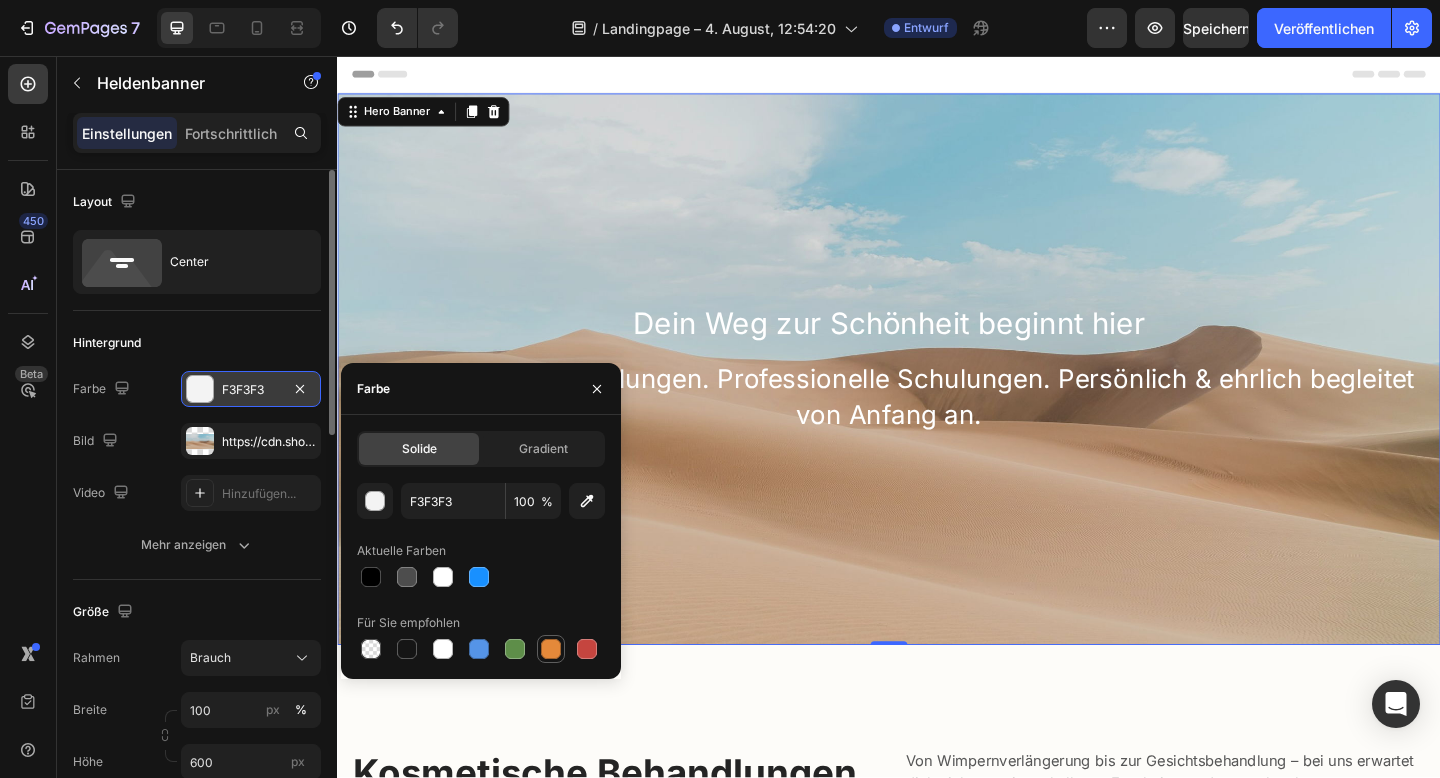 click at bounding box center [551, 649] 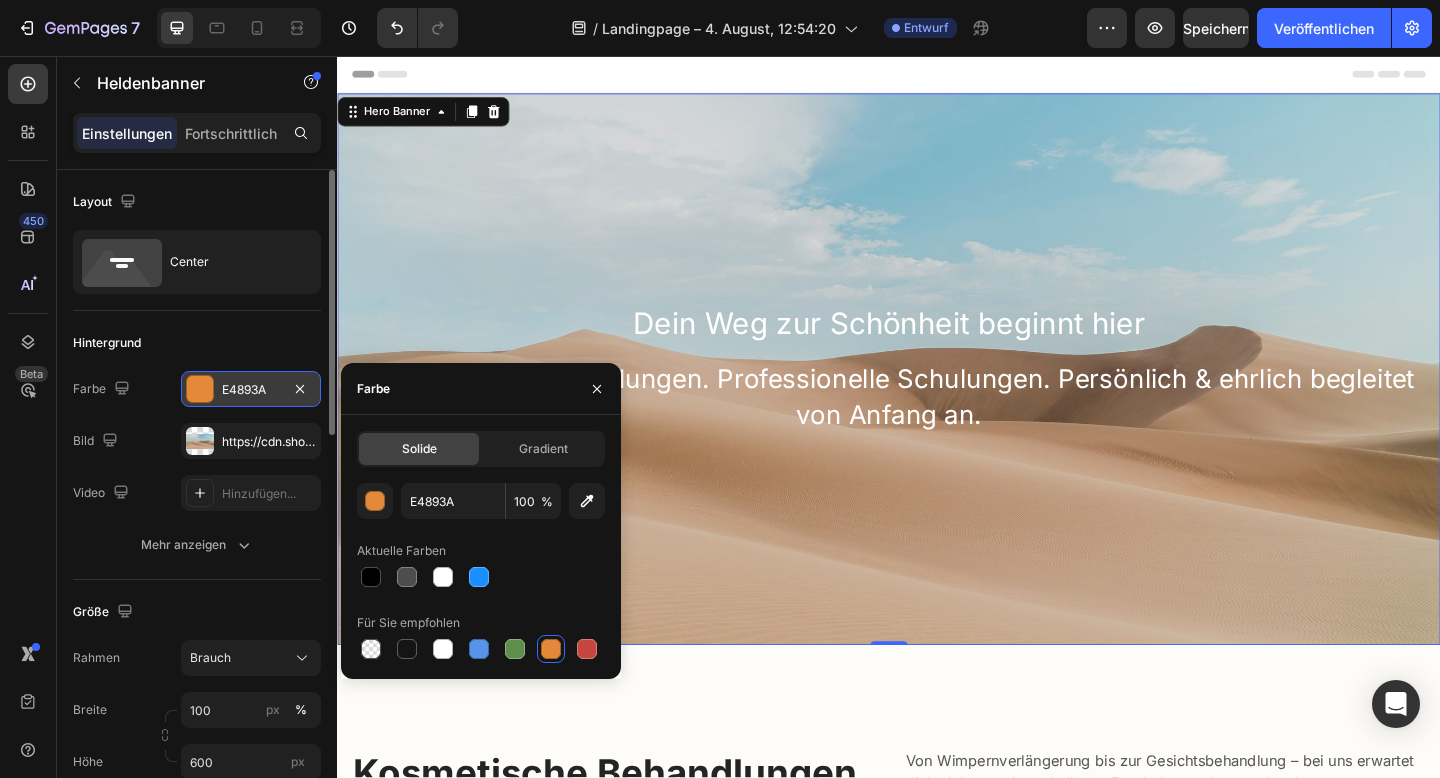 click at bounding box center [937, 397] 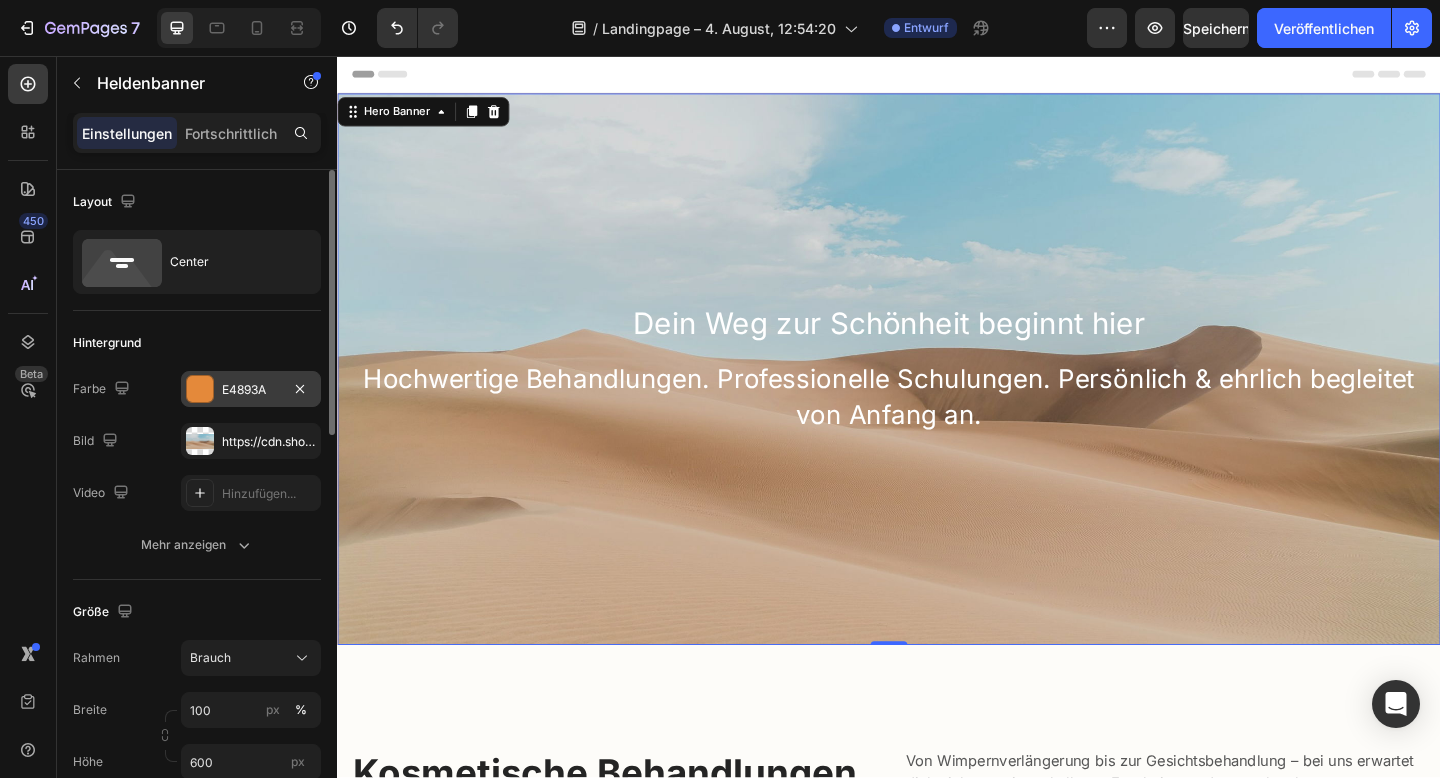 click on "E4893A" at bounding box center (251, 389) 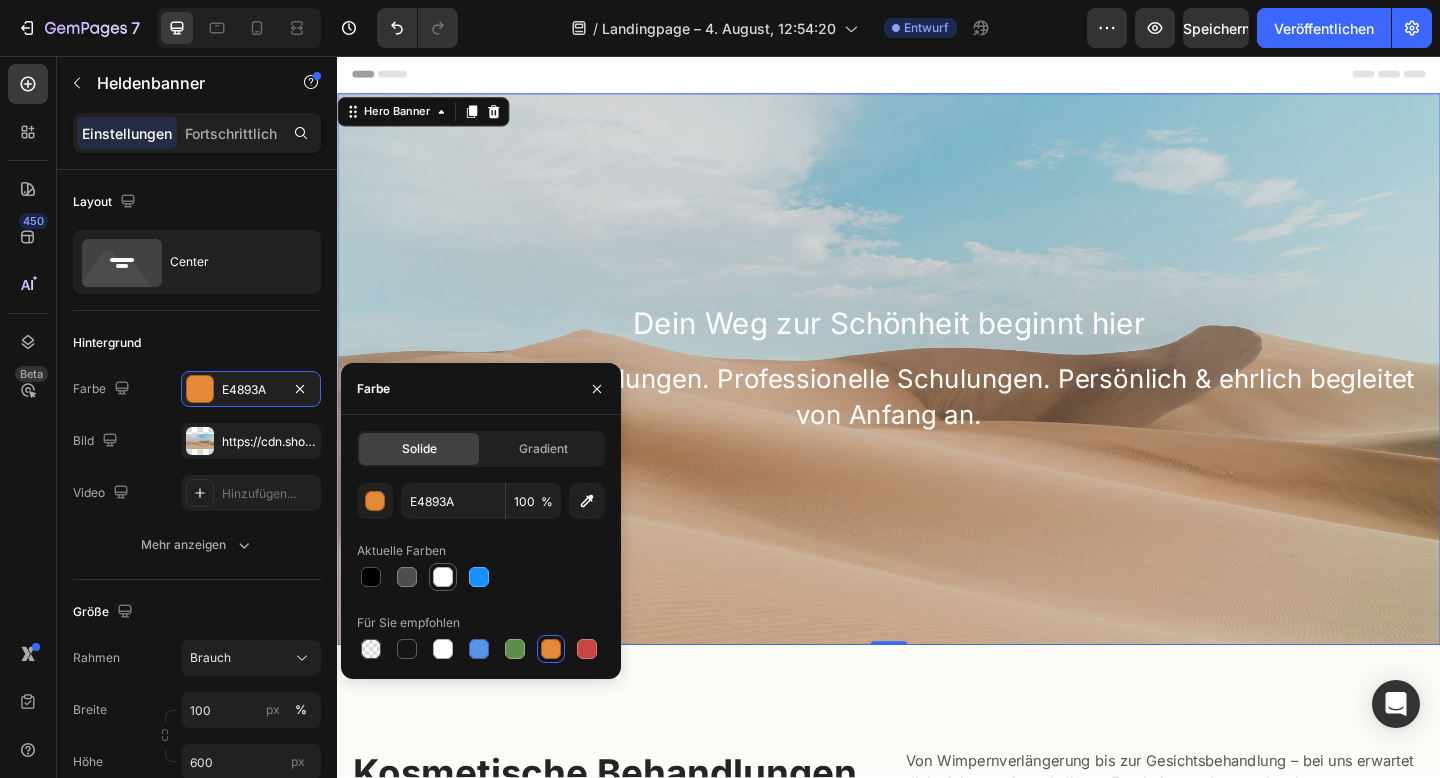click at bounding box center [443, 577] 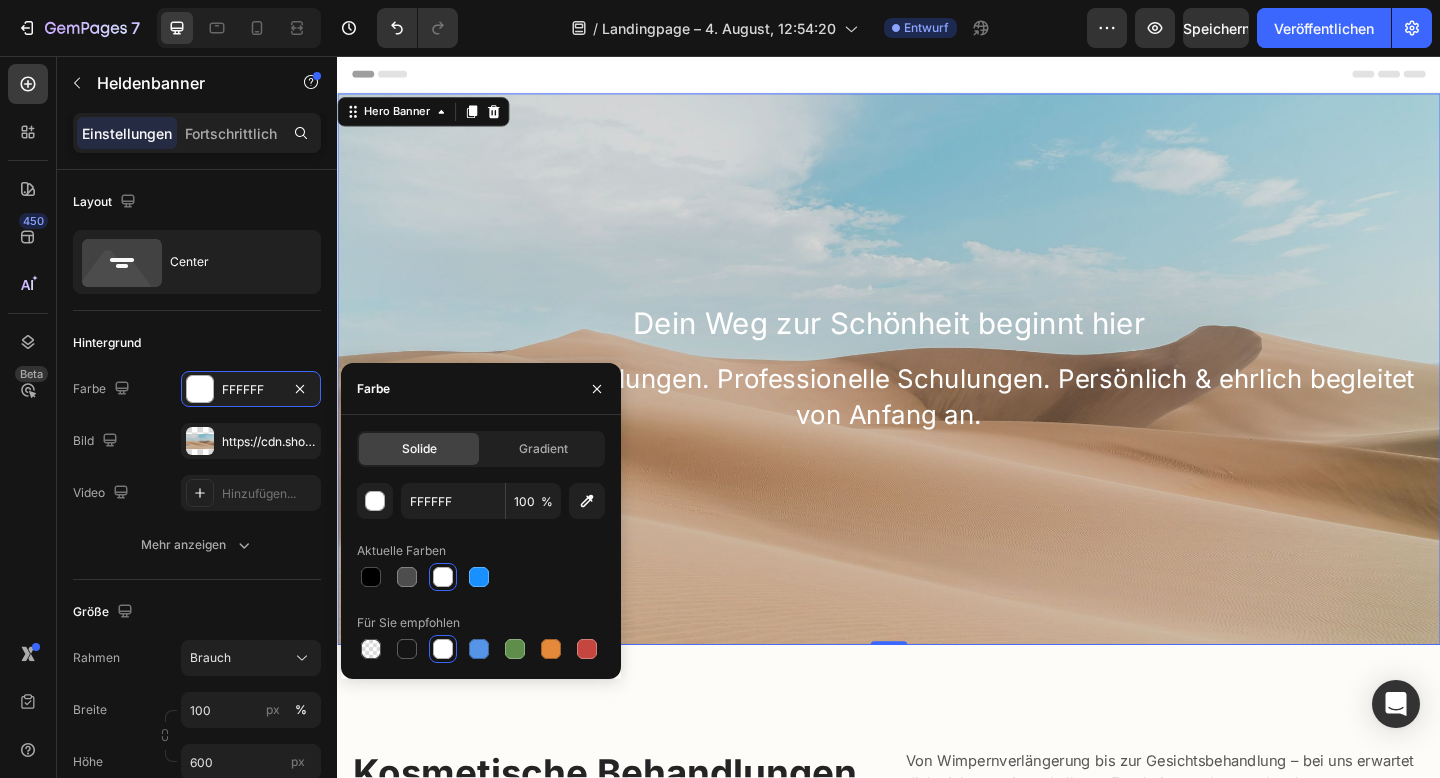 click at bounding box center (937, 397) 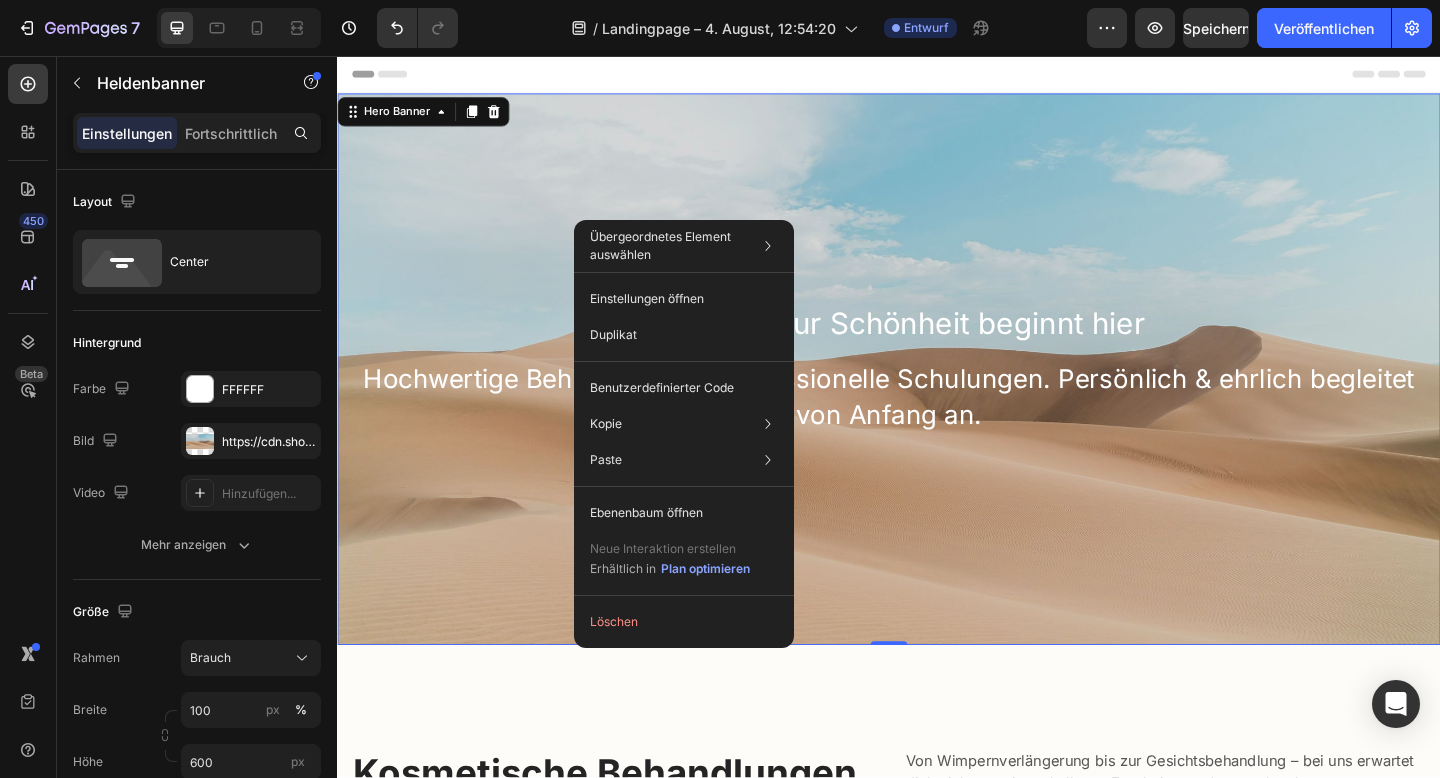 drag, startPoint x: 1044, startPoint y: 313, endPoint x: 1067, endPoint y: 341, distance: 36.23534 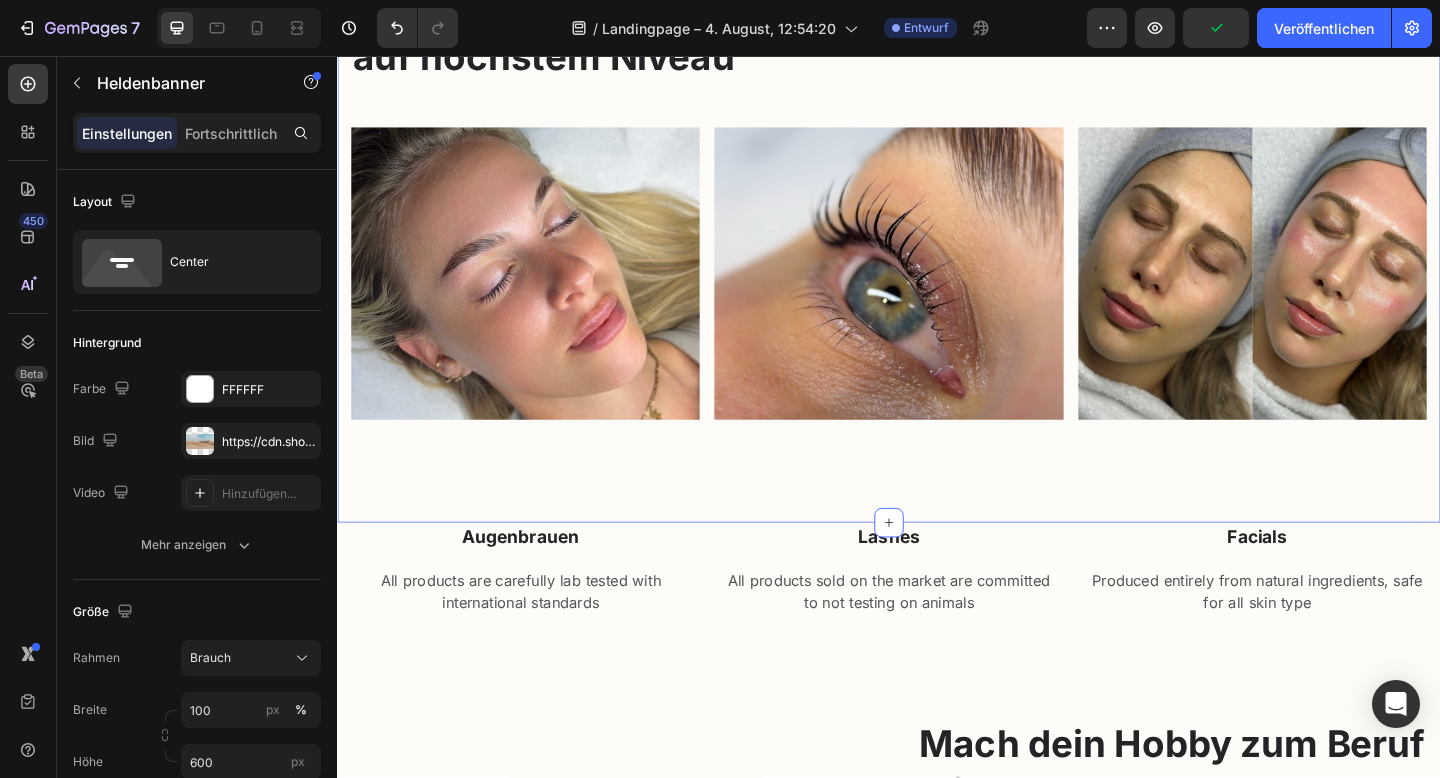 scroll, scrollTop: 830, scrollLeft: 0, axis: vertical 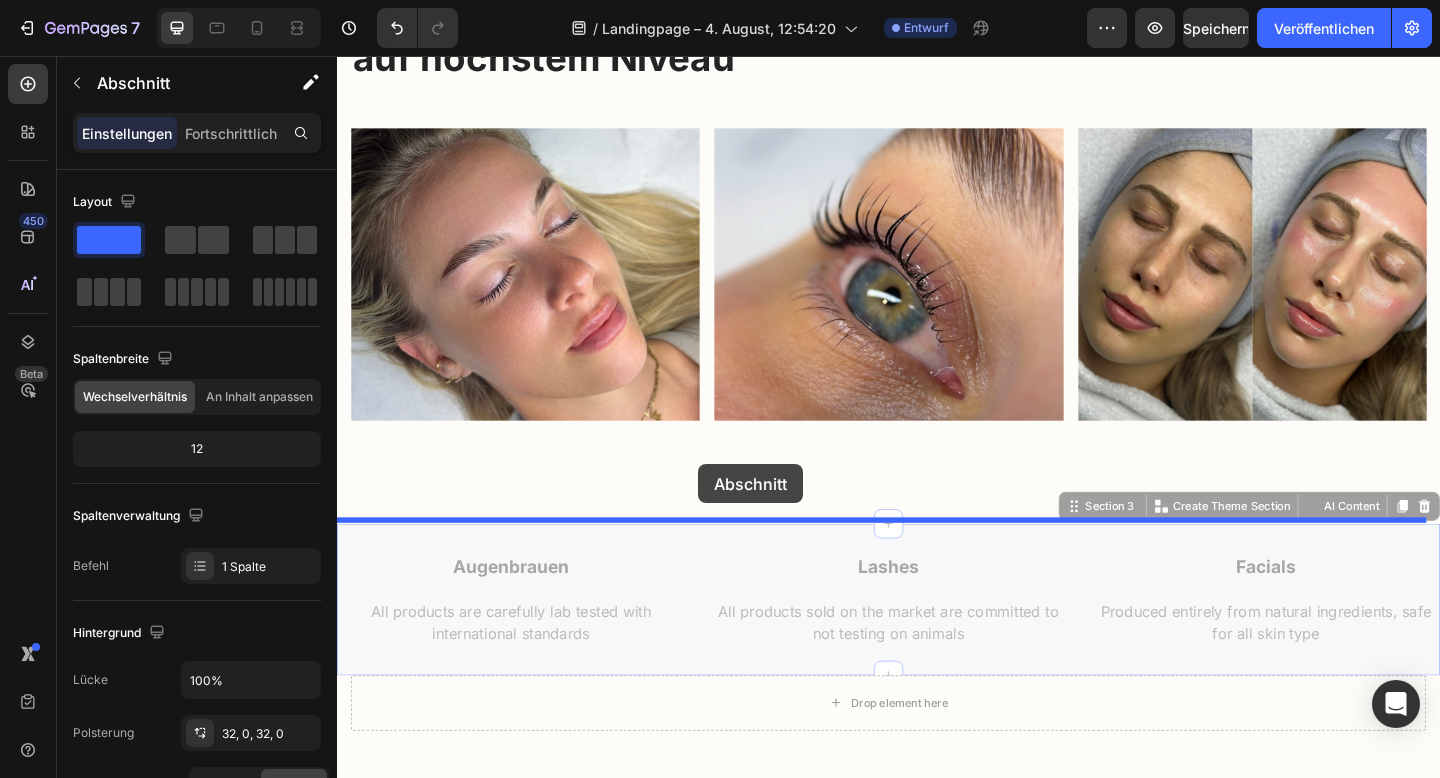 drag, startPoint x: 727, startPoint y: 565, endPoint x: 730, endPoint y: 497, distance: 68.06615 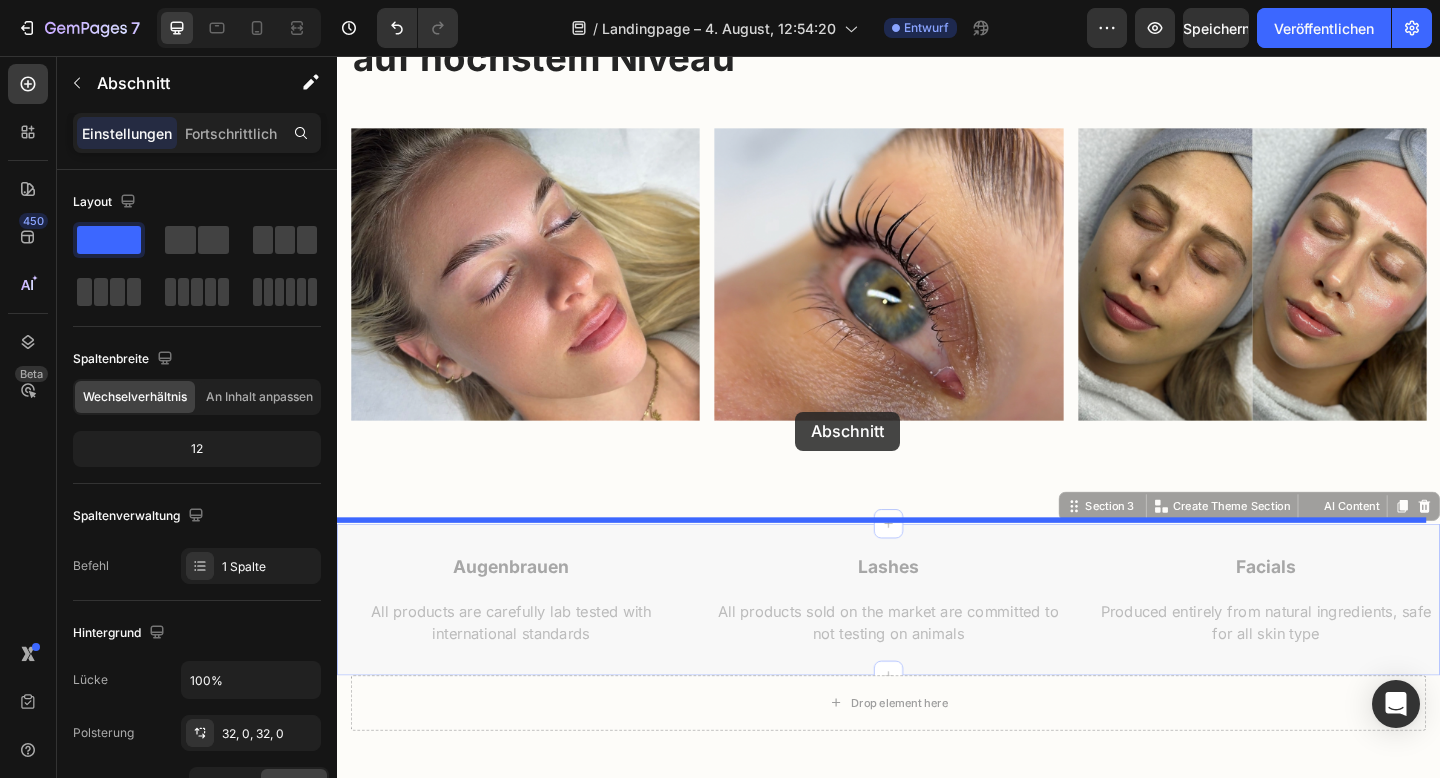 drag, startPoint x: 830, startPoint y: 570, endPoint x: 835, endPoint y: 443, distance: 127.09839 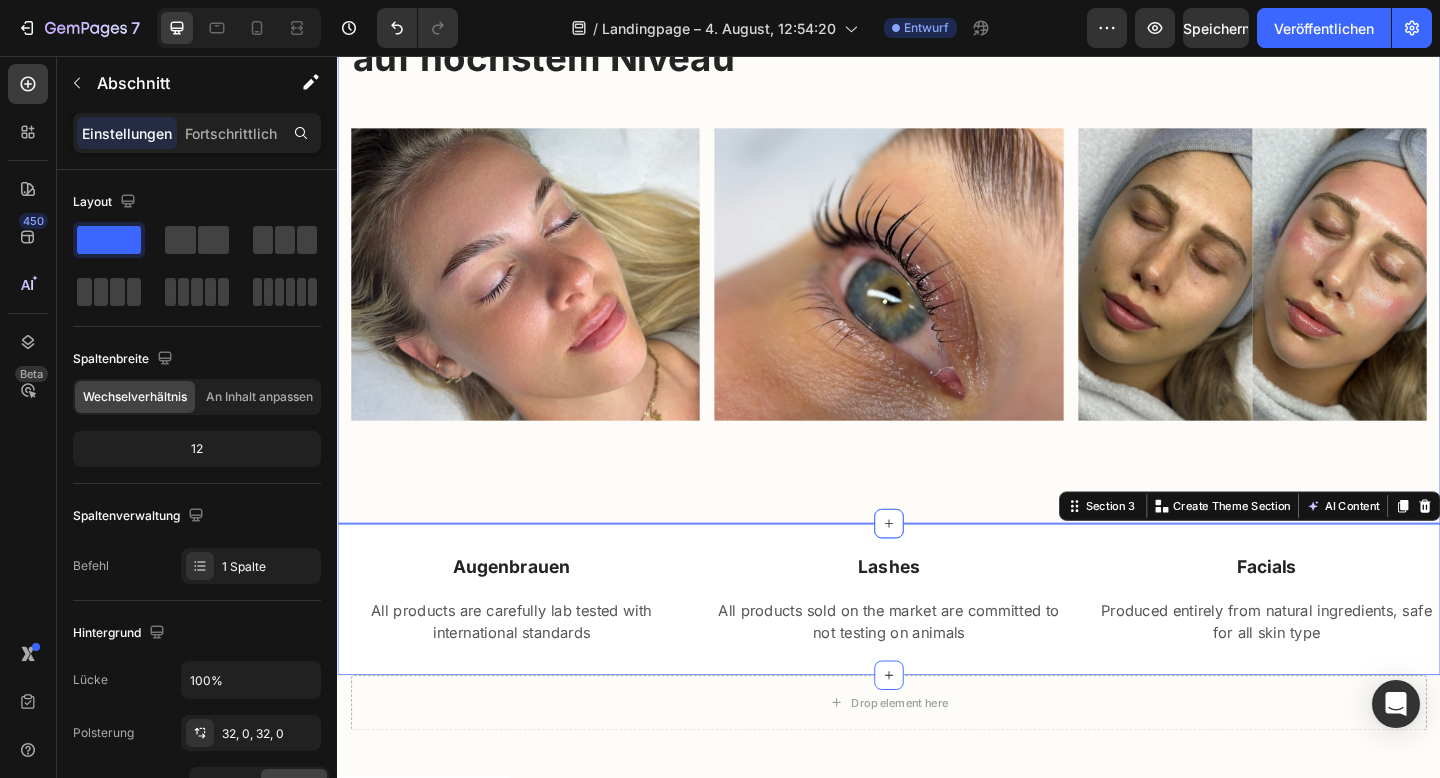 click on "Kosmetische Behandlungen auf höchstem Niveau Heading Von Wimpernverlängerung bis zur Gesichtsbehandlung – bei uns erwartet dich nicht nur ein makelloses Ergebnis, sondern auch echte Fachkompetenz und eine individuelle Beratung. Text block Row Image Image Image Row Row Section 2" at bounding box center (937, 216) 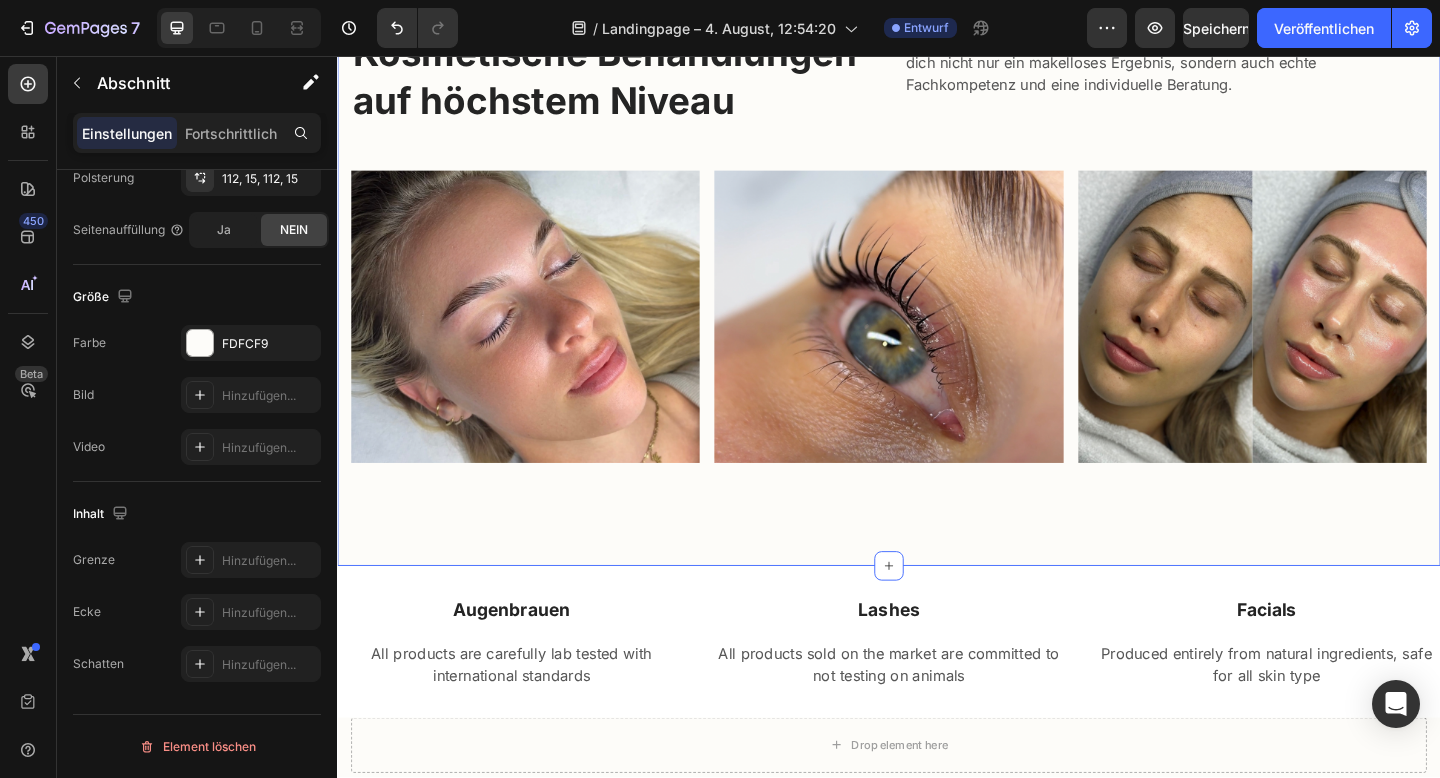 scroll, scrollTop: 763, scrollLeft: 0, axis: vertical 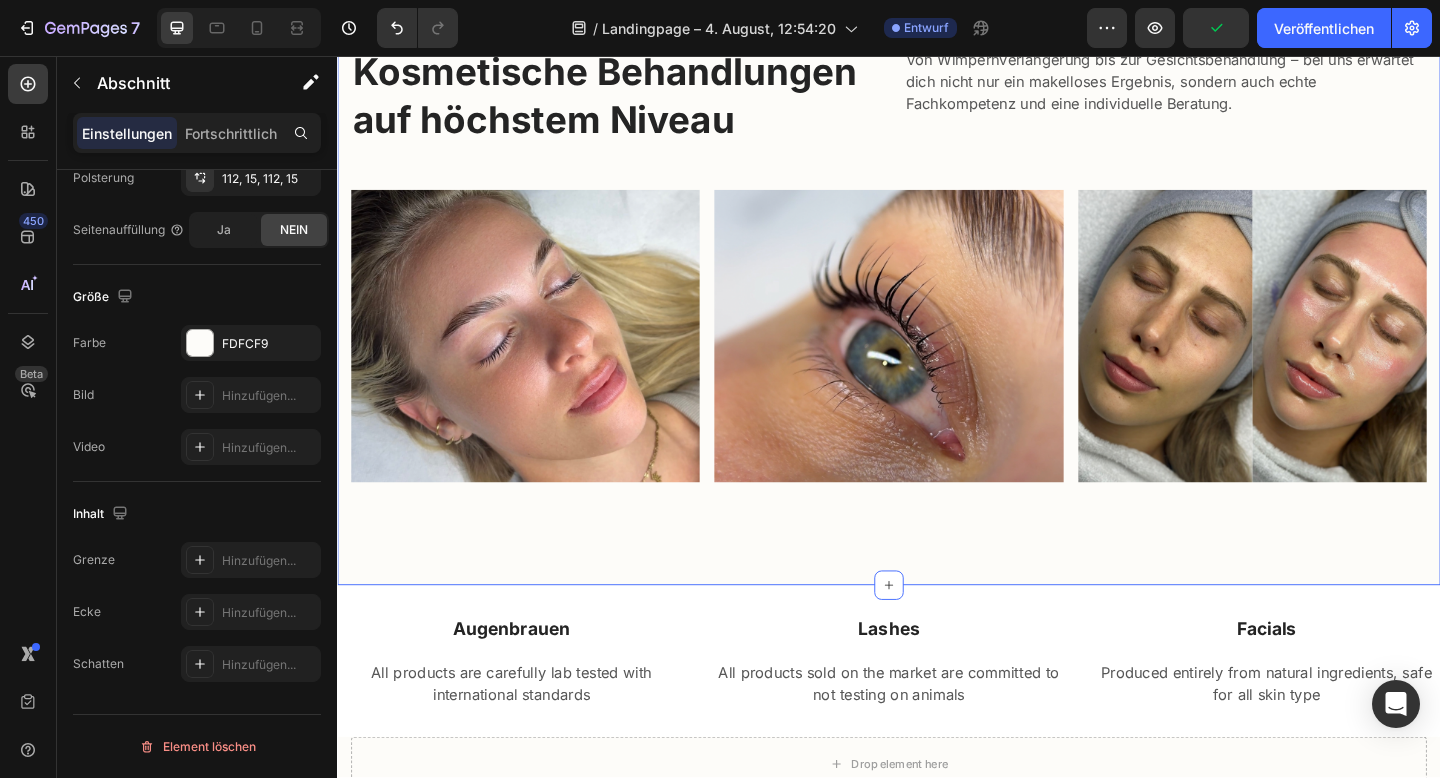 click on "Kosmetische Behandlungen auf höchstem Niveau Heading Von Wimpernverlängerung bis zur Gesichtsbehandlung – bei uns erwartet dich nicht nur ein makelloses Ergebnis, sondern auch echte Fachkompetenz und eine individuelle Beratung. Text block Row Image Image Image Row Row Section 2   You can create reusable sections Create Theme Section AI Content Write with GemAI What would you like to describe here? Tone and Voice Persuasive Product Show more Generate" at bounding box center [937, 283] 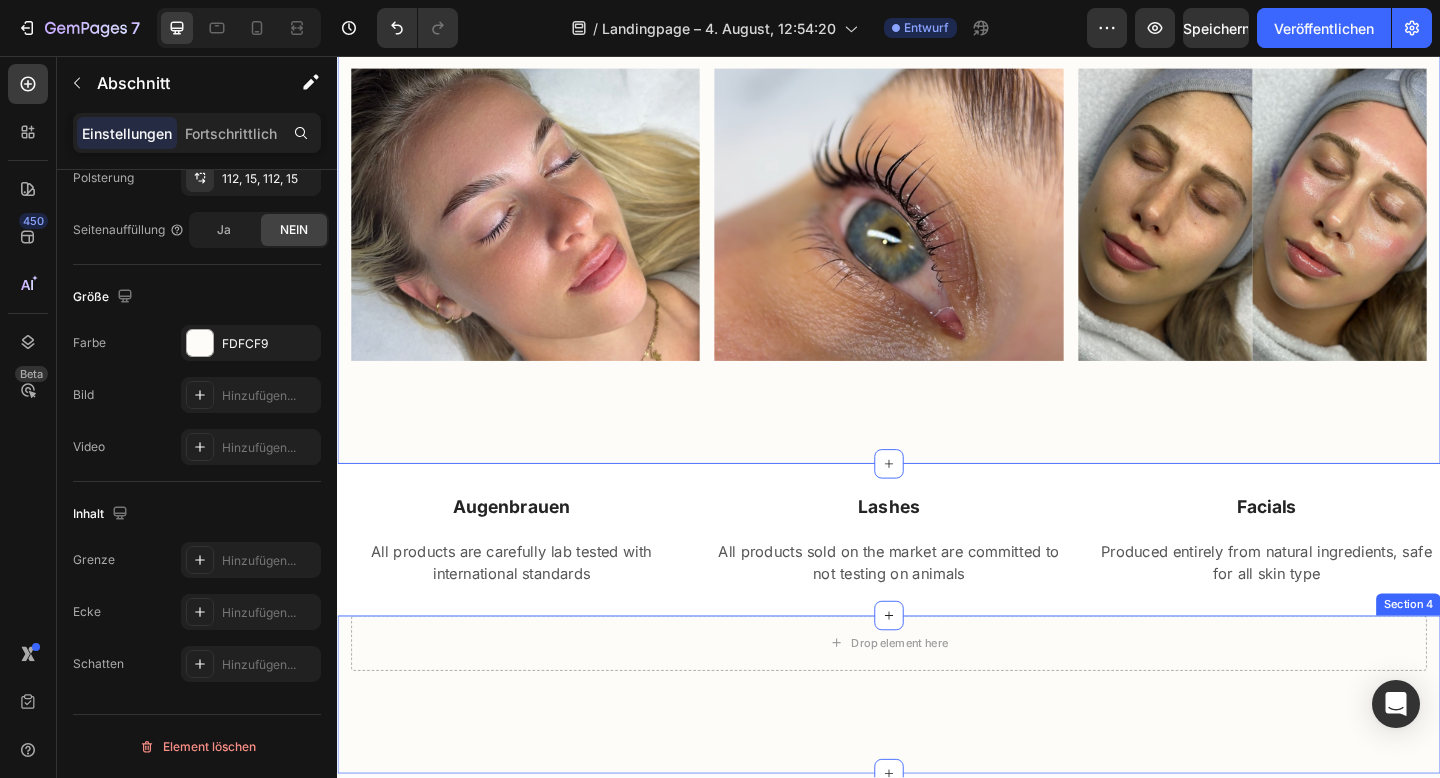 scroll, scrollTop: 911, scrollLeft: 0, axis: vertical 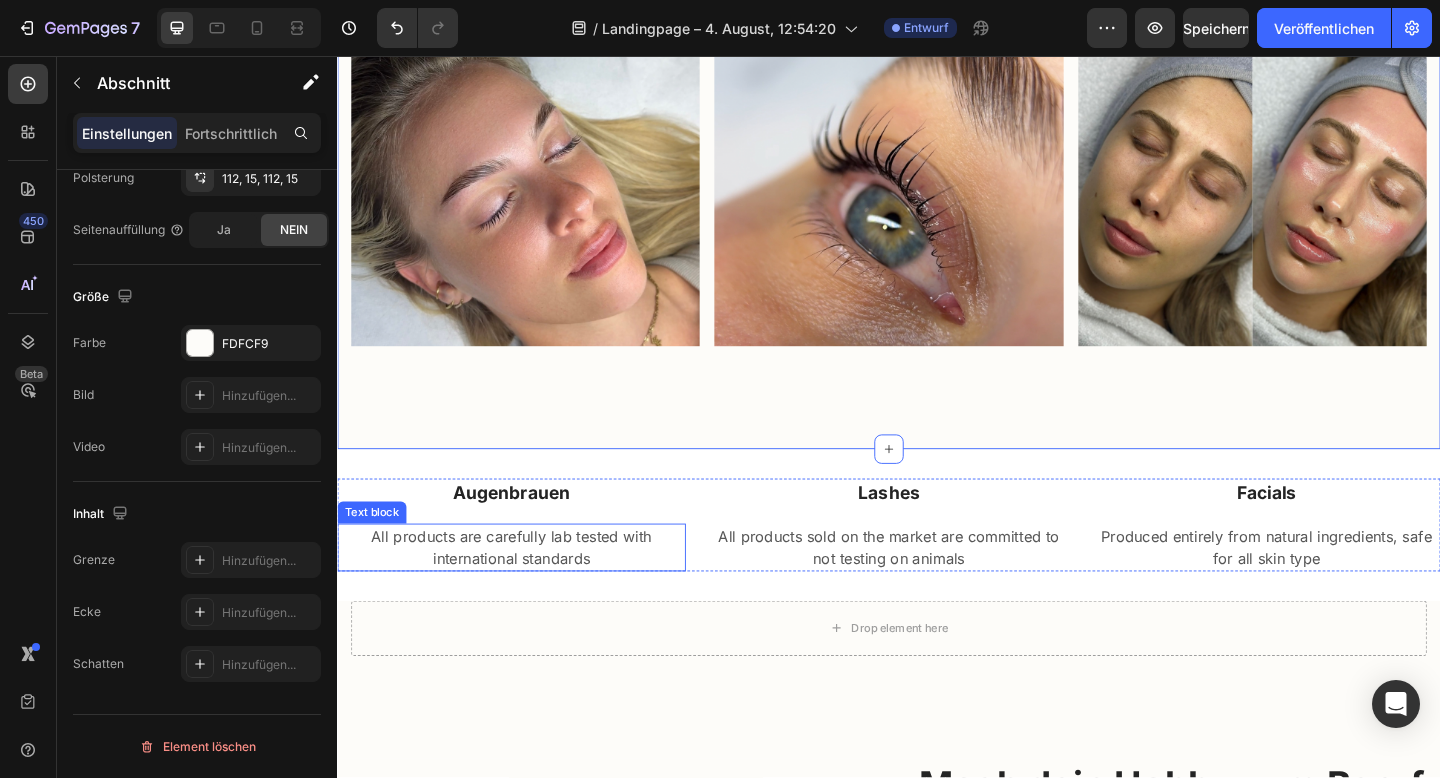 click on "All products are carefully lab tested with international standards" at bounding box center (526, 591) 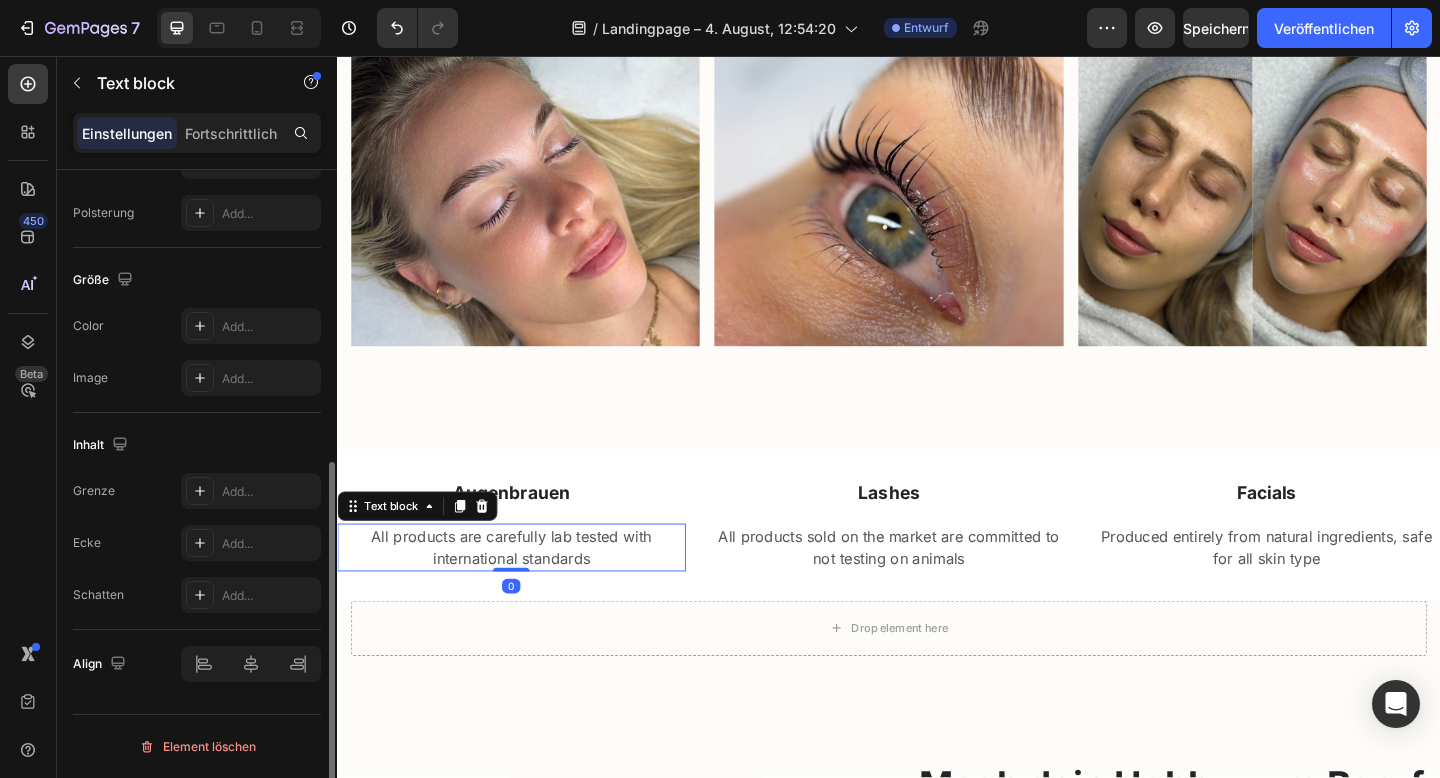 scroll, scrollTop: 0, scrollLeft: 0, axis: both 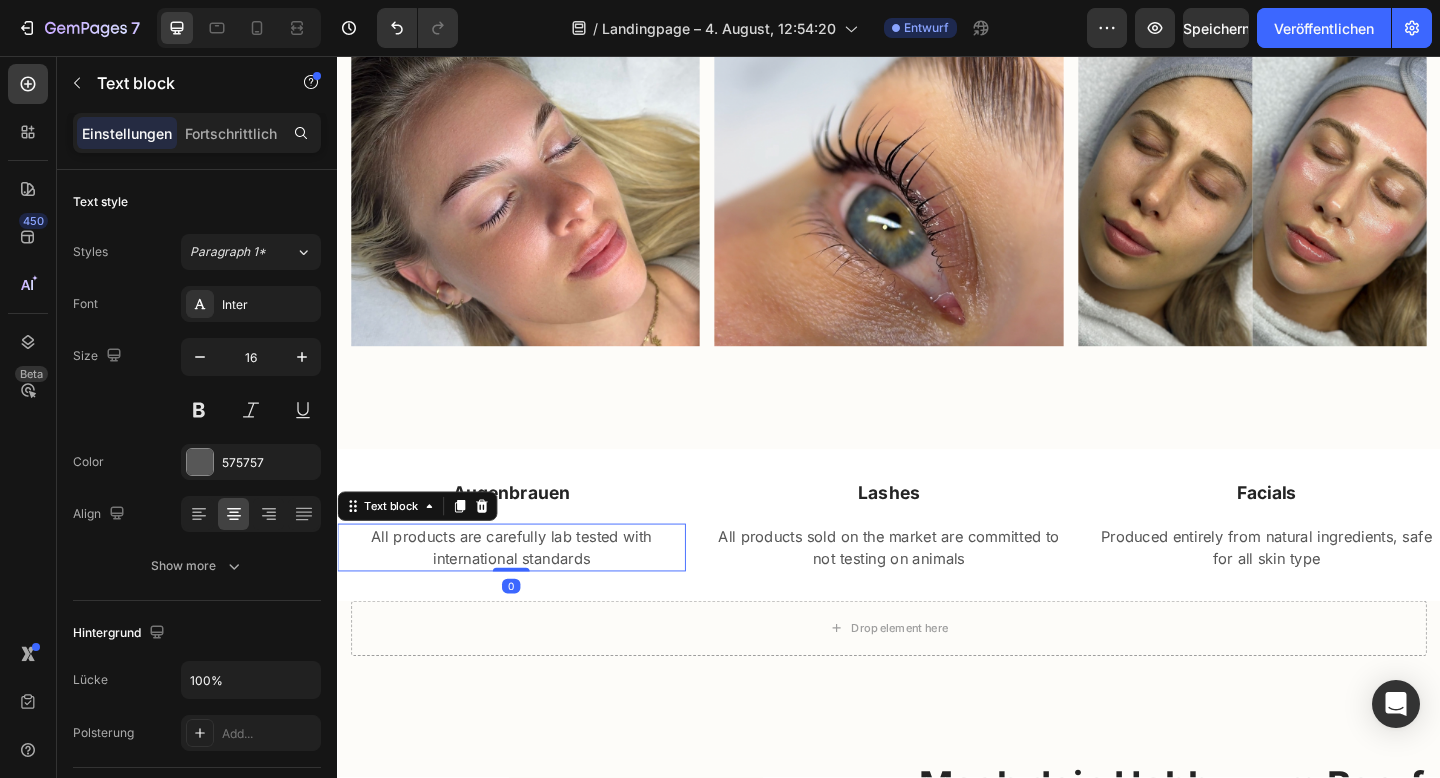 click on "All products are carefully lab tested with international standards" at bounding box center [526, 591] 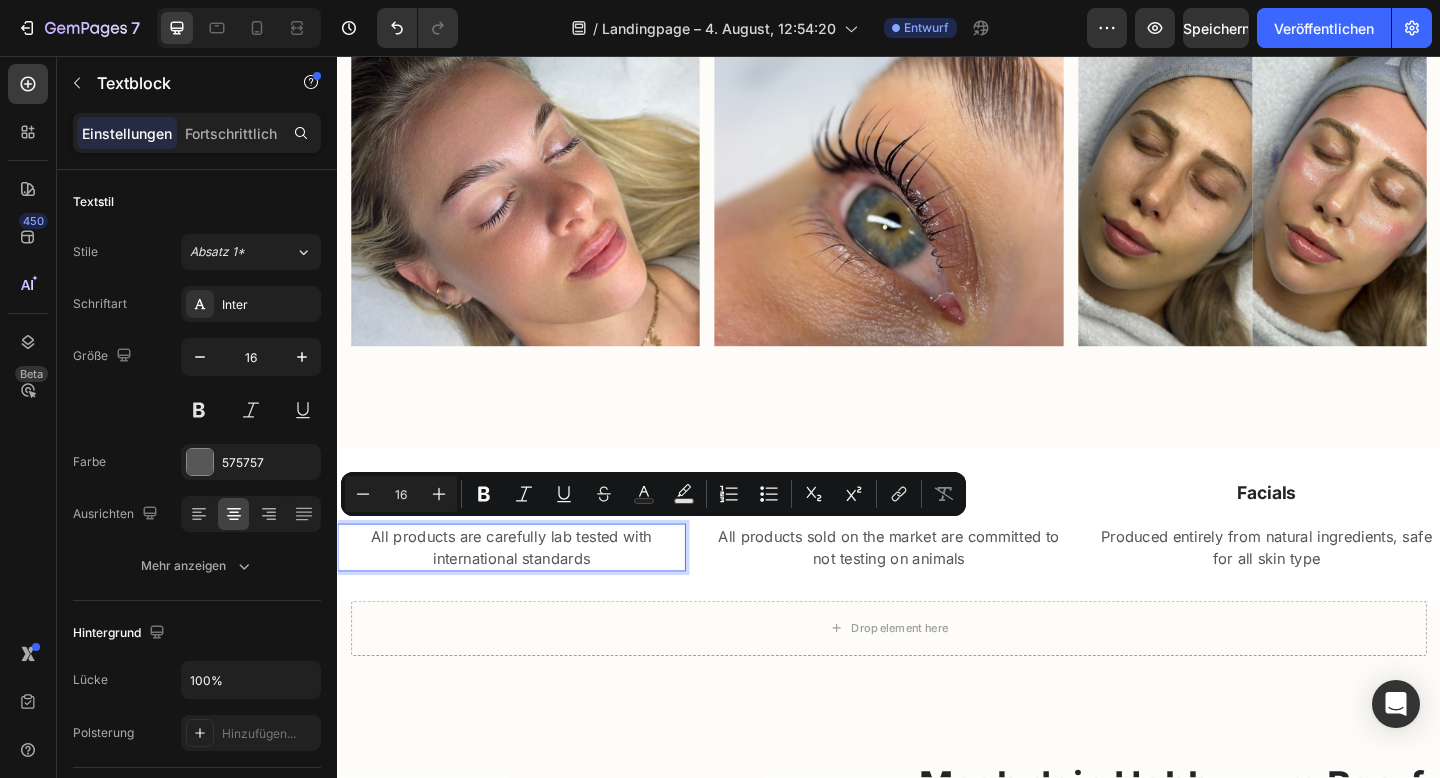 click on "All products are carefully lab tested with international standards" at bounding box center (526, 591) 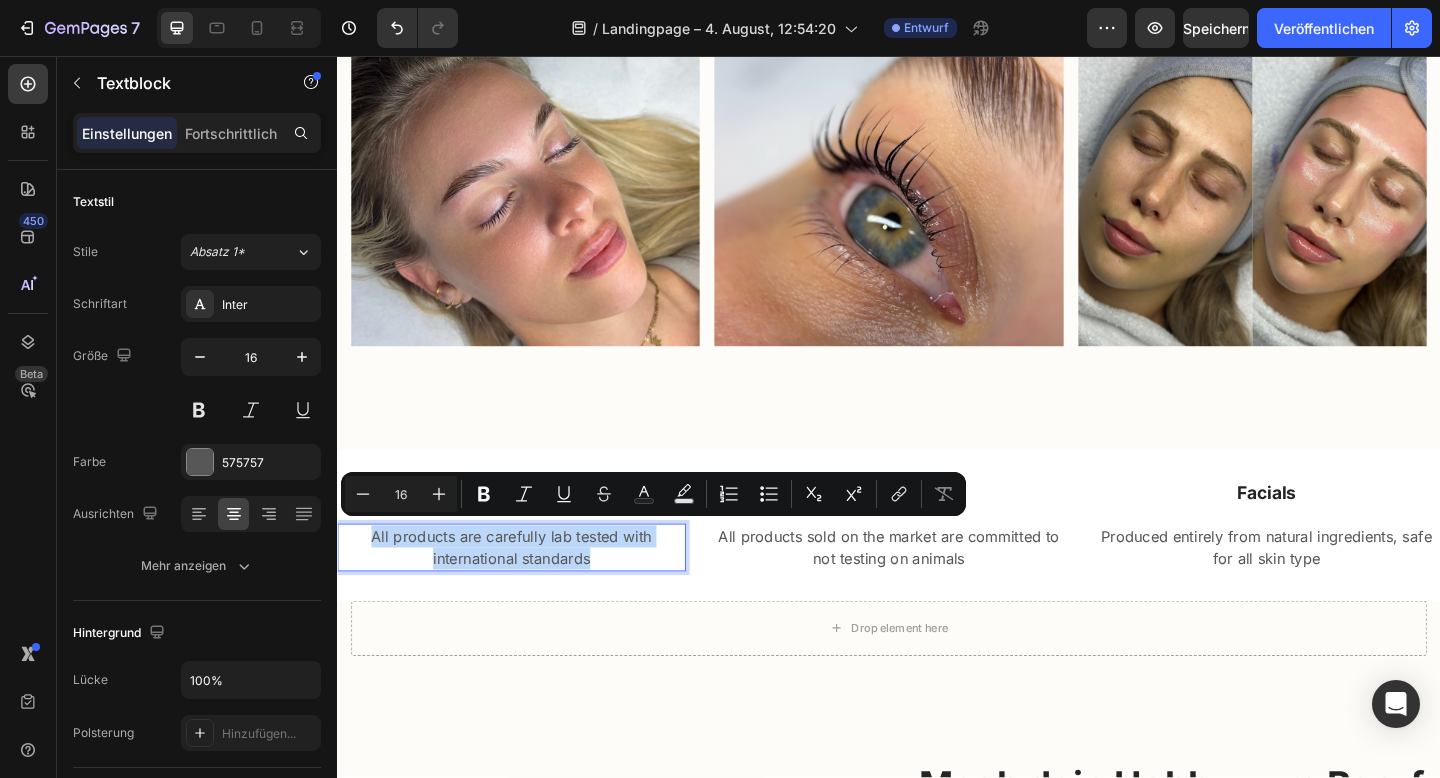 drag, startPoint x: 619, startPoint y: 594, endPoint x: 365, endPoint y: 574, distance: 254.78618 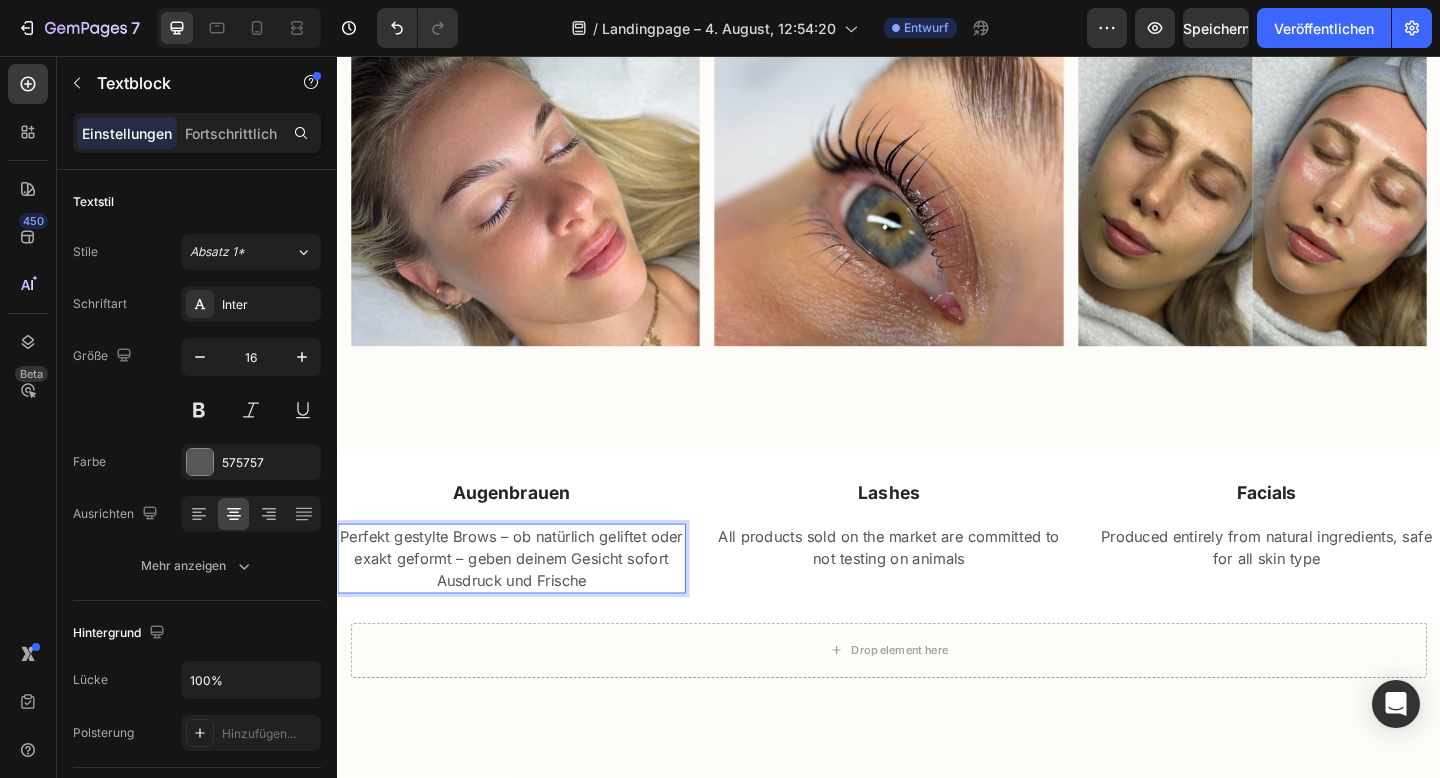 click on "Perfekt gestylte Brows – ob natürlich geliftet oder exakt geformt – geben deinem Gesicht sofort Ausdruck und Frische" at bounding box center (526, 603) 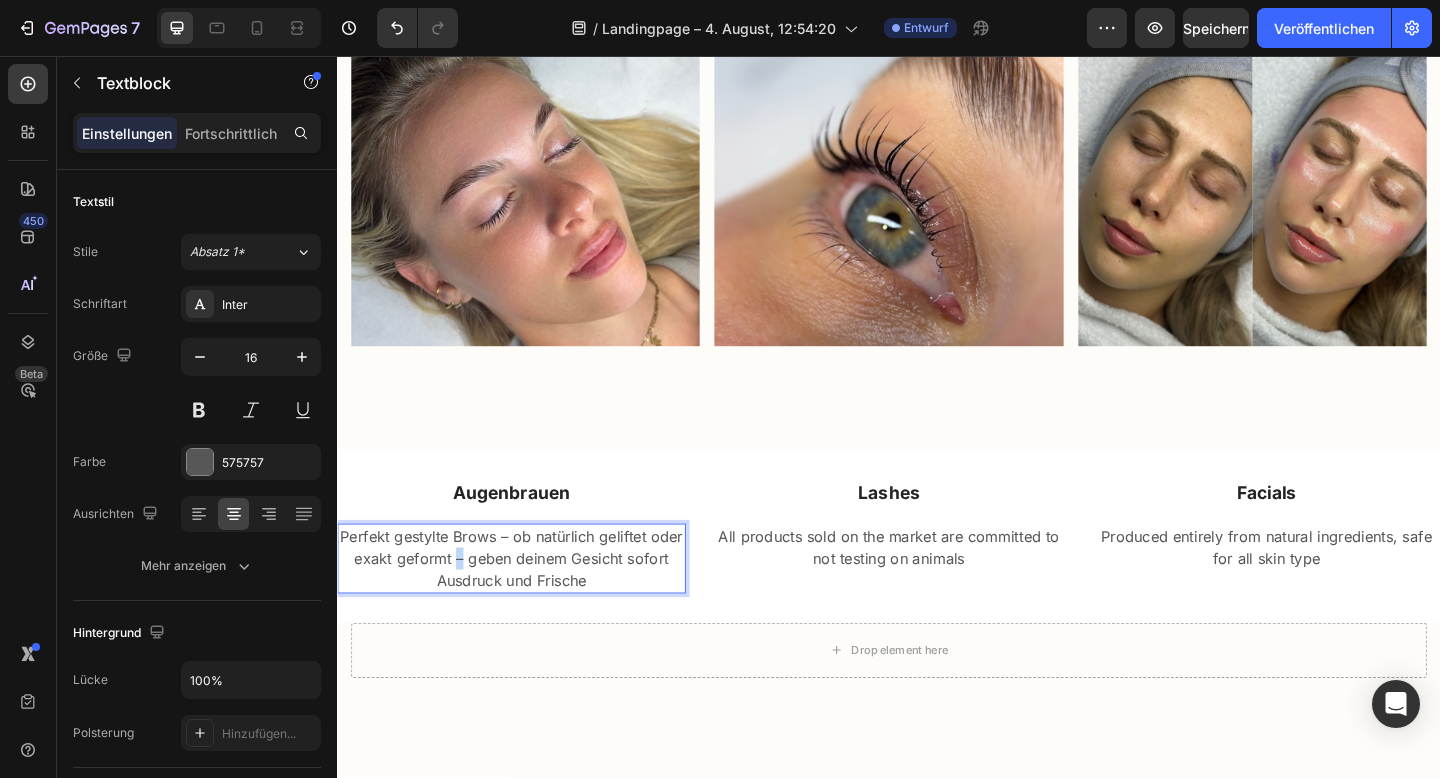 click on "Perfekt gestylte Brows – ob natürlich geliftet oder exakt geformt – geben deinem Gesicht sofort Ausdruck und Frische" at bounding box center [526, 603] 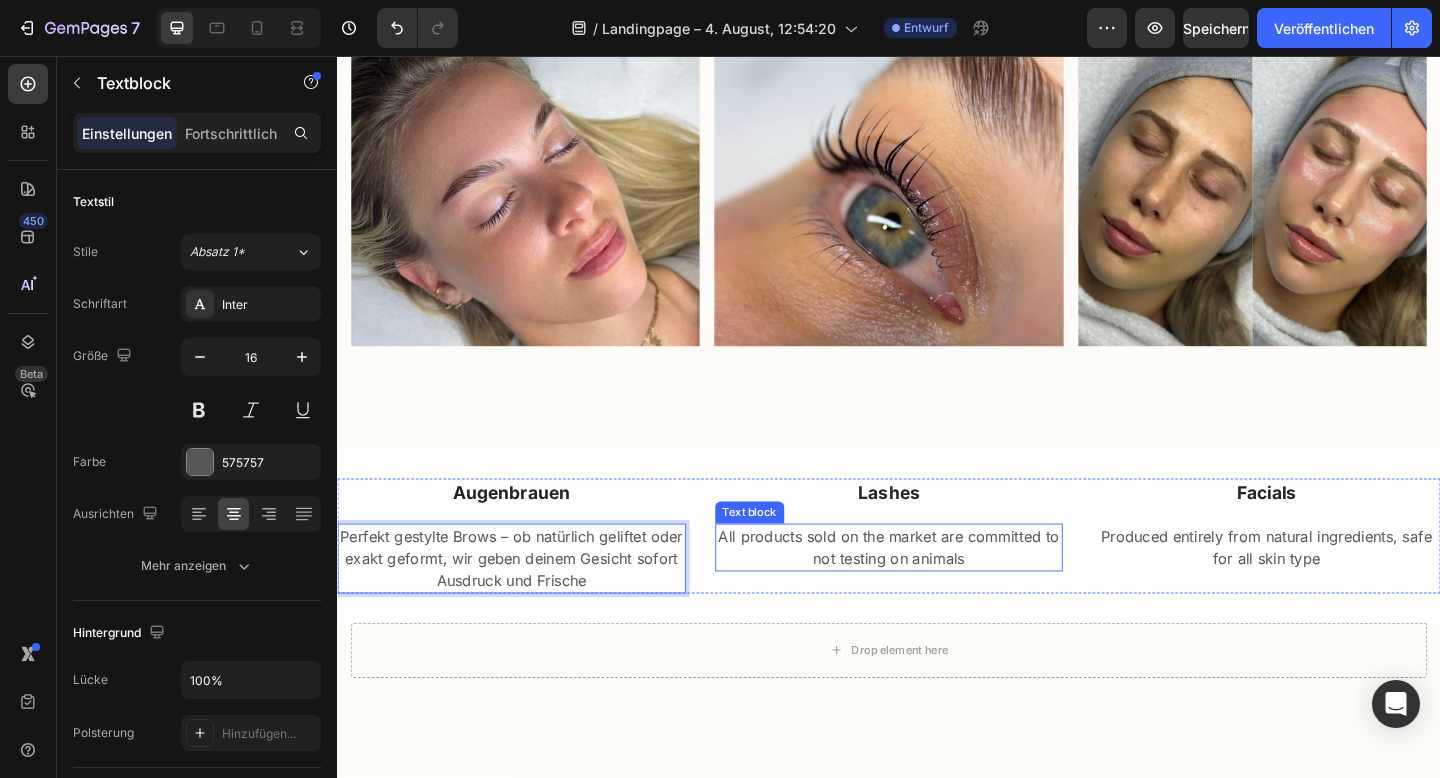 click on "All products sold on the market are committed to not testing on animals" at bounding box center [937, 591] 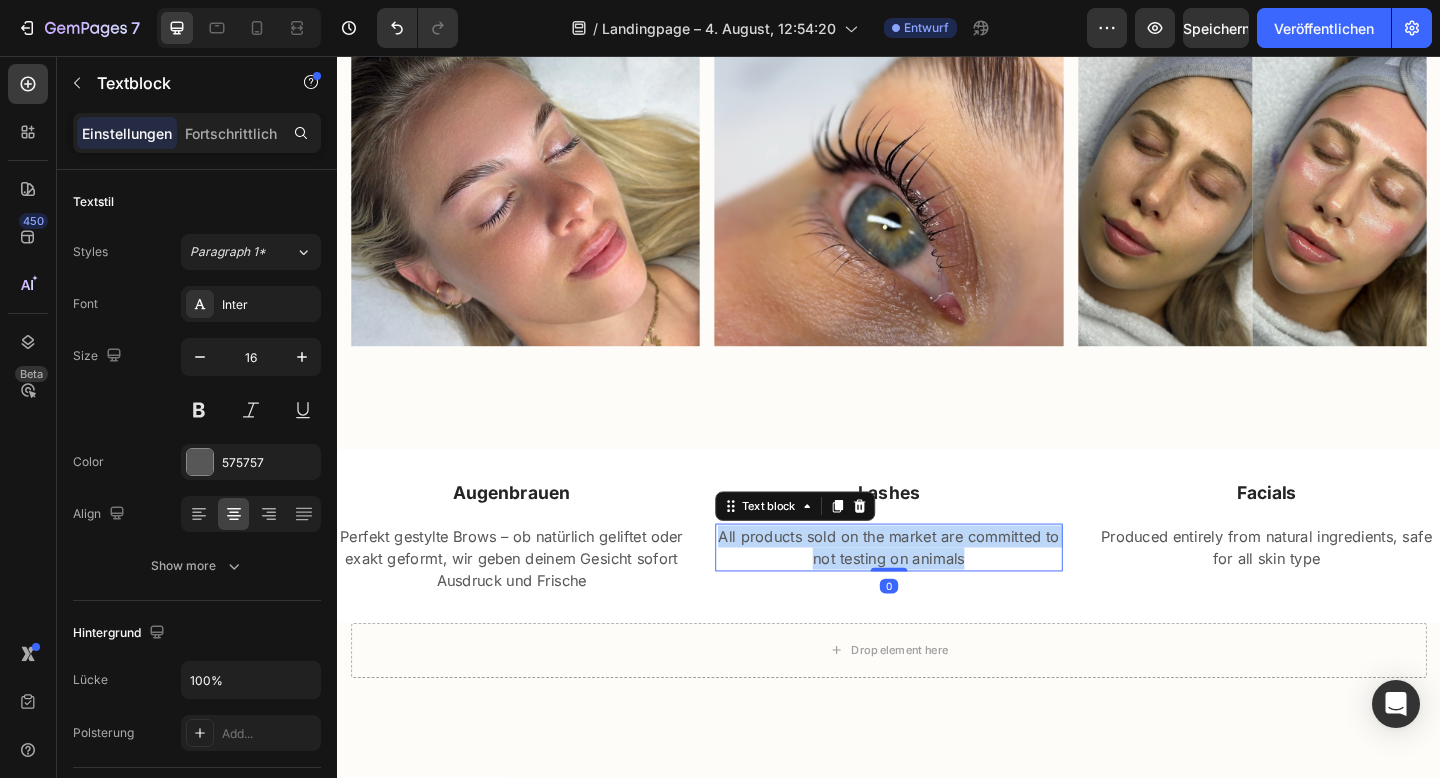 click on "All products sold on the market are committed to not testing on animals" at bounding box center [937, 591] 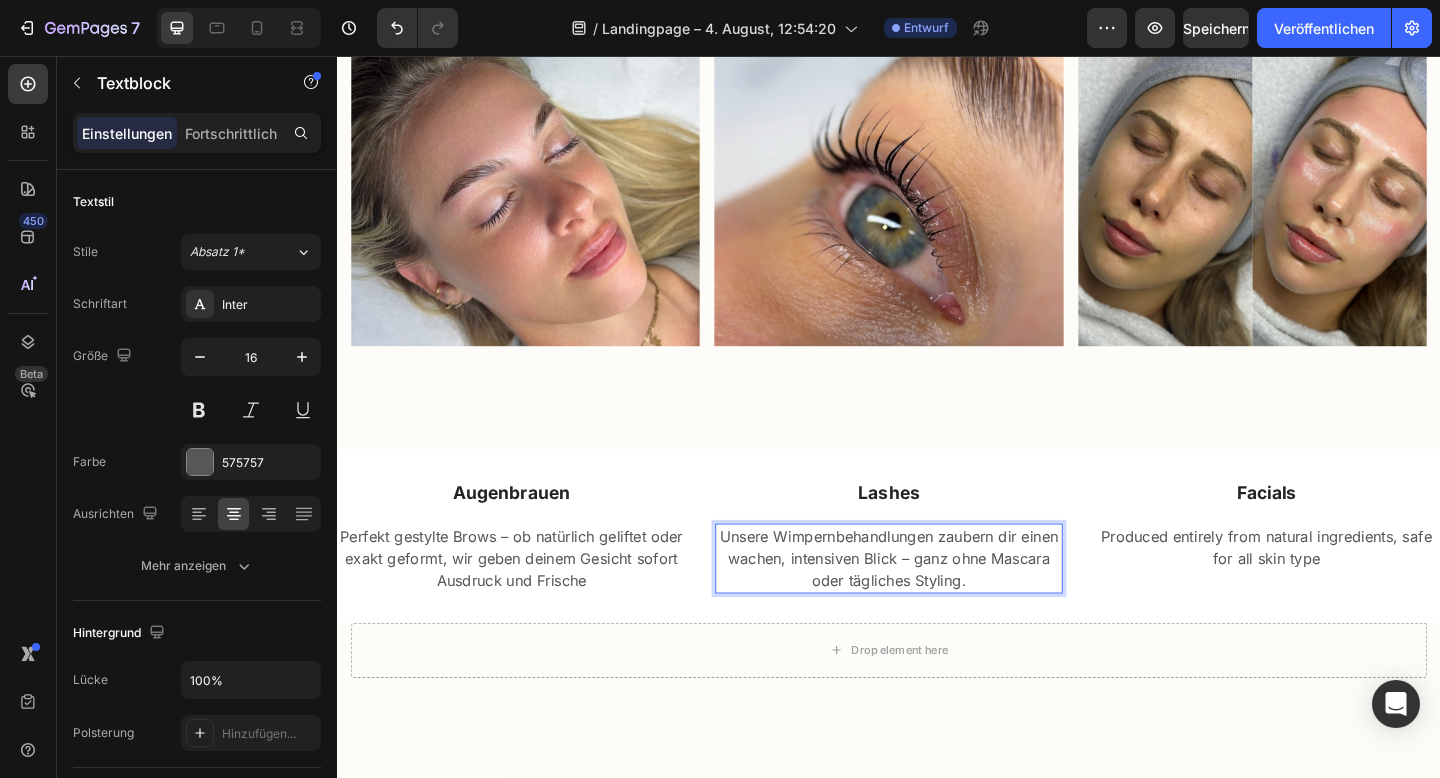 click on "Unsere Wimpernbehandlungen zaubern dir einen wachen, intensiven Blick – ganz ohne Mascara oder tägliches Styling." at bounding box center (937, 603) 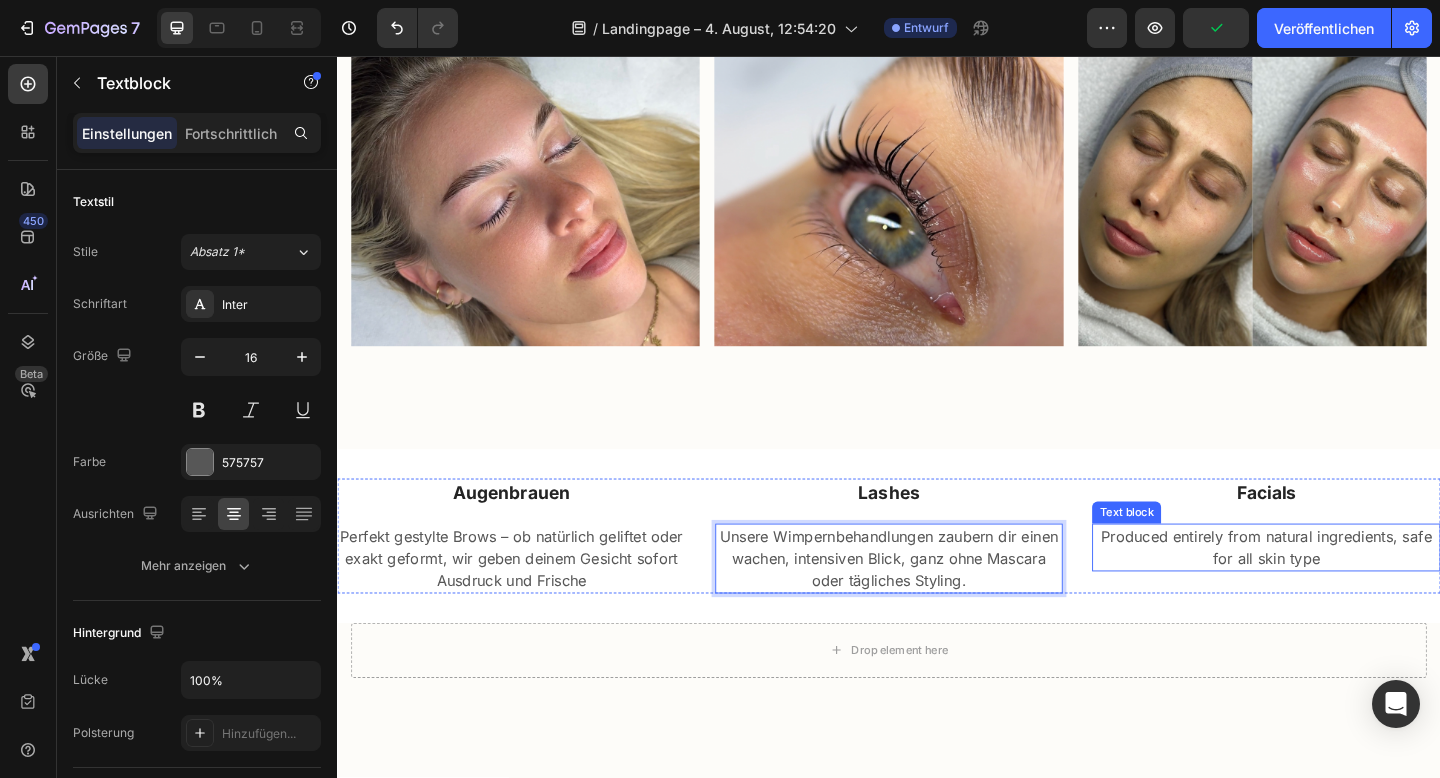 click on "Produced entirely from natural ingredients, safe for all skin type" at bounding box center [1347, 591] 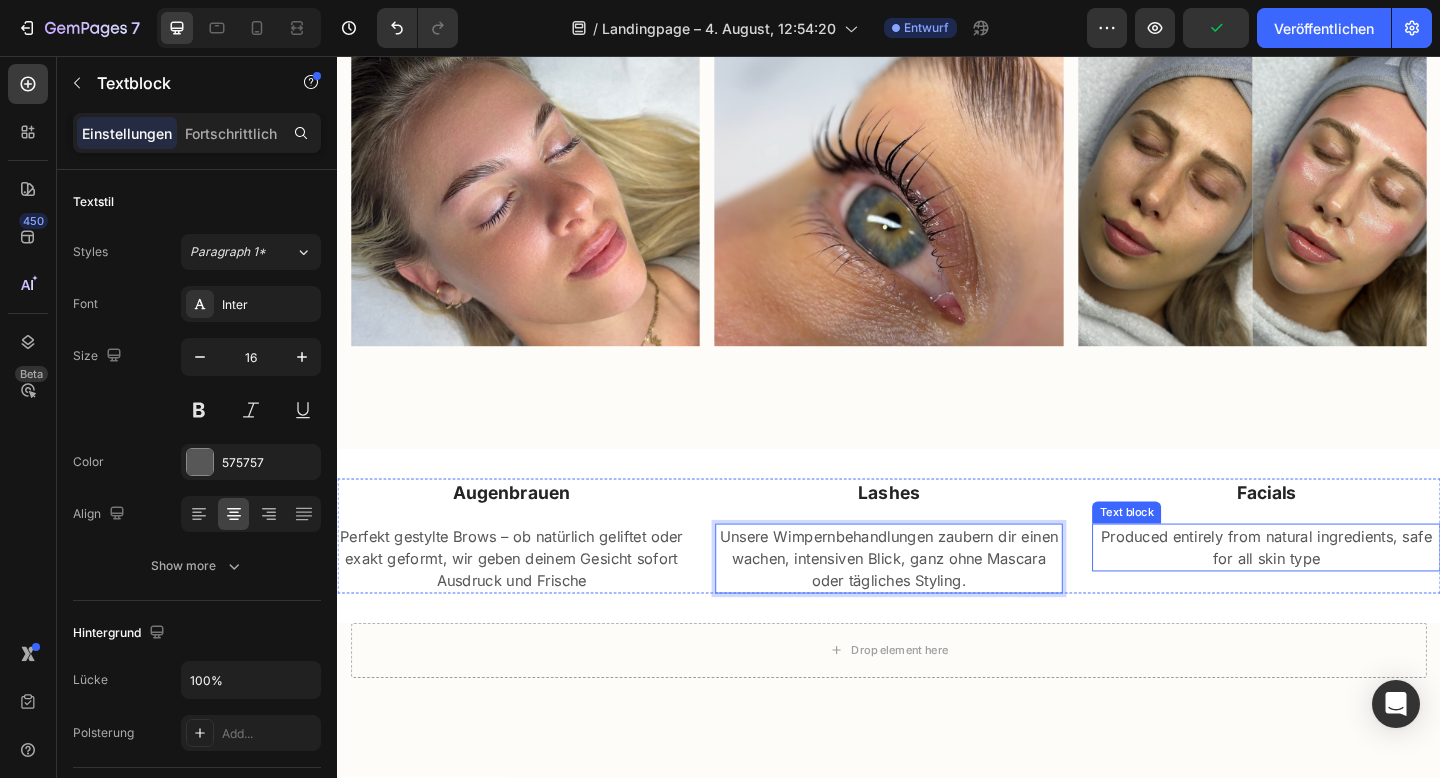 click on "Produced entirely from natural ingredients, safe for all skin type" at bounding box center (1347, 591) 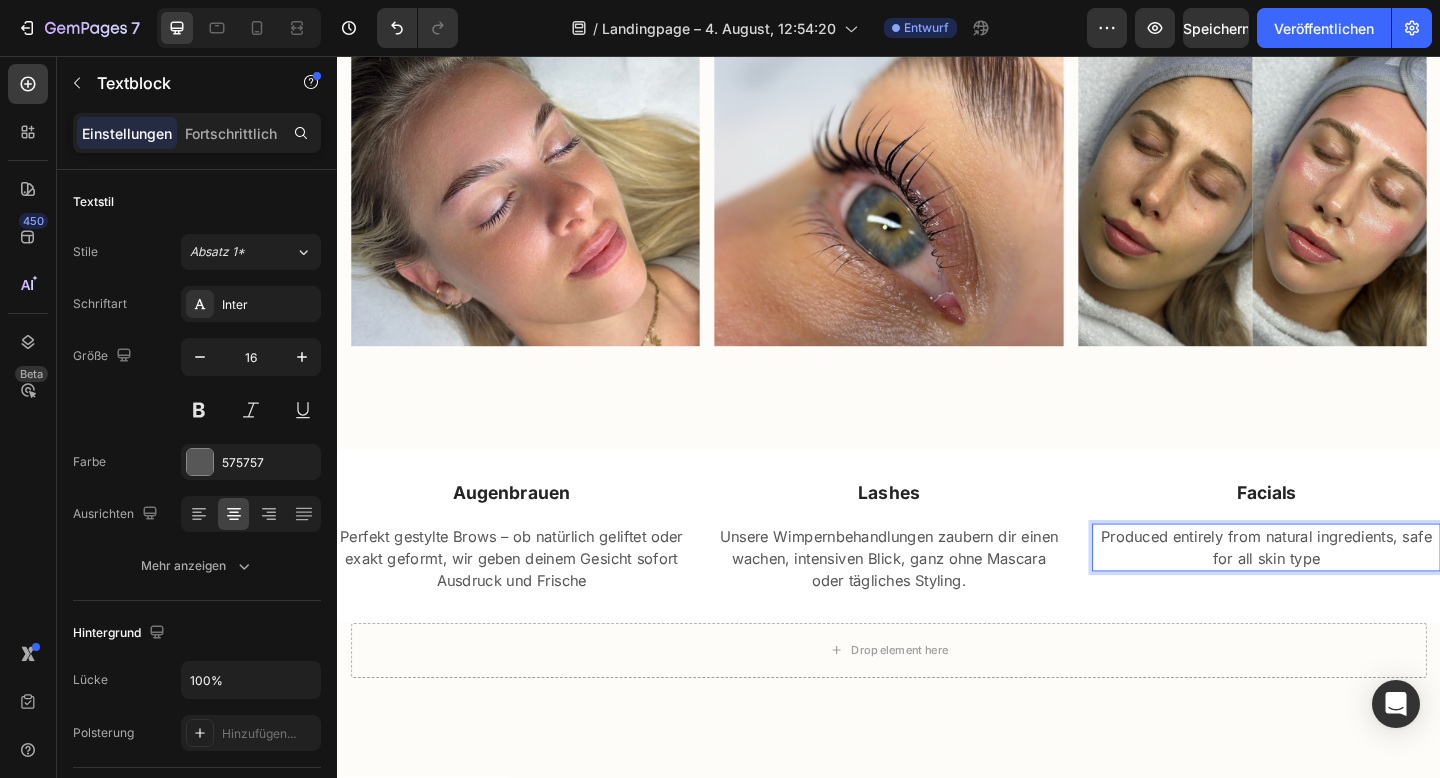 click on "Produced entirely from natural ingredients, safe for all skin type" at bounding box center (1347, 591) 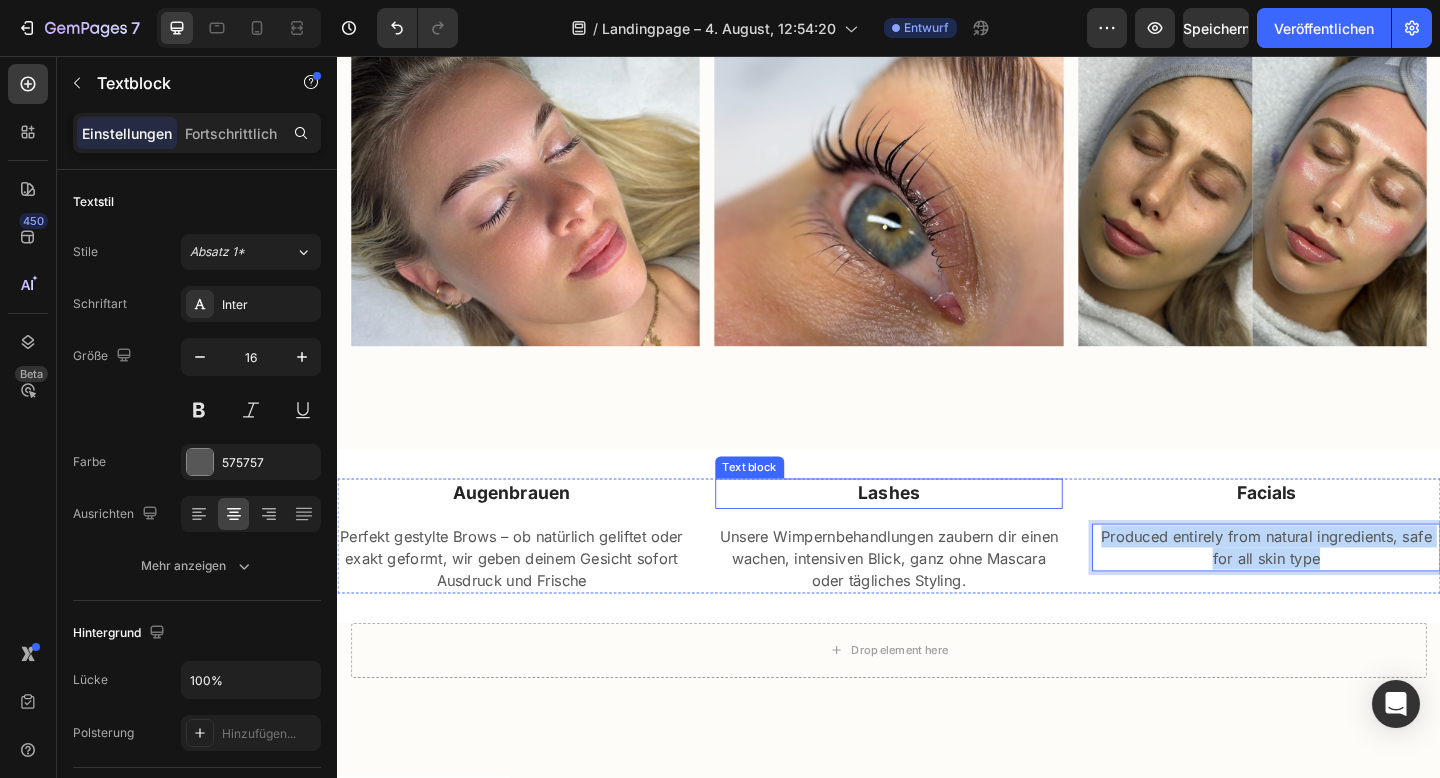drag, startPoint x: 1405, startPoint y: 591, endPoint x: 1046, endPoint y: 534, distance: 363.49692 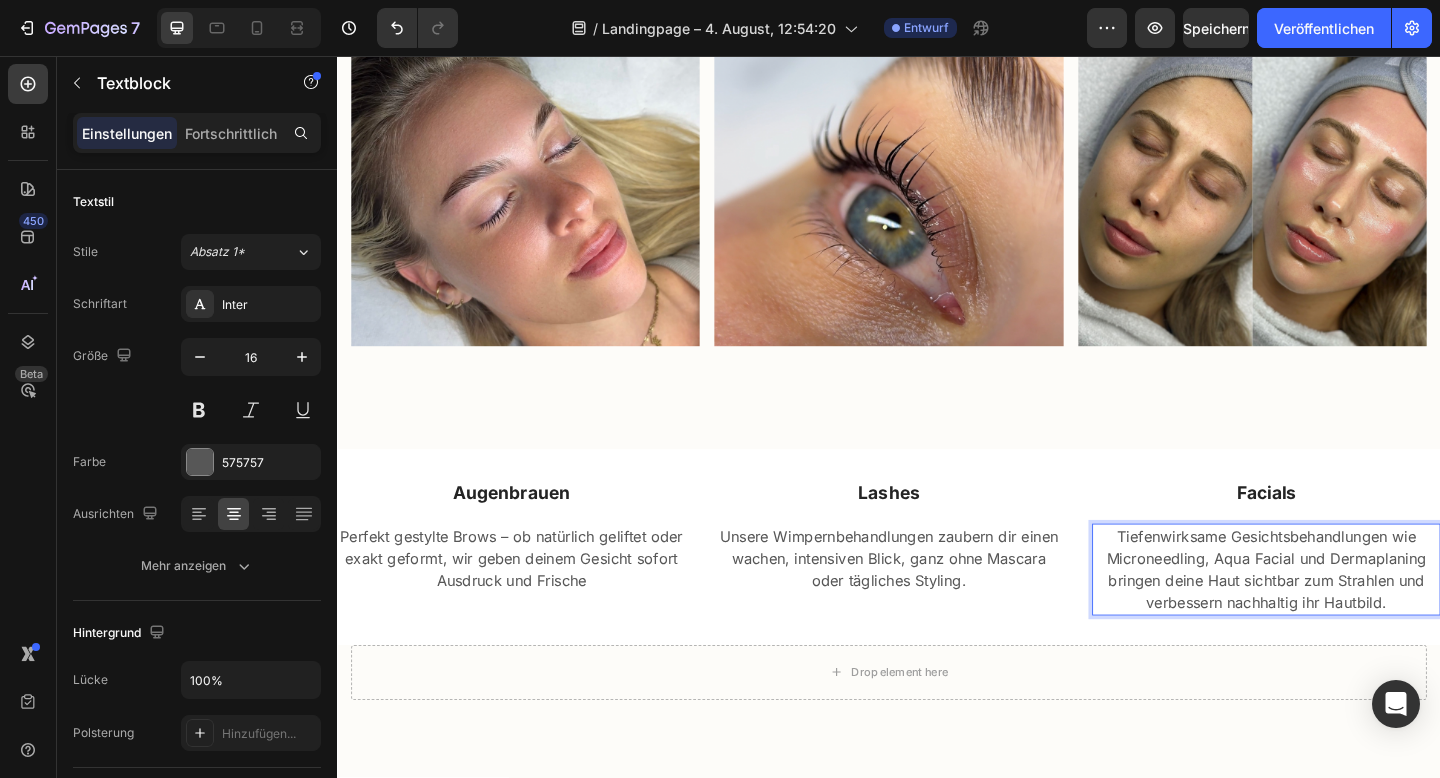 click on "Tiefenwirksame Gesichtsbehandlungen wie Microneedling, Aqua Facial und Dermaplaning bringen deine Haut sichtbar zum Strahlen und verbessern nachhaltig ihr Hautbild." at bounding box center (1347, 615) 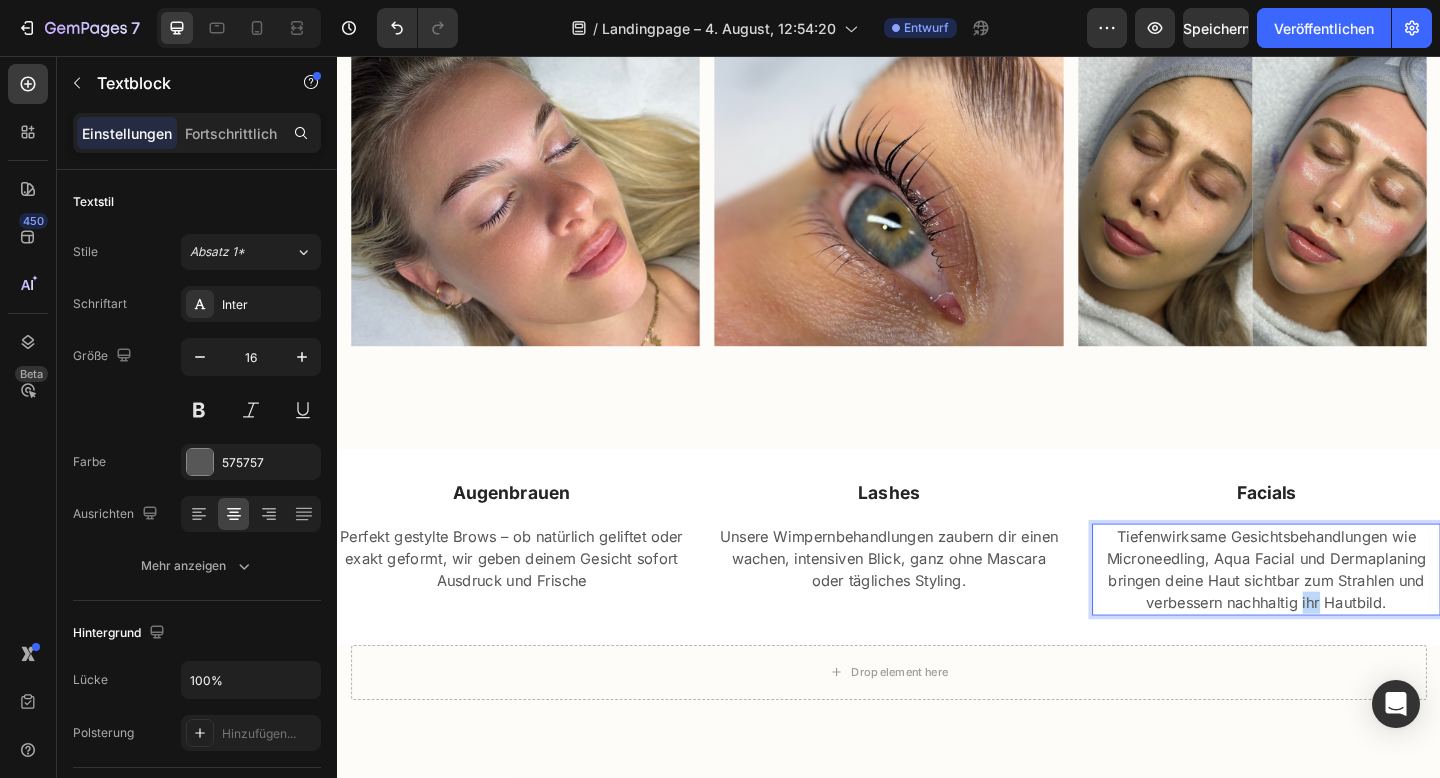 click on "Tiefenwirksame Gesichtsbehandlungen wie Microneedling, Aqua Facial und Dermaplaning bringen deine Haut sichtbar zum Strahlen und verbessern nachhaltig ihr Hautbild." at bounding box center (1347, 615) 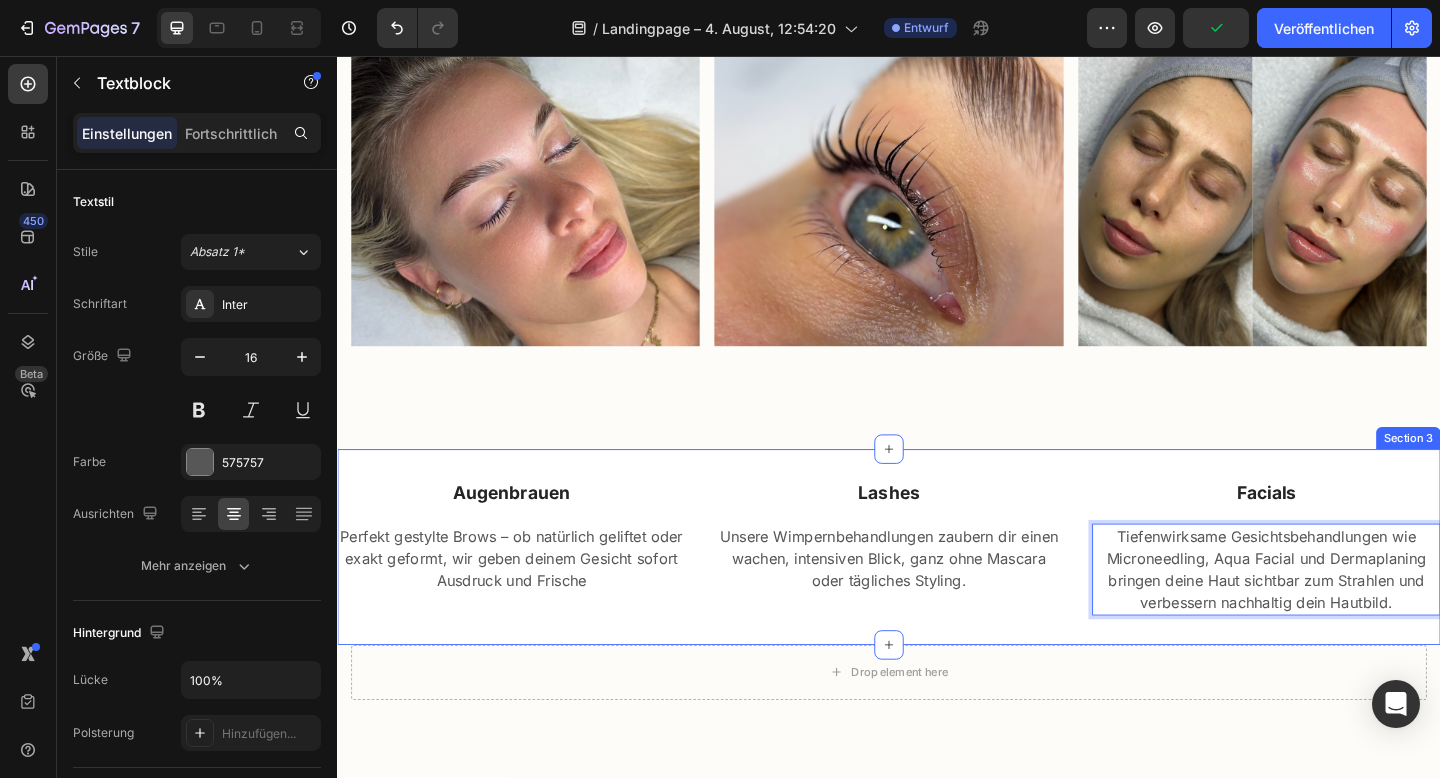 click on "augenbrauen Text block Perfekt gestylte Brows – ob natürlich geliftet oder exakt geformt, wir geben deinem Gesicht sofort Ausdruck und Frische Text block lashes Text block Unsere Wimpernbehandlungen zaubern dir einen wachen, intensiven Blick, ganz ohne Mascara oder tägliches Styling. Text block facials Text block Tiefenwirksame Gesichtsbehandlungen wie Microneedling, Aqua Facial und Dermaplaning bringen deine Haut sichtbar zum Strahlen und verbessern nachhaltig dein Hautbild. Text block   0 Row Section 3" at bounding box center (937, 590) 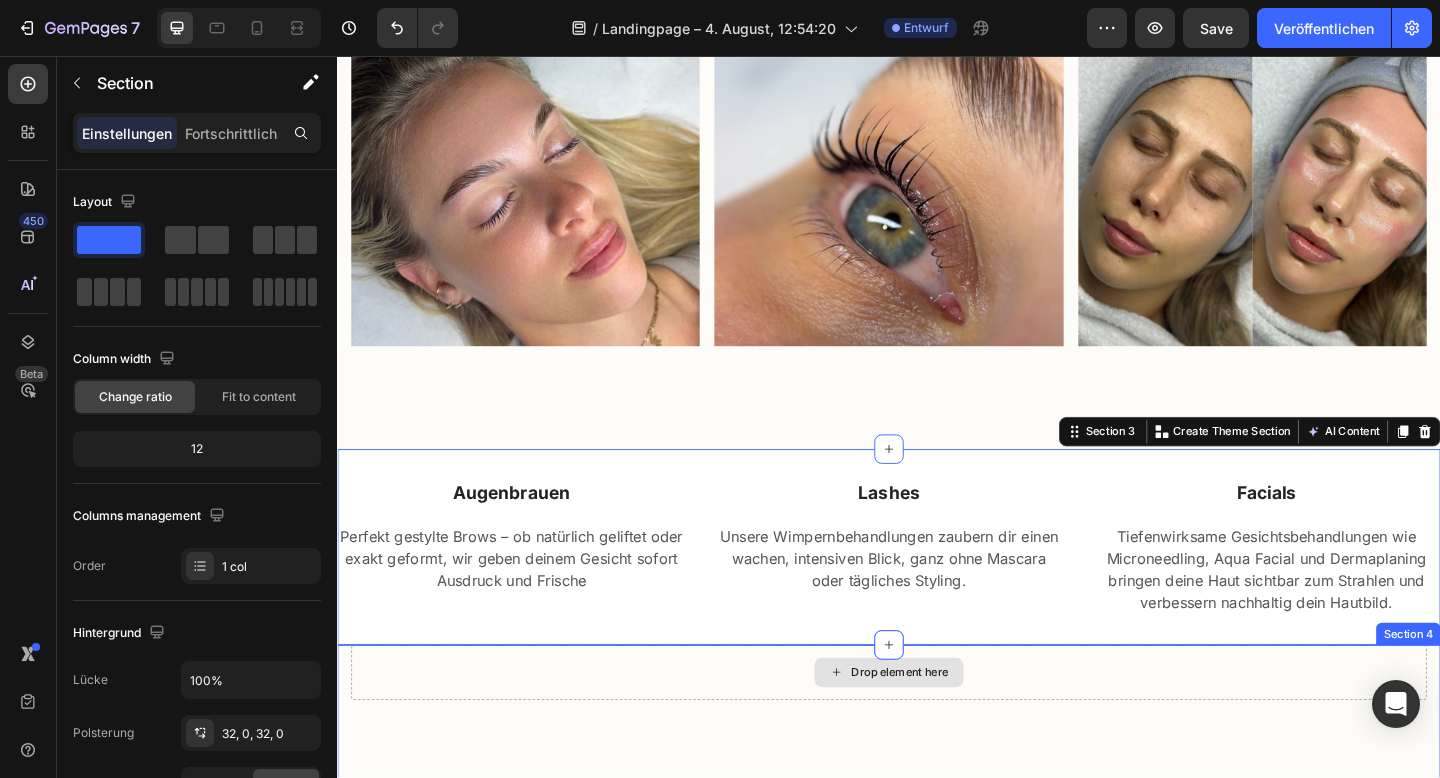 click on "Drop element here" at bounding box center [937, 727] 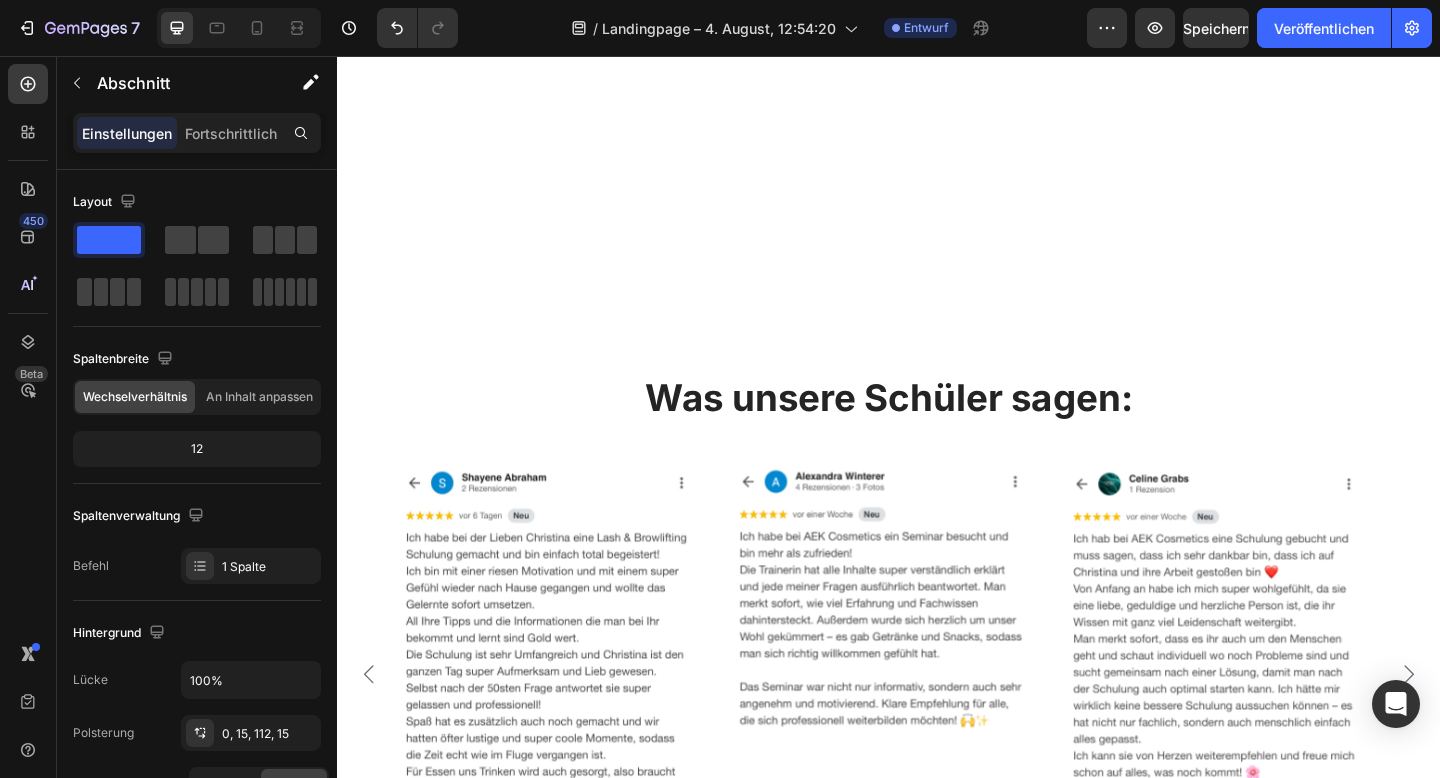 scroll, scrollTop: 3543, scrollLeft: 0, axis: vertical 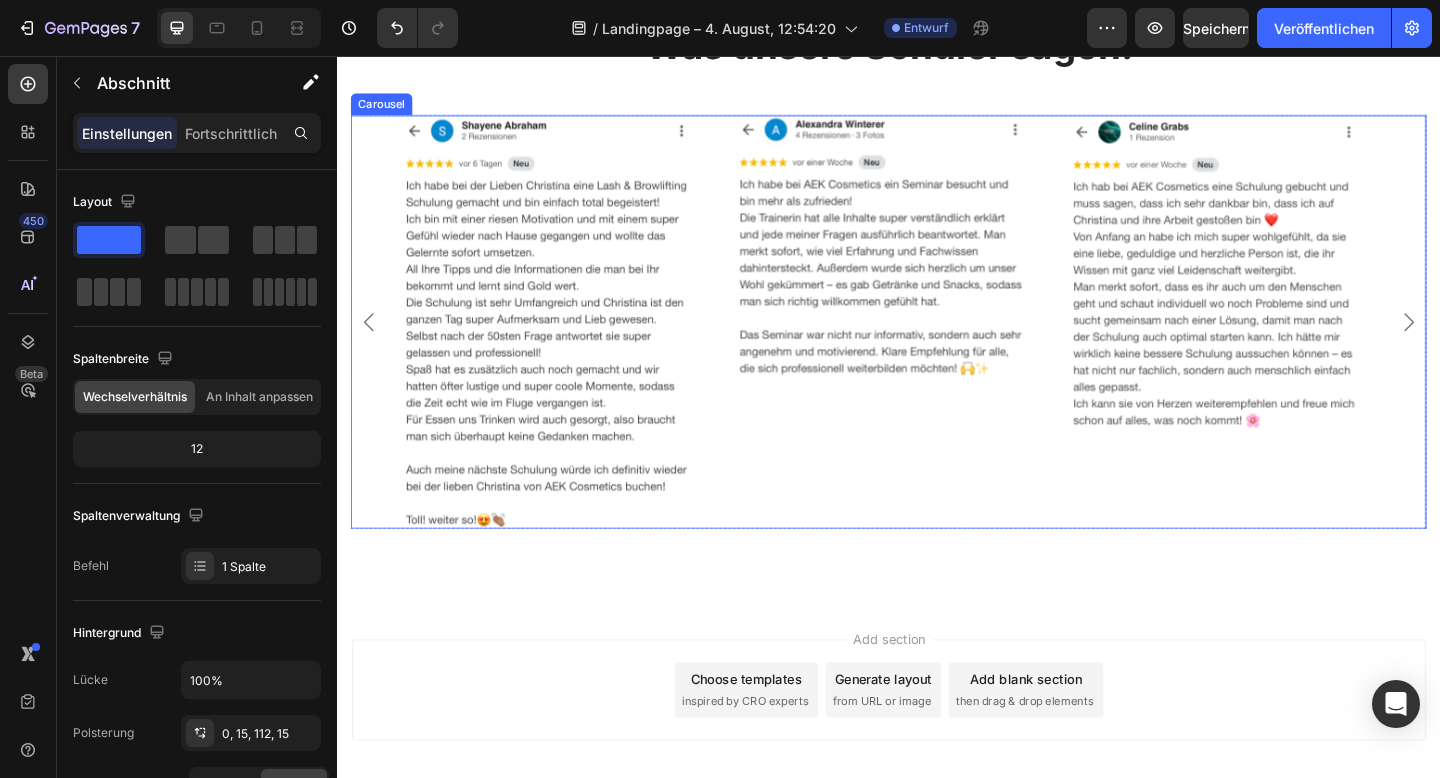 click 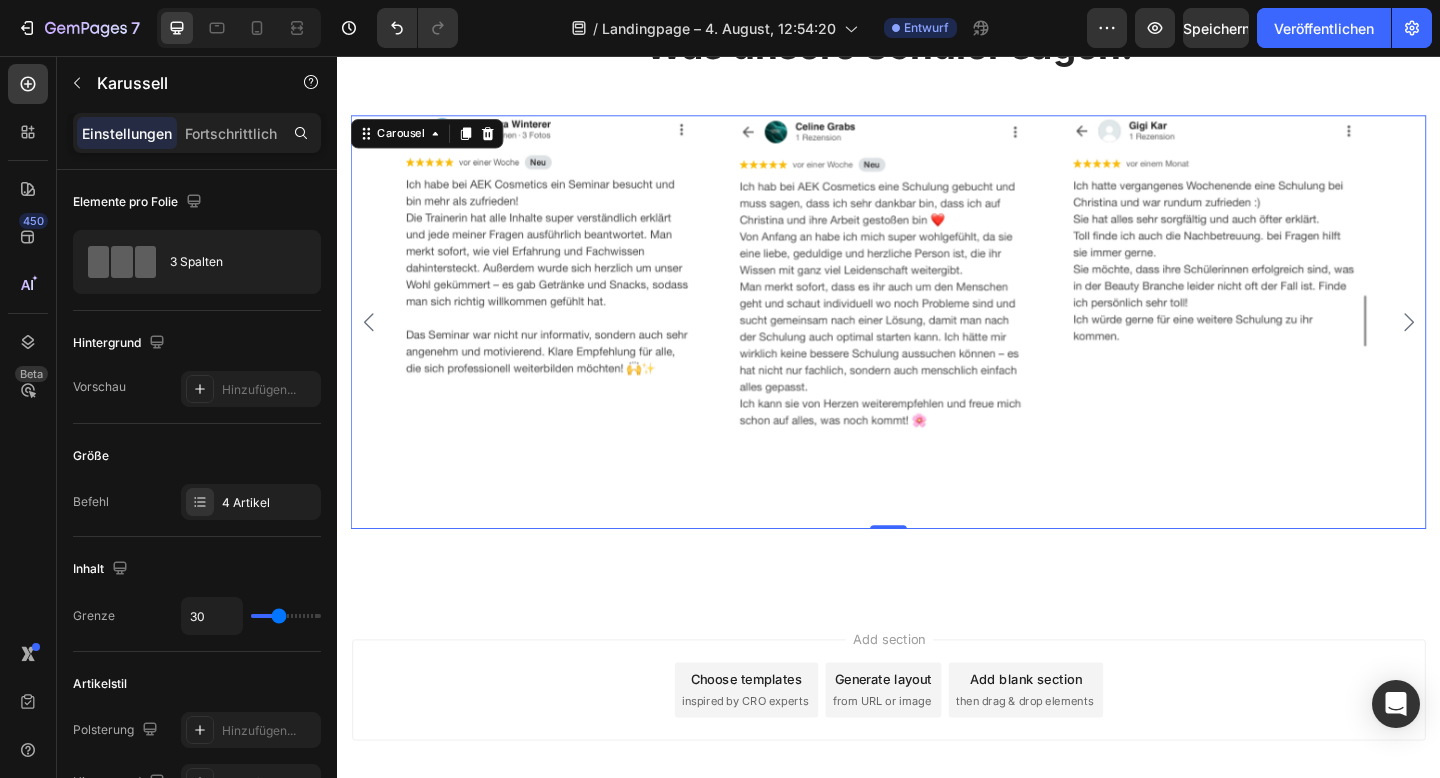 click on "Image" at bounding box center [1292, 346] 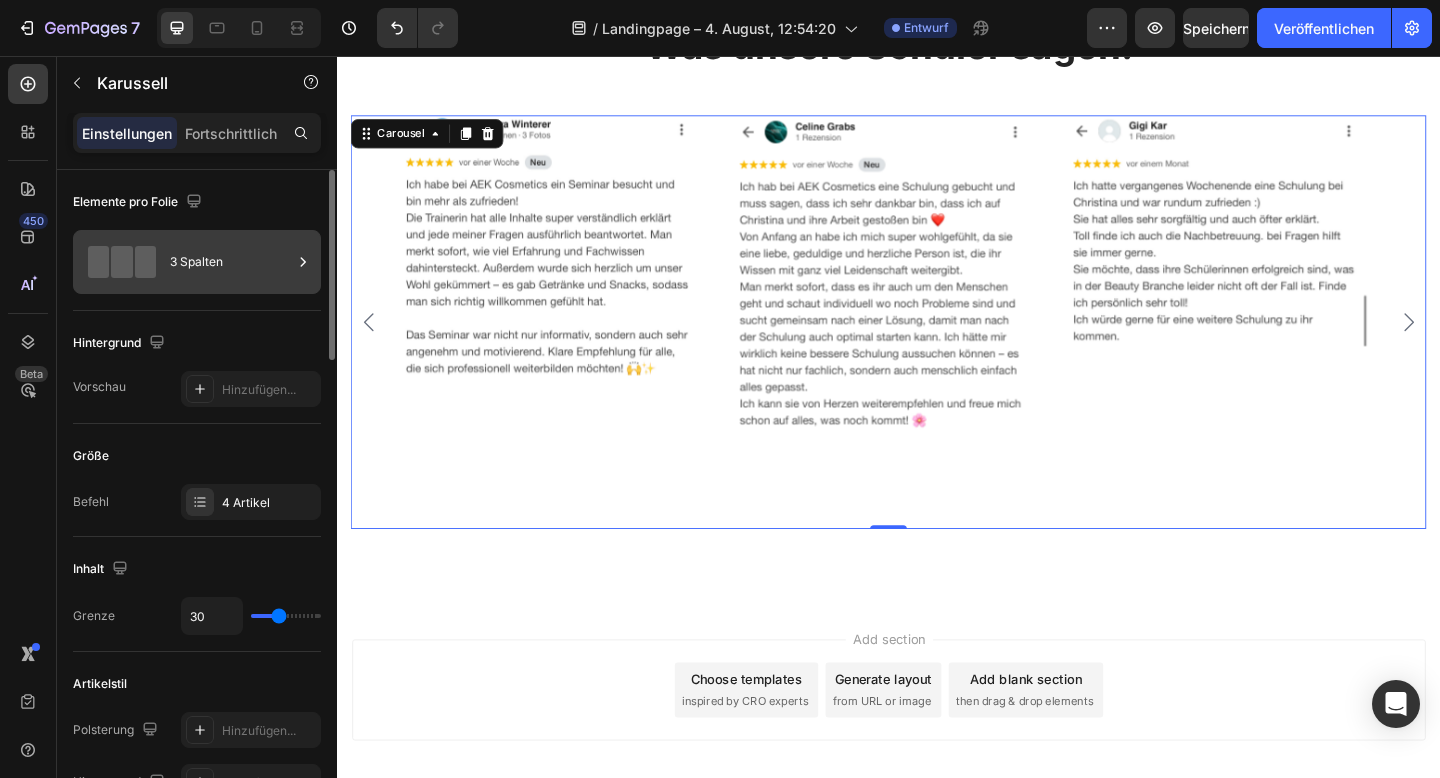 click on "3 Spalten" at bounding box center [231, 262] 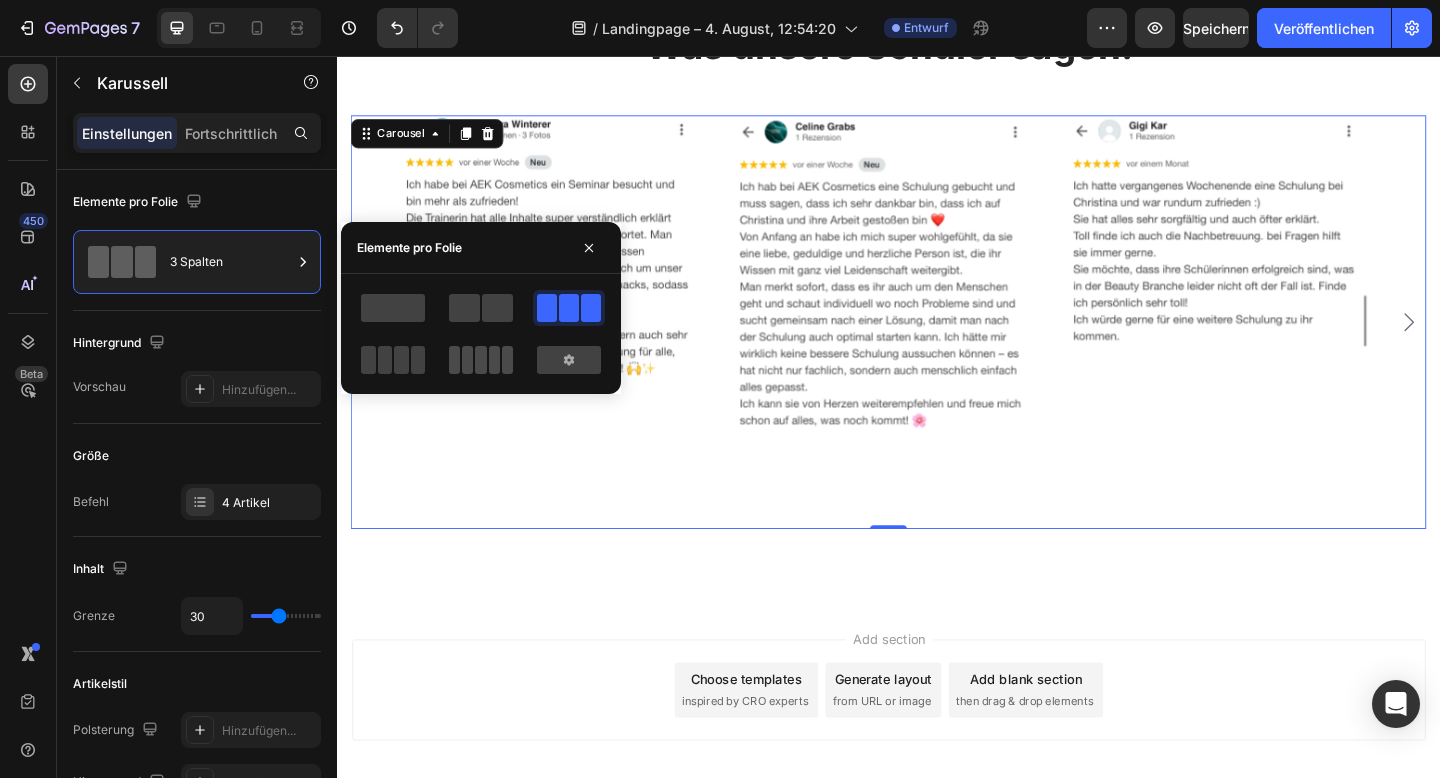 click 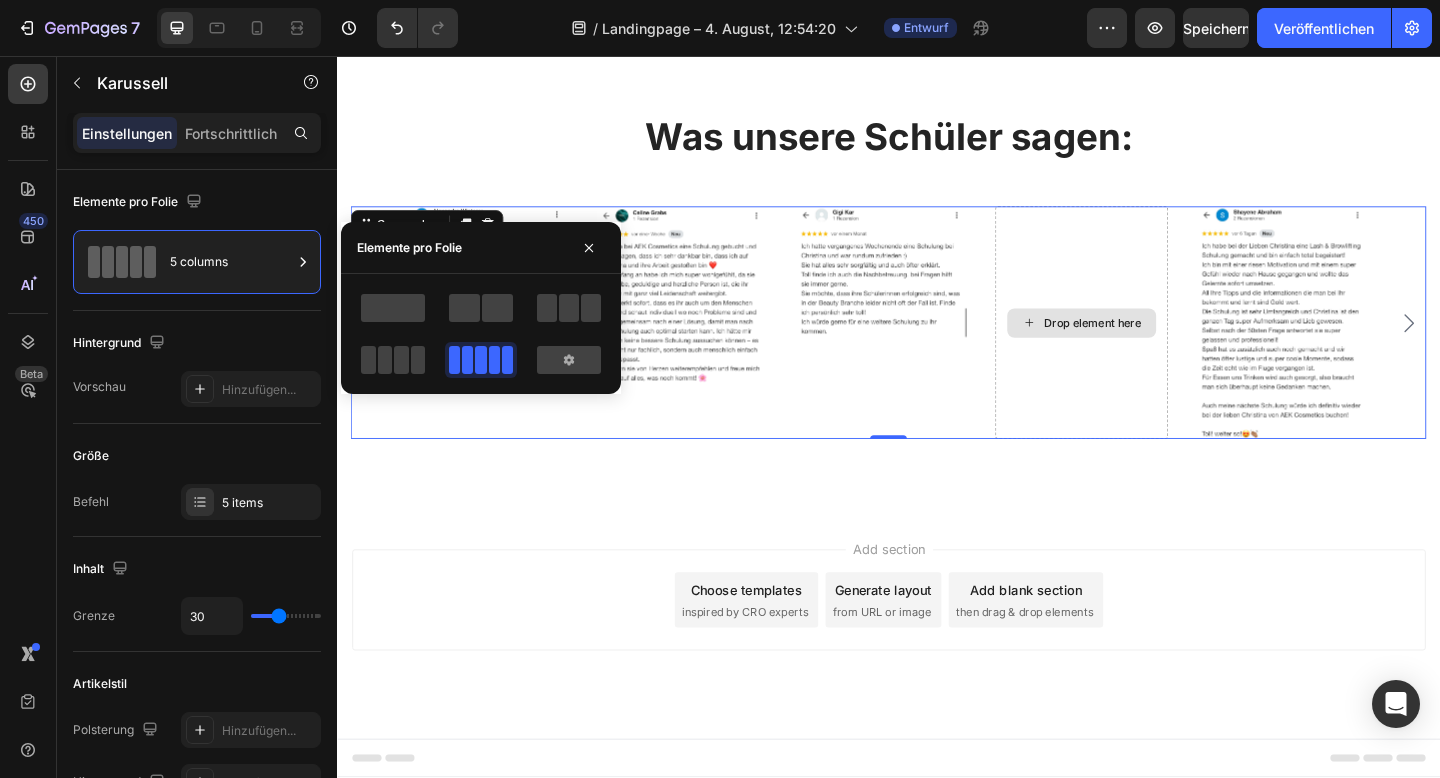 scroll, scrollTop: 3444, scrollLeft: 0, axis: vertical 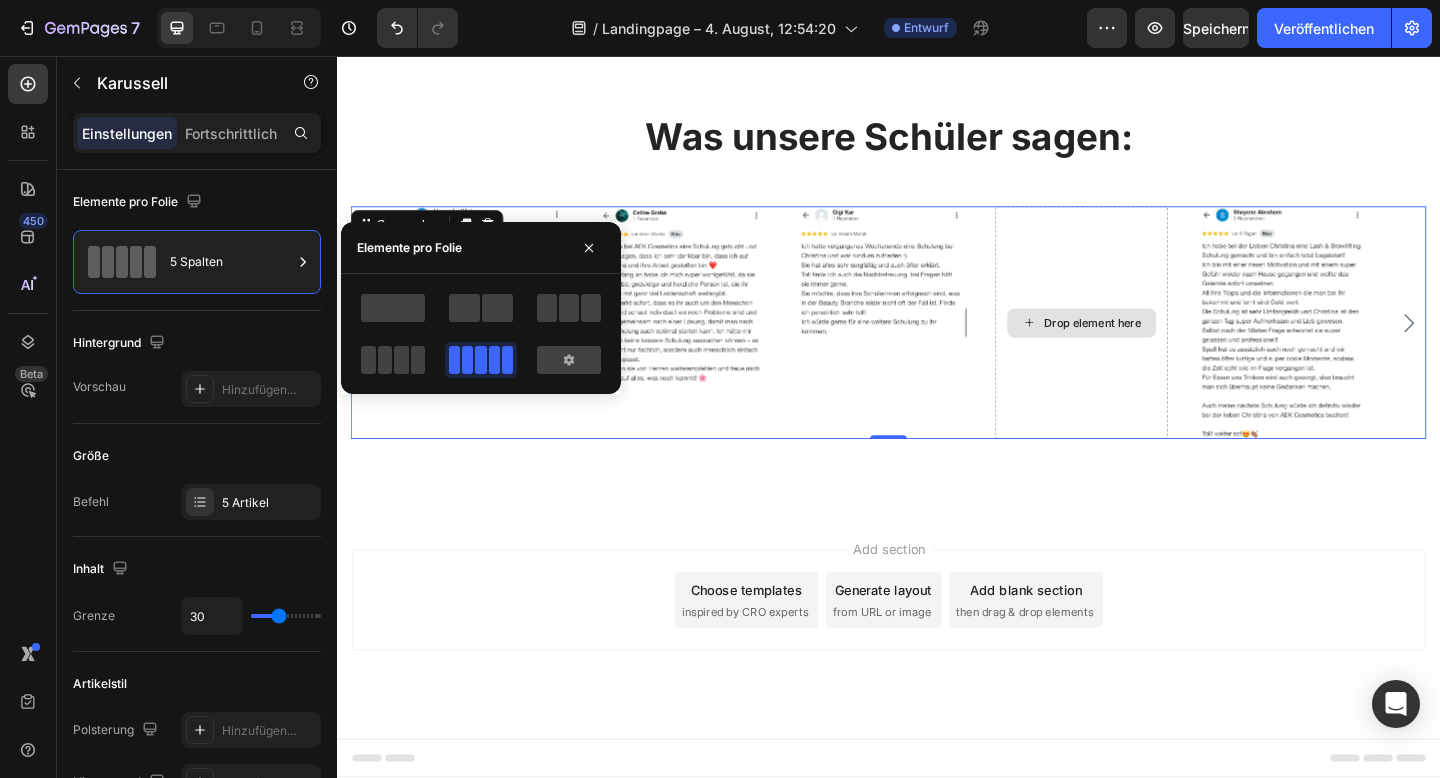 click on "Drop element here" at bounding box center (1159, 347) 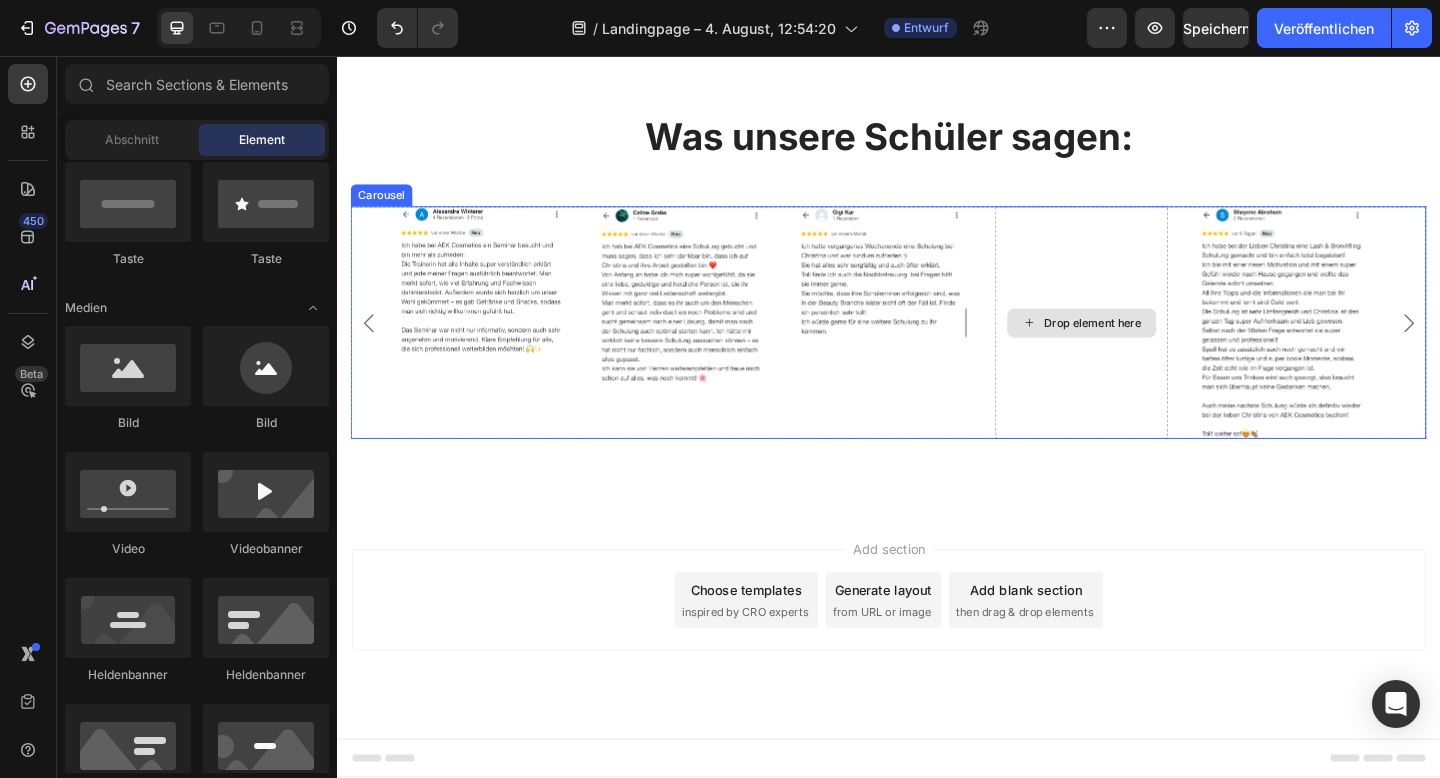 click on "Drop element here" at bounding box center [1147, 347] 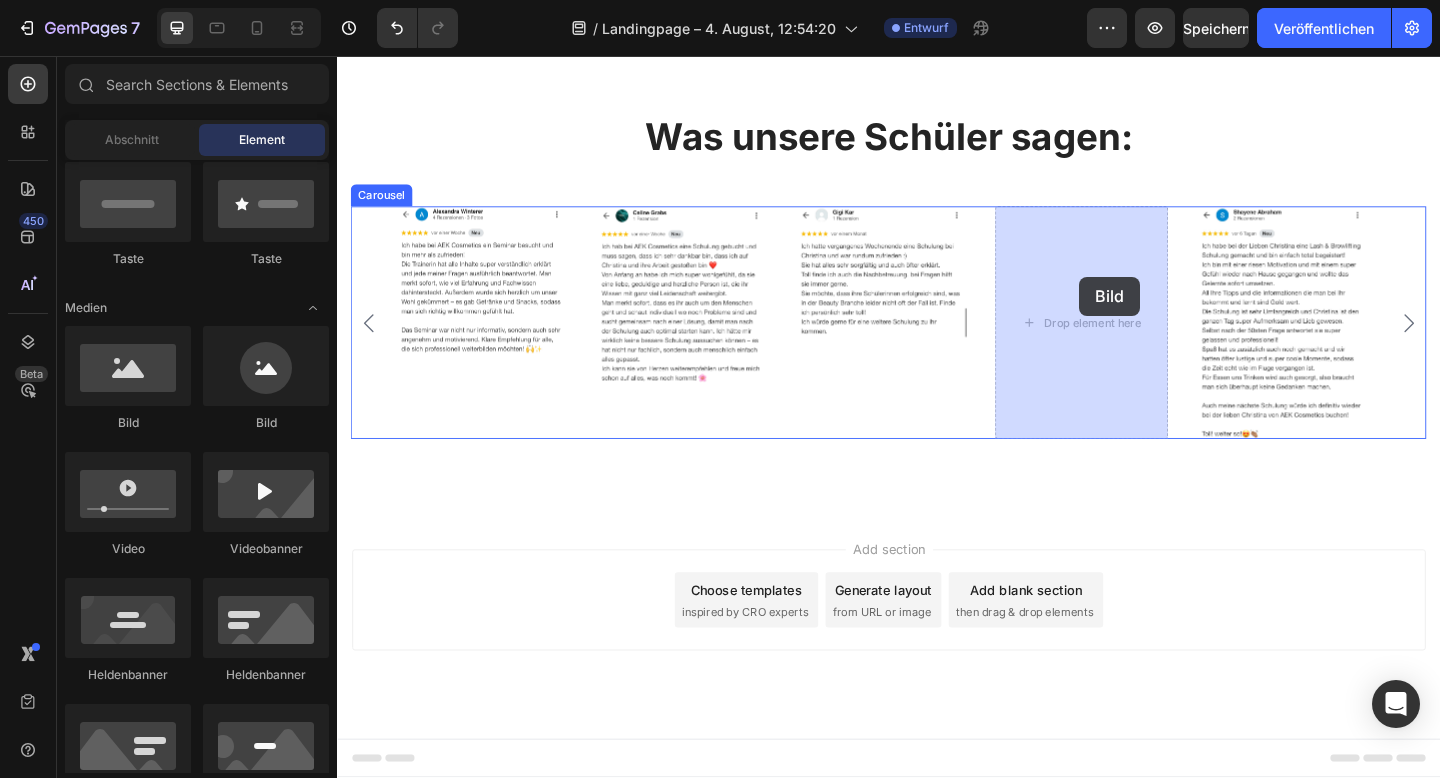 drag, startPoint x: 450, startPoint y: 431, endPoint x: 1129, endPoint y: 290, distance: 693.4854 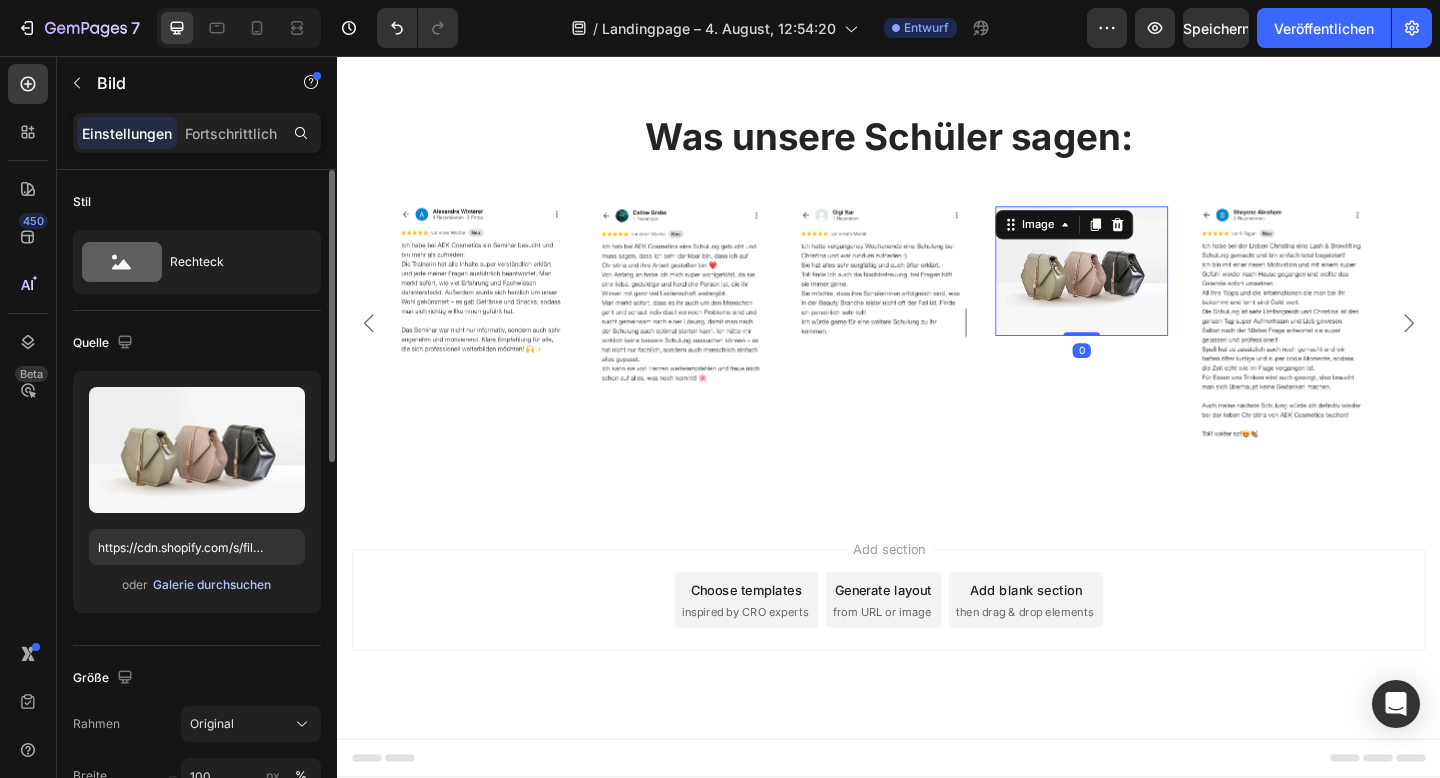 click on "Galerie durchsuchen" at bounding box center (212, 584) 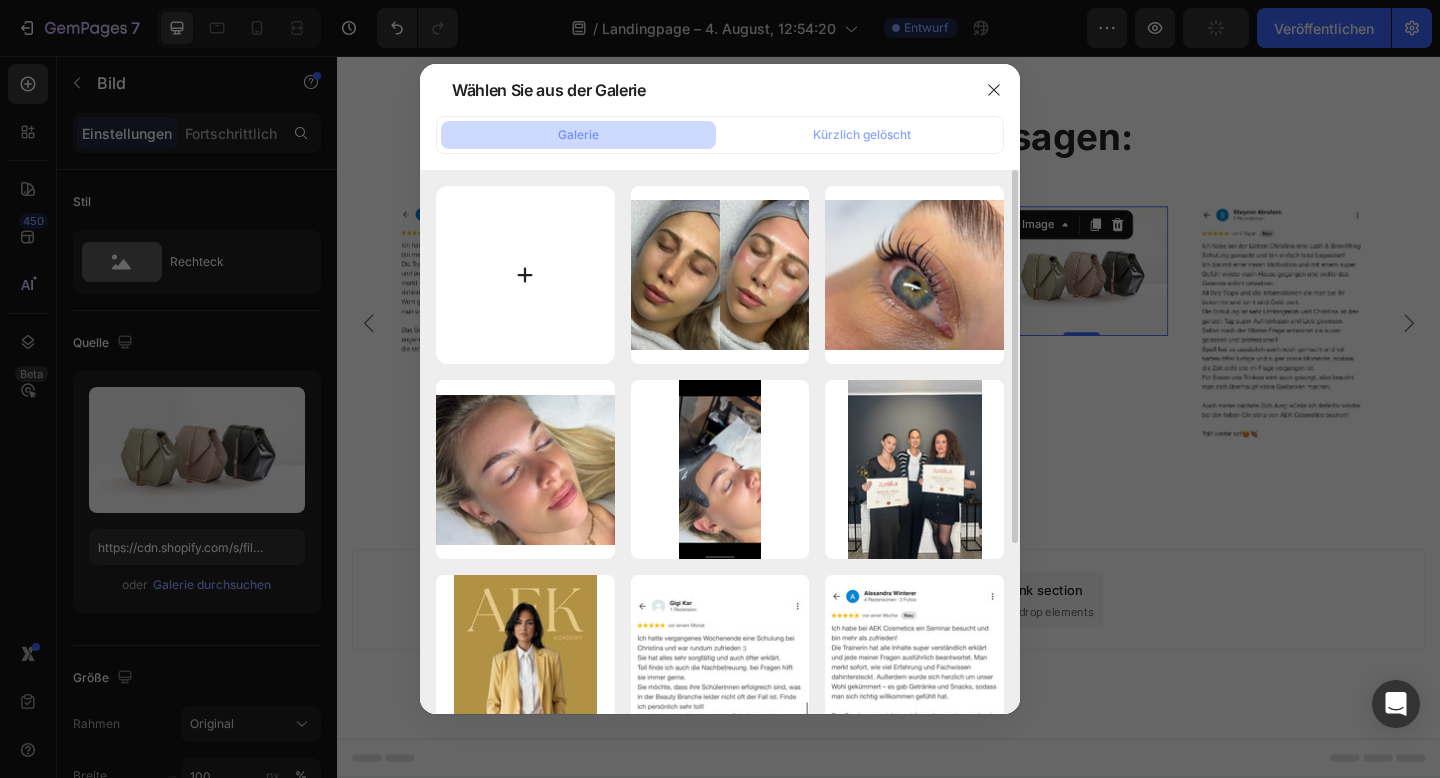type on "C:\fakepath\IMG_4848.PNG" 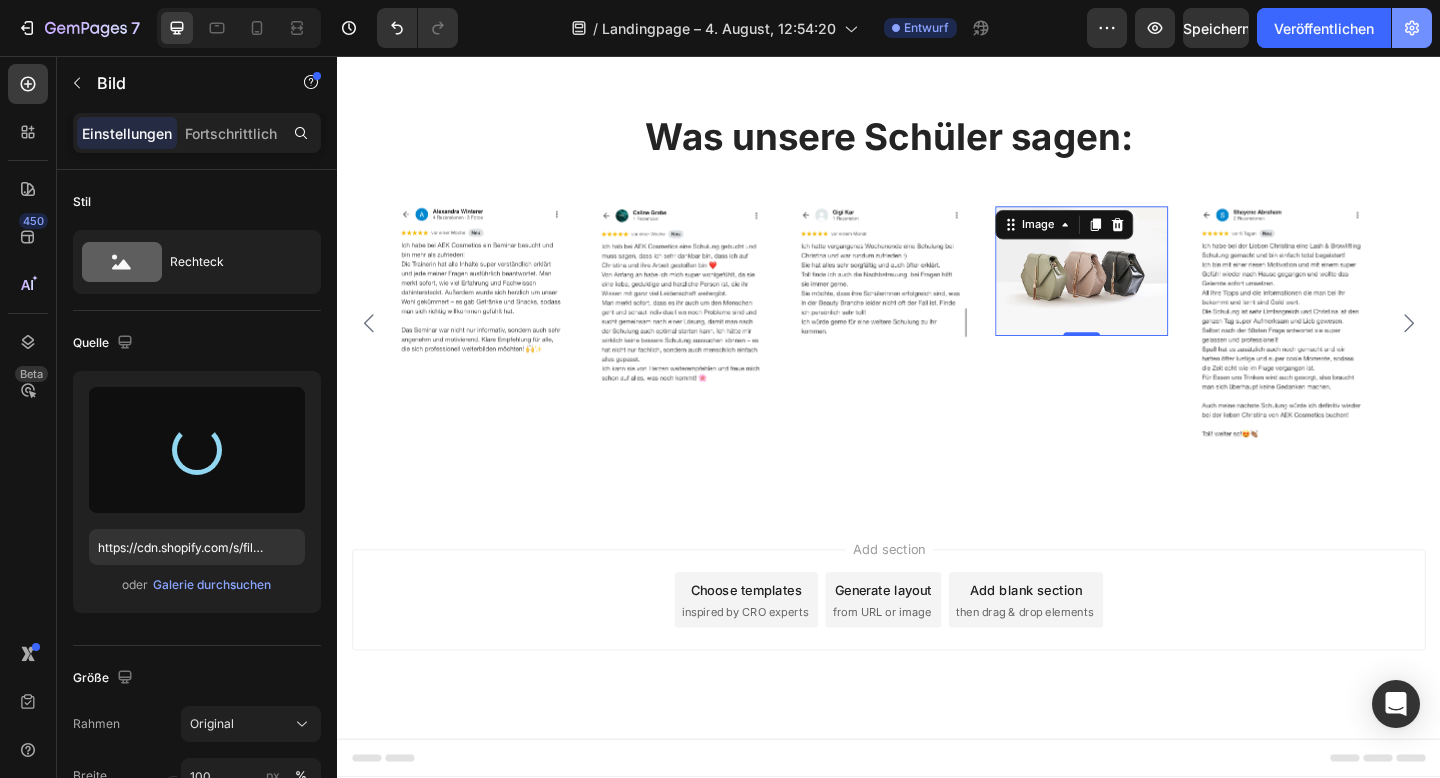type on "https://cdn.shopify.com/s/files/1/0970/3116/0133/files/gempages_578436745826141065-032190f7-79c5-4f83-ae44-0108212939d6.png" 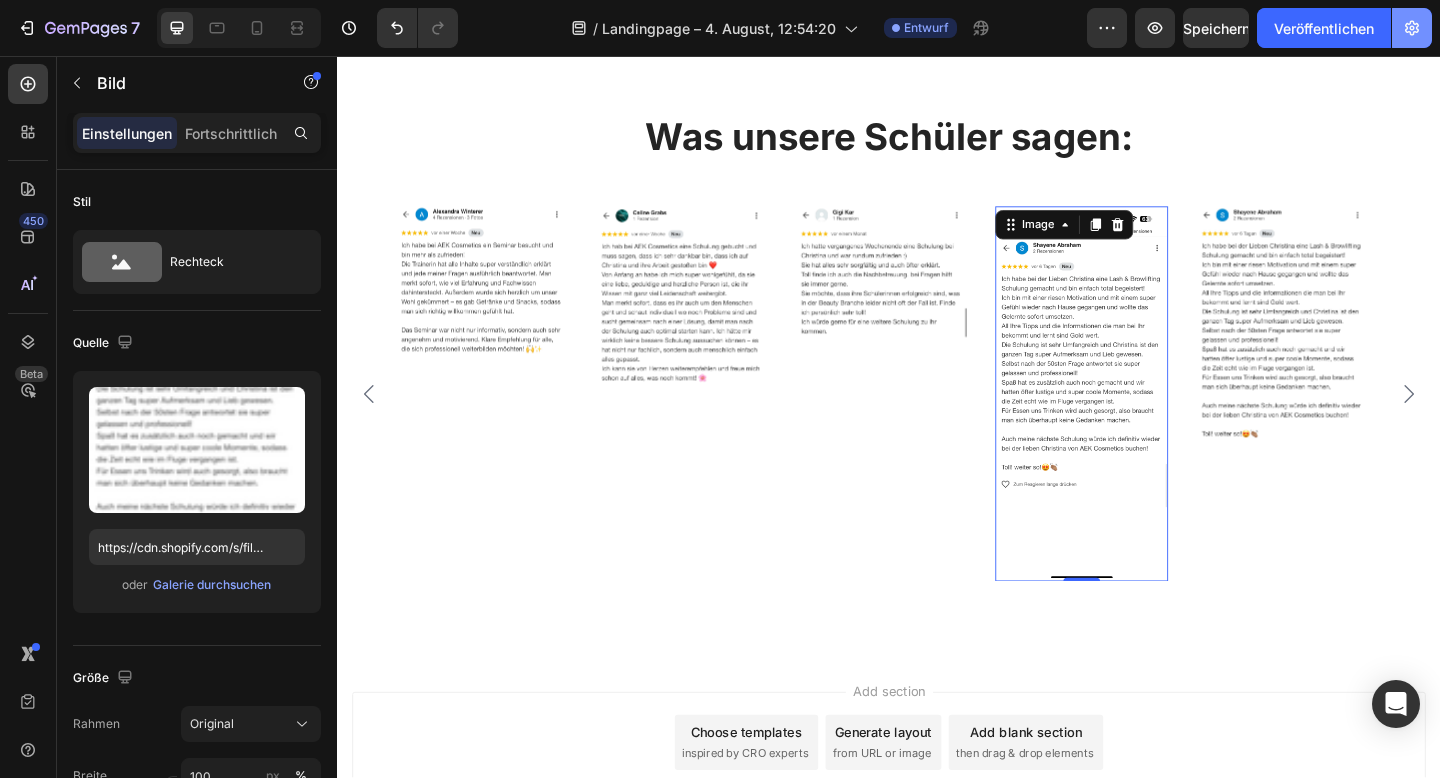 scroll, scrollTop: 3543, scrollLeft: 0, axis: vertical 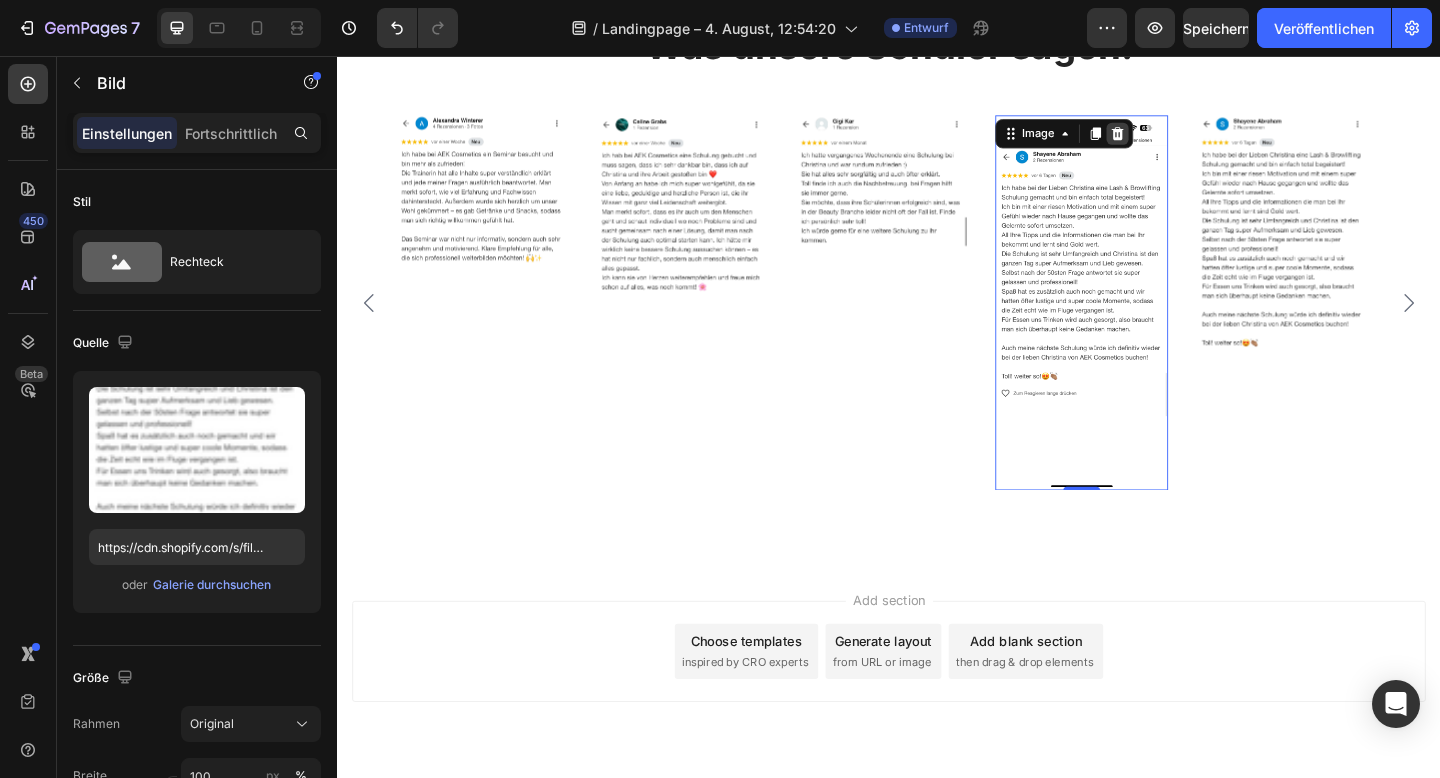 click 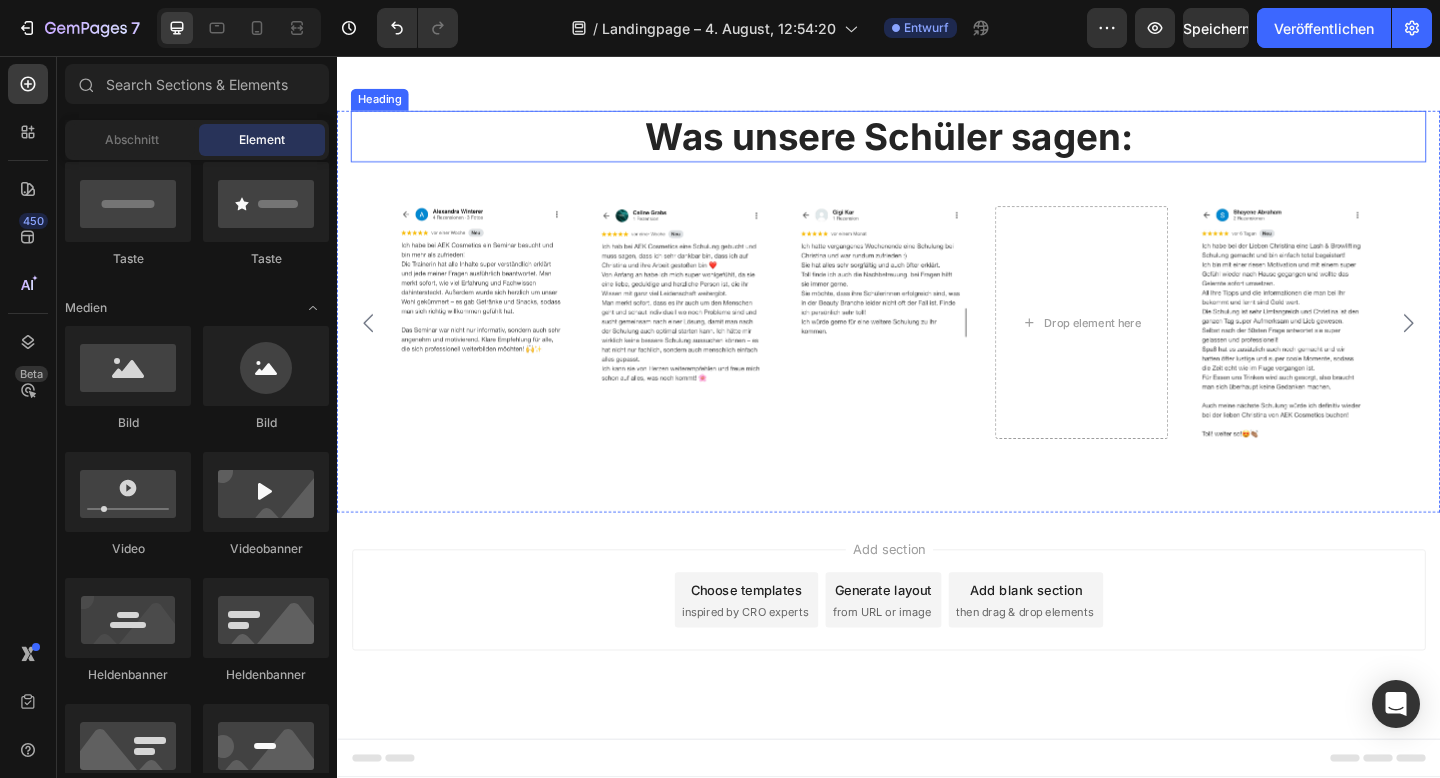 scroll, scrollTop: 3444, scrollLeft: 0, axis: vertical 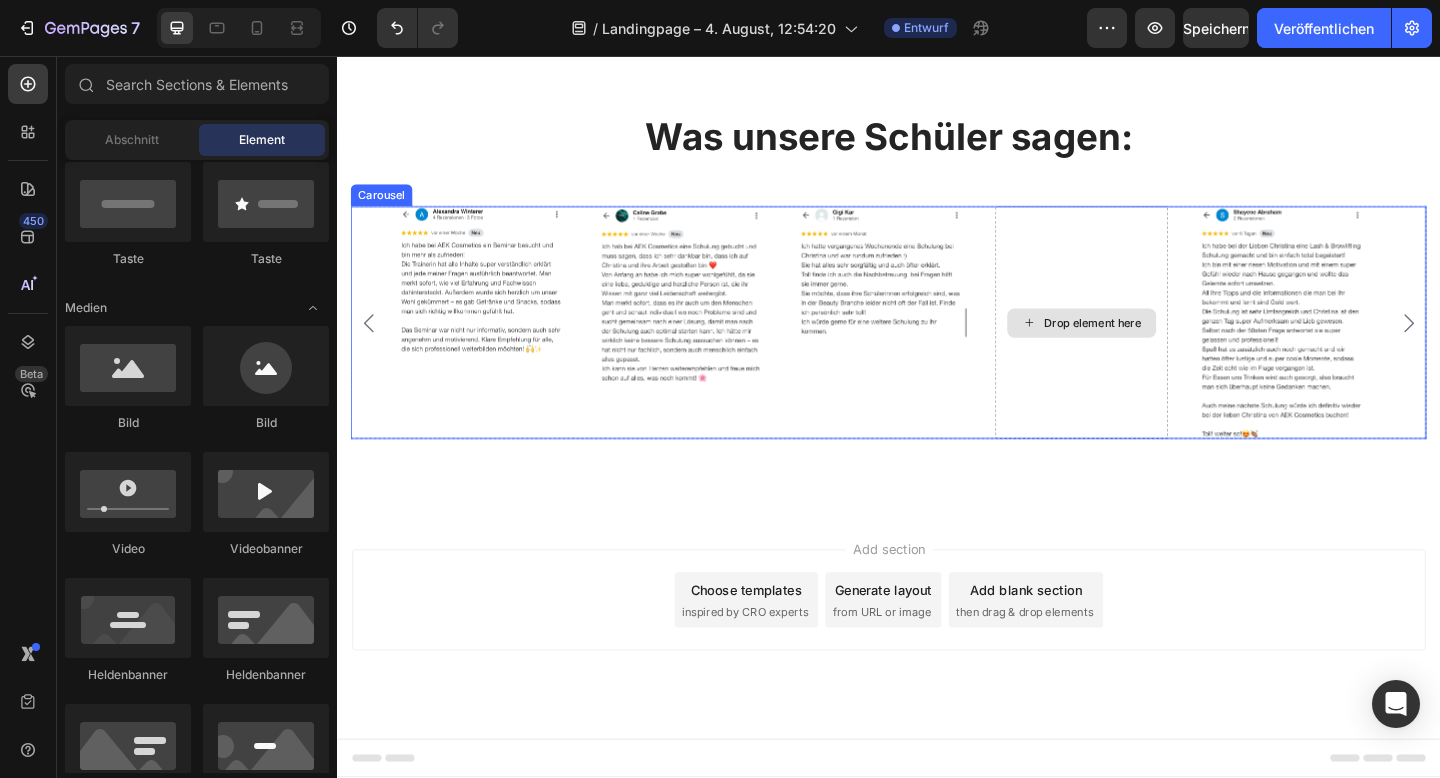 click on "Drop element here" at bounding box center (1147, 347) 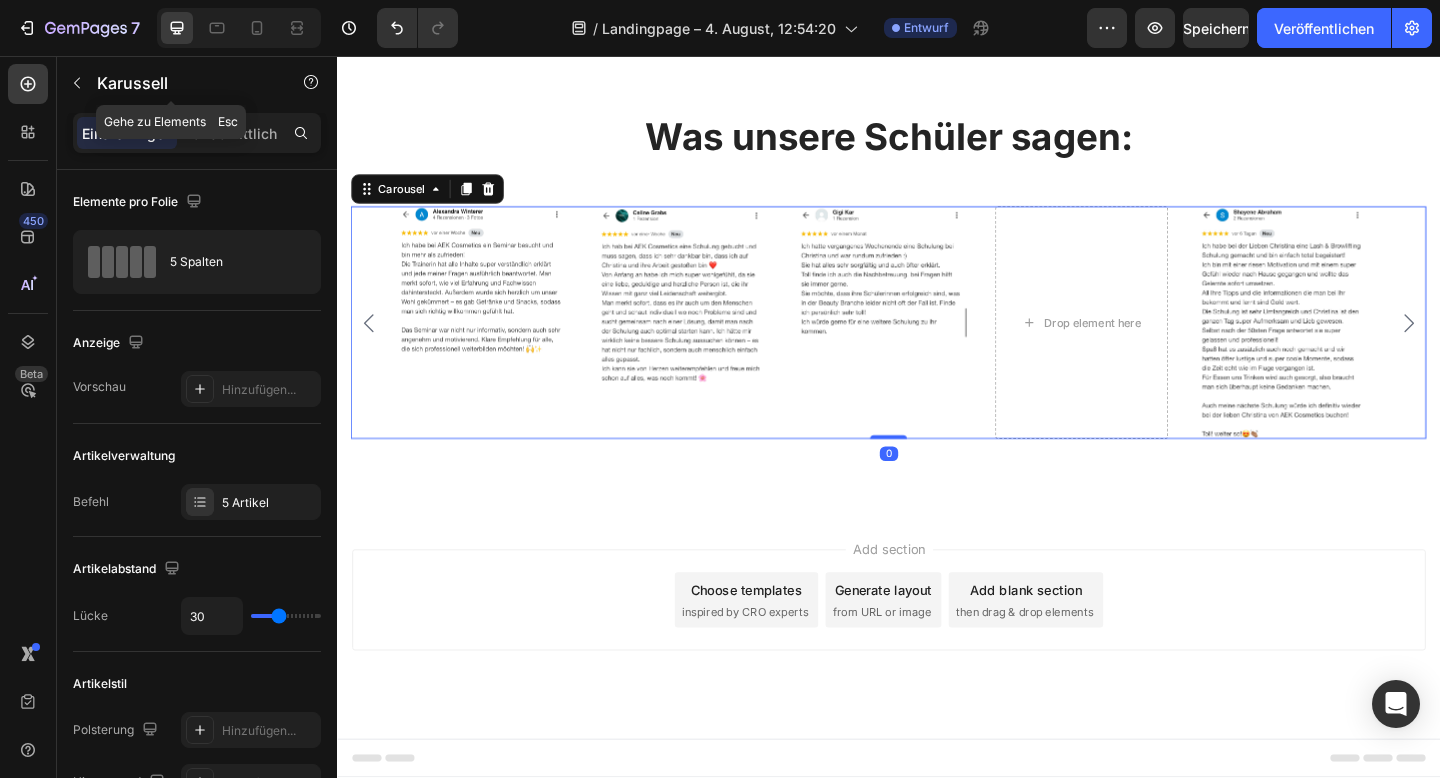 click 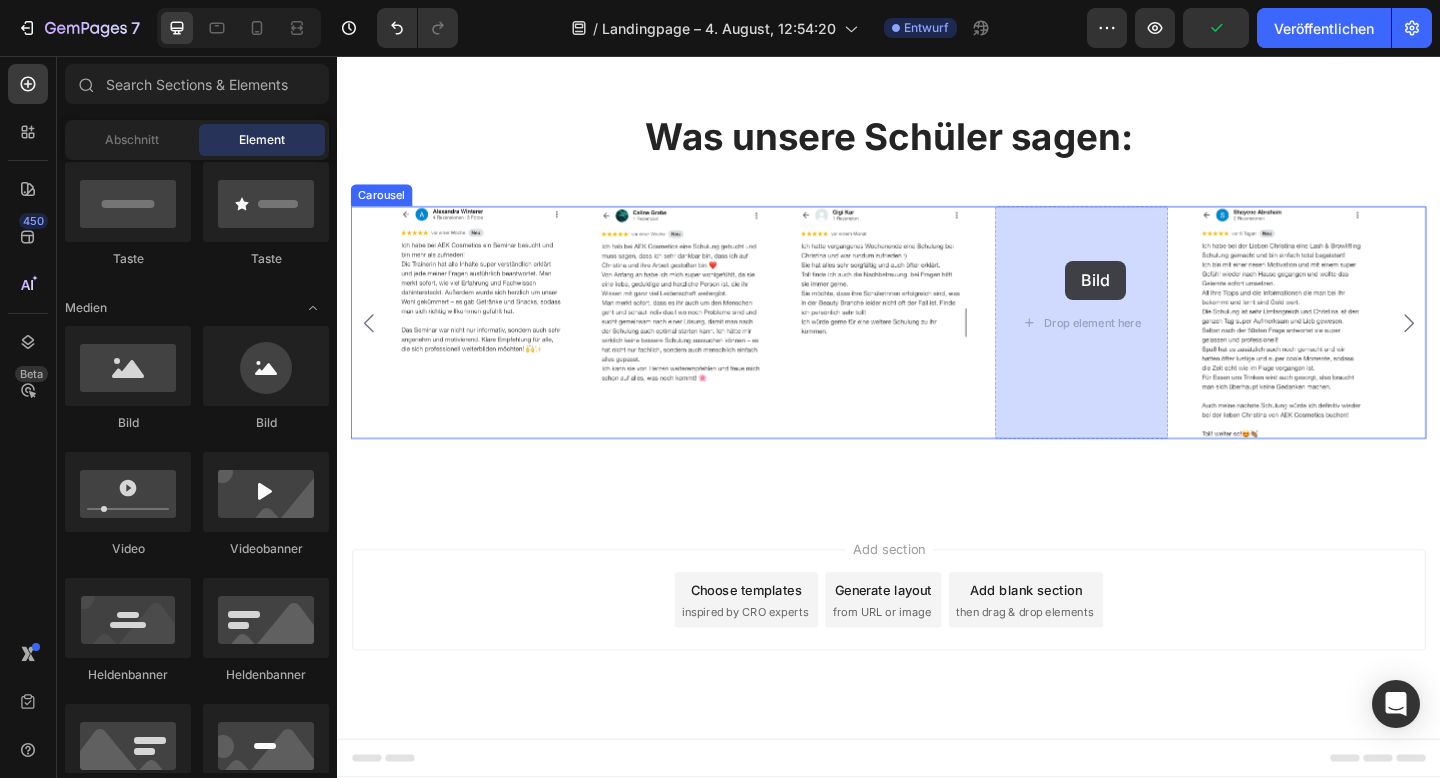 drag, startPoint x: 466, startPoint y: 405, endPoint x: 1130, endPoint y: 280, distance: 675.6634 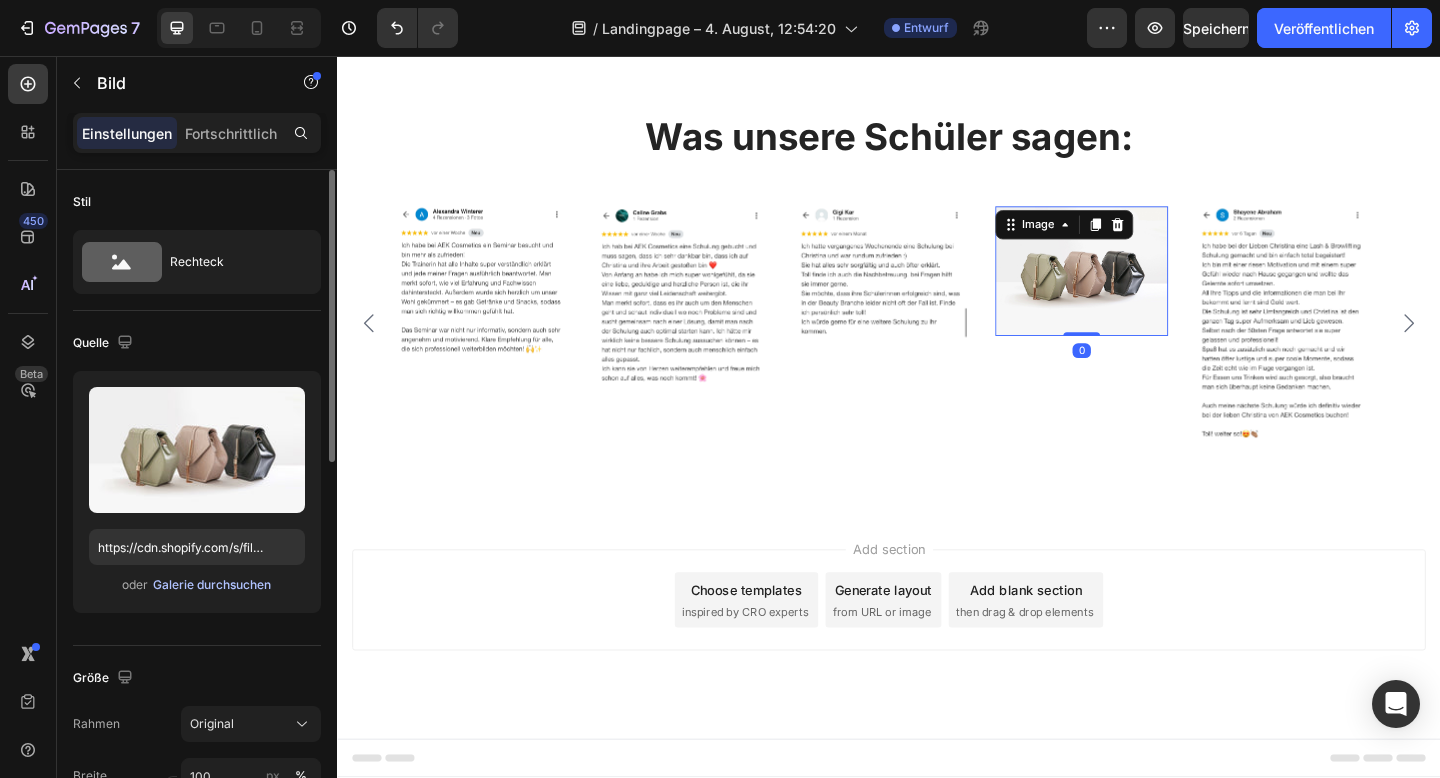 click on "Galerie durchsuchen" at bounding box center [212, 584] 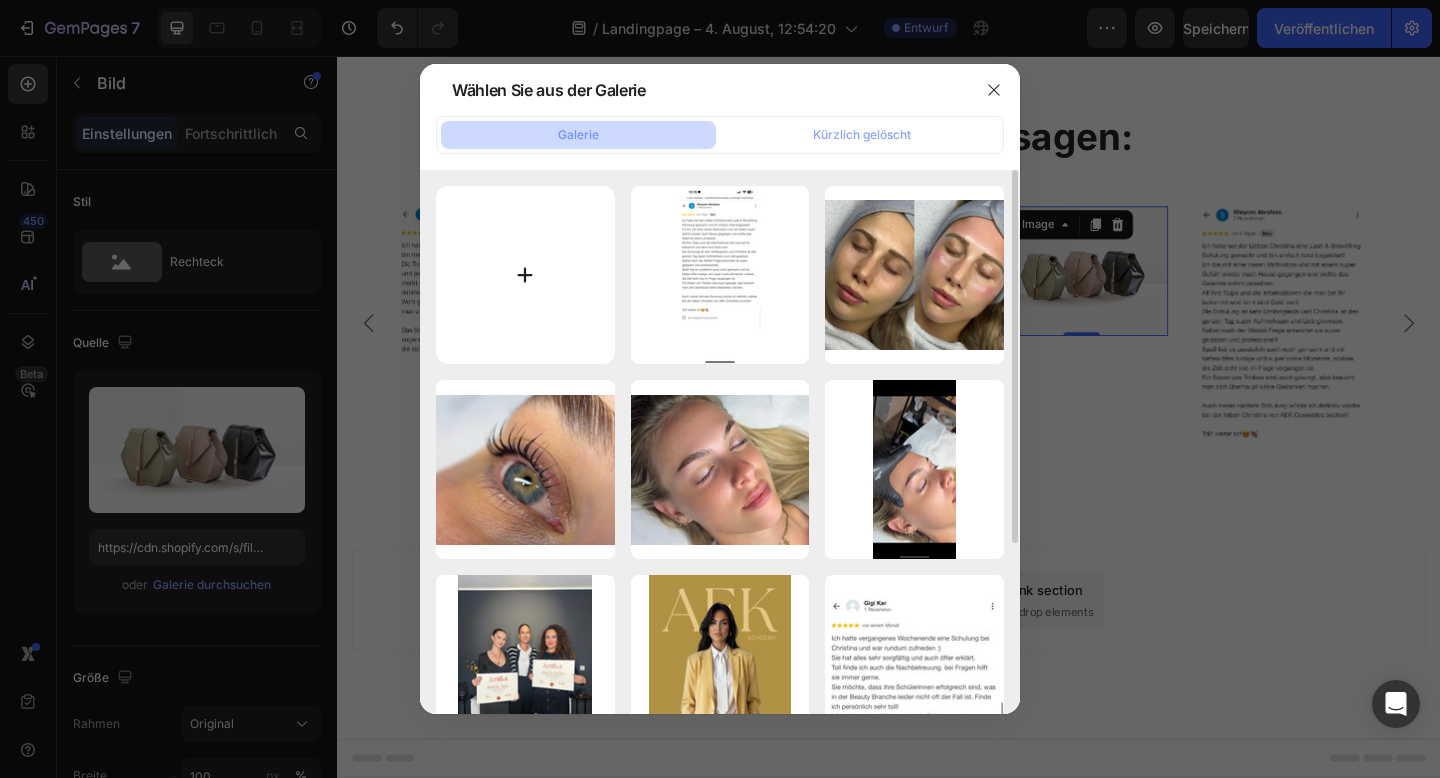 type on "C:\fakepath\IMG_[NUMBER].jpg" 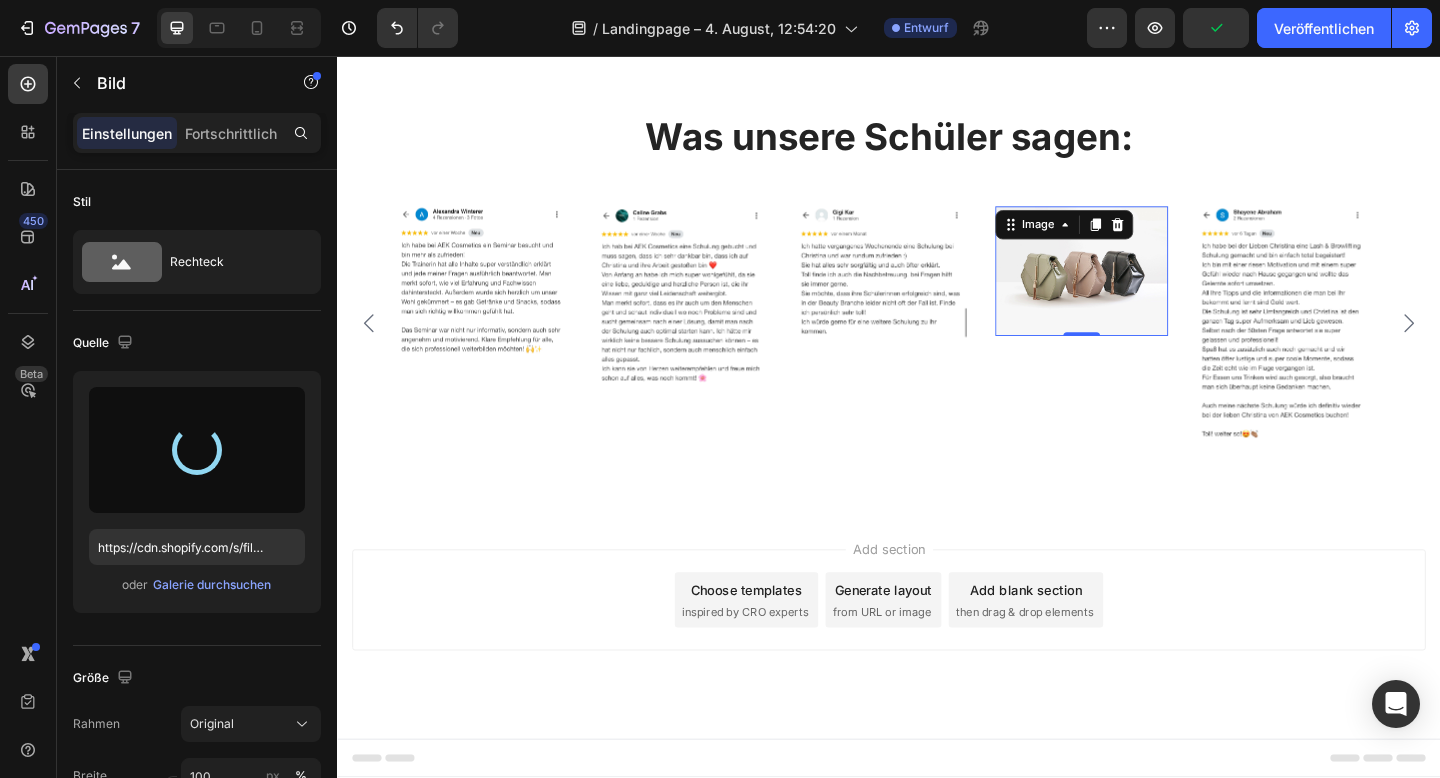 type on "https://cdn.shopify.com/s/files/1/0970/3116/0133/files/gempages_578436745826141065-a9aa7835-f772-4eeb-8e8e-b59dda5791d4.jpg" 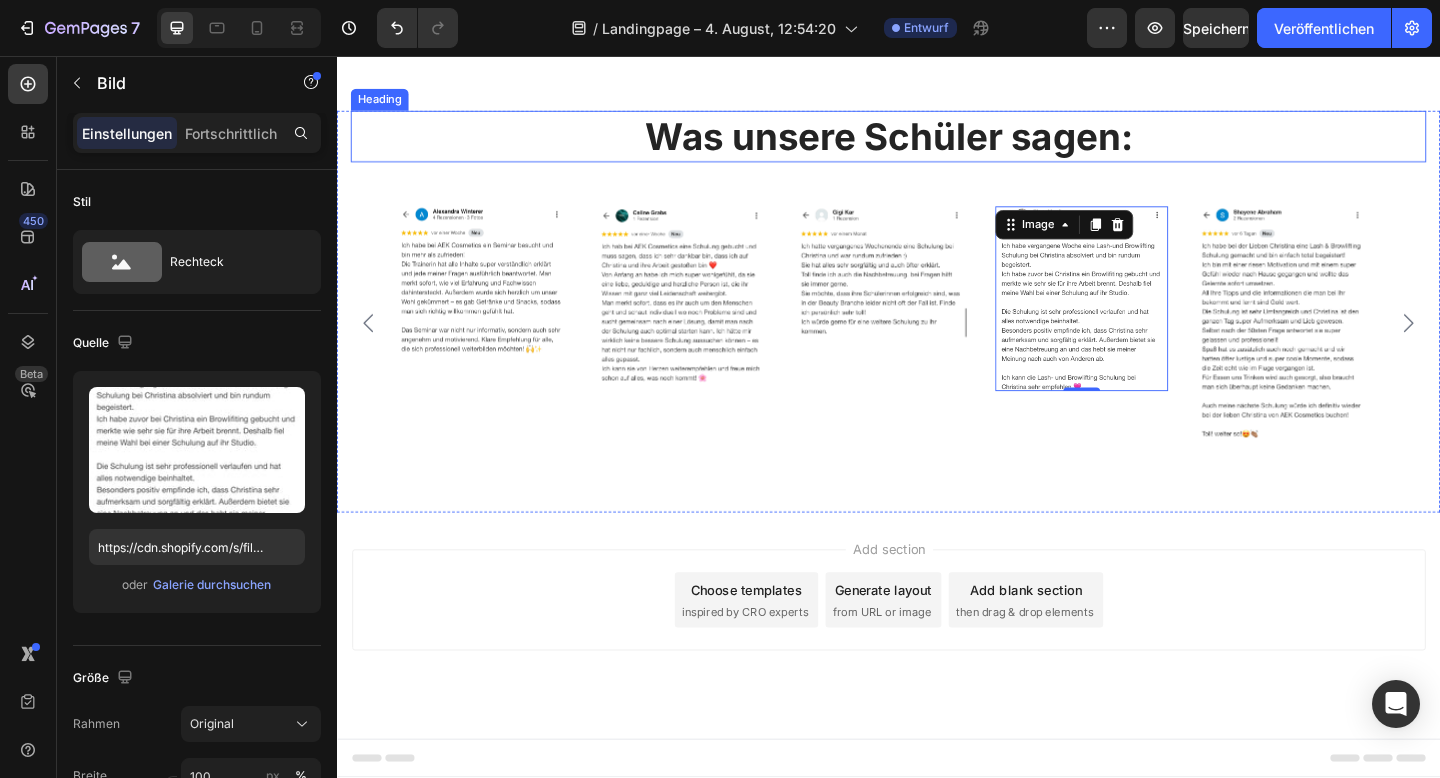 drag, startPoint x: 1300, startPoint y: 117, endPoint x: 1306, endPoint y: 128, distance: 12.529964 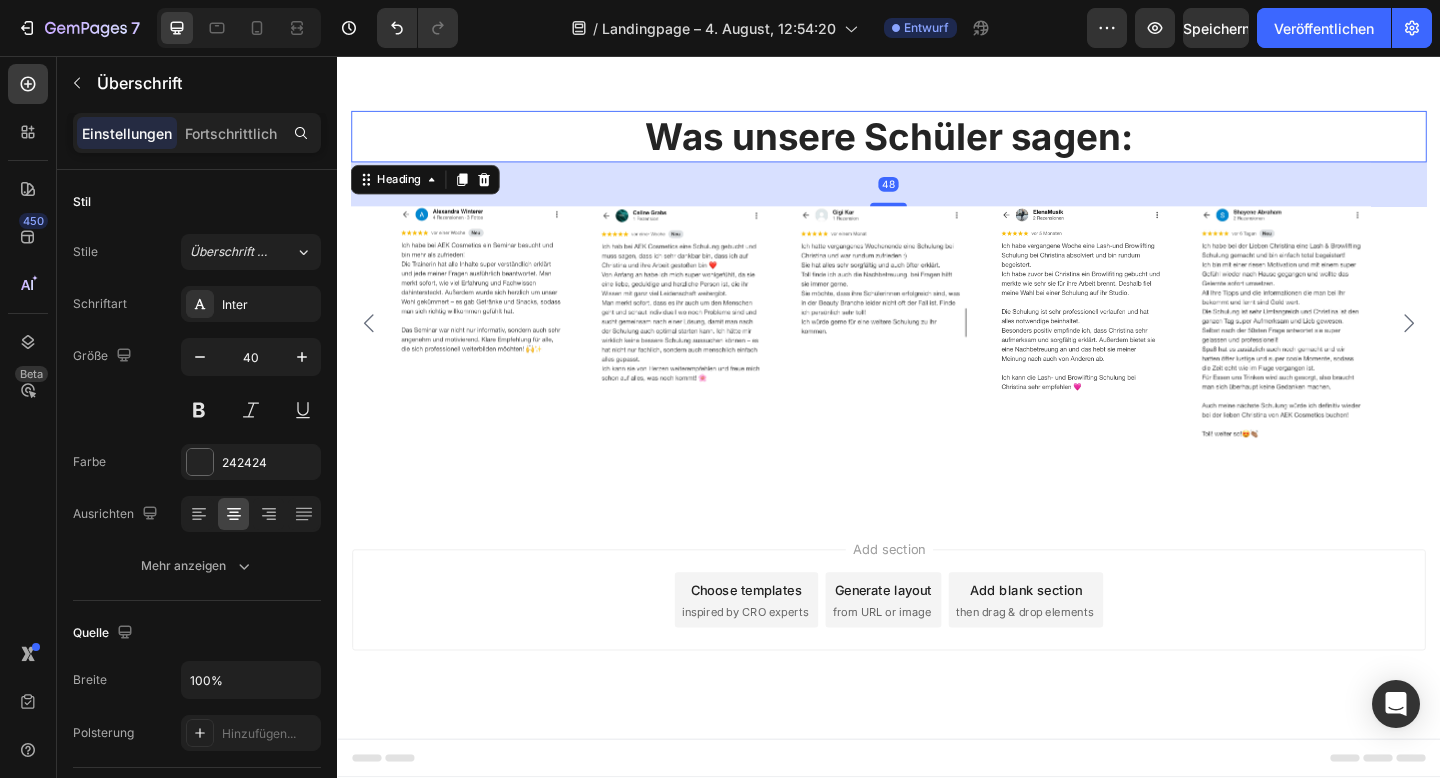 click on "Add section Choose templates inspired by CRO experts Generate layout from URL or image Add blank section then drag & drop elements" at bounding box center (937, 648) 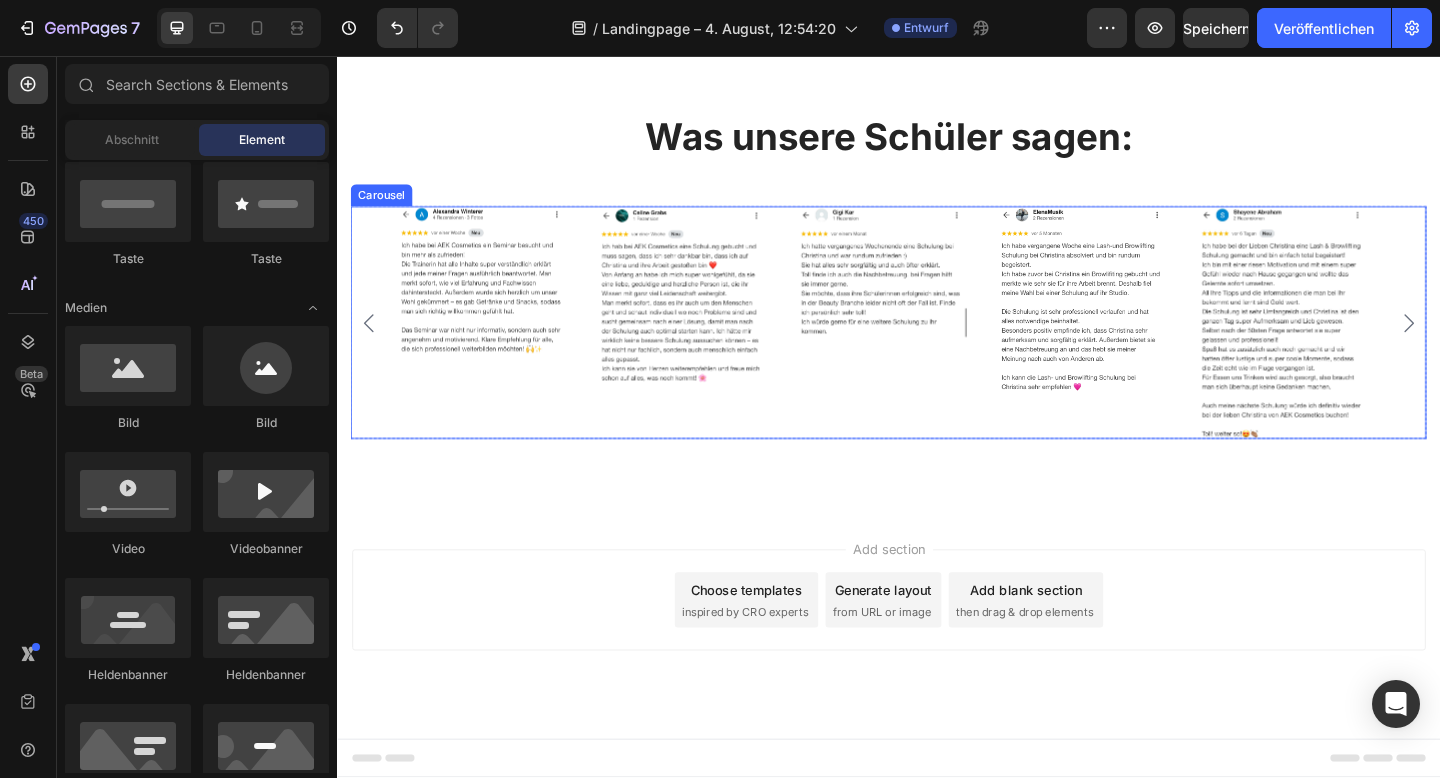 click 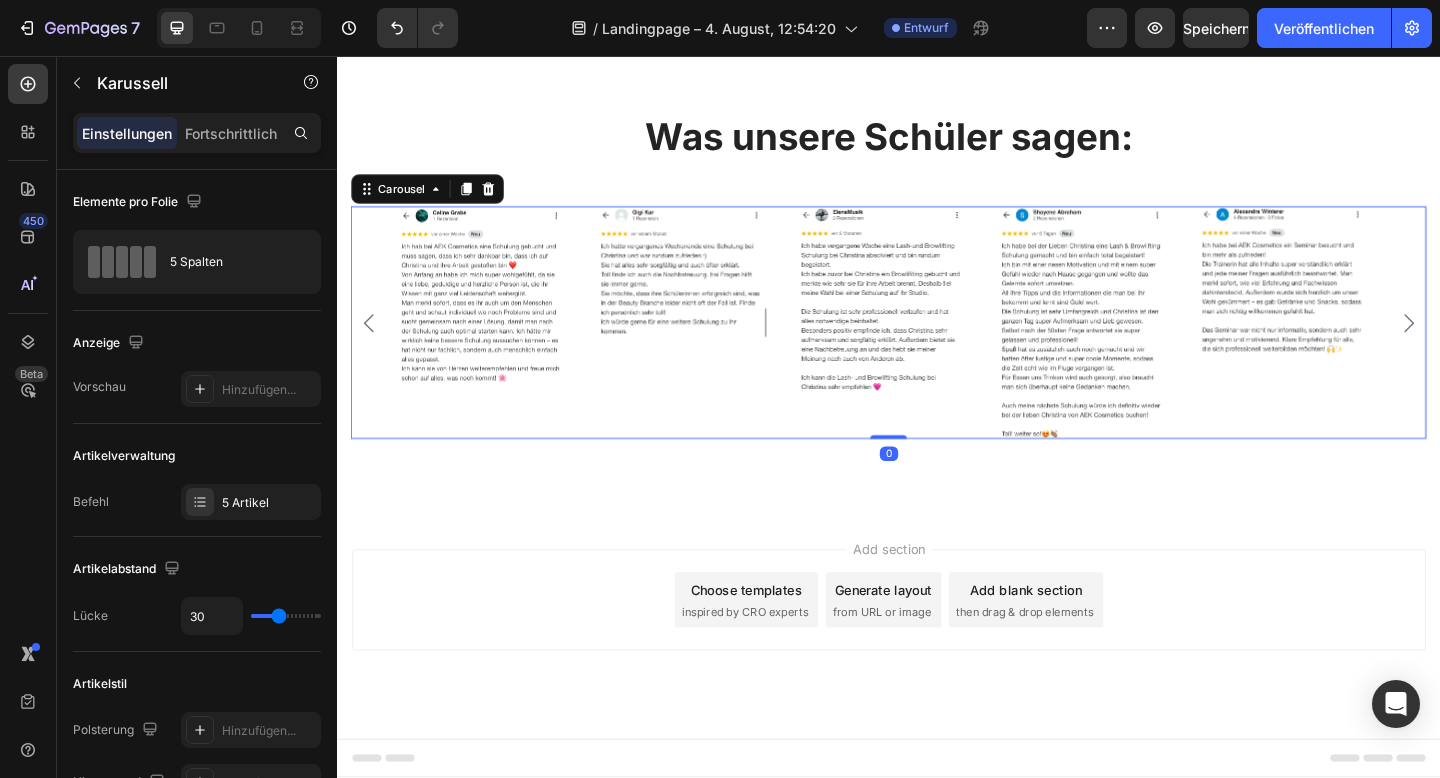 click 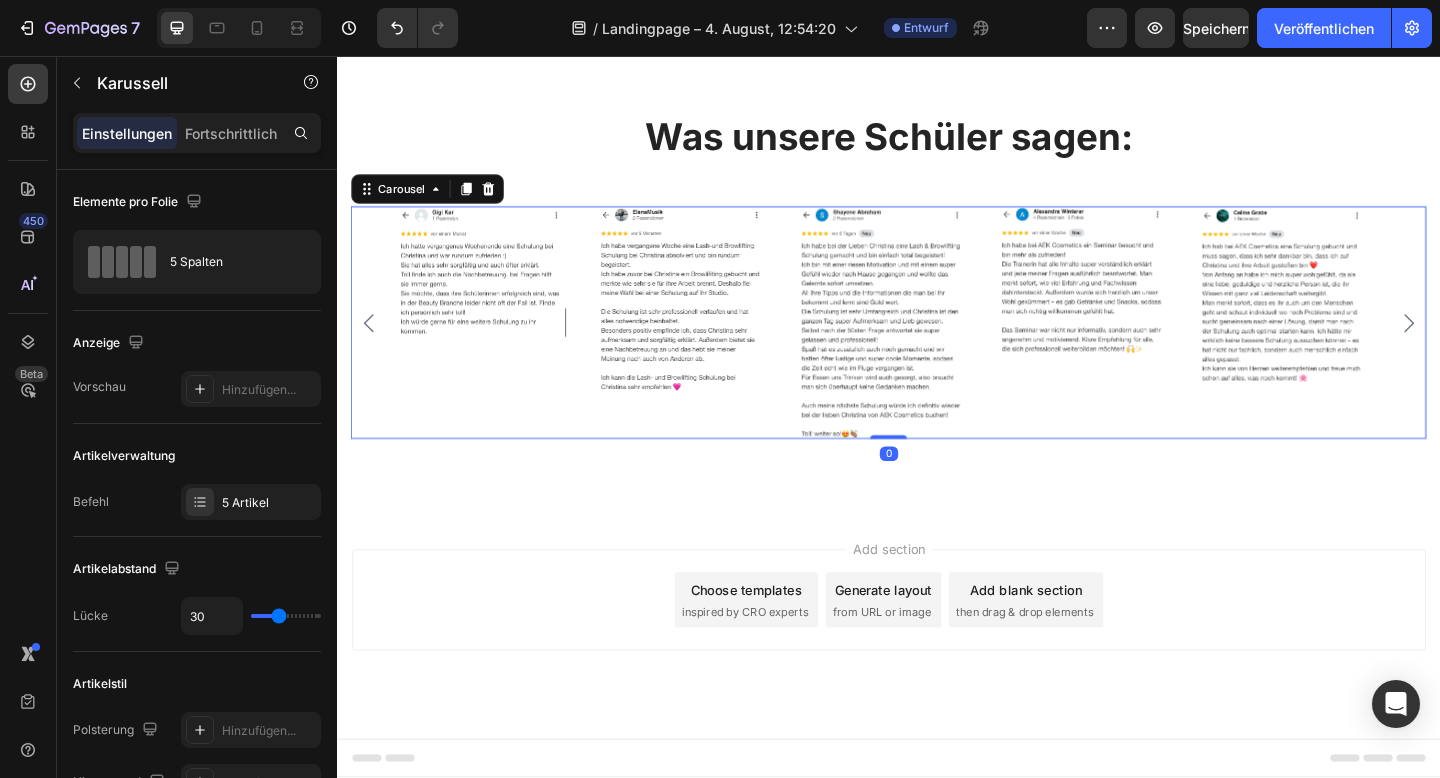 click 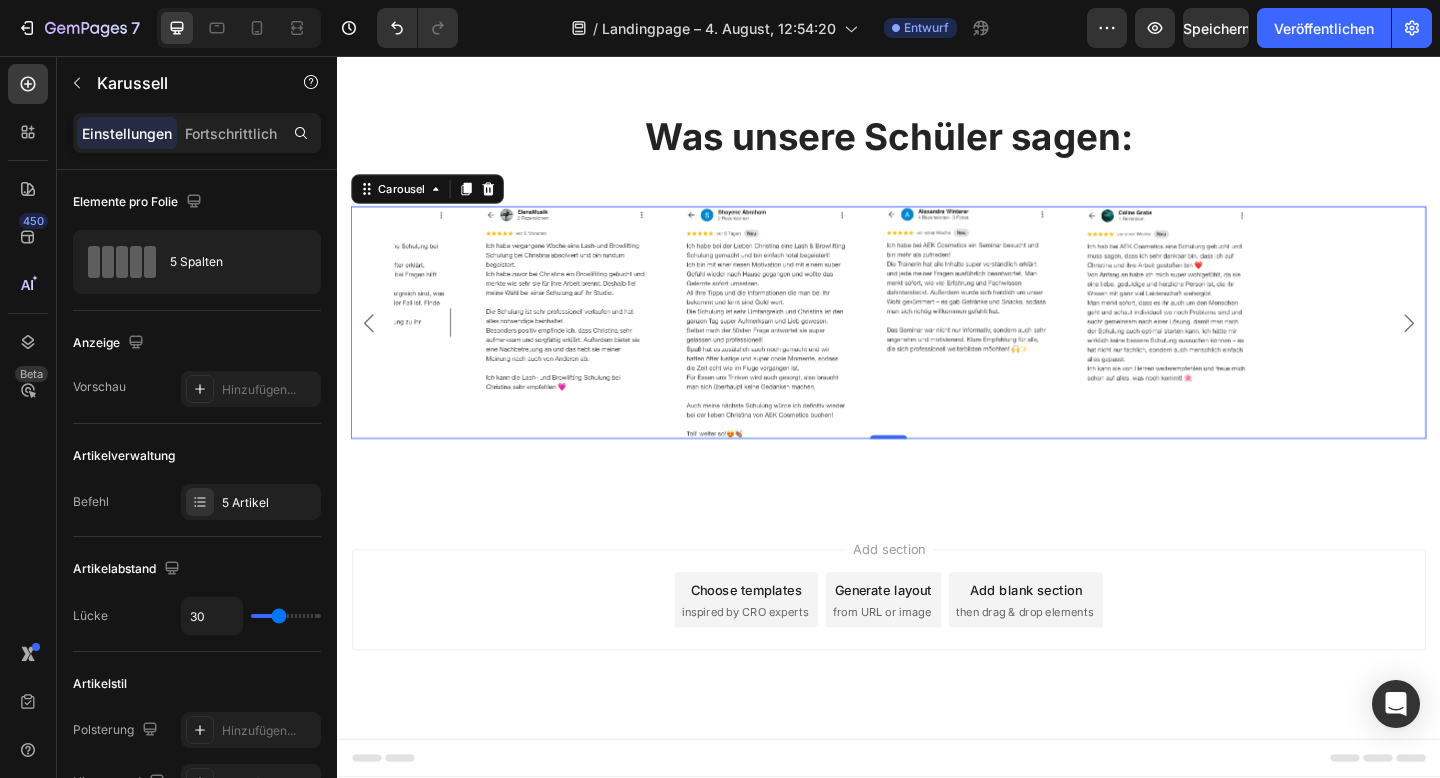 click 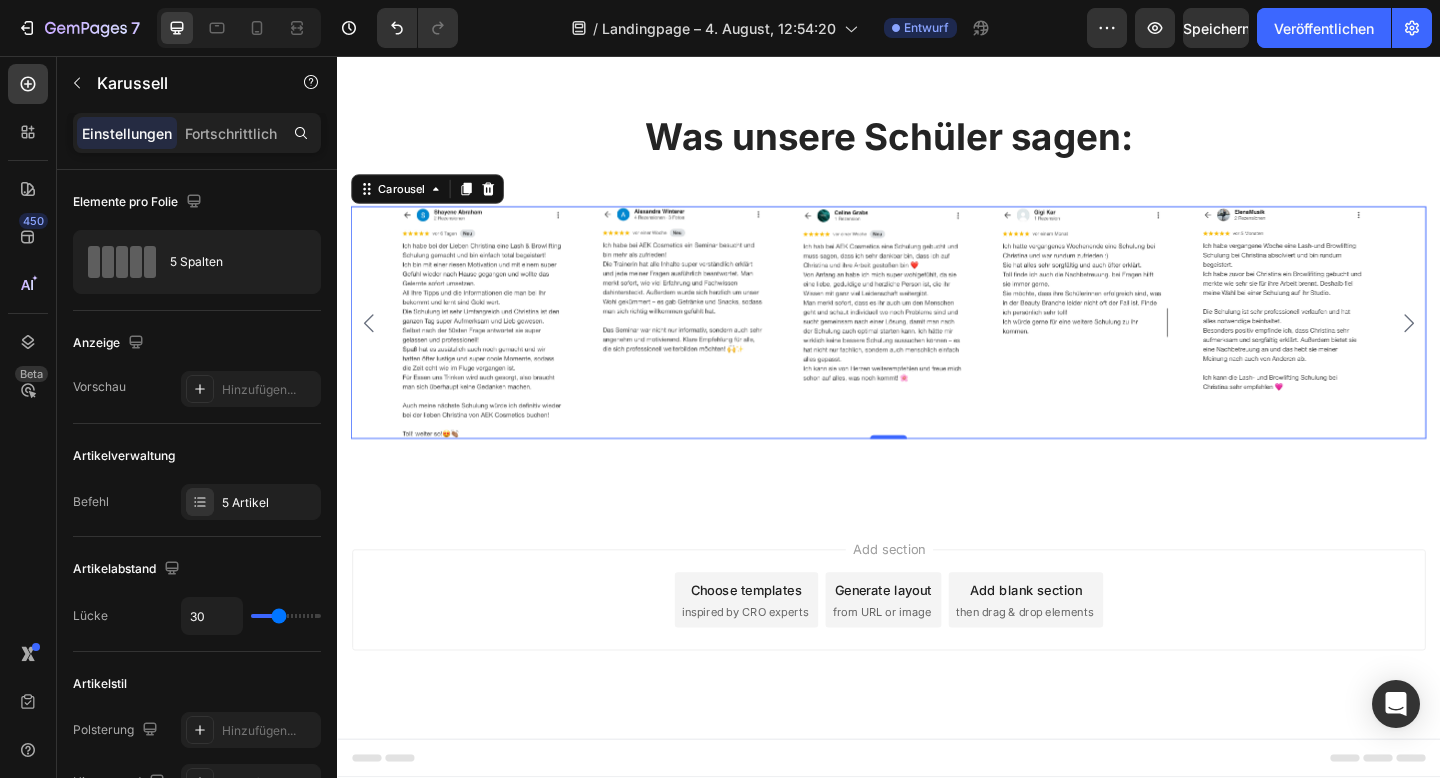 click 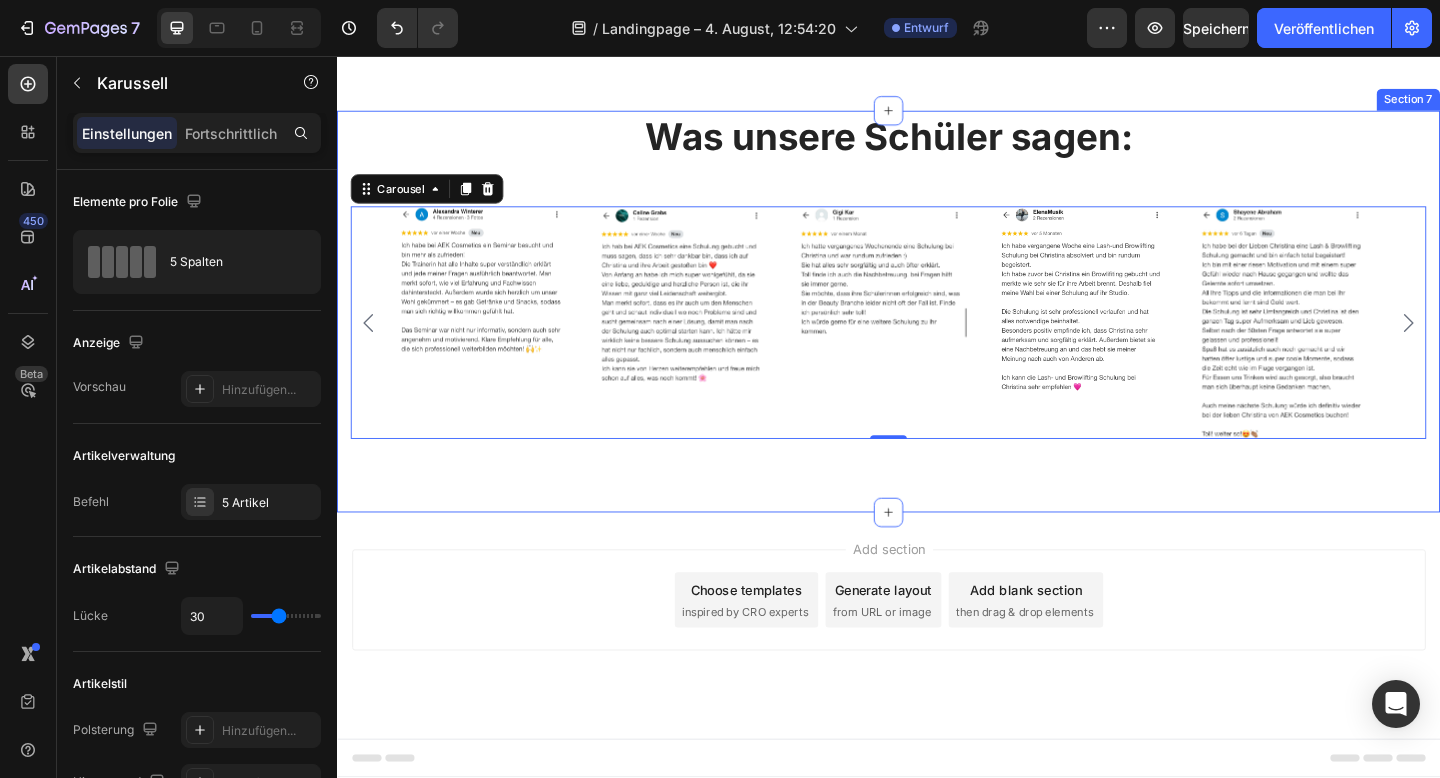 click on "Was unsere Schüler sagen: Heading
Image Image Image Image Image
Carousel   0 Row Section 7" at bounding box center [937, 335] 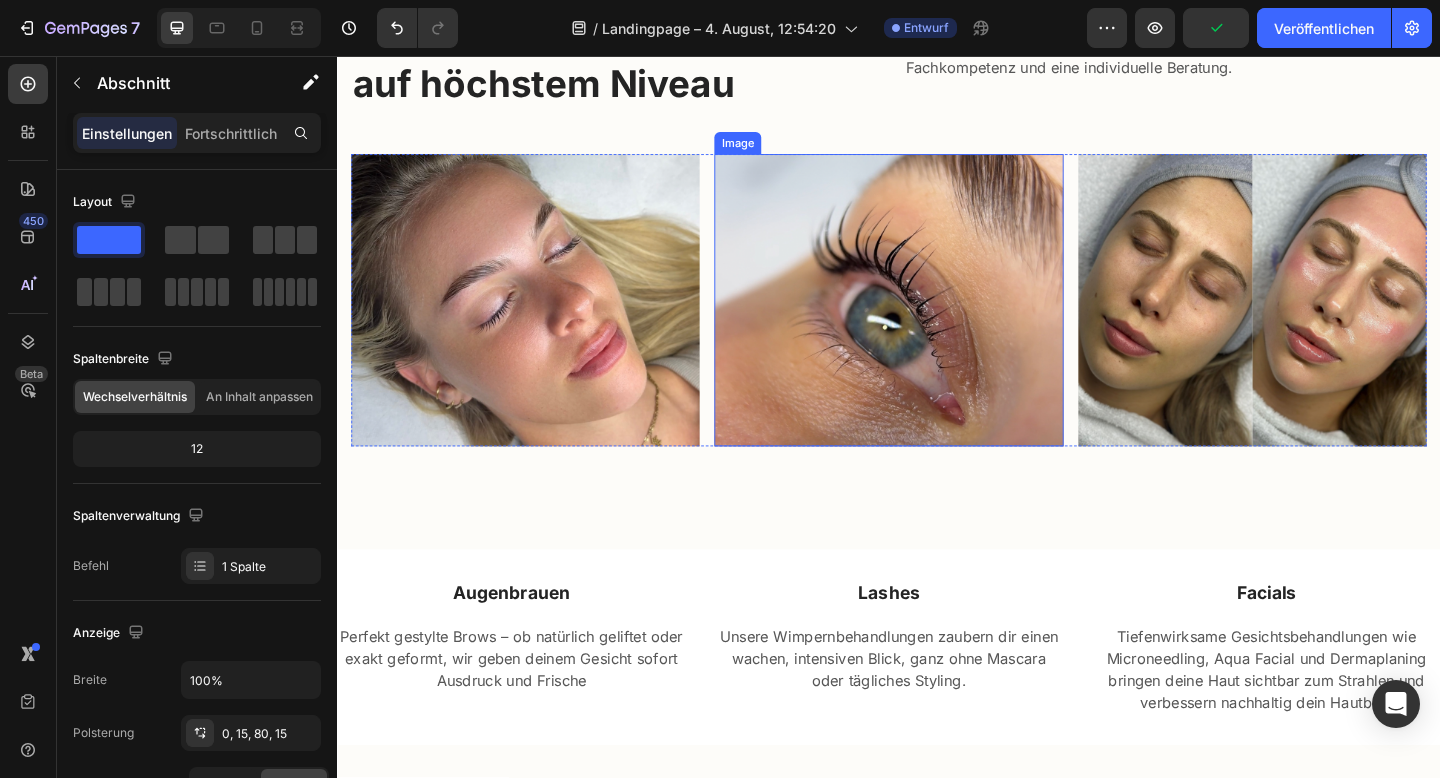 scroll, scrollTop: 0, scrollLeft: 0, axis: both 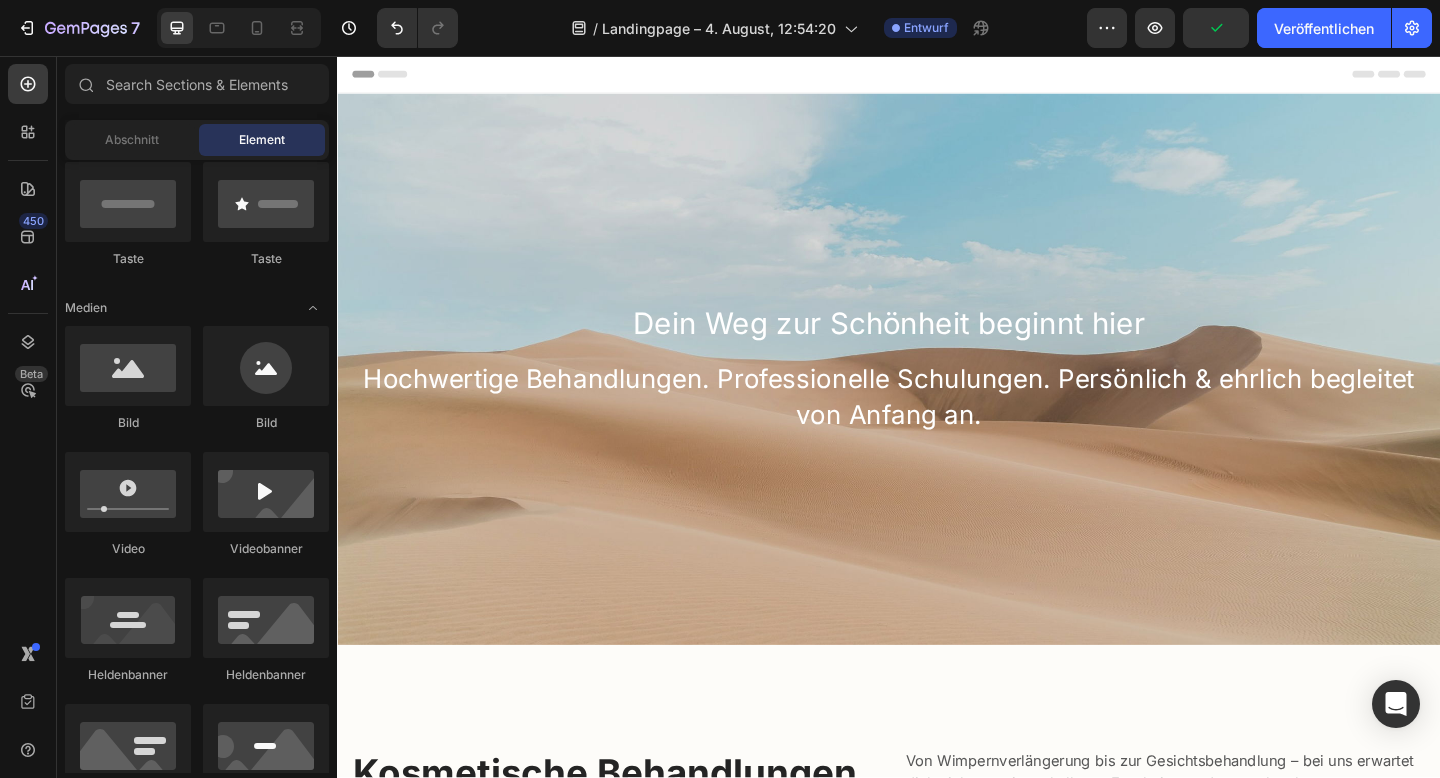 click on "Header" at bounding box center (394, 76) 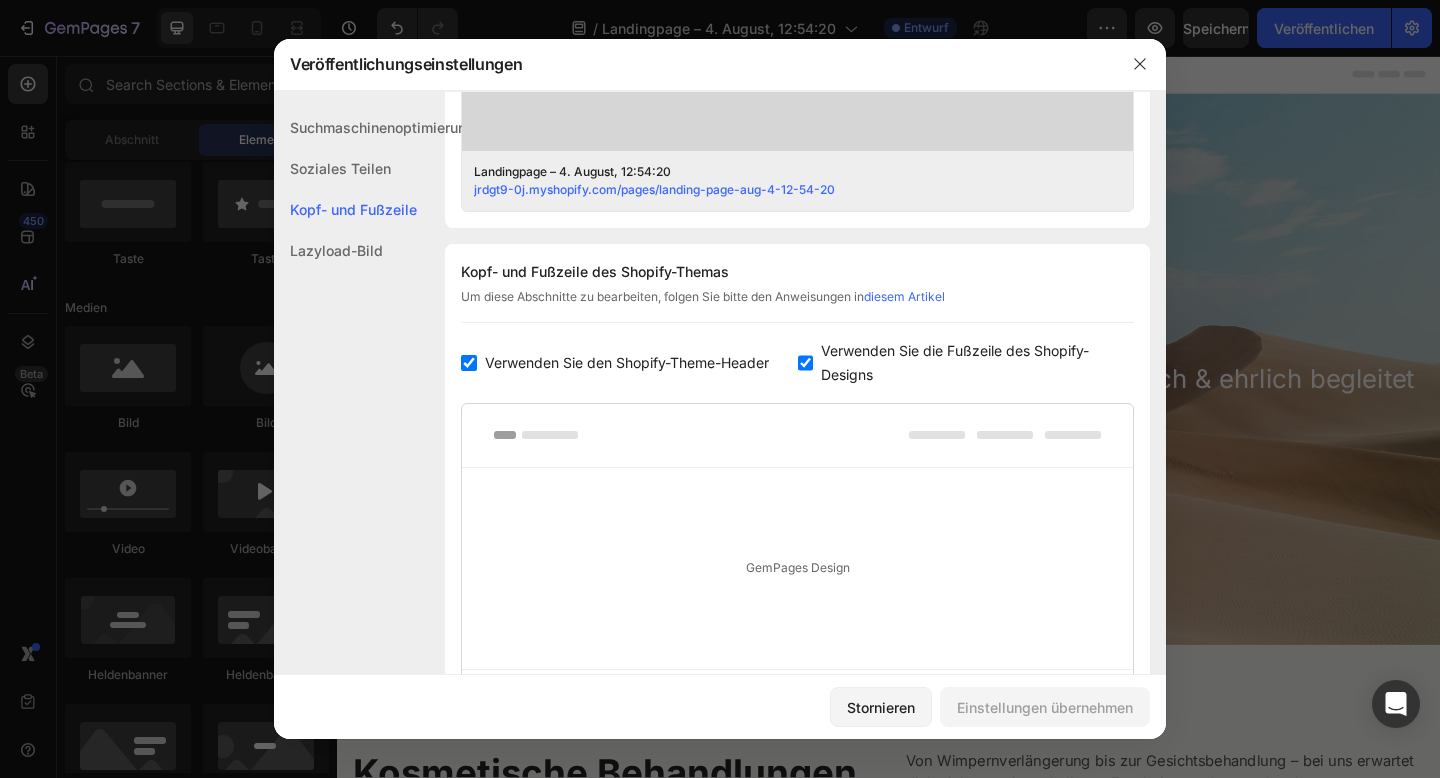scroll, scrollTop: 937, scrollLeft: 0, axis: vertical 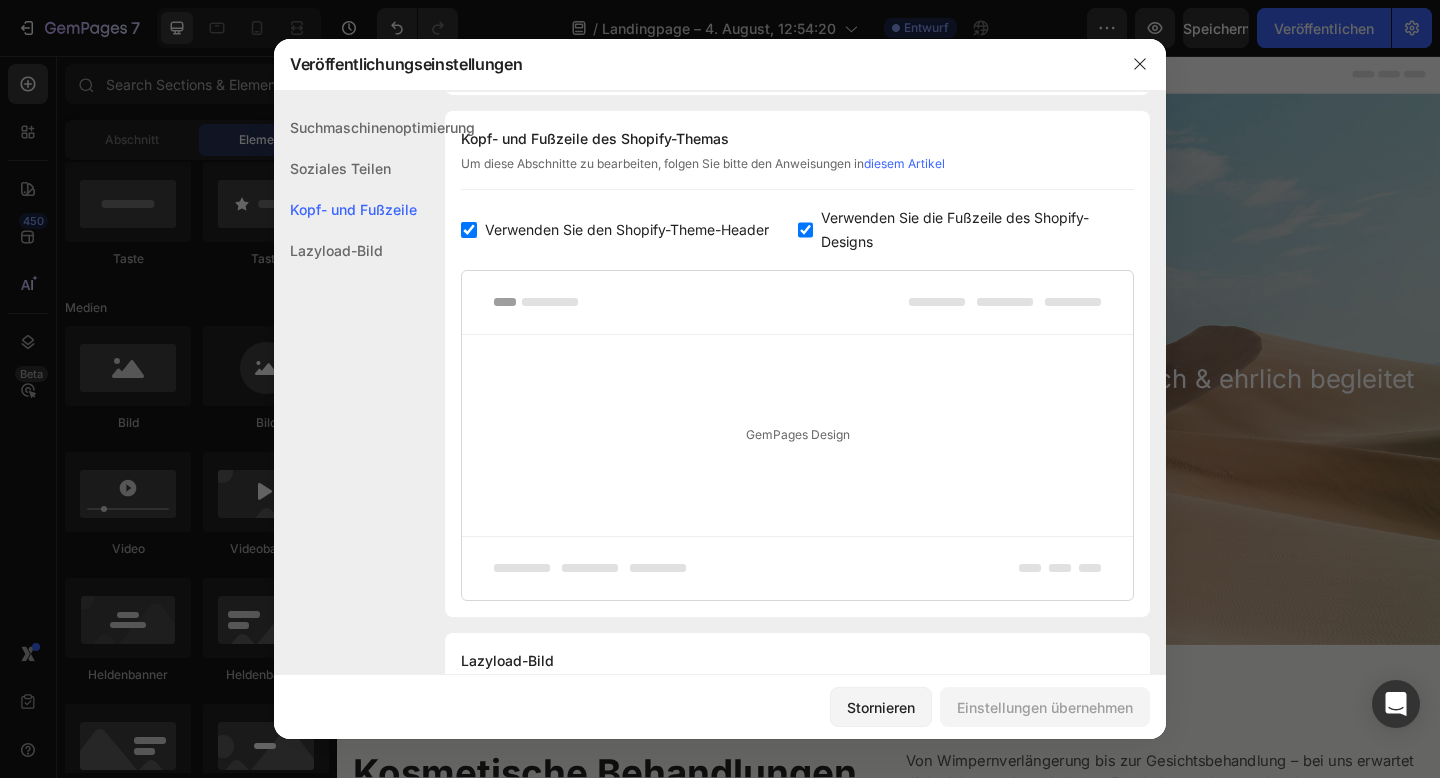 click on "Verwenden Sie die Fußzeile des Shopify-Designs" at bounding box center [973, 230] 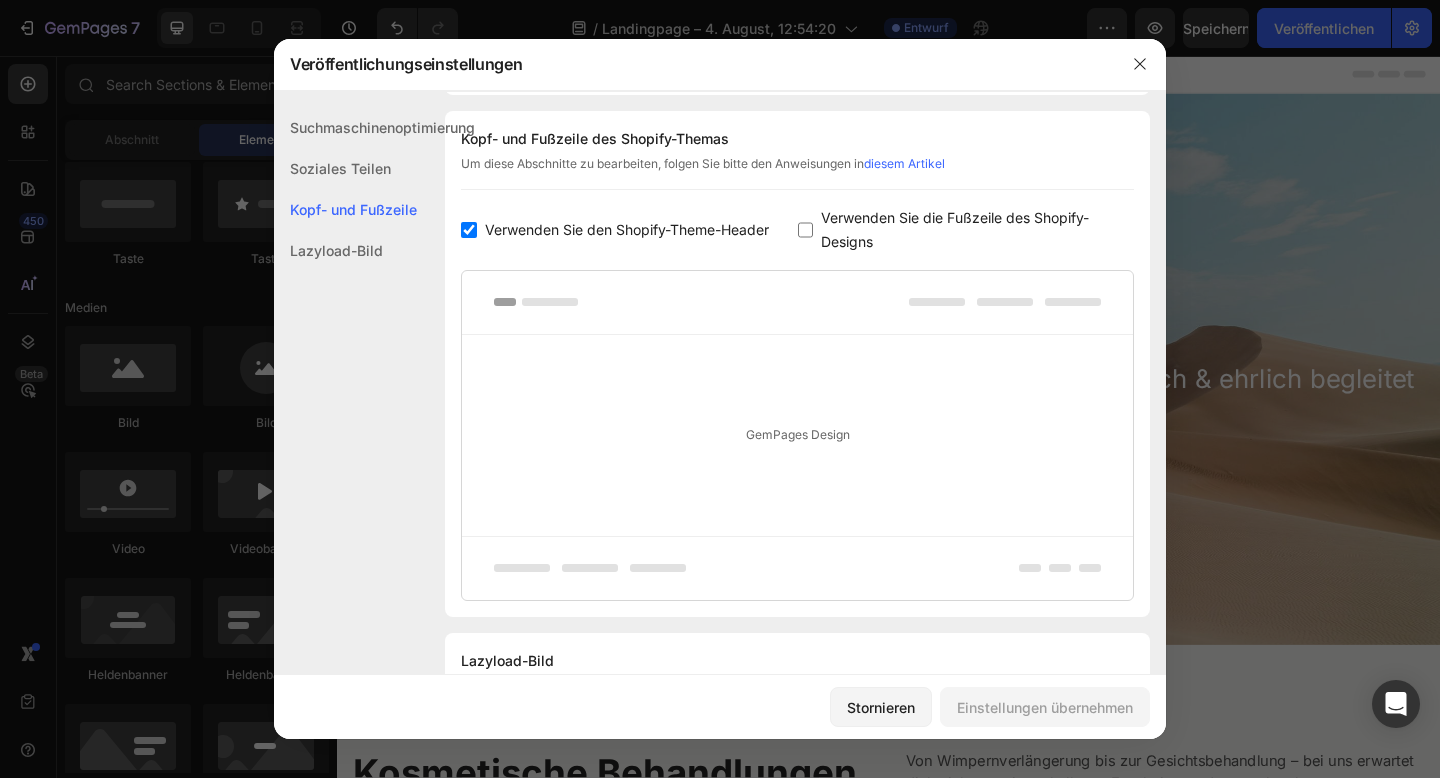 checkbox on "false" 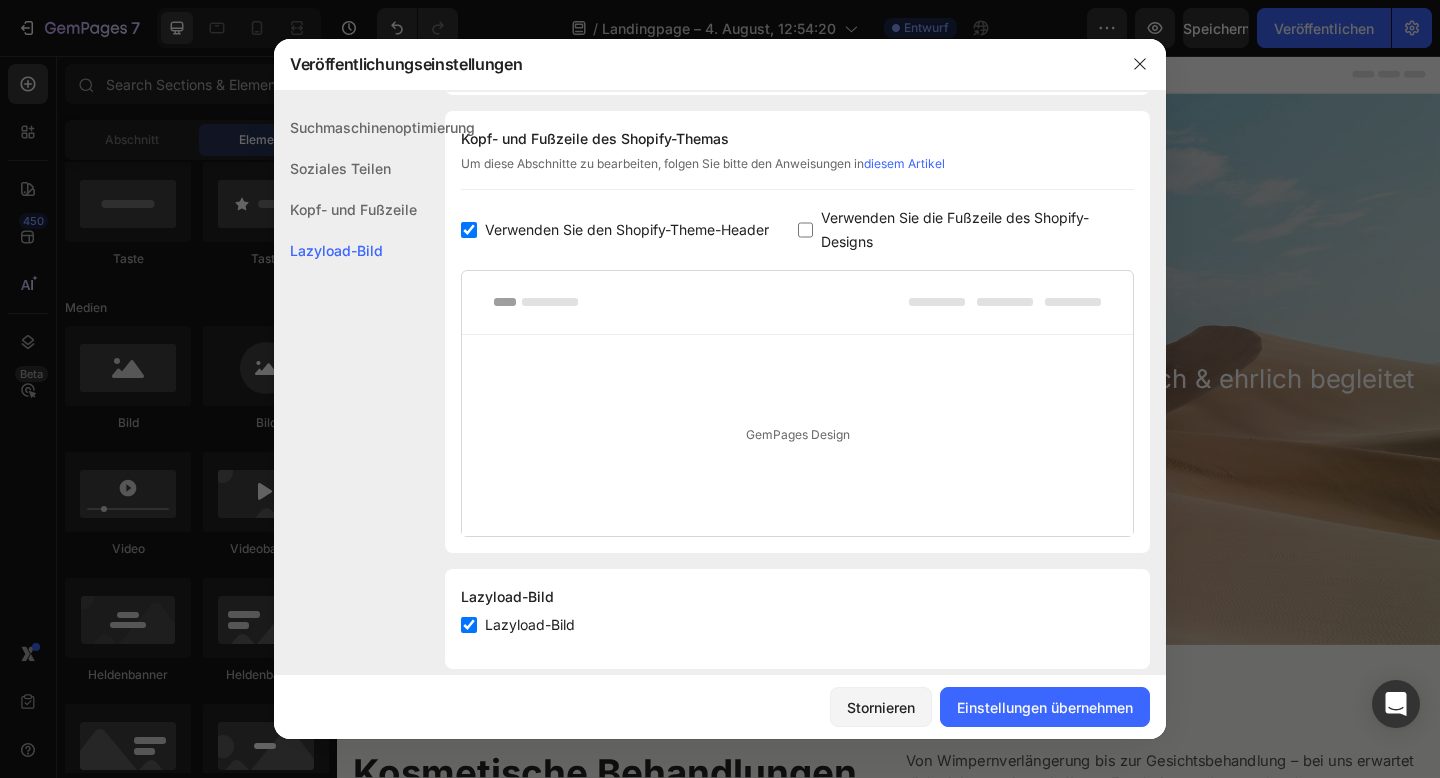click on "Verwenden Sie den Shopify-Theme-Header" at bounding box center (627, 229) 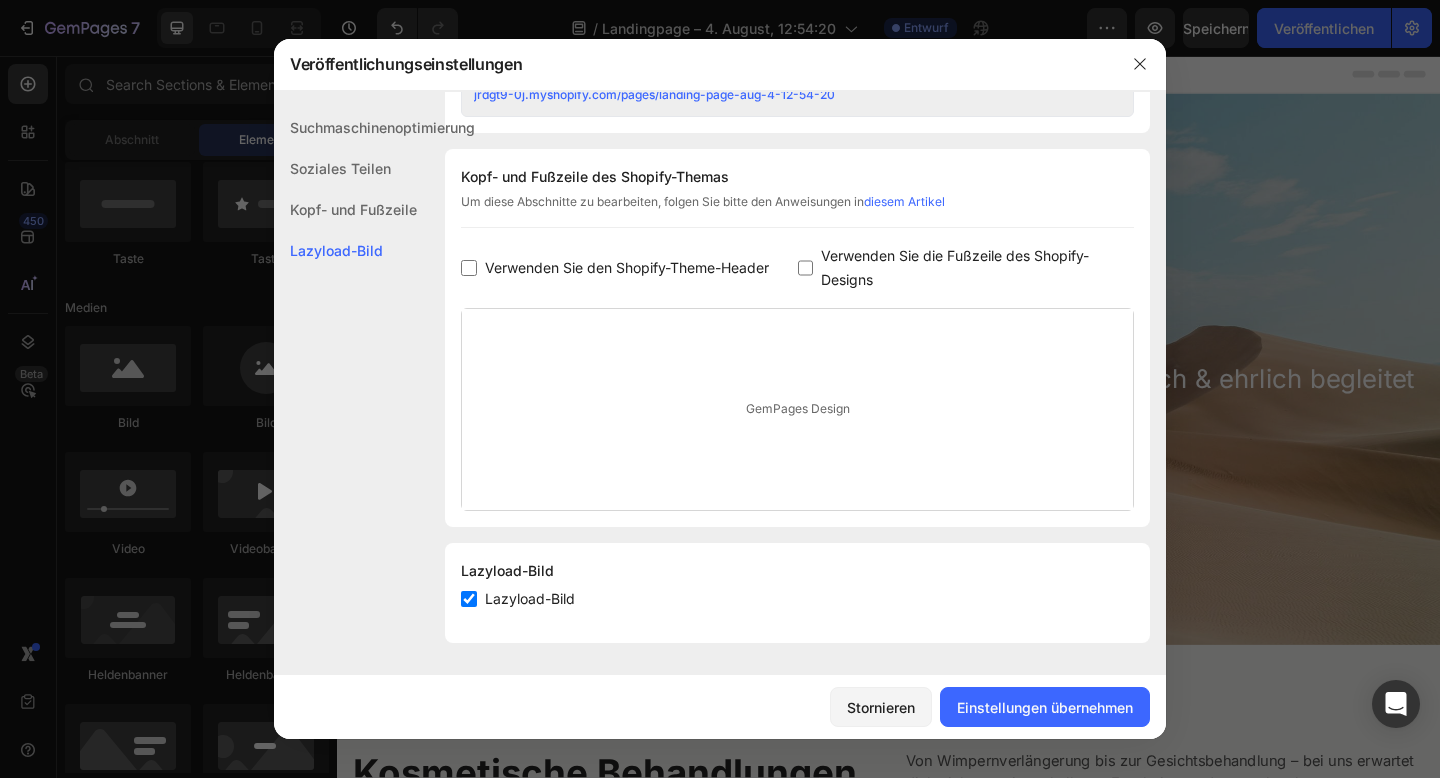 scroll, scrollTop: 899, scrollLeft: 0, axis: vertical 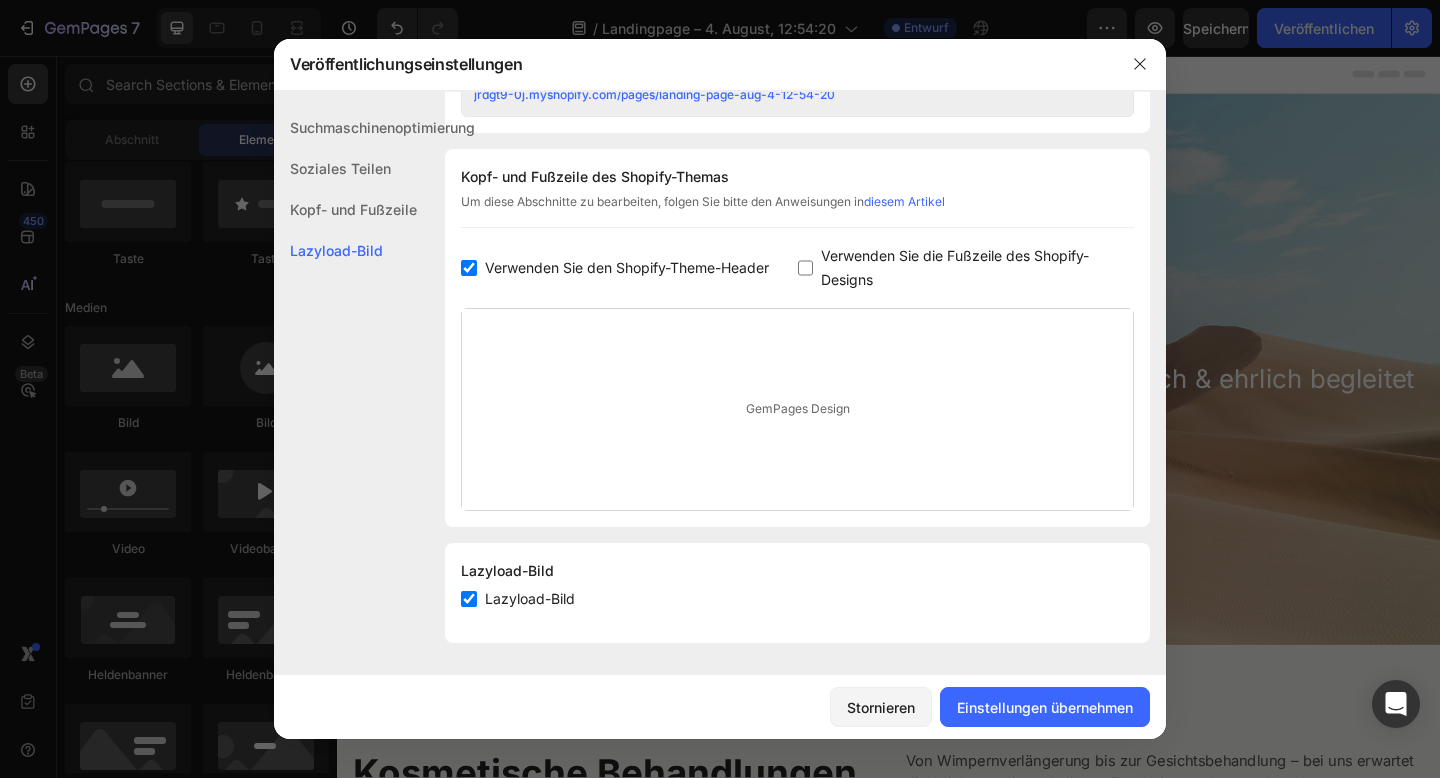 checkbox on "true" 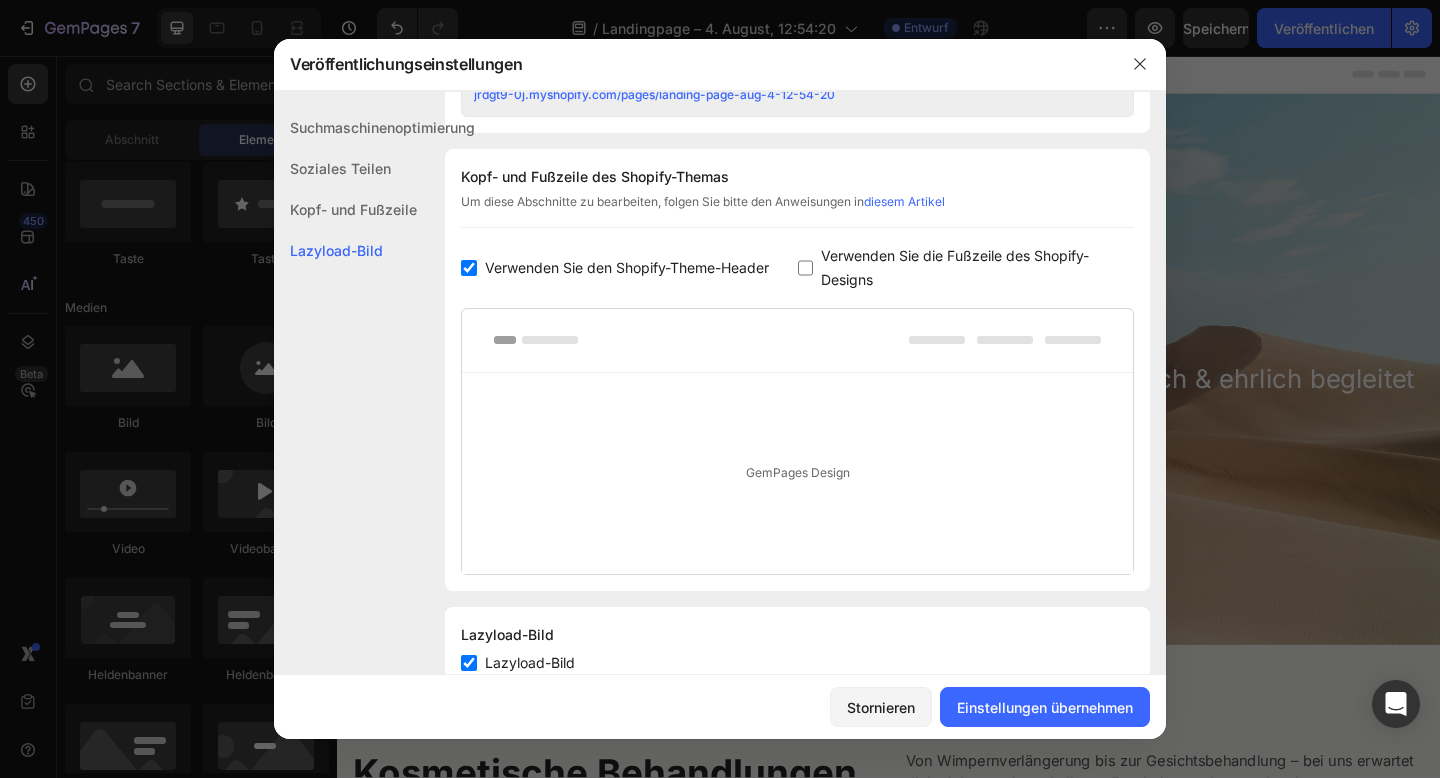 scroll, scrollTop: 937, scrollLeft: 0, axis: vertical 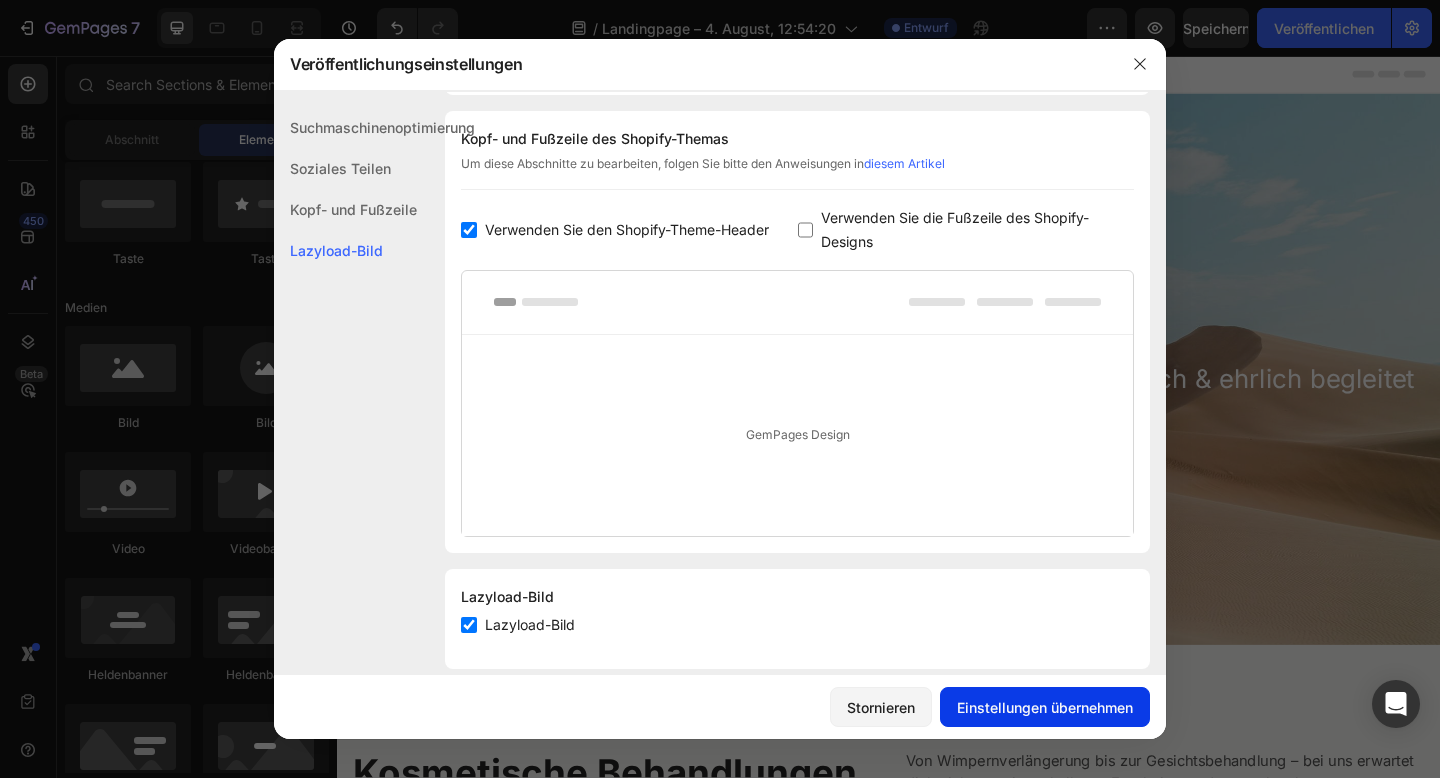 click on "Einstellungen übernehmen" at bounding box center [1045, 707] 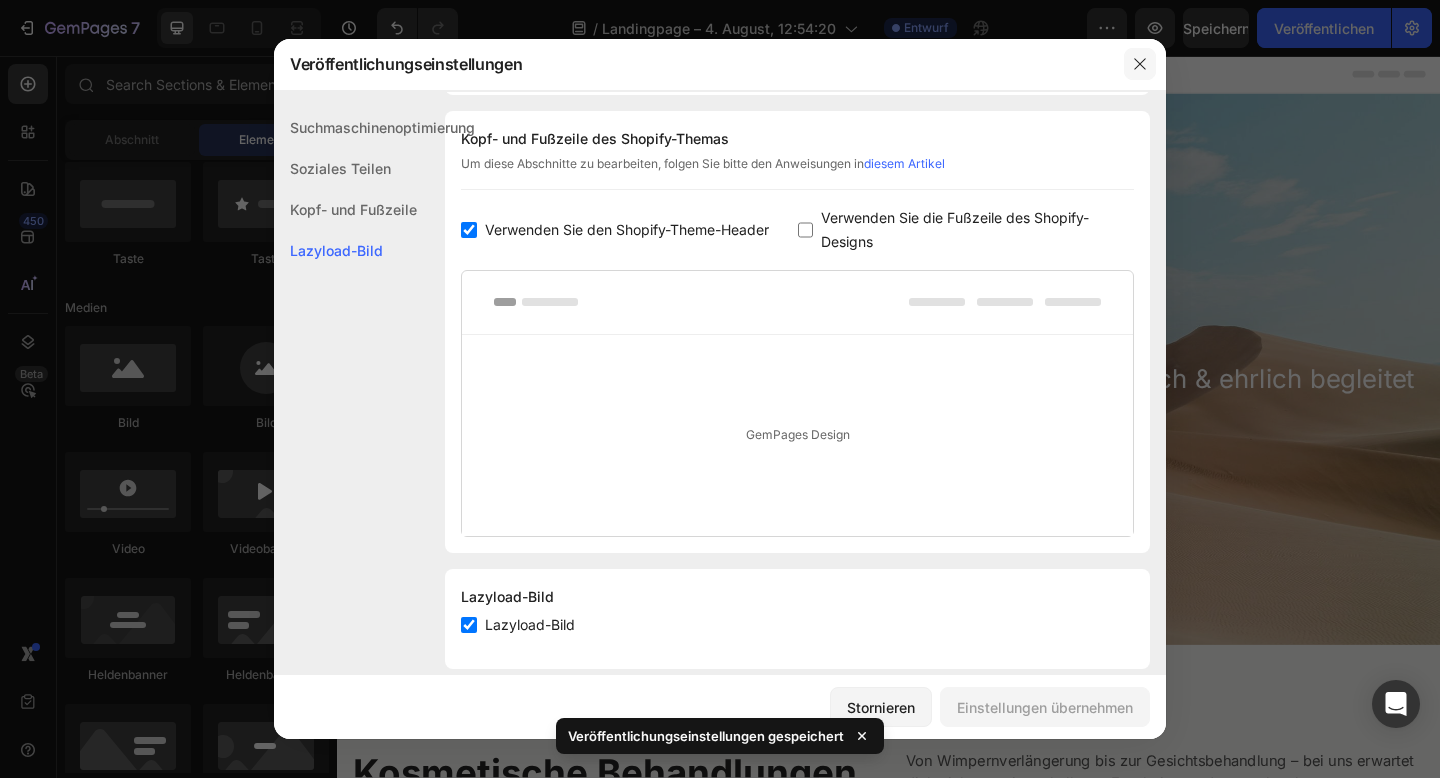 click 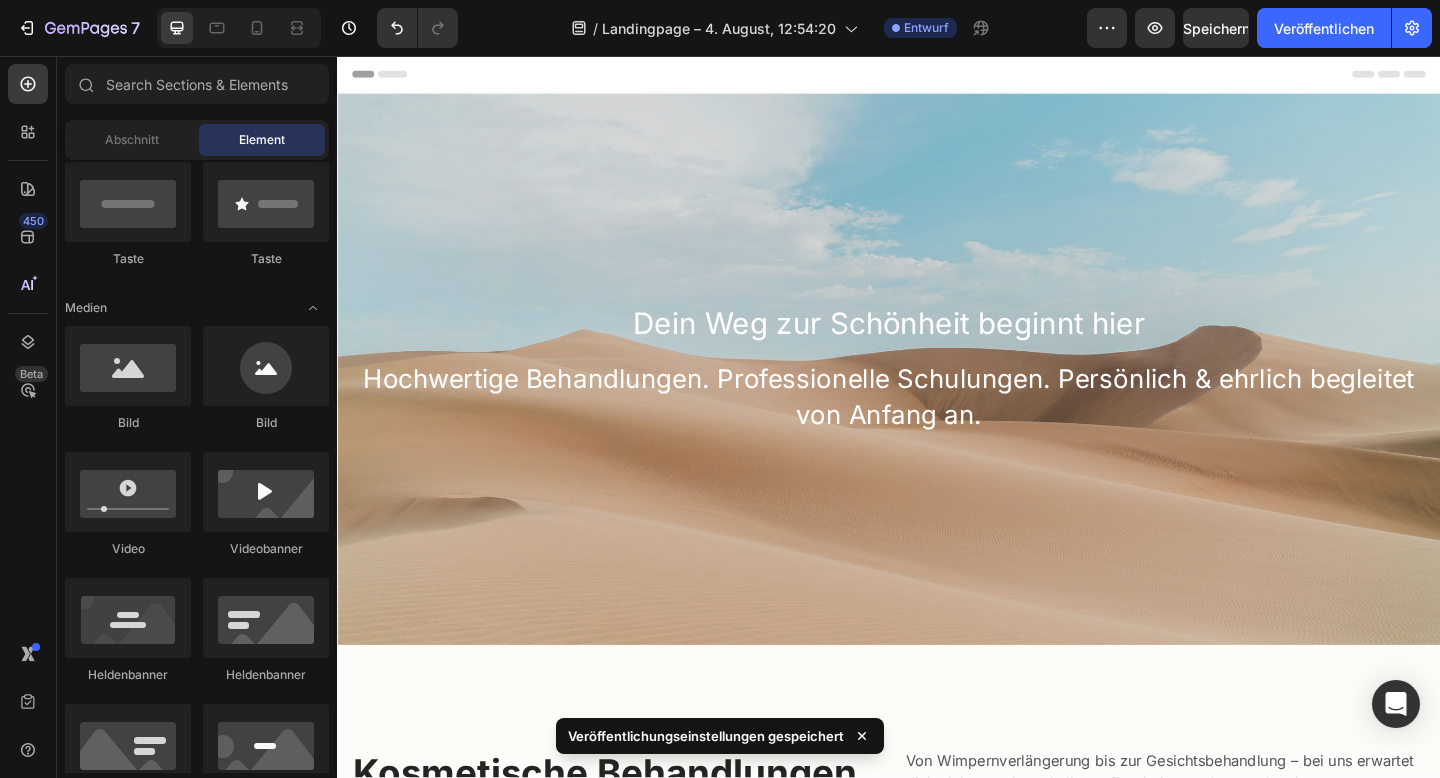click on "Header" at bounding box center [383, 76] 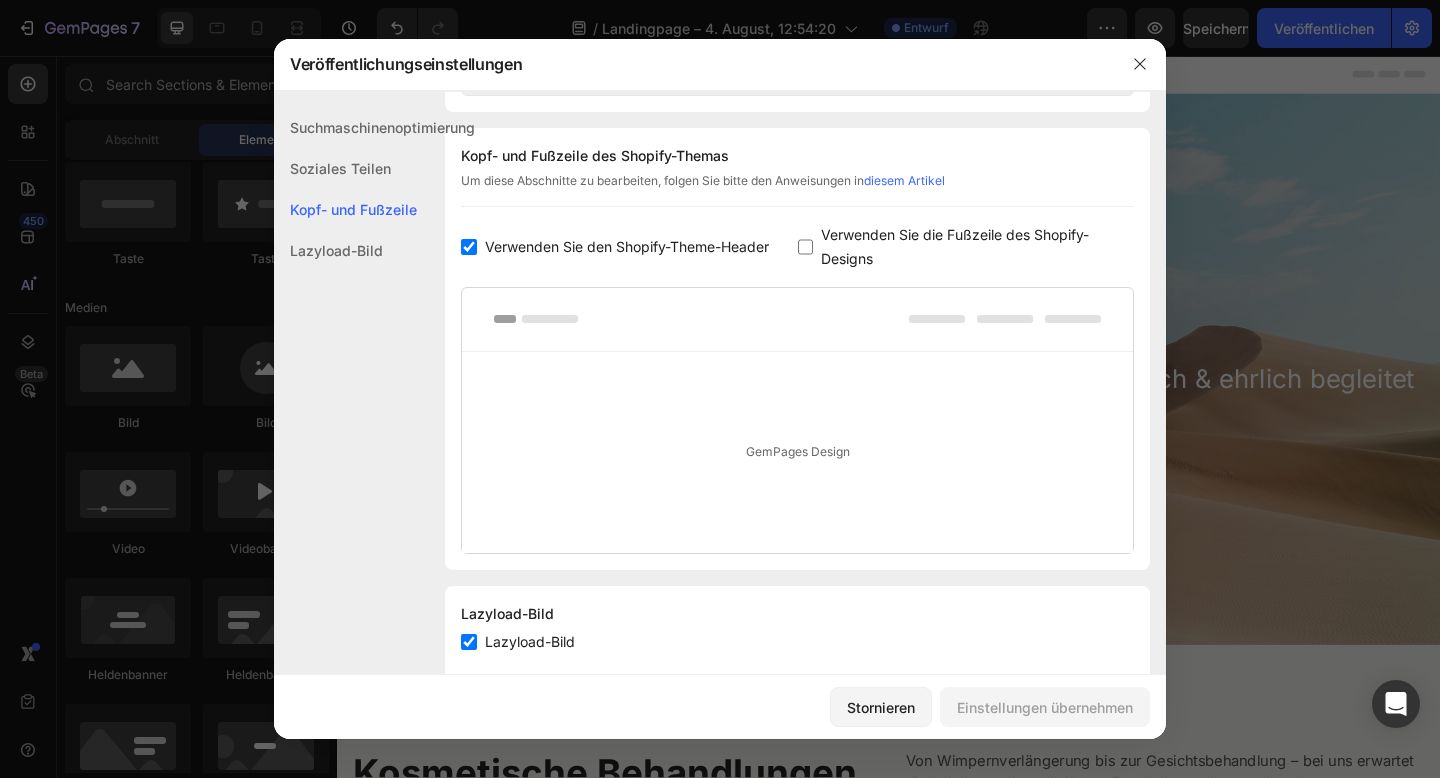 scroll, scrollTop: 937, scrollLeft: 0, axis: vertical 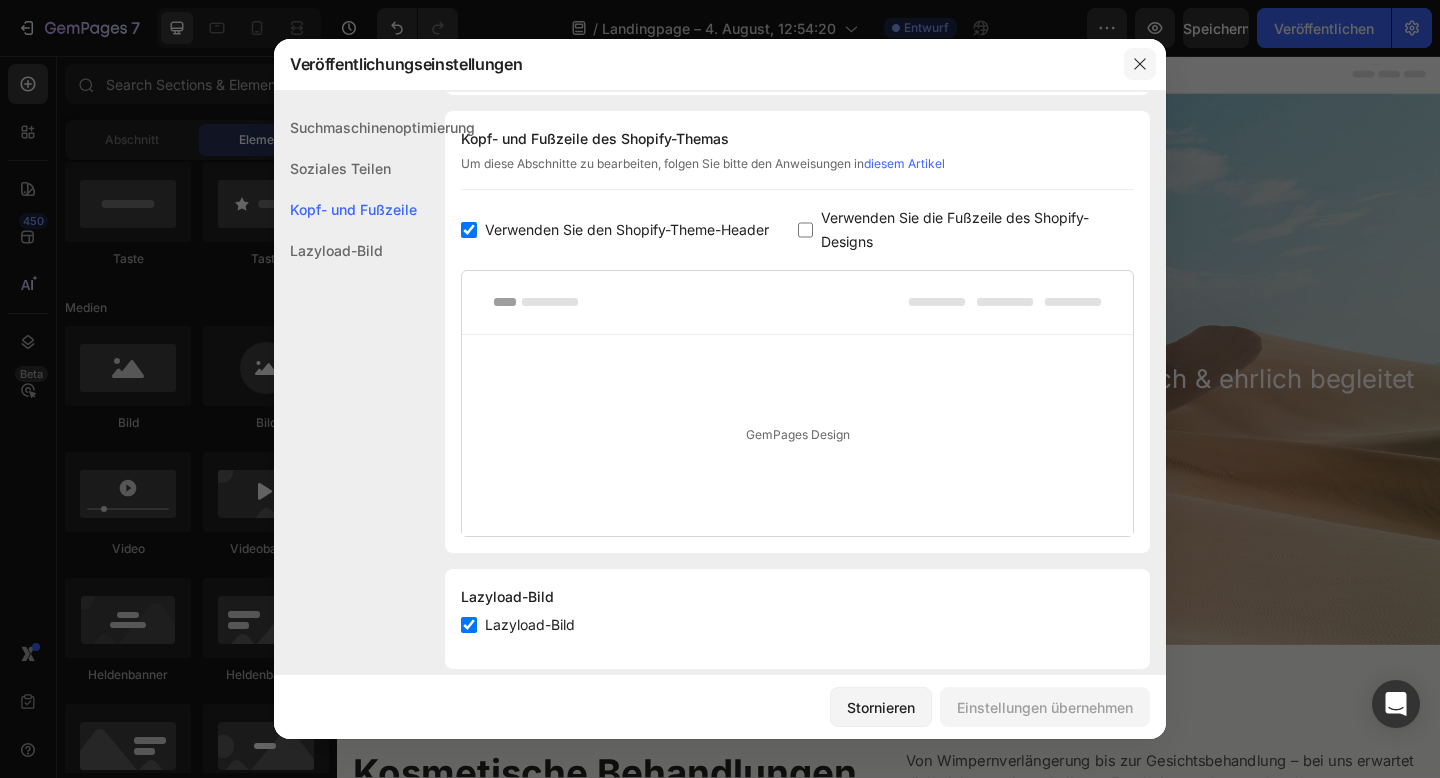 click 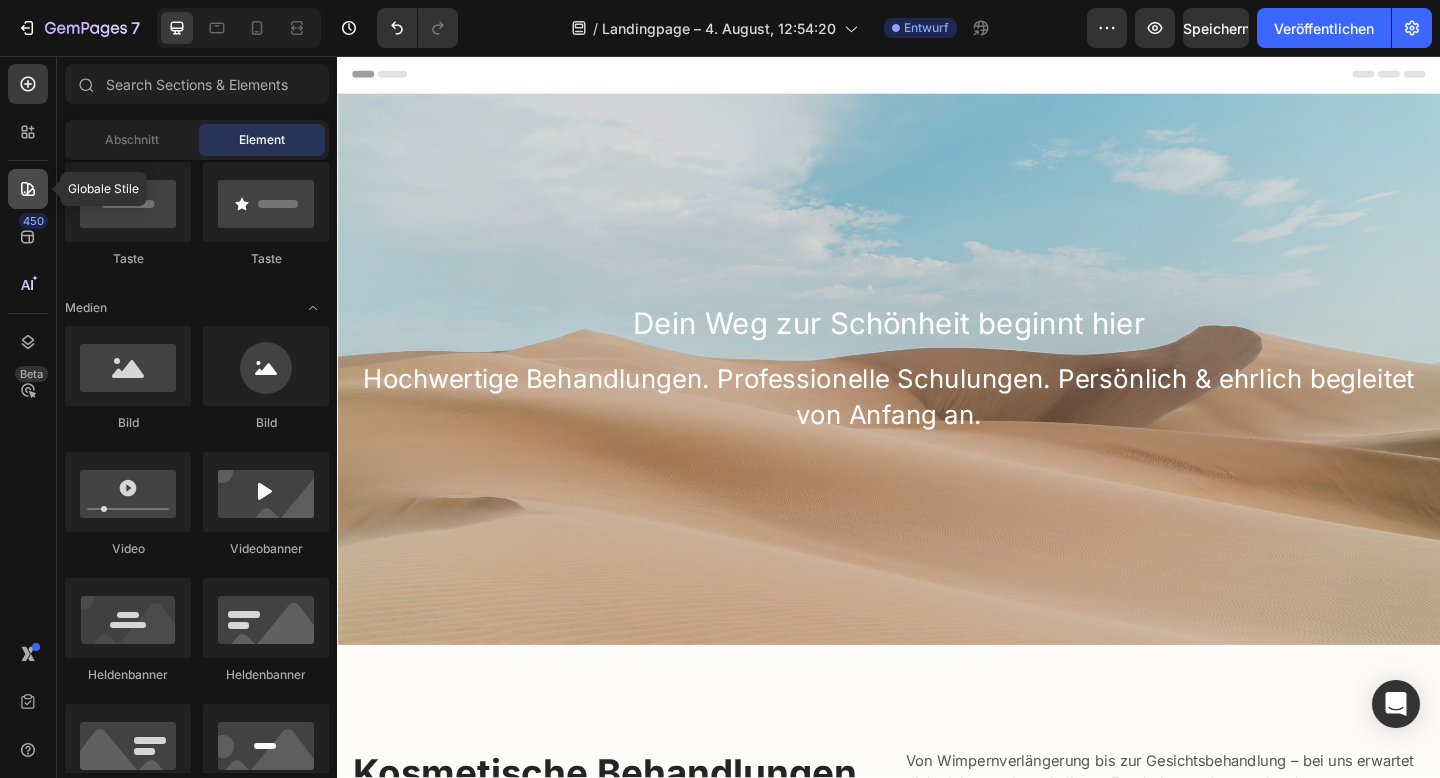 click 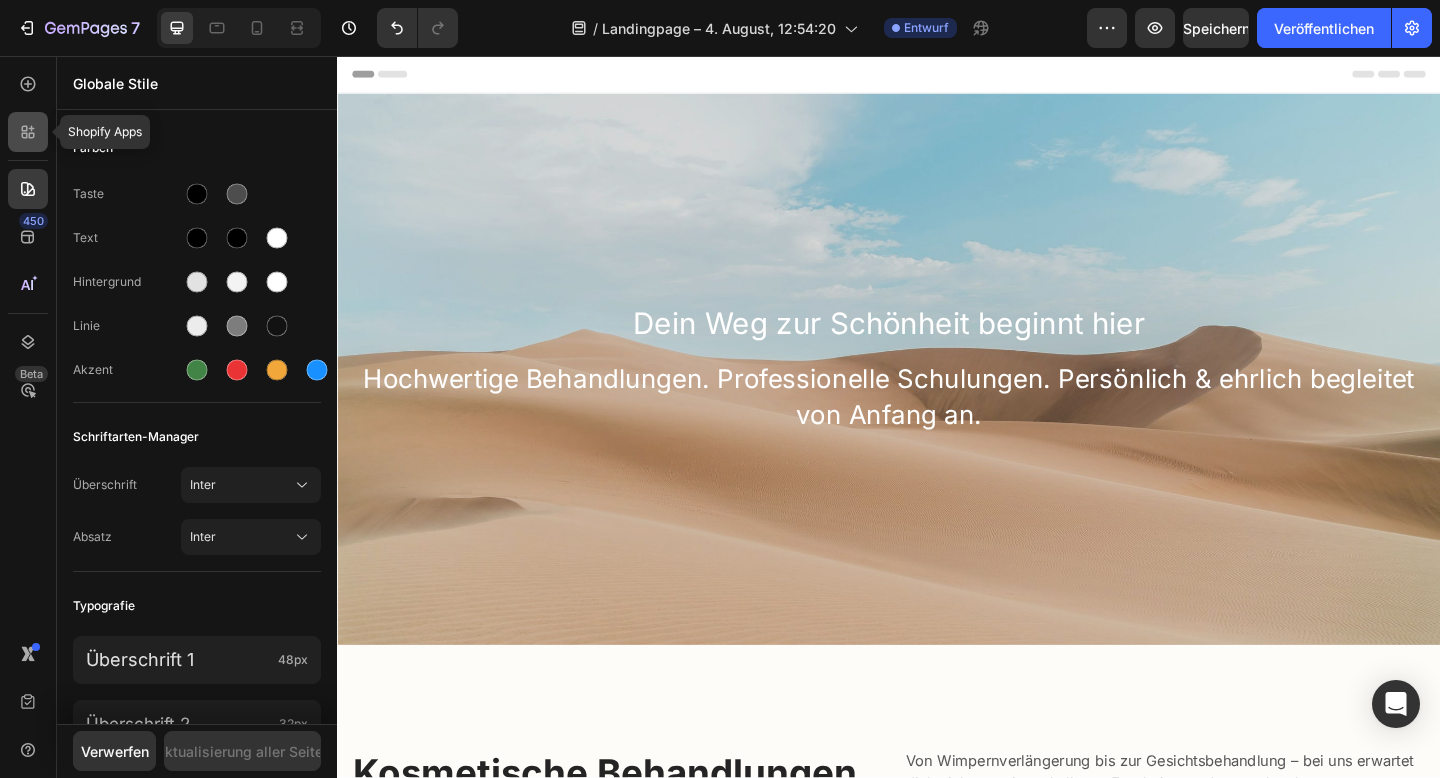 click 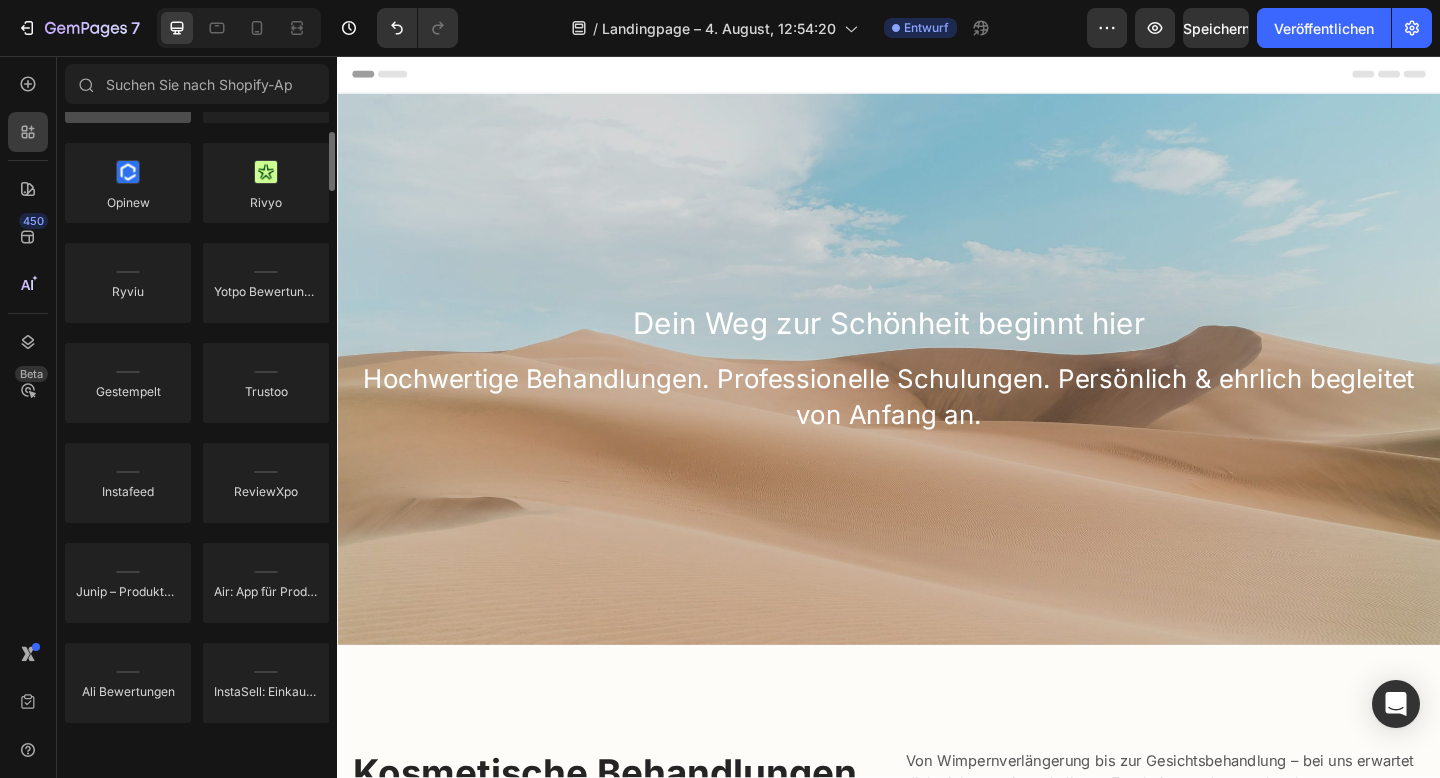 scroll, scrollTop: 0, scrollLeft: 0, axis: both 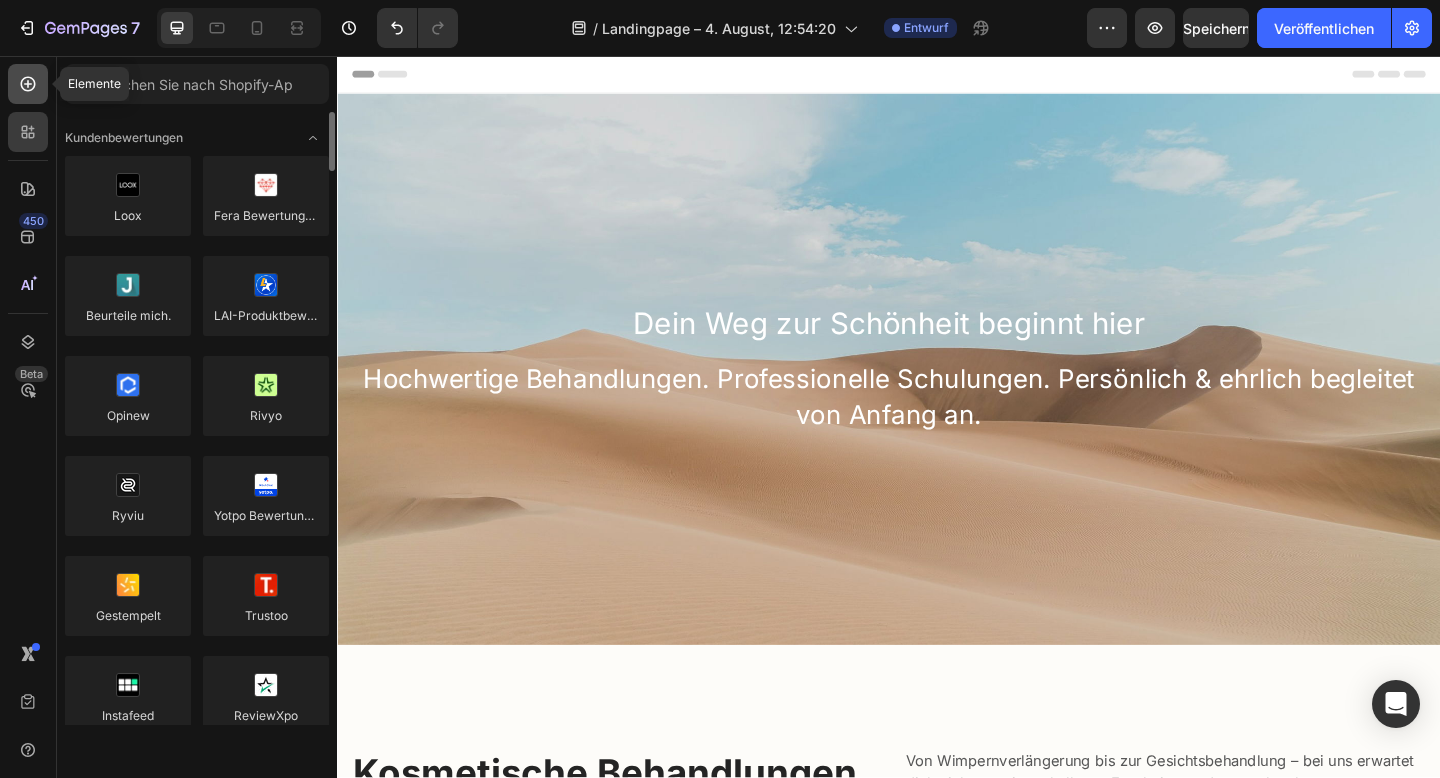 click 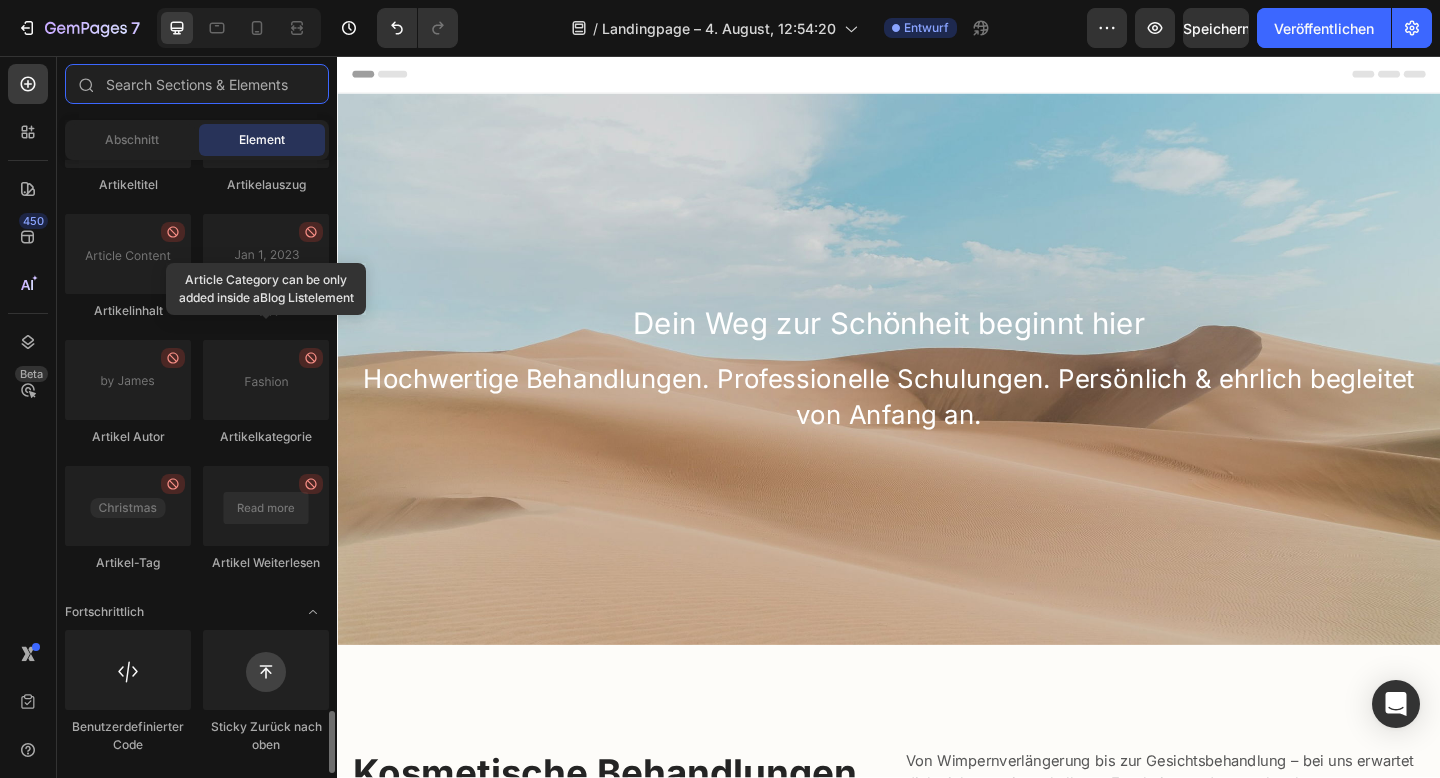 scroll, scrollTop: 5418, scrollLeft: 0, axis: vertical 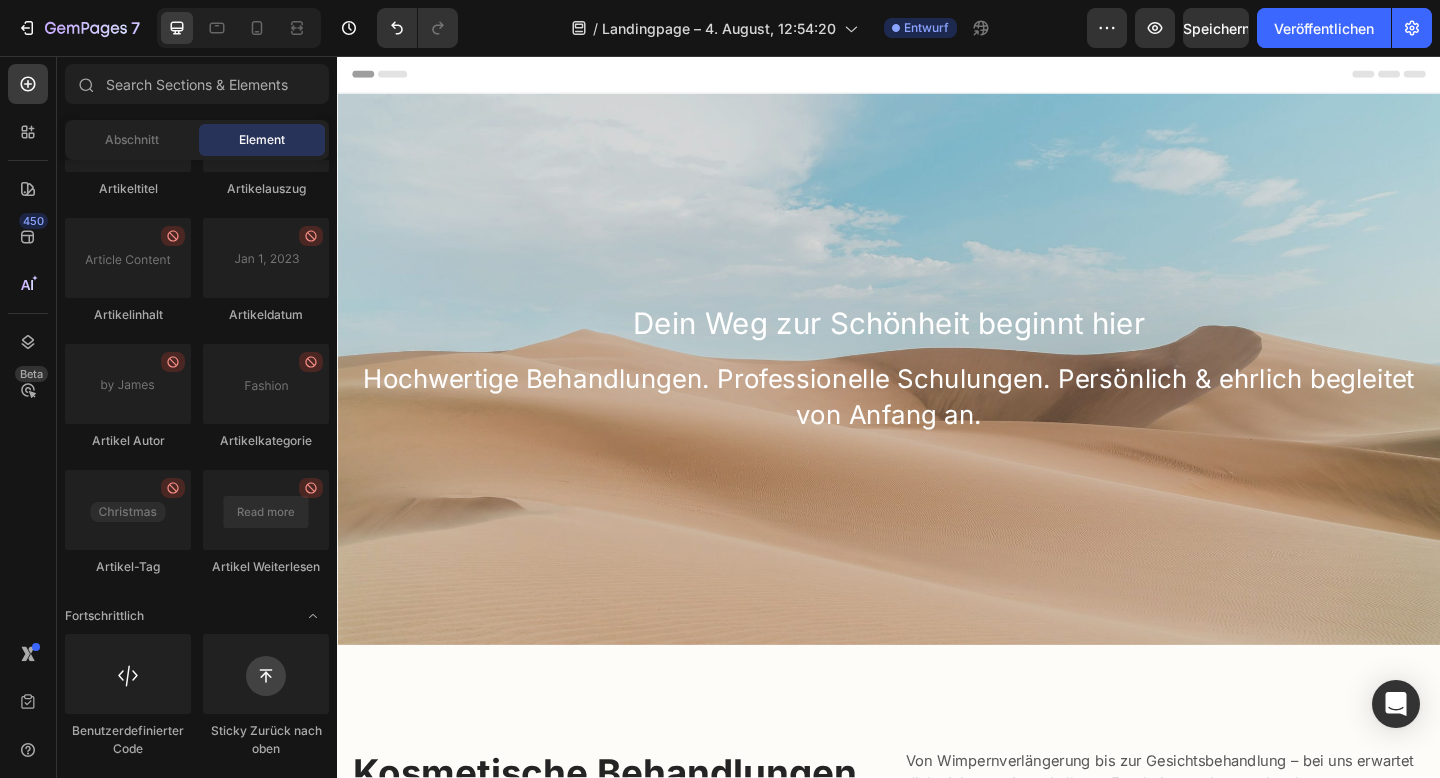 click 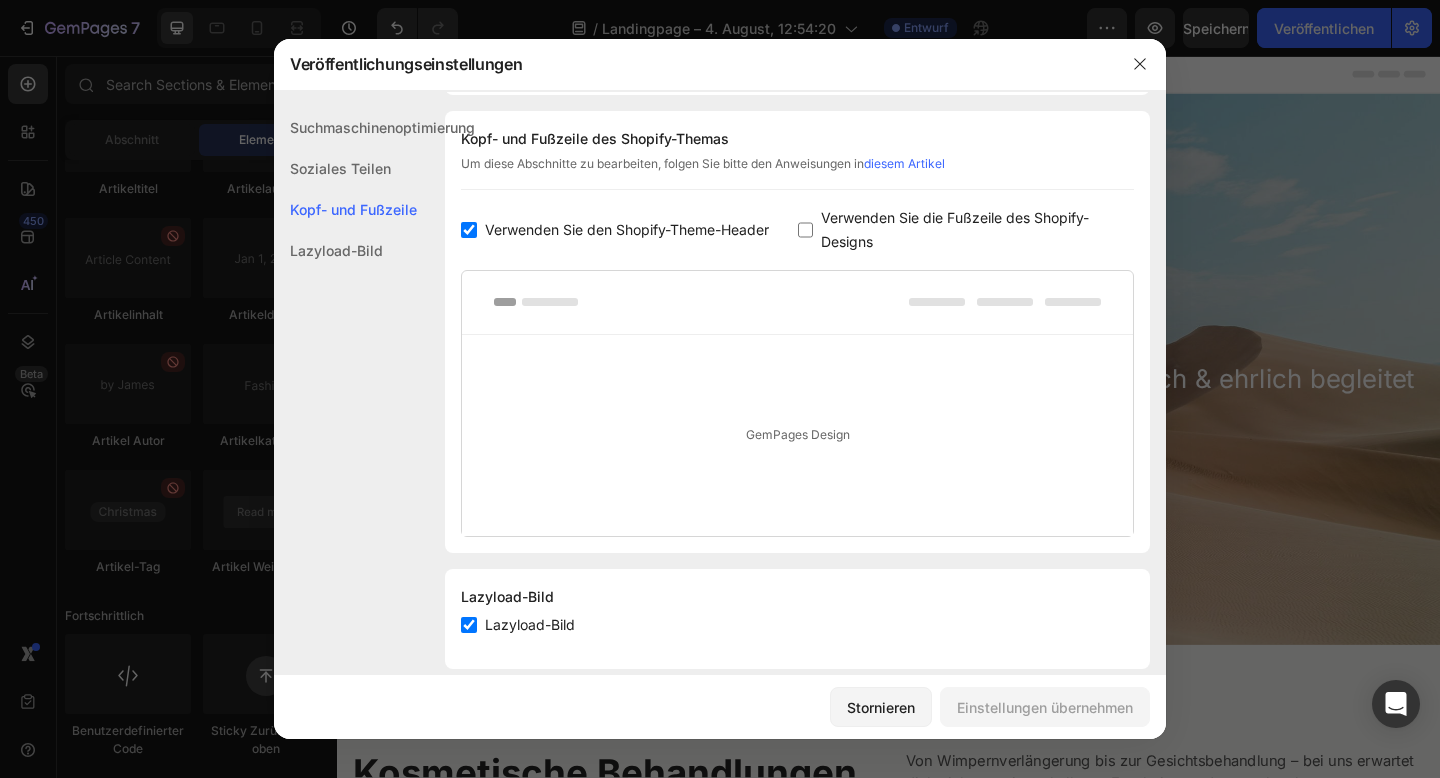 click on "Suchmaschinenoptimierung" at bounding box center (382, 127) 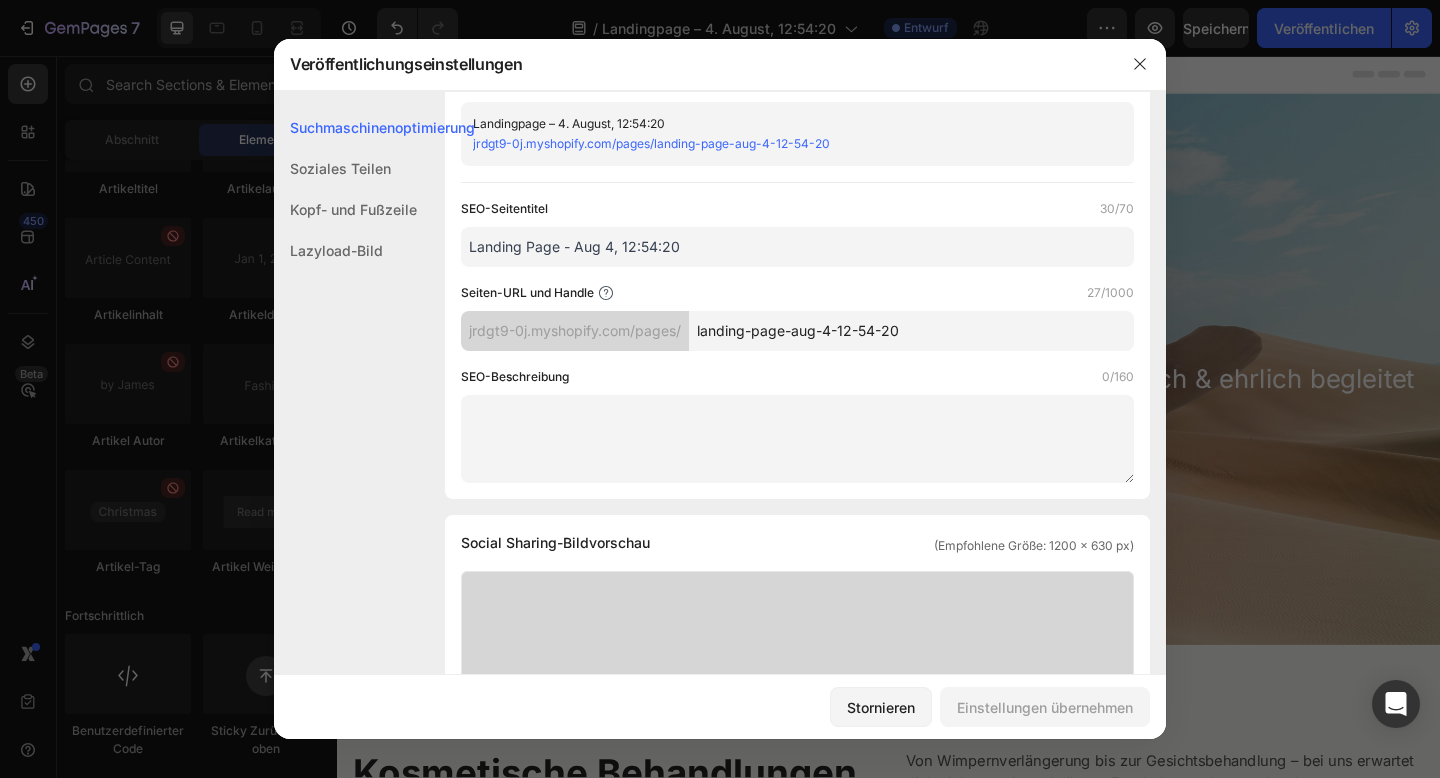 scroll, scrollTop: 0, scrollLeft: 0, axis: both 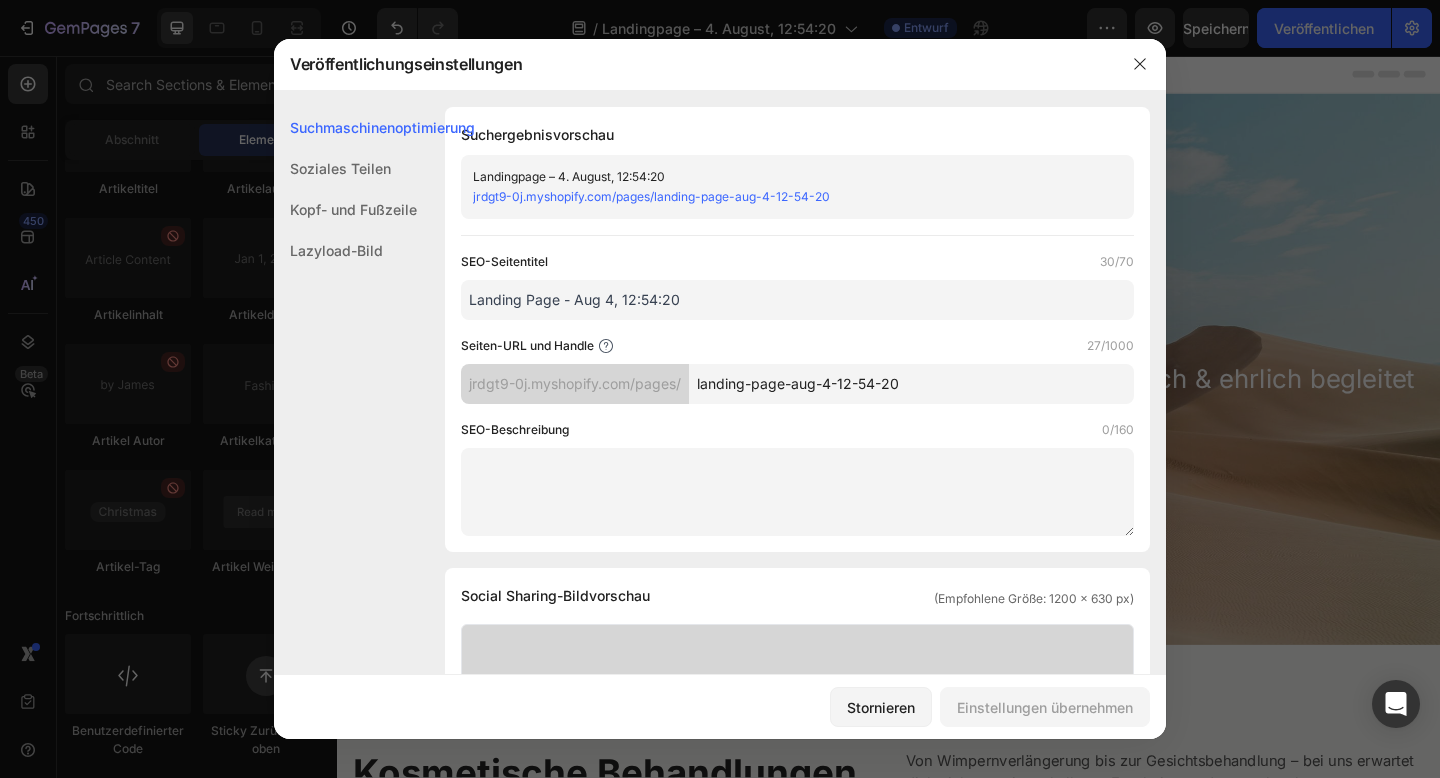 click on "Soziales Teilen" 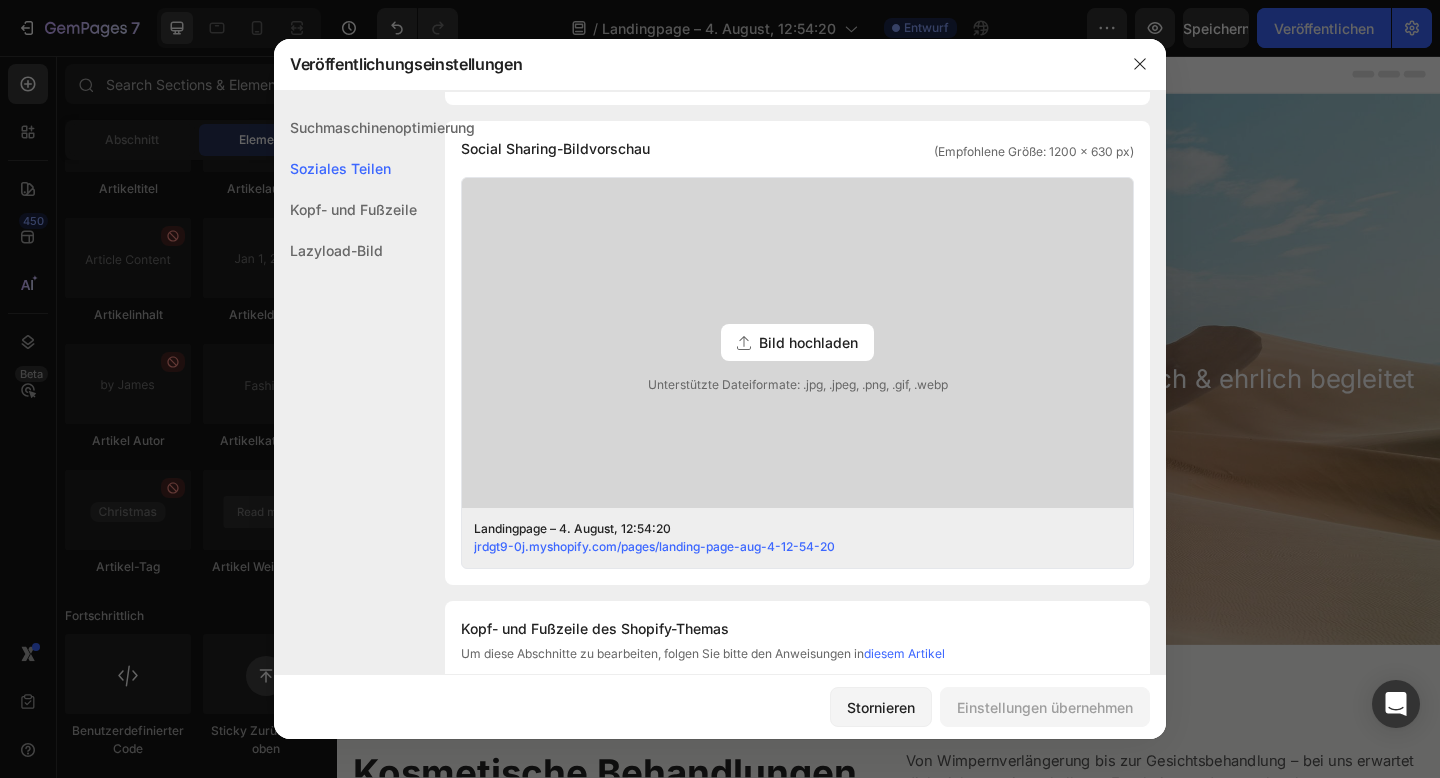 scroll, scrollTop: 457, scrollLeft: 0, axis: vertical 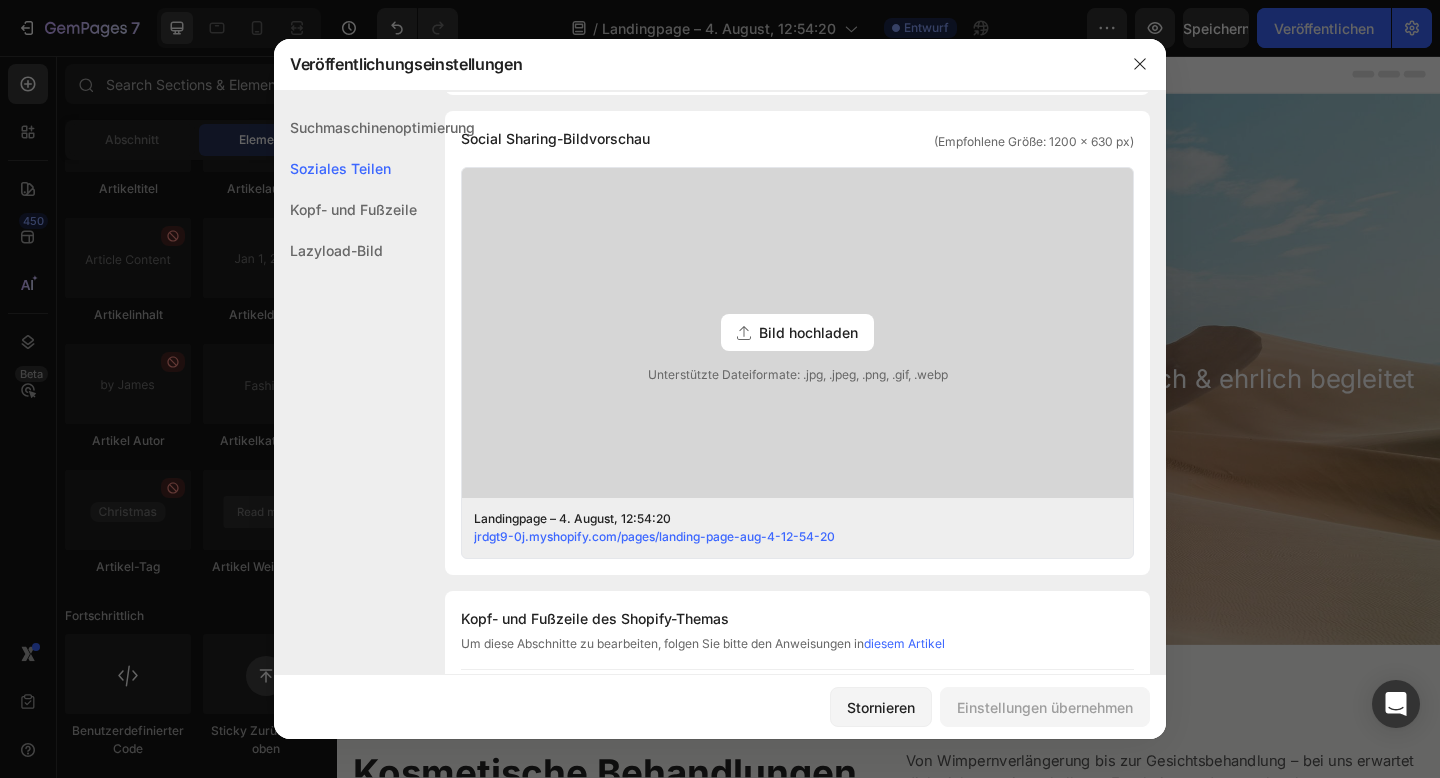 click on "Kopf- und Fußzeile" at bounding box center [353, 209] 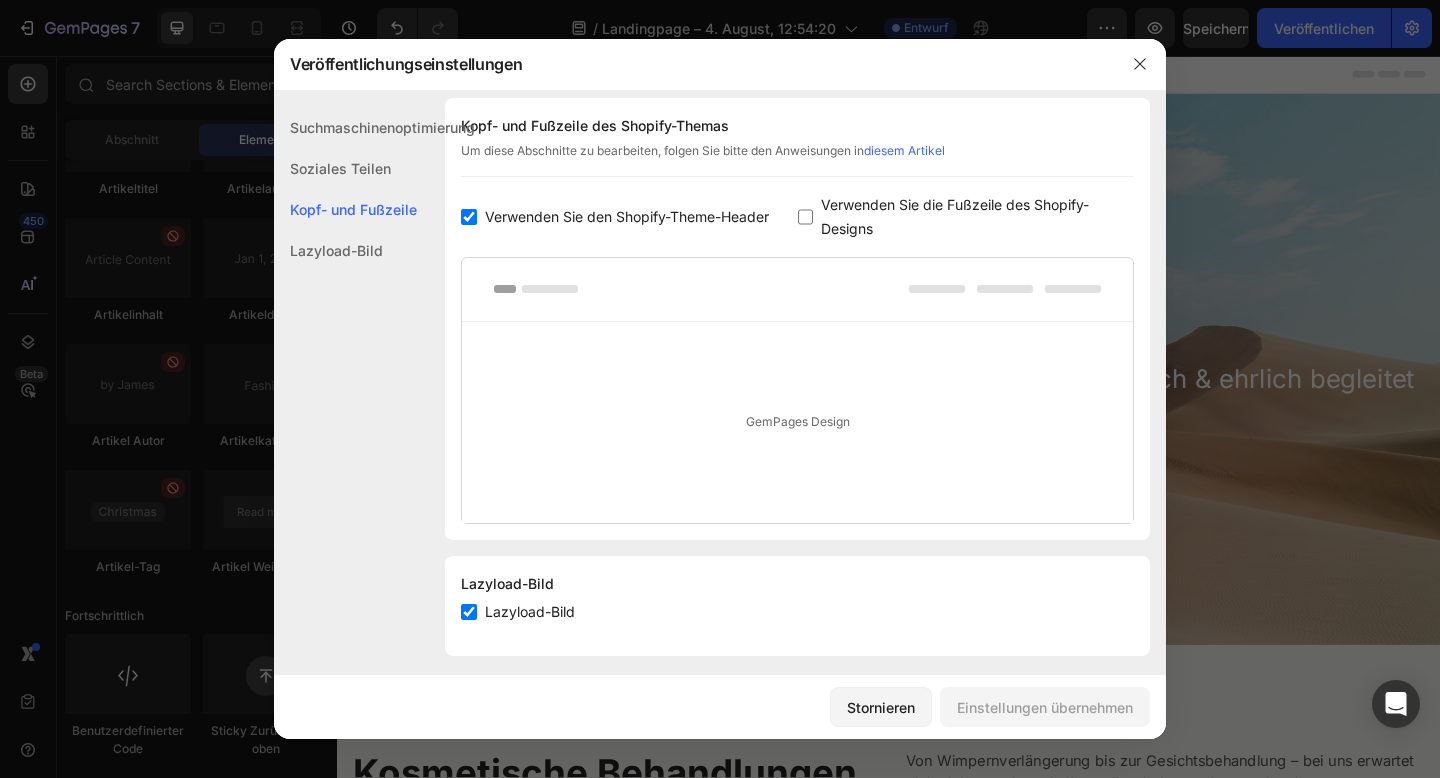 scroll, scrollTop: 963, scrollLeft: 0, axis: vertical 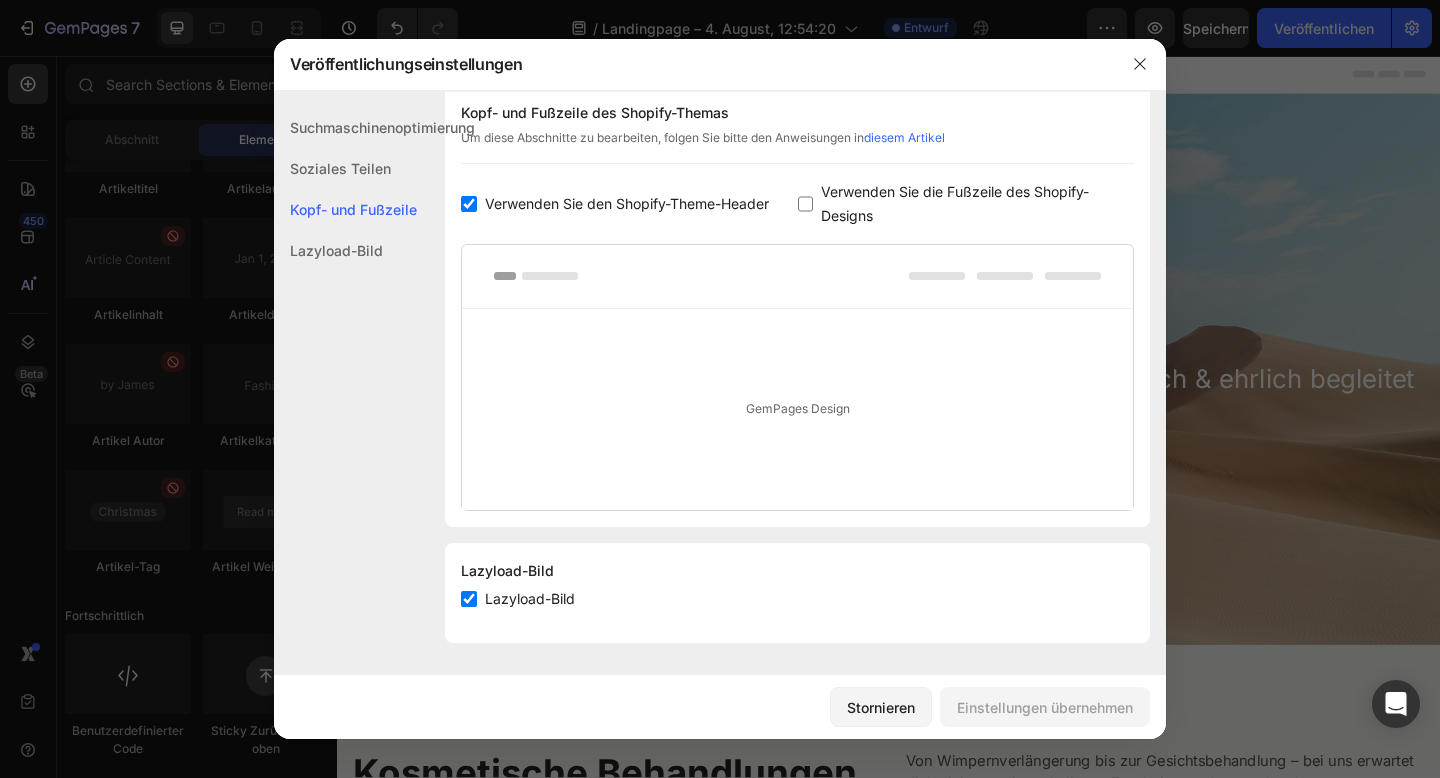 click on "Verwenden Sie den Shopify-Theme-Header" at bounding box center [627, 203] 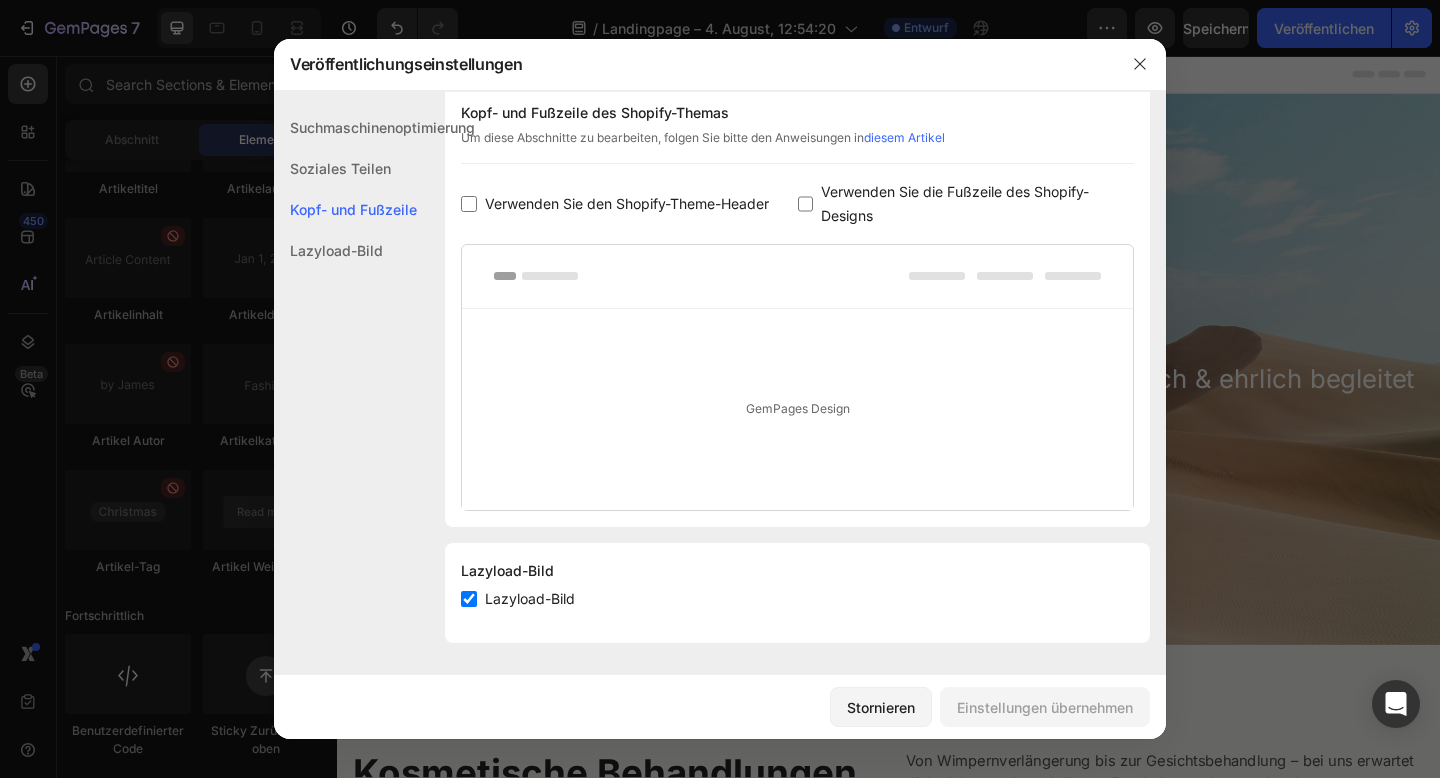 checkbox on "false" 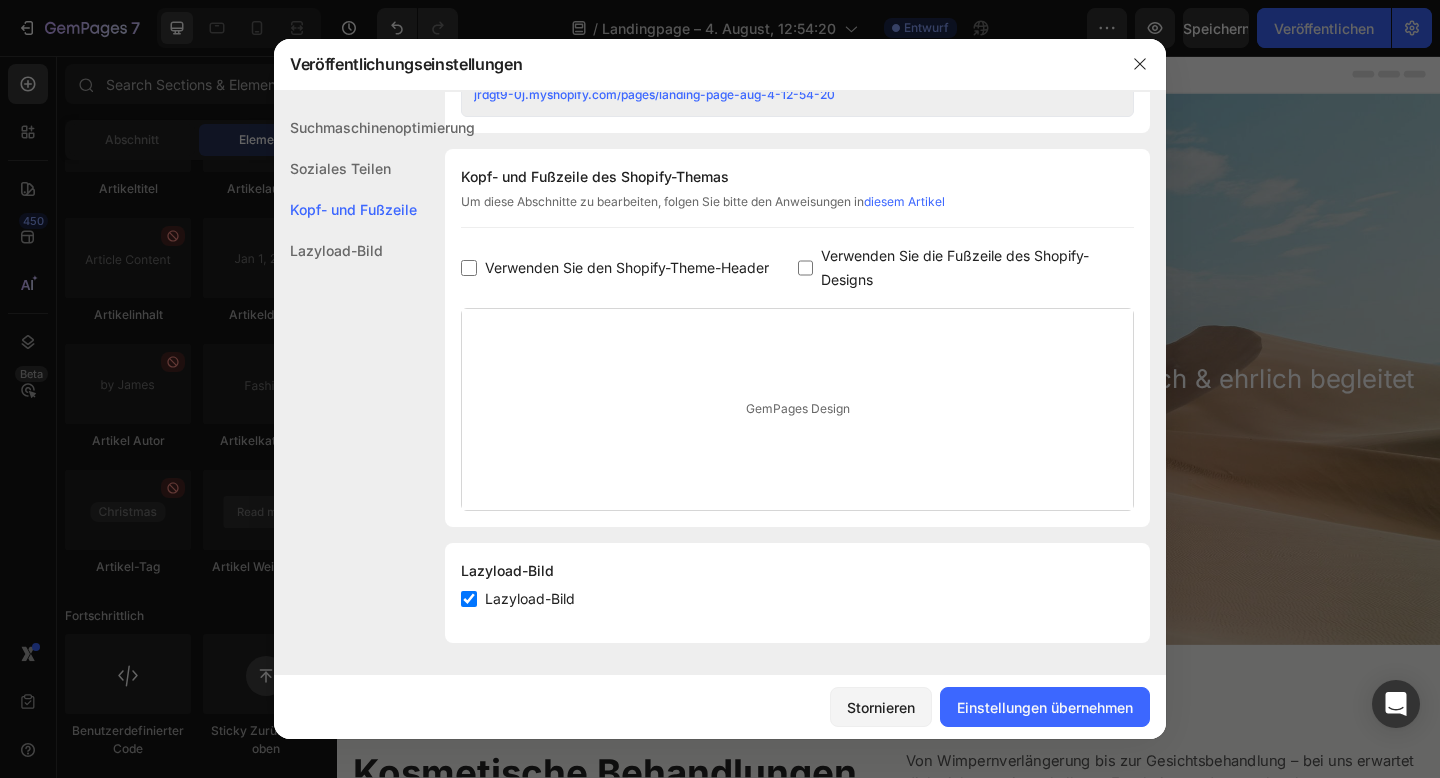 click on "Verwenden Sie die Fußzeile des Shopify-Designs" at bounding box center (977, 268) 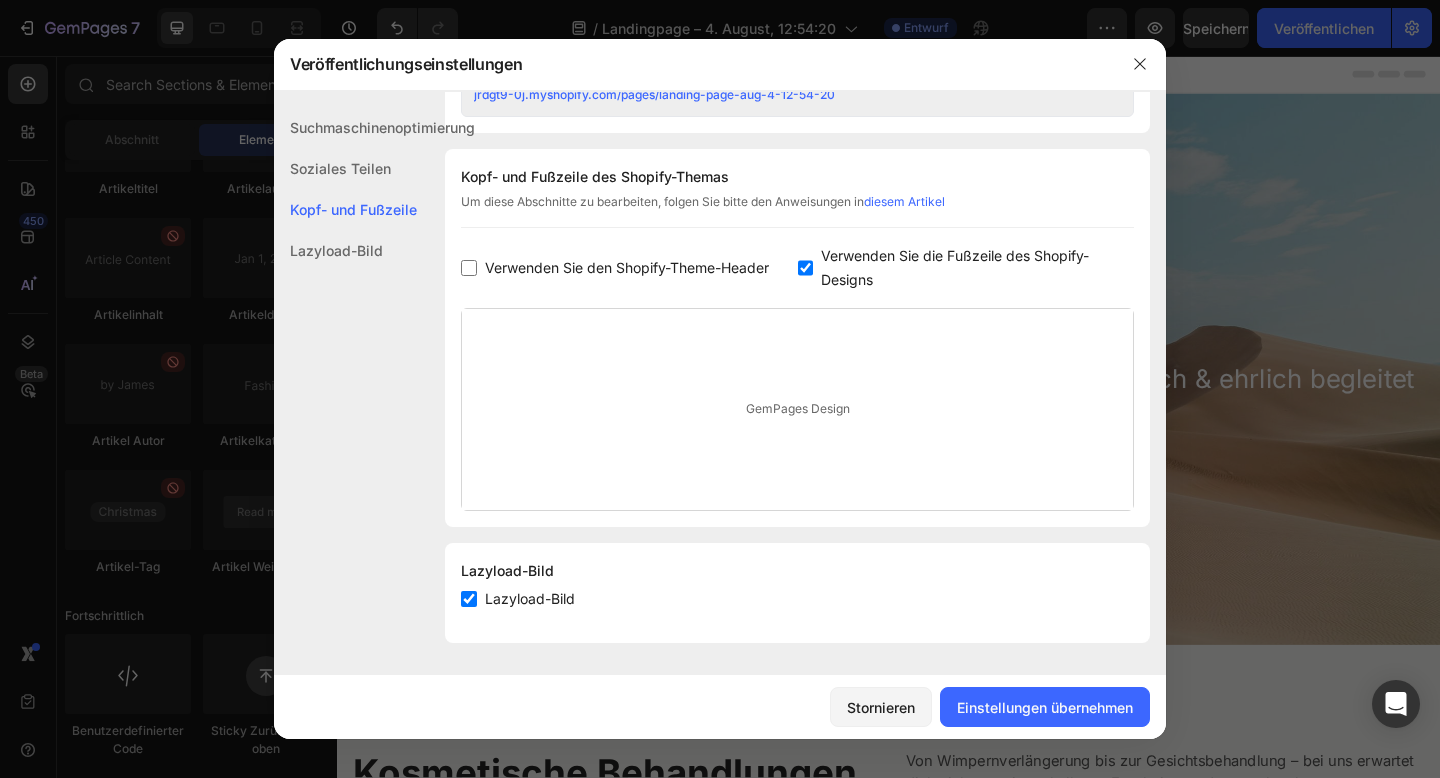 scroll, scrollTop: 963, scrollLeft: 0, axis: vertical 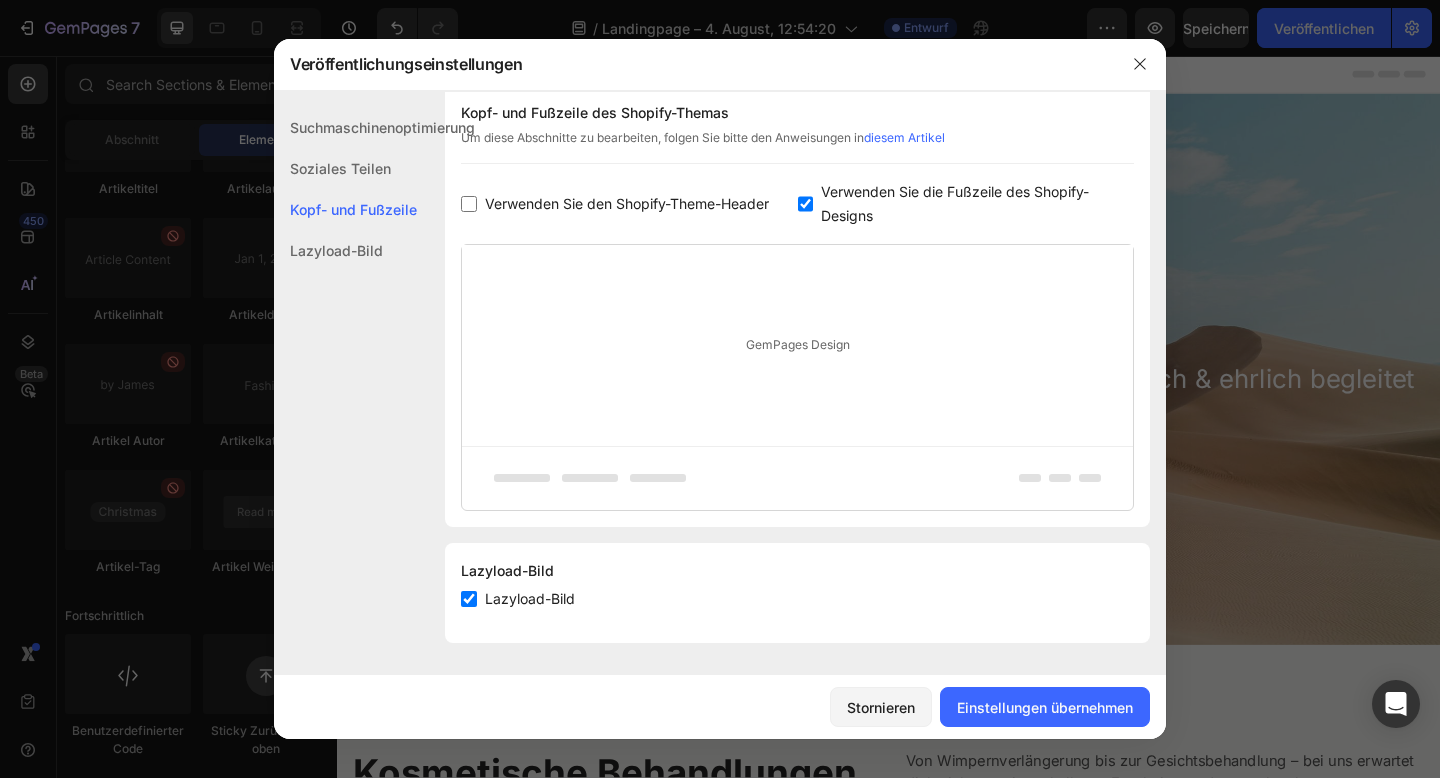 click at bounding box center (806, 204) 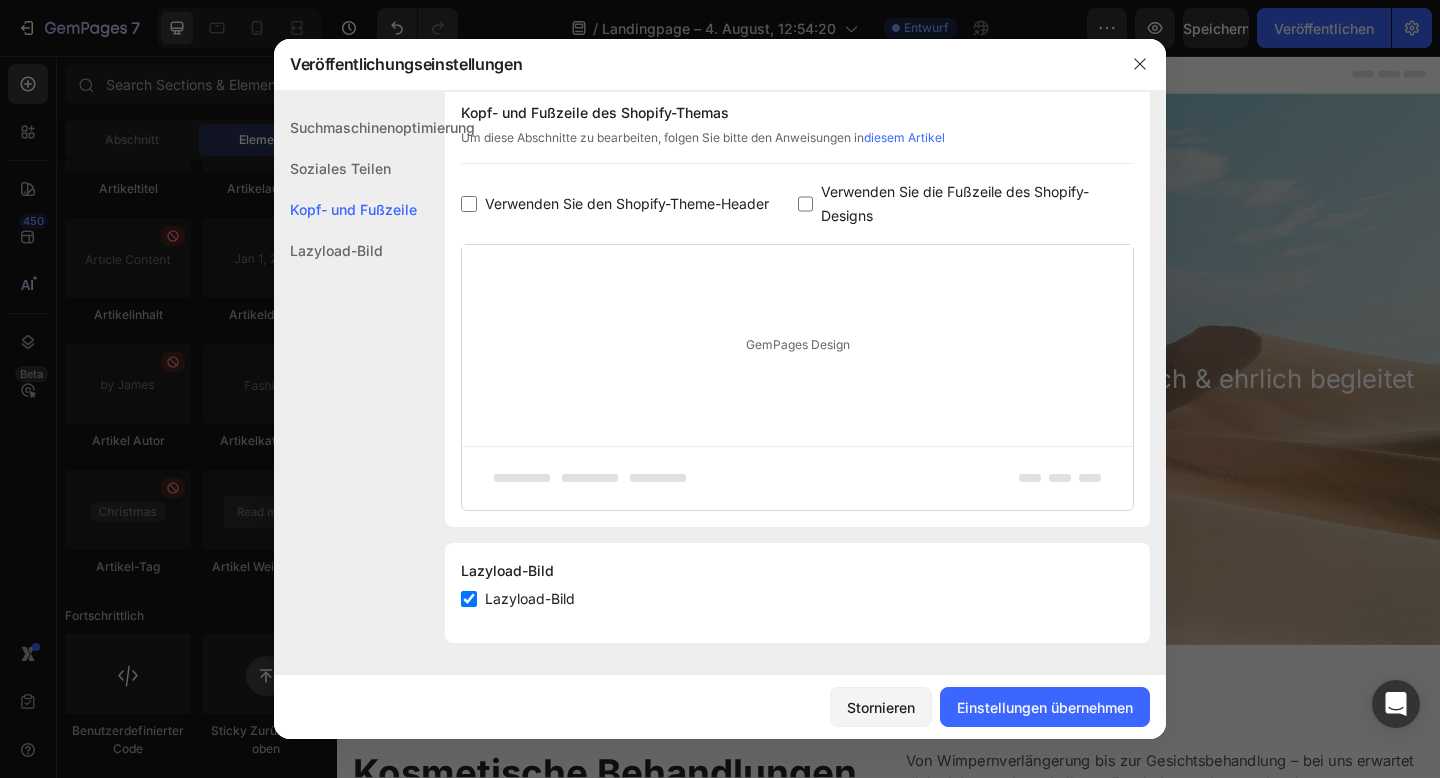 checkbox on "false" 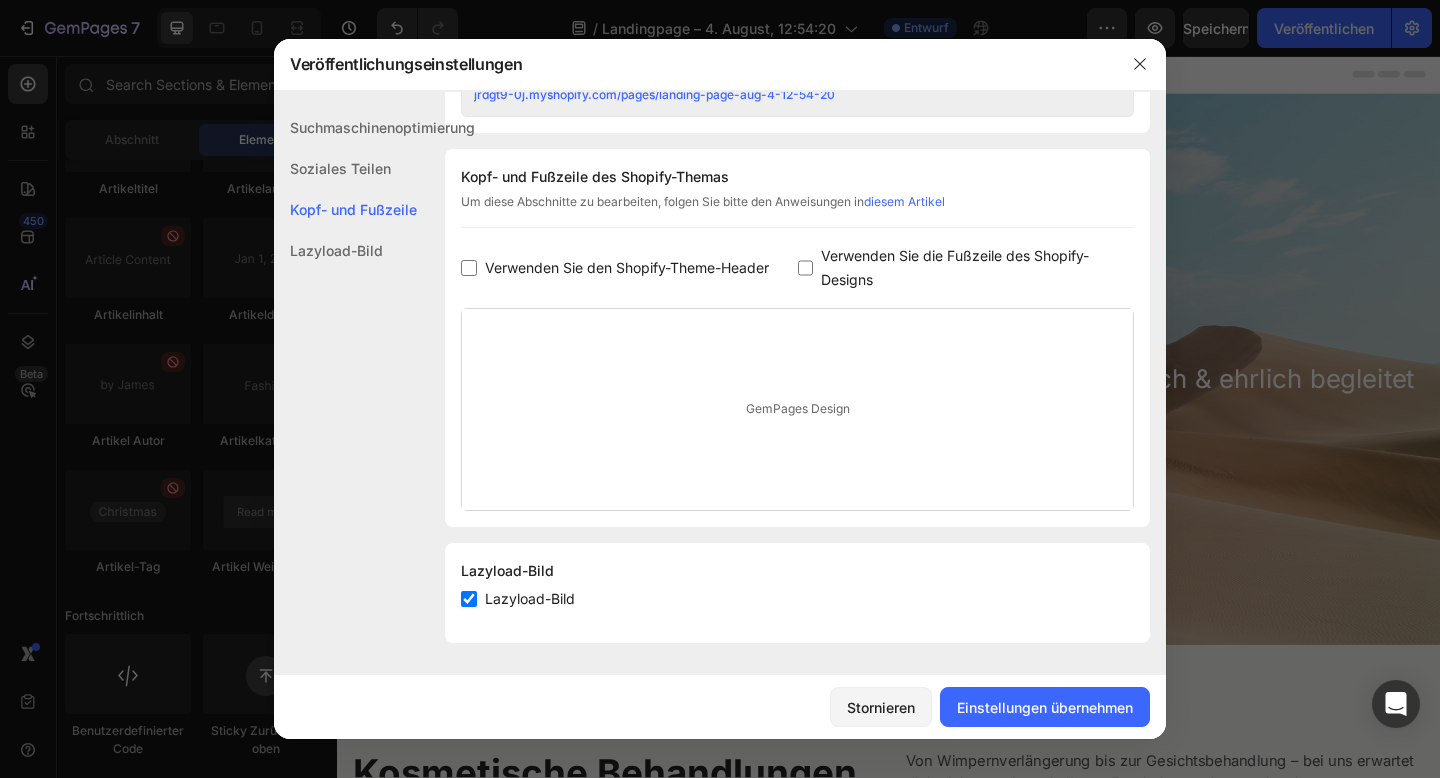 scroll, scrollTop: 899, scrollLeft: 0, axis: vertical 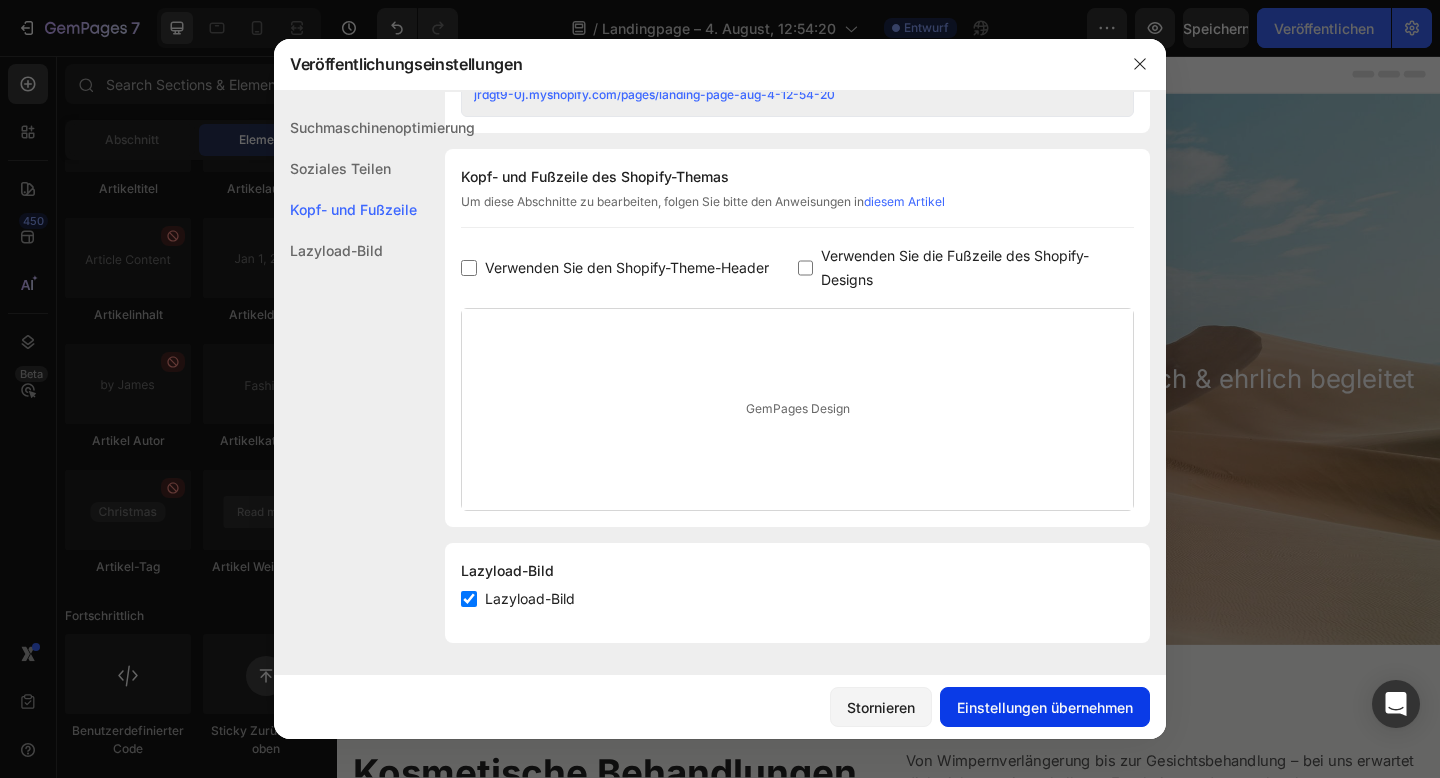 click on "Einstellungen übernehmen" 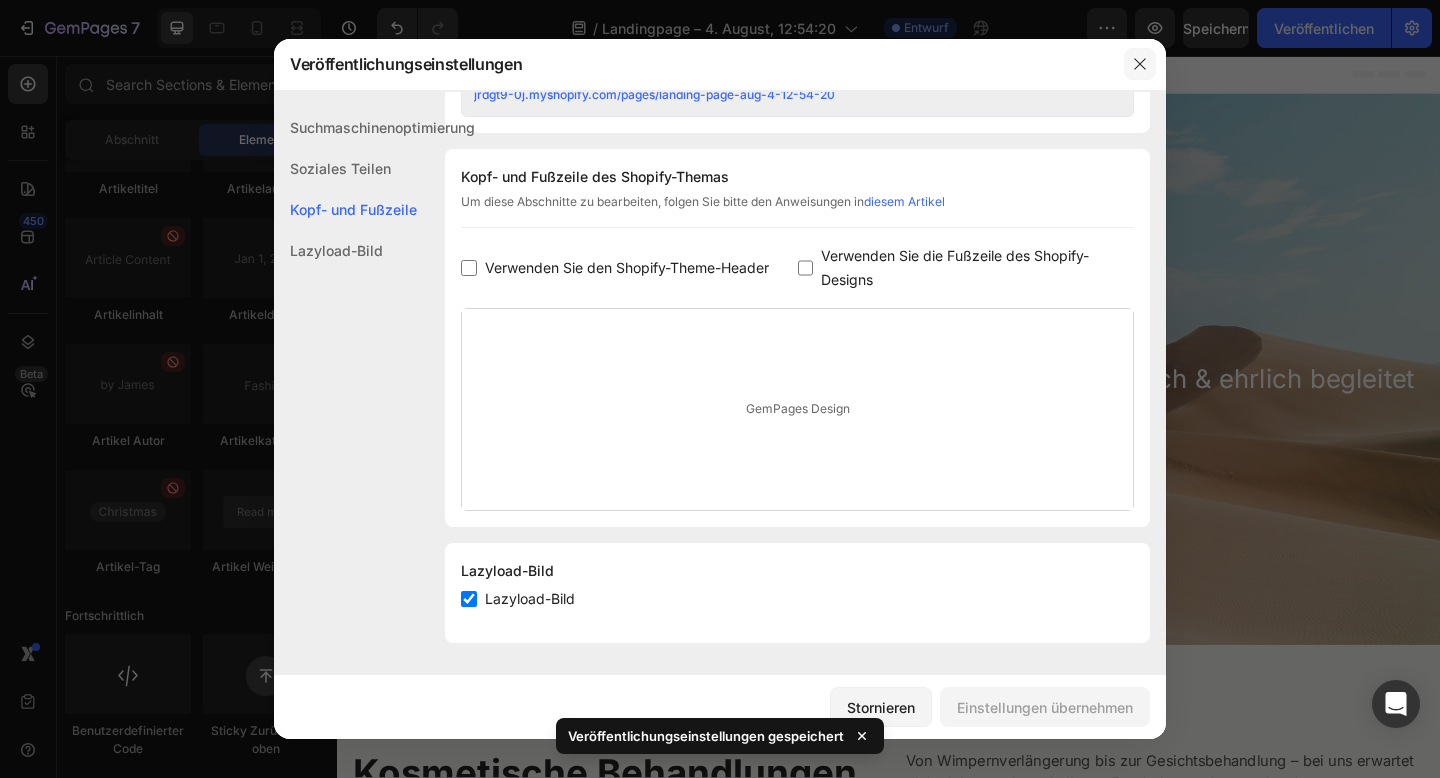 click at bounding box center (1140, 64) 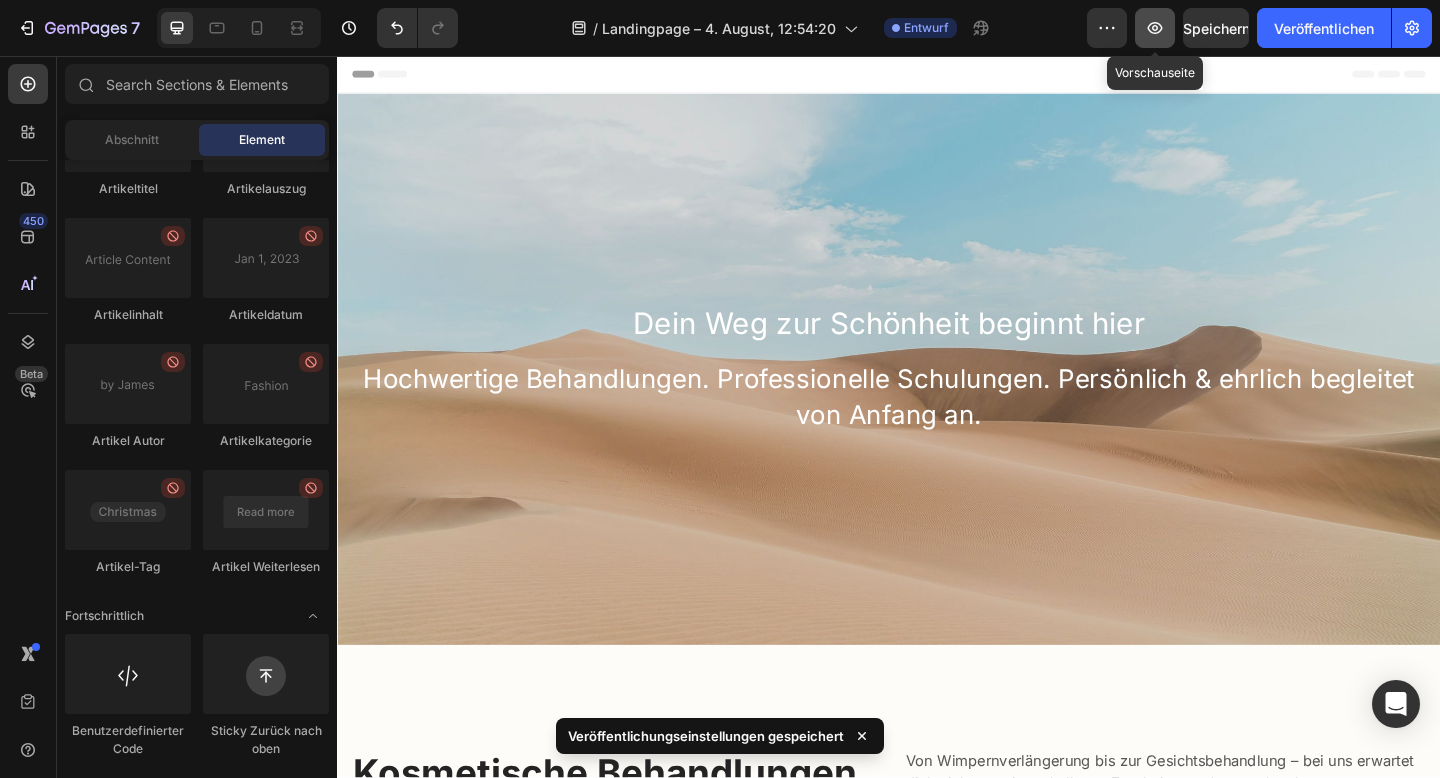 click 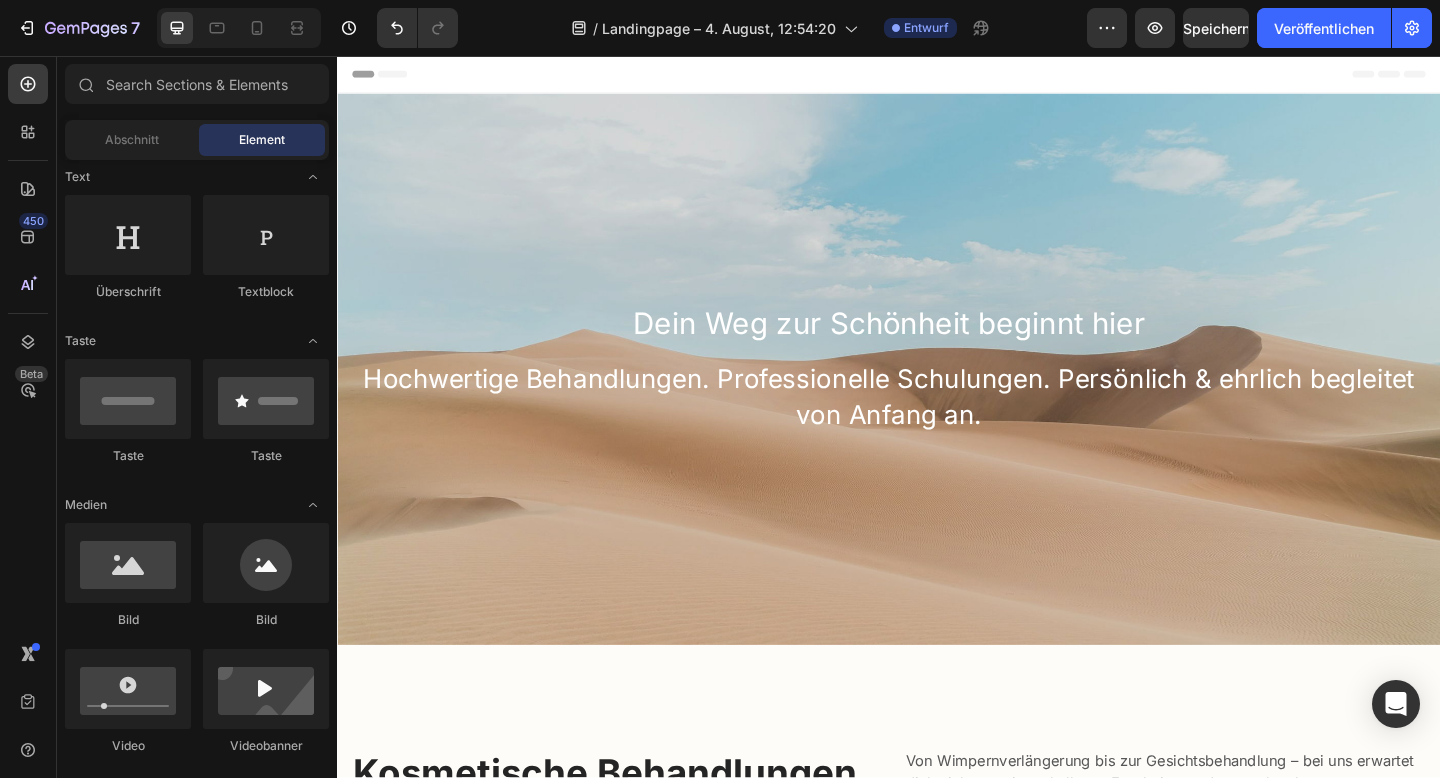 scroll, scrollTop: 0, scrollLeft: 0, axis: both 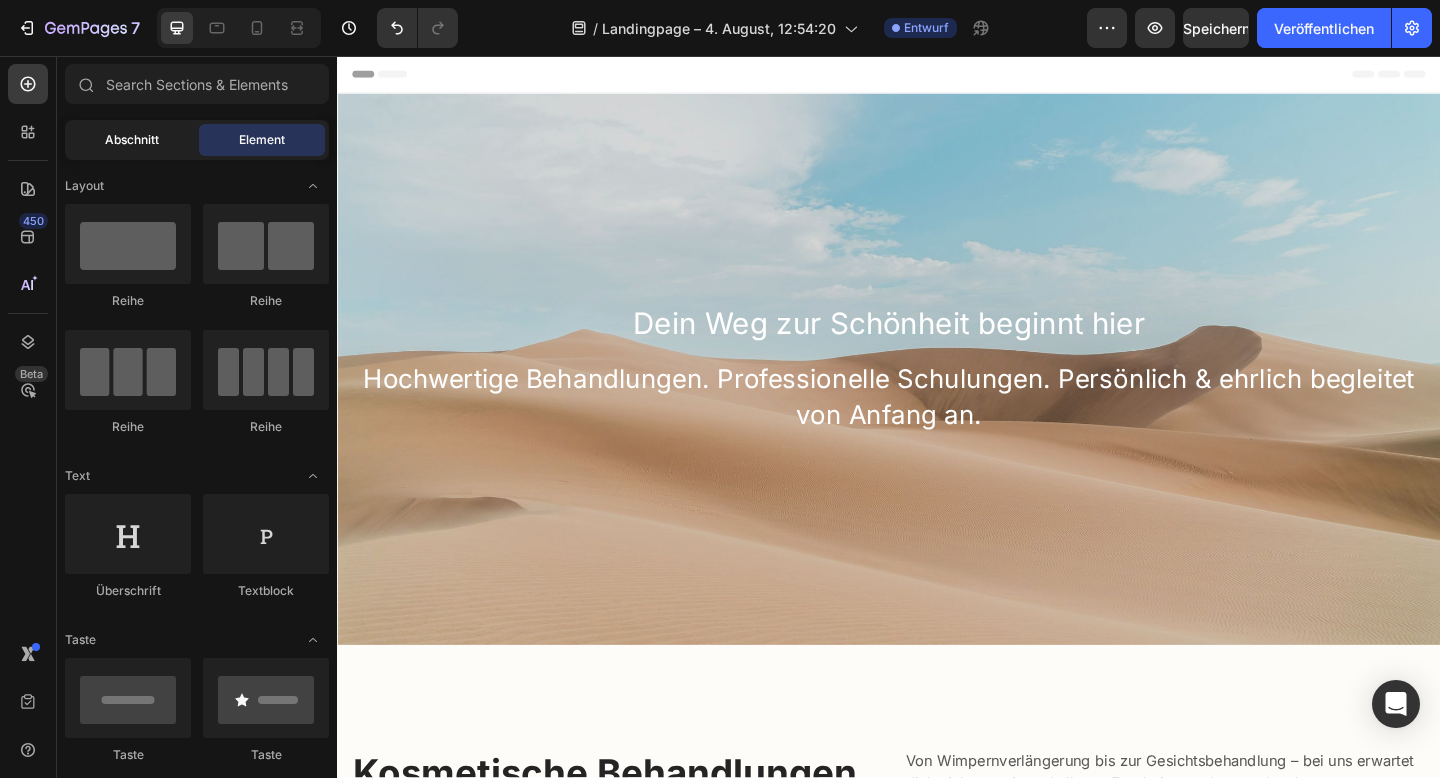 click on "Abschnitt" 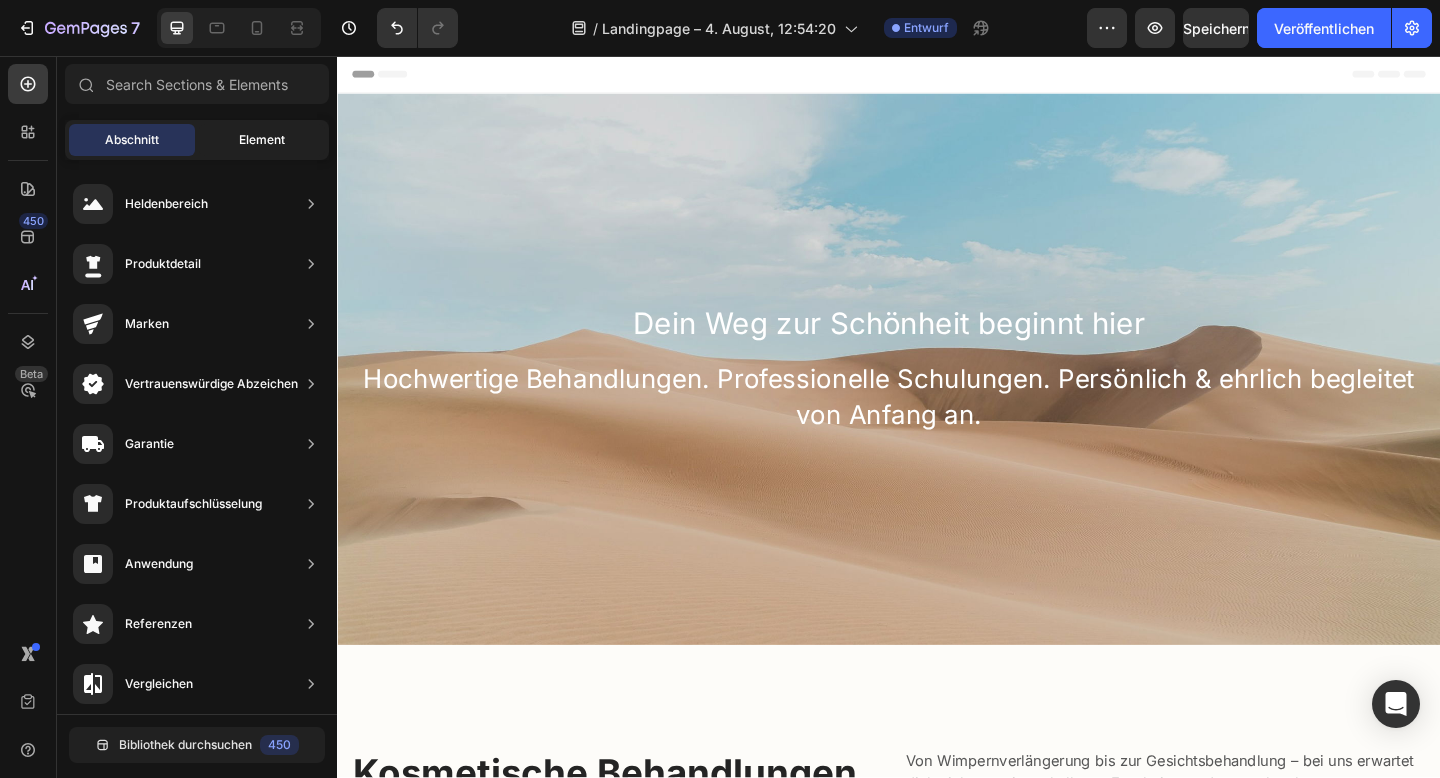click on "Element" at bounding box center [262, 139] 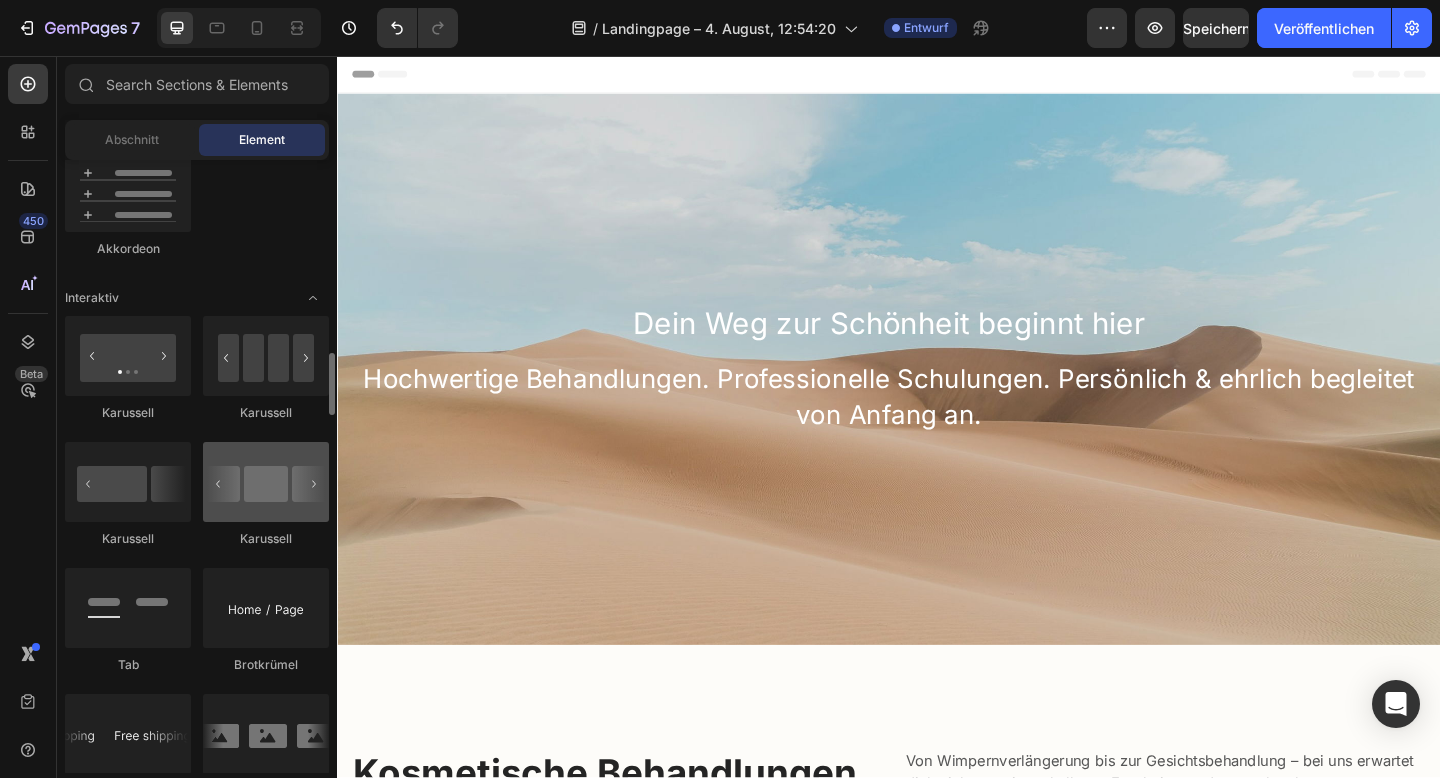 scroll, scrollTop: 1937, scrollLeft: 0, axis: vertical 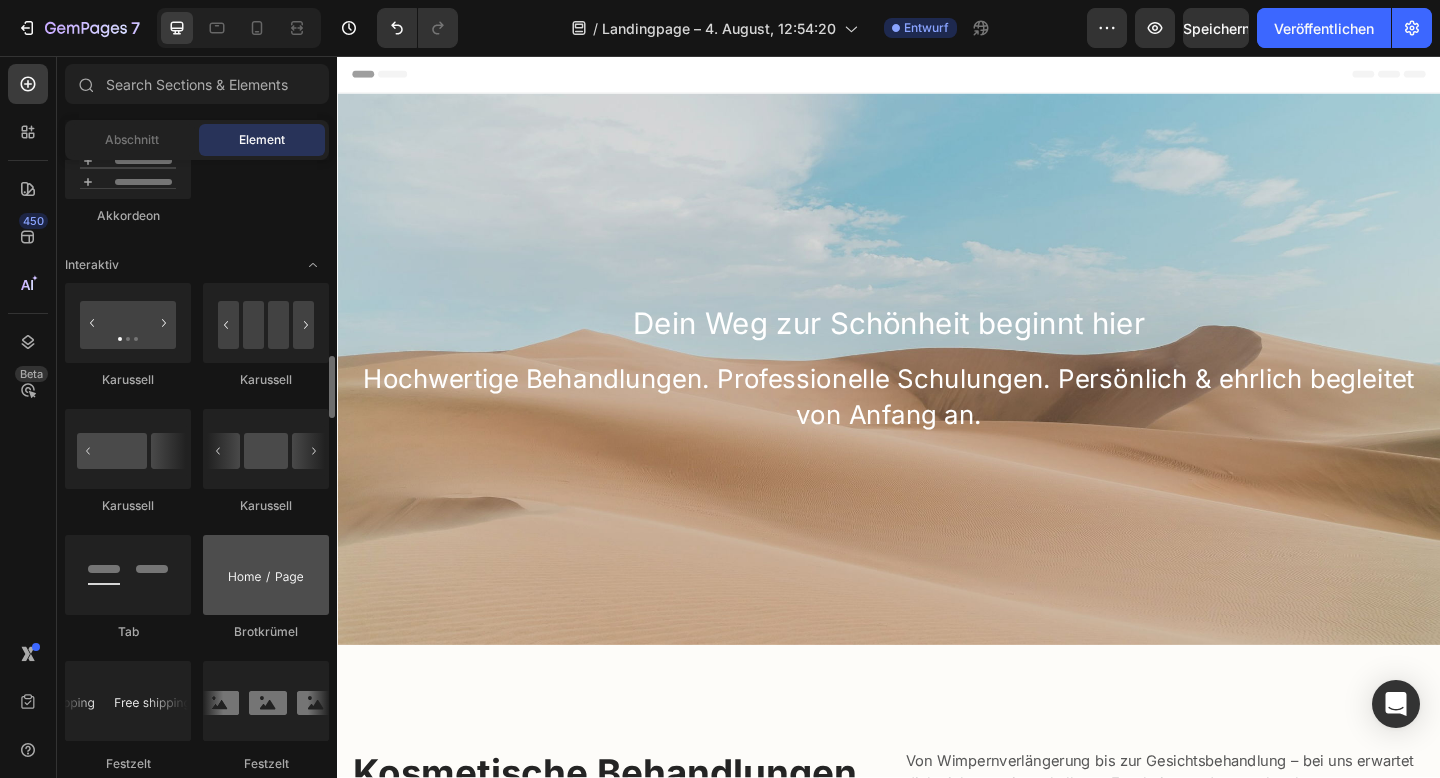 click at bounding box center [266, 575] 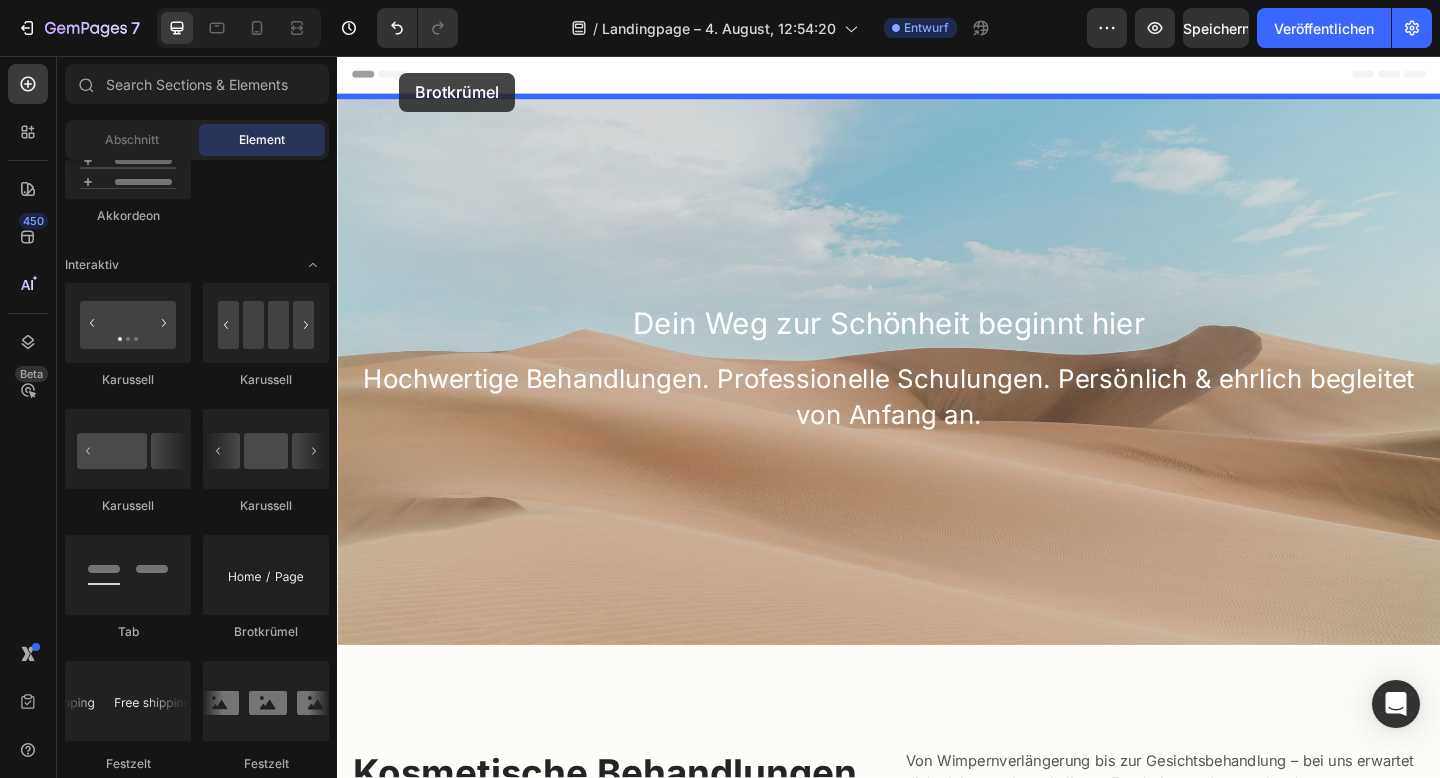 drag, startPoint x: 588, startPoint y: 663, endPoint x: 404, endPoint y: 75, distance: 616.1169 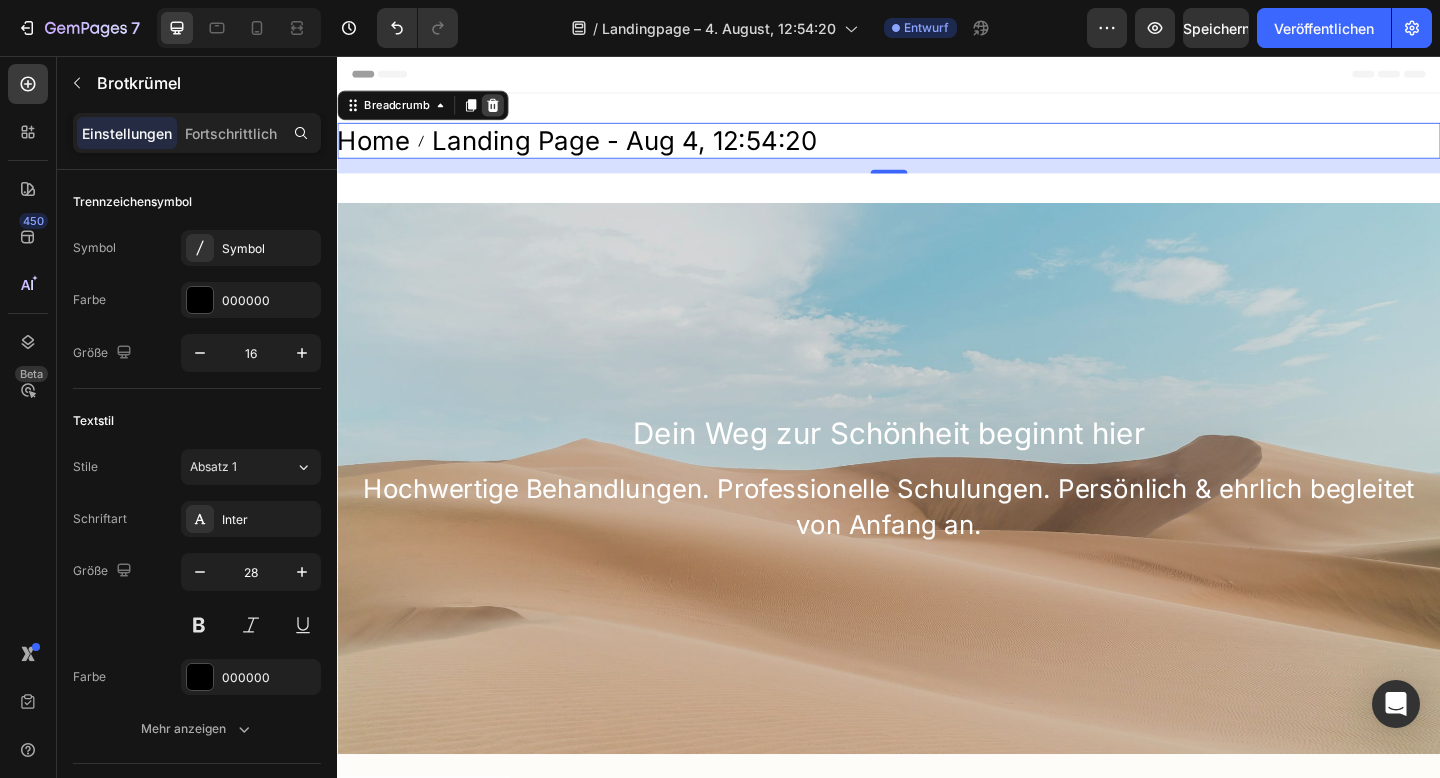 click 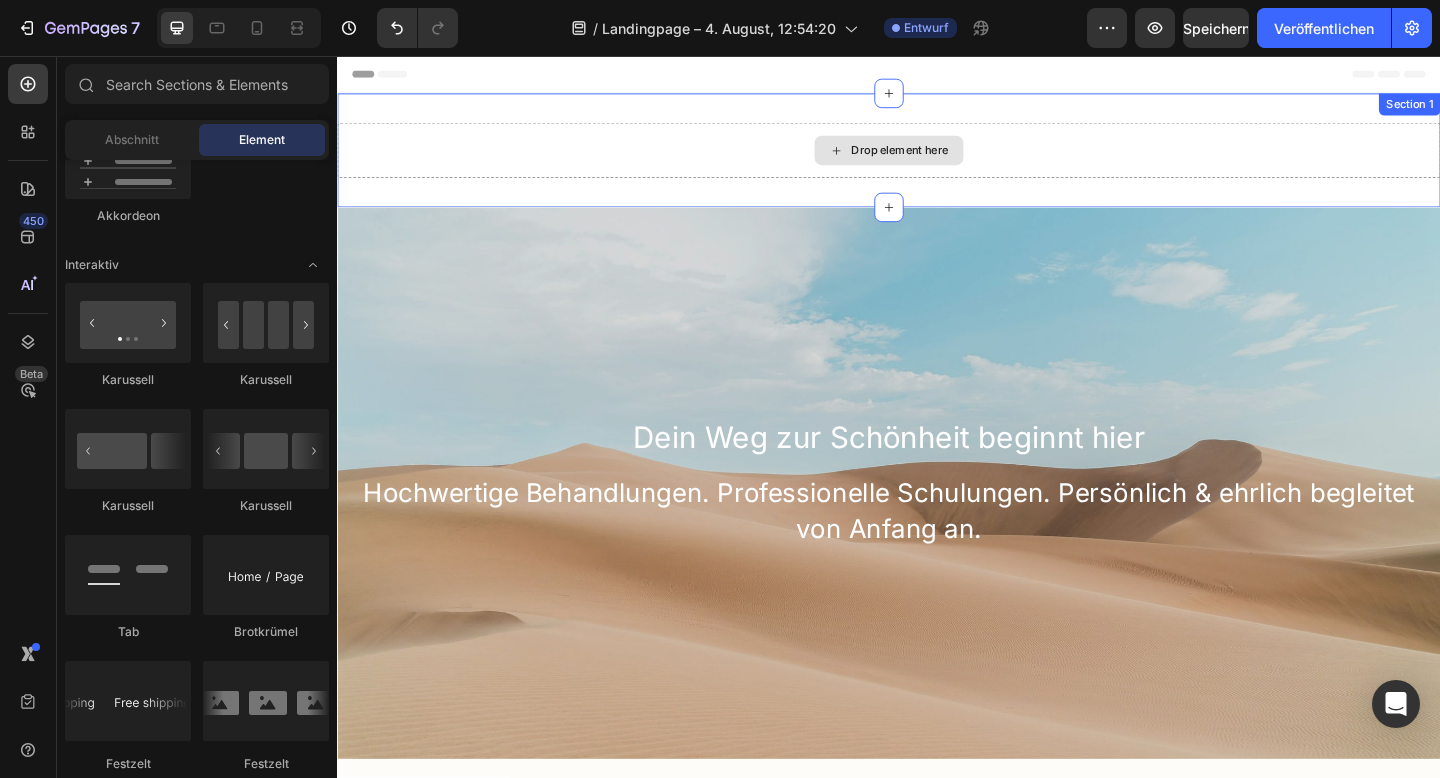 click on "Drop element here" at bounding box center (937, 159) 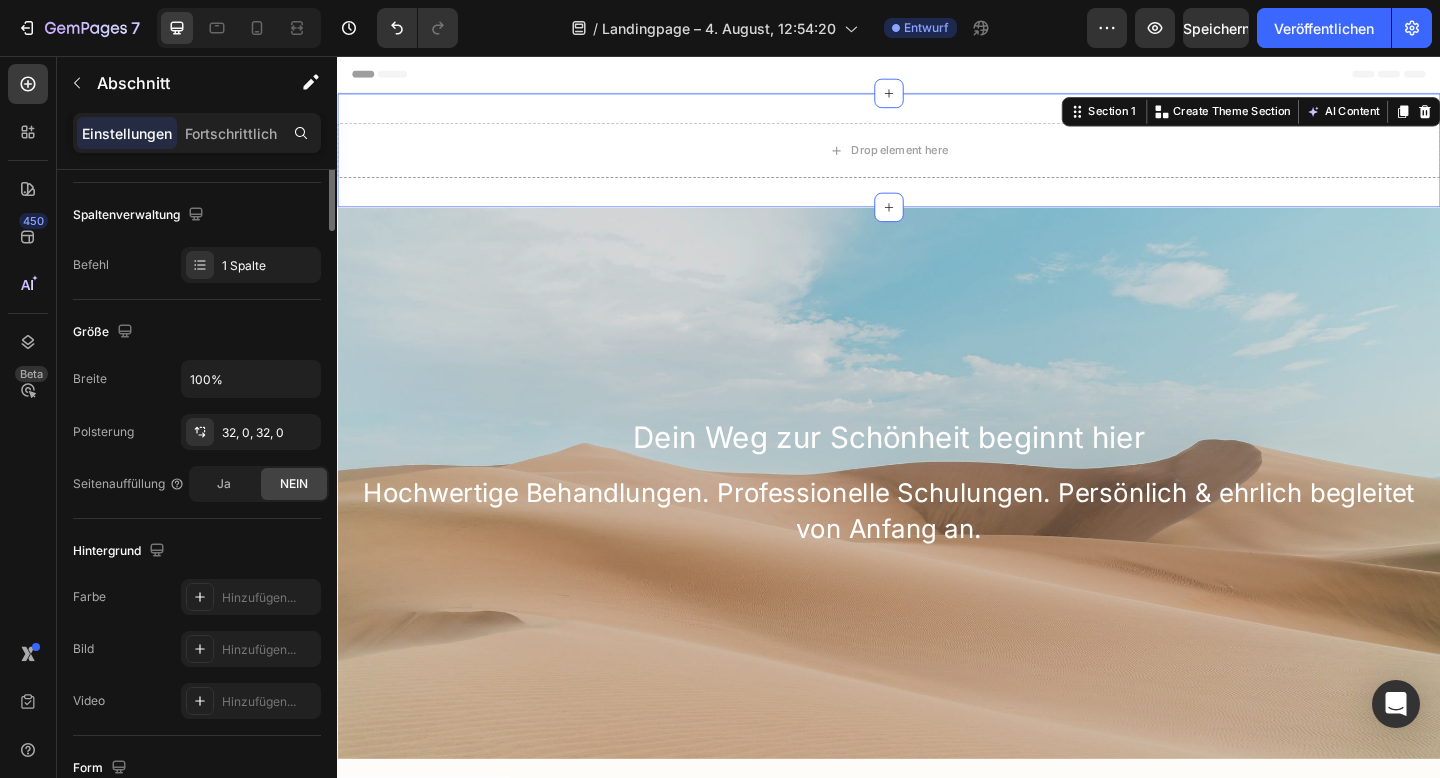 scroll, scrollTop: 0, scrollLeft: 0, axis: both 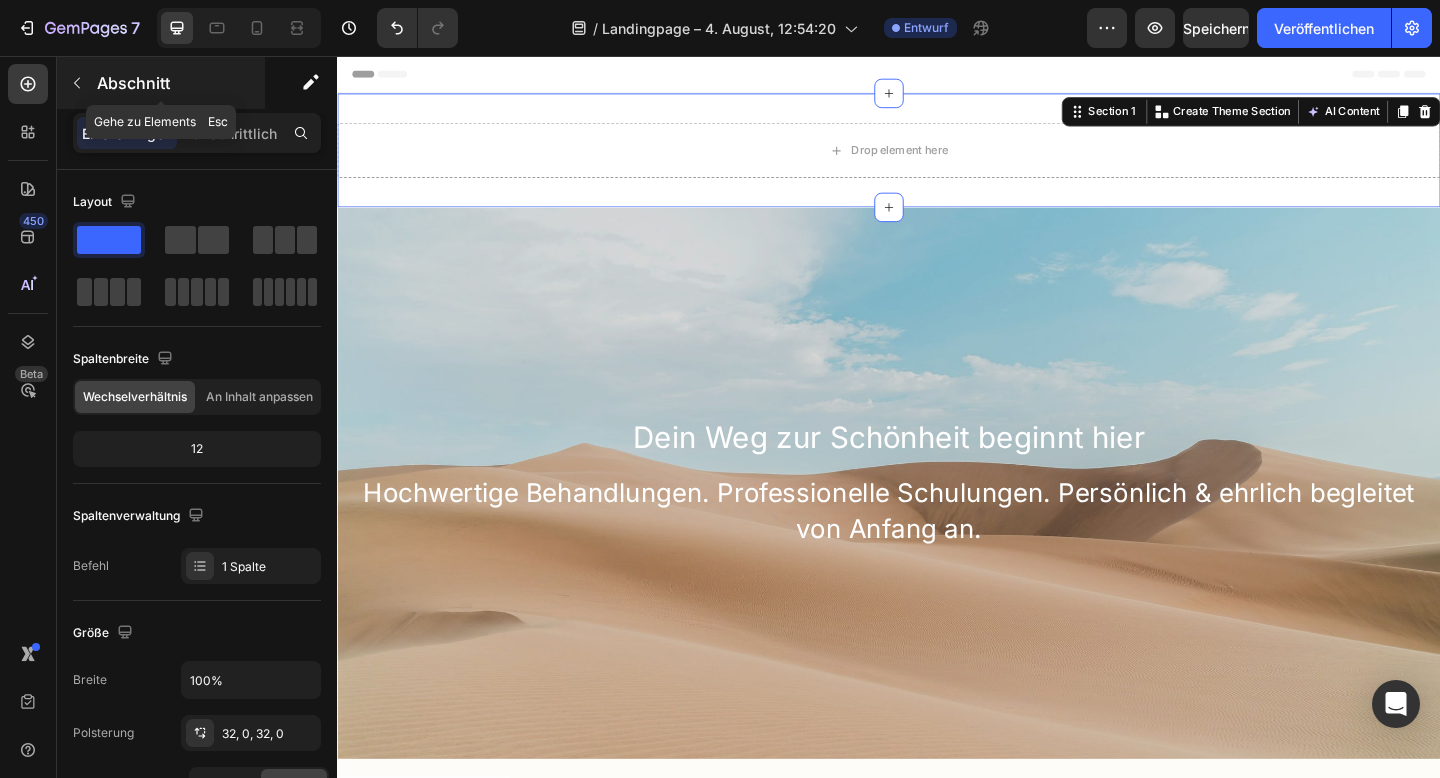 click at bounding box center (77, 83) 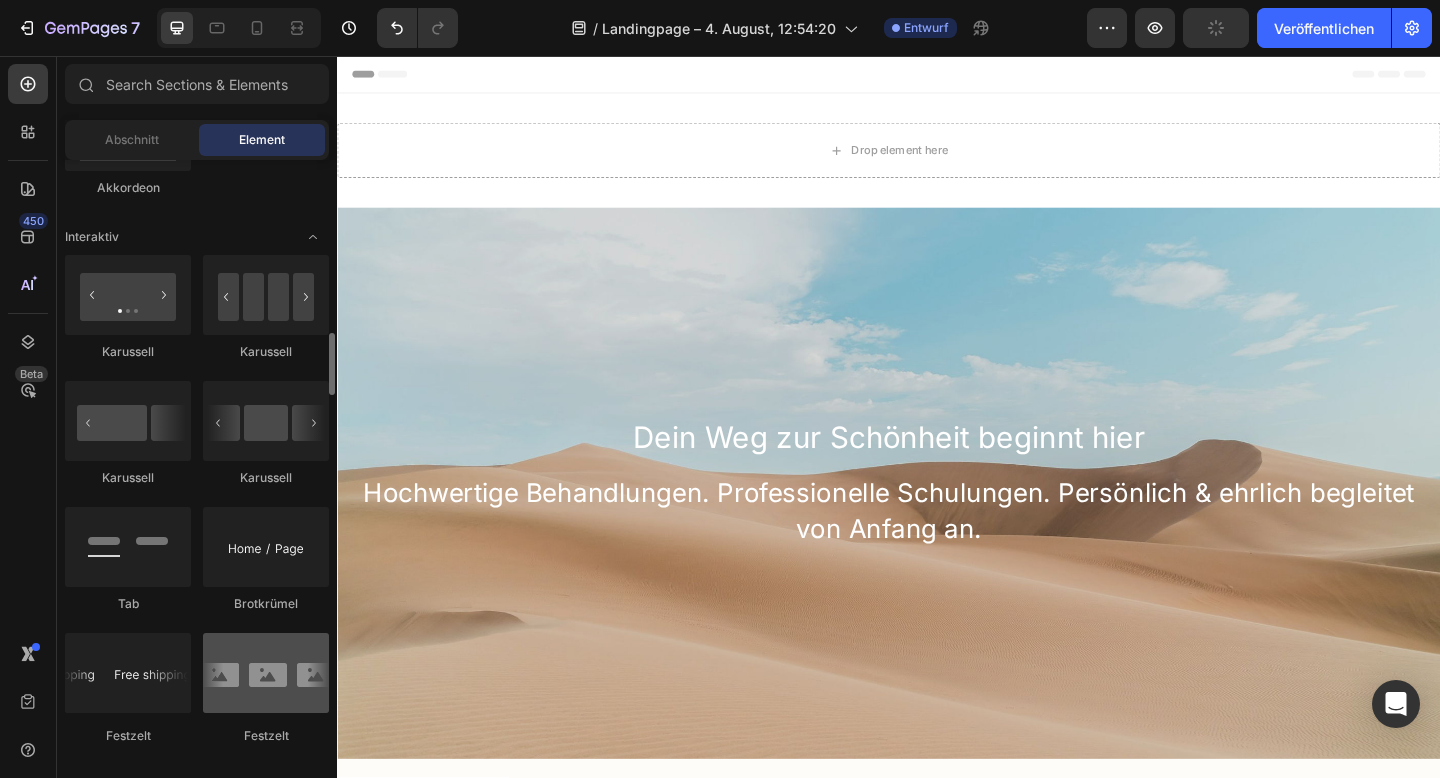 scroll, scrollTop: 2068, scrollLeft: 0, axis: vertical 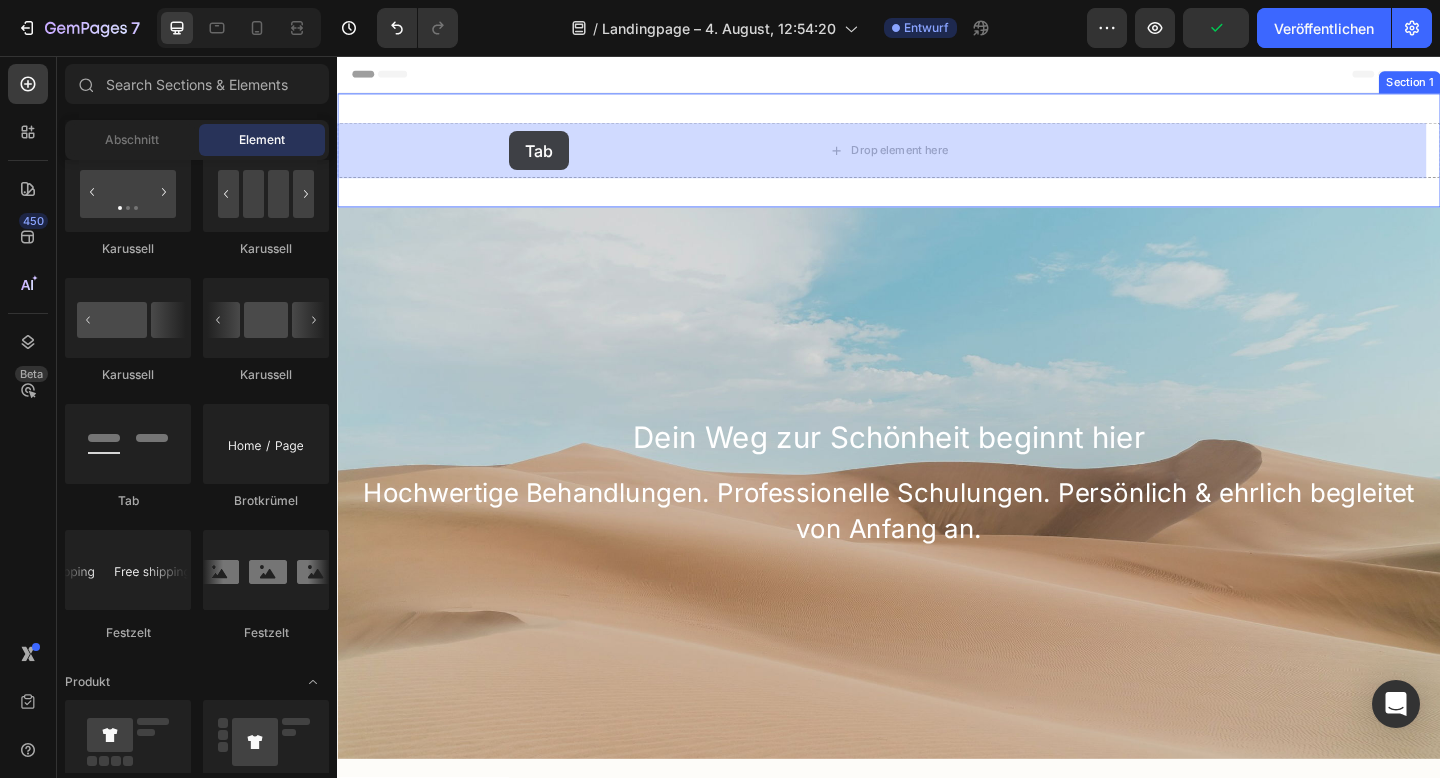 drag, startPoint x: 560, startPoint y: 408, endPoint x: 524, endPoint y: 138, distance: 272.38943 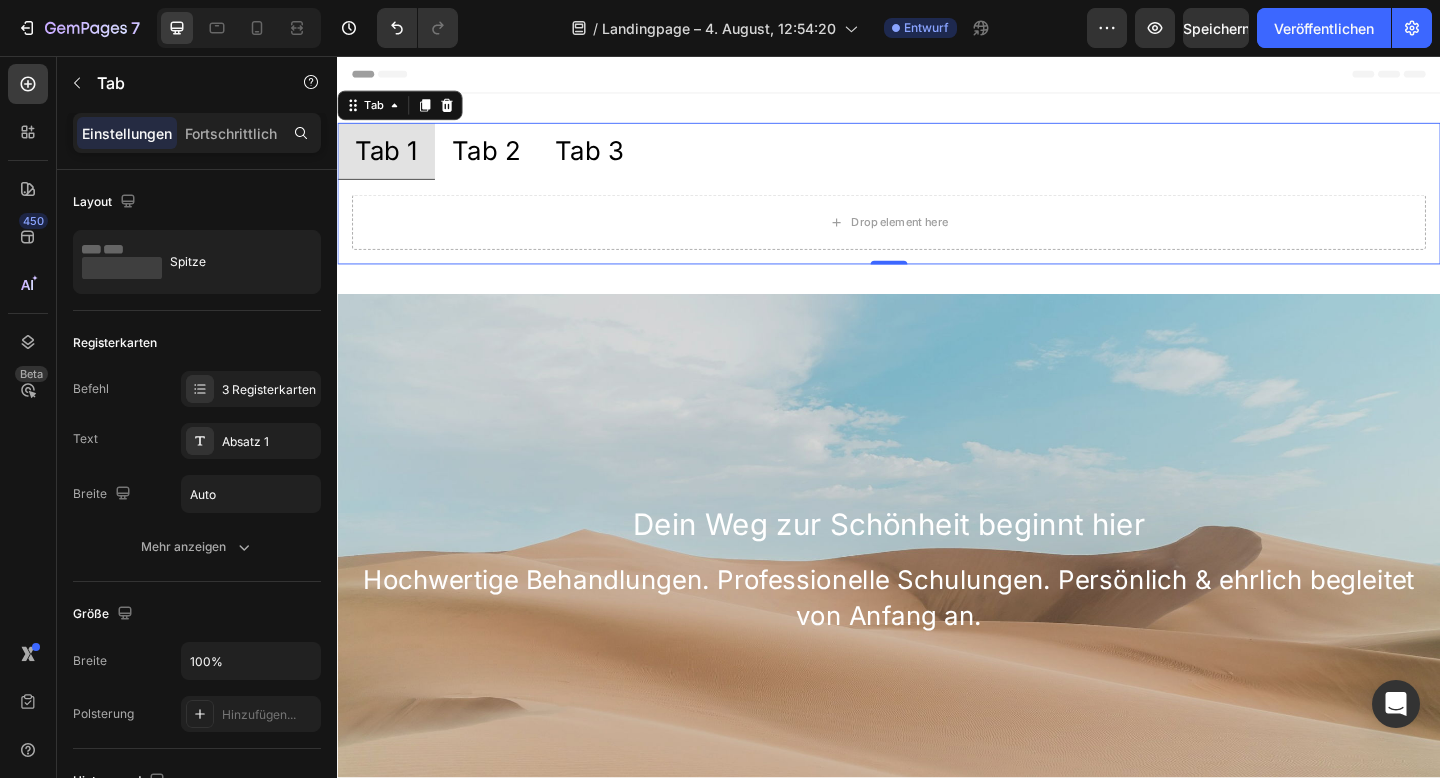 click on "Tab 1" at bounding box center [390, 160] 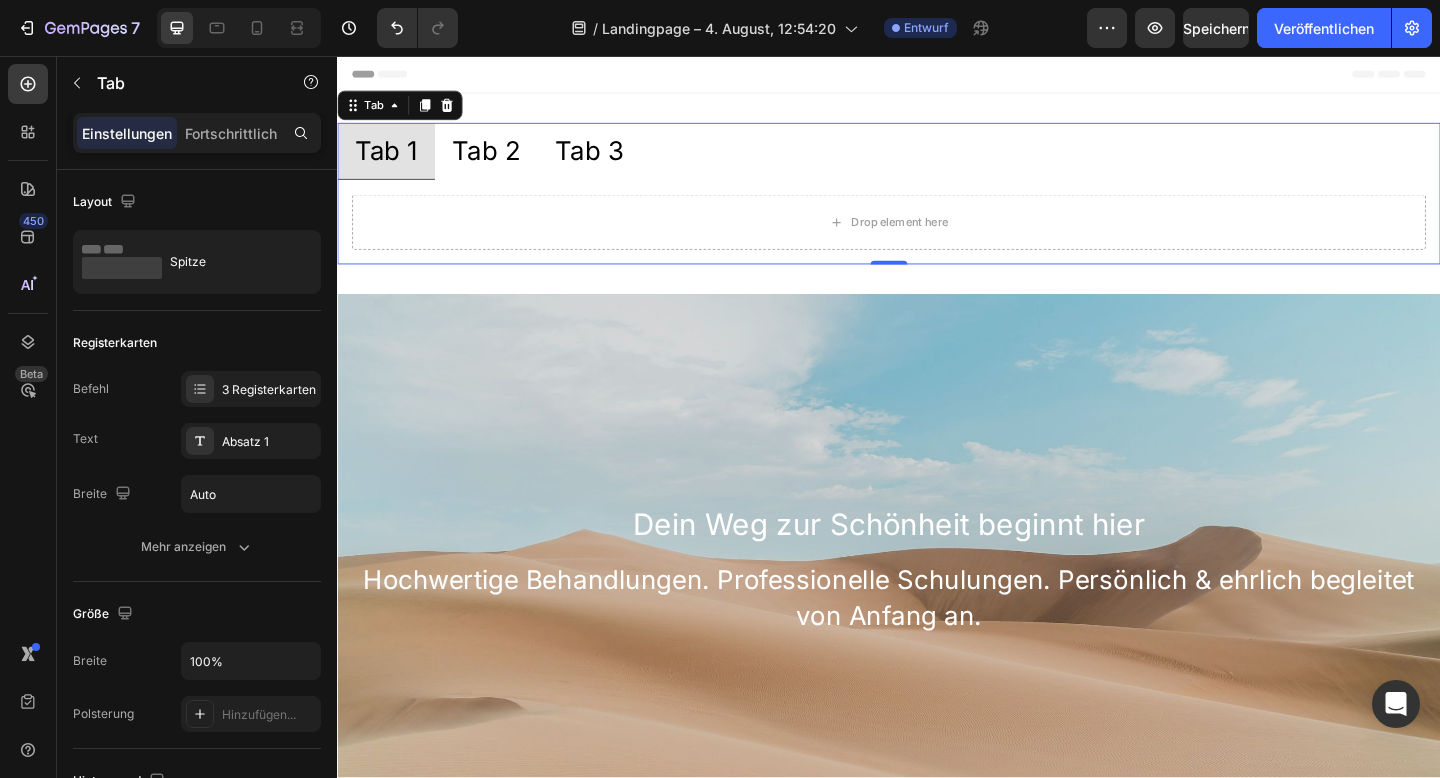 click on "Tab 1" at bounding box center [390, 159] 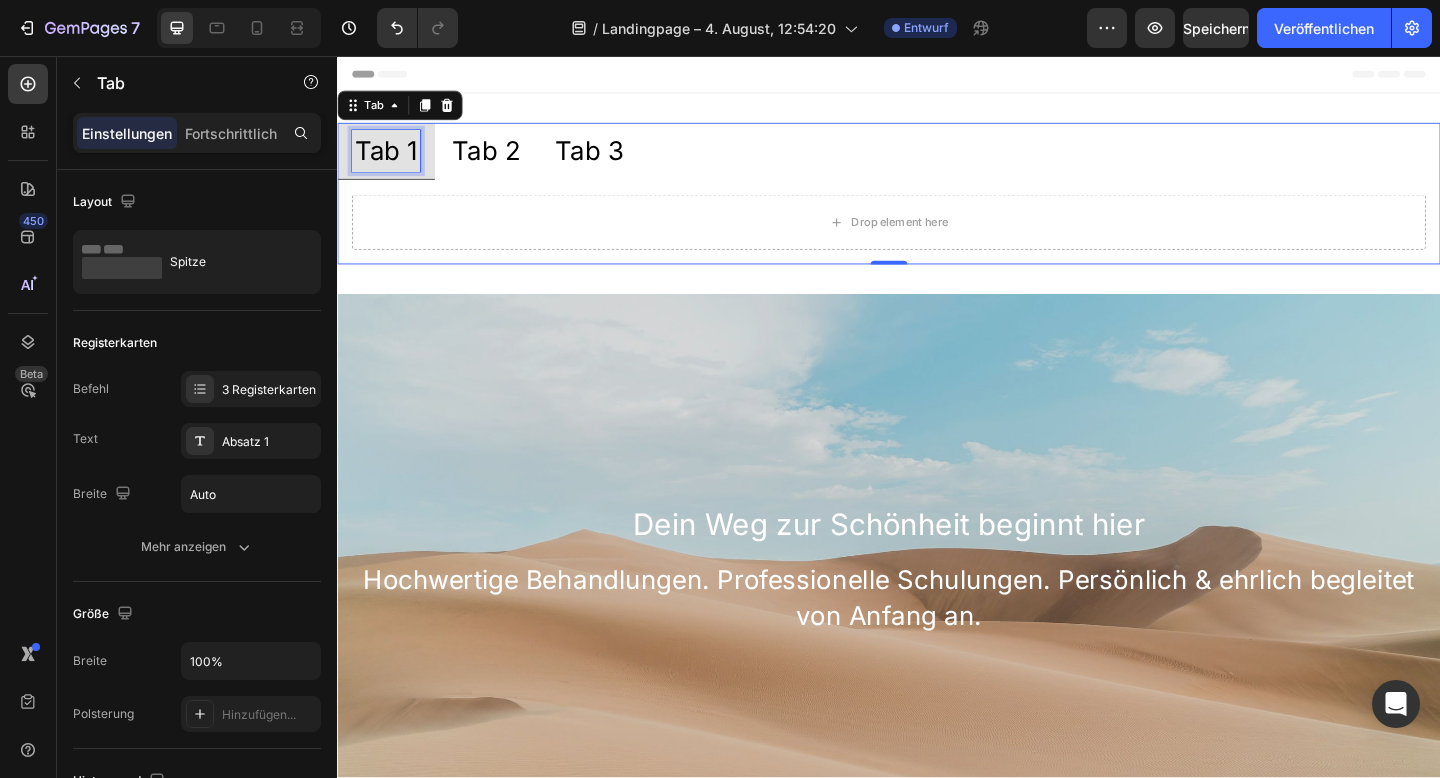 click on "Tab 1" at bounding box center (390, 159) 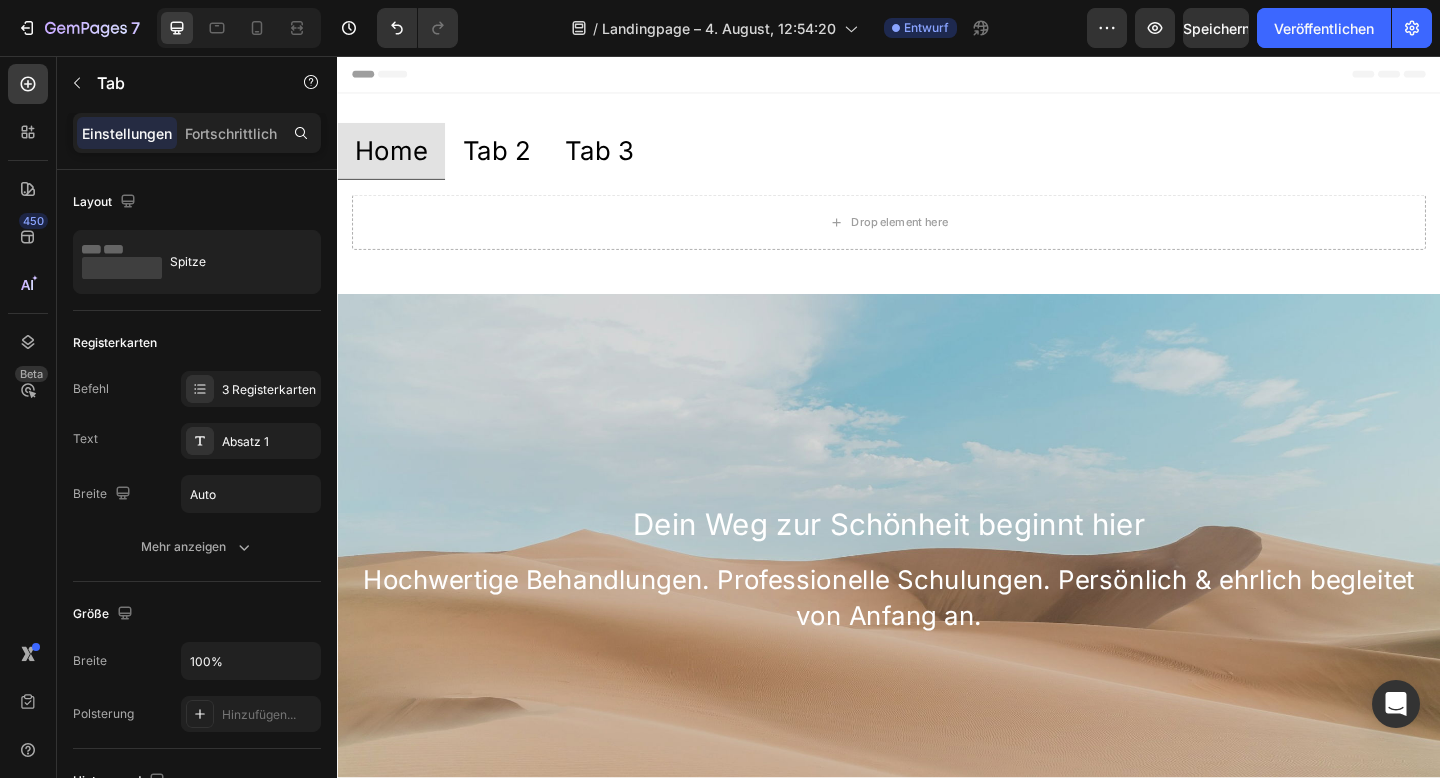 click on "Tab 2" at bounding box center (510, 159) 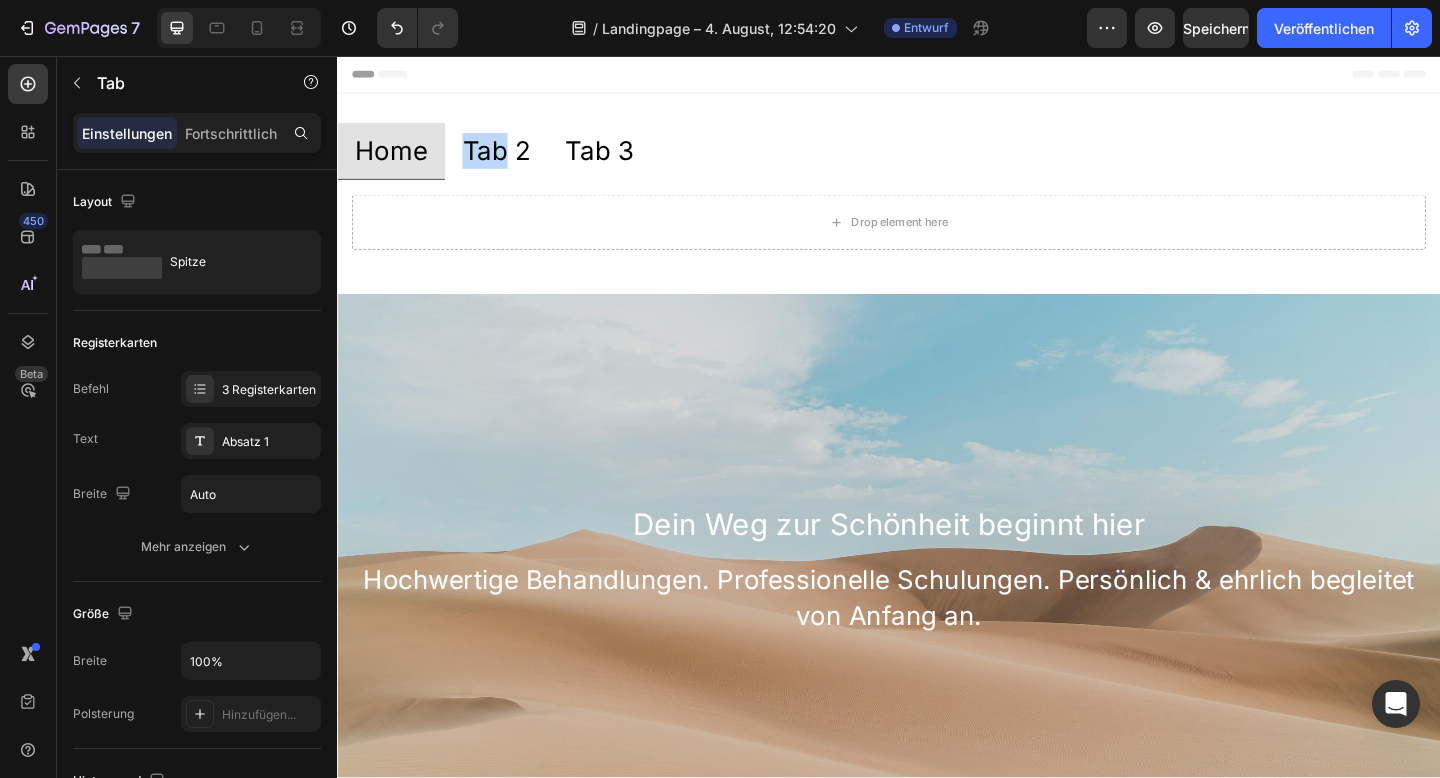 click on "Tab 2" at bounding box center [510, 159] 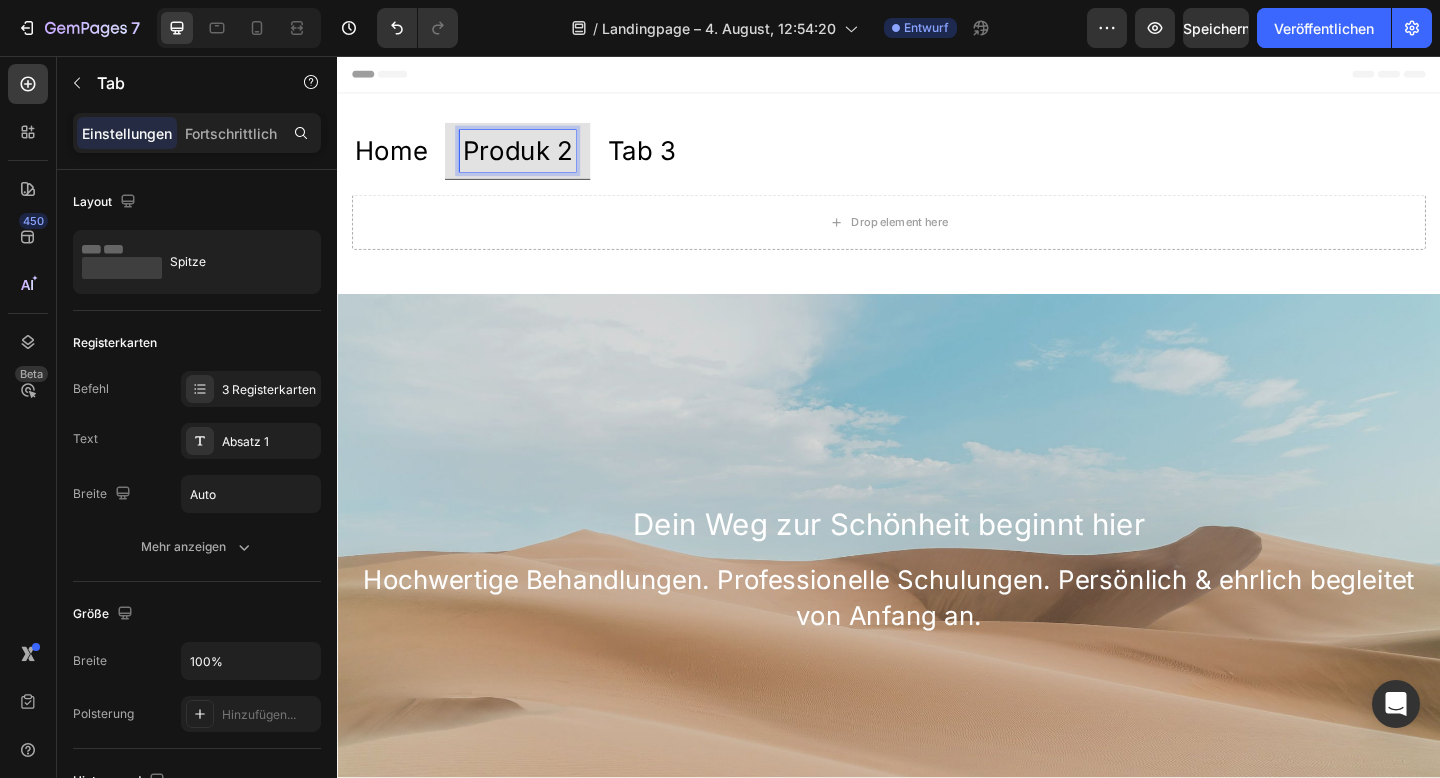 click on "Produk 2" at bounding box center (533, 159) 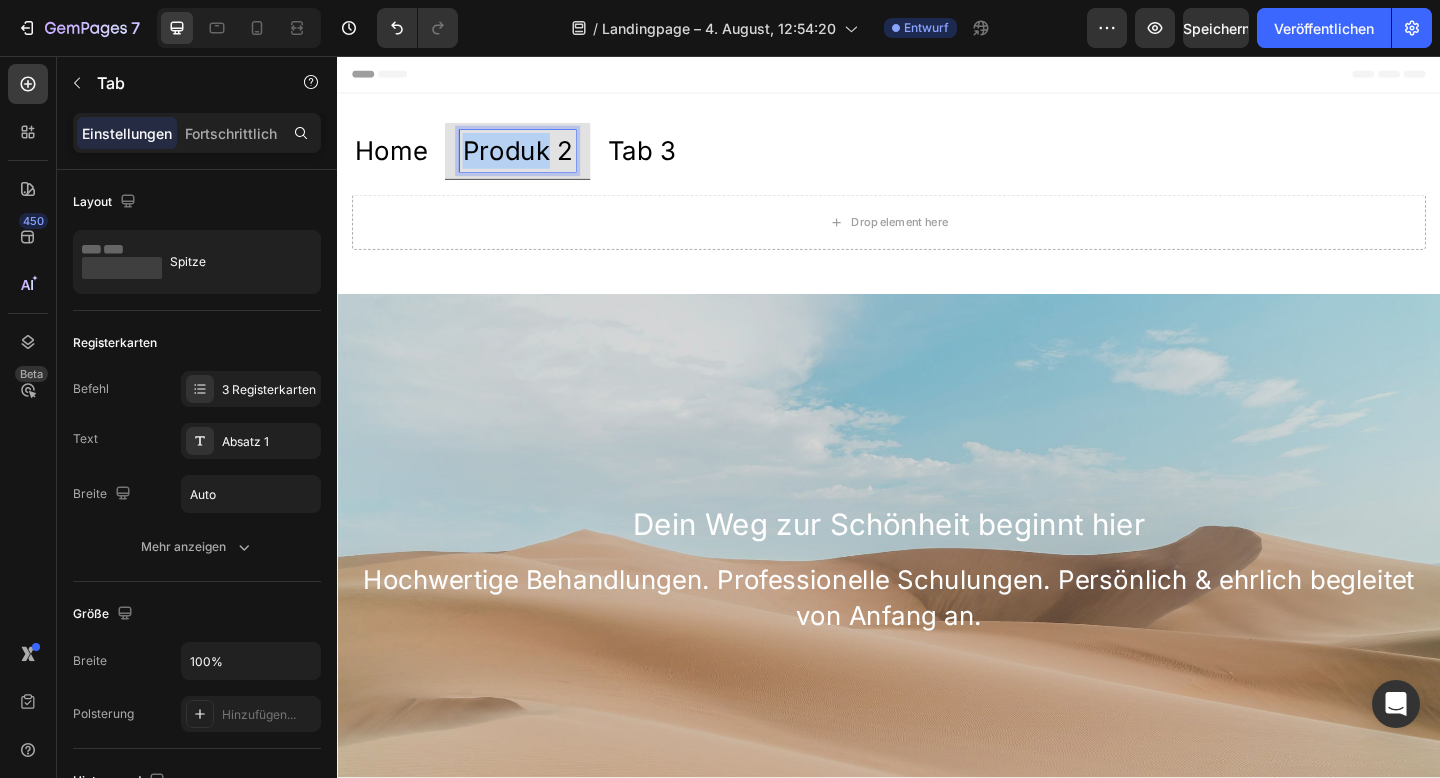 click on "Produk 2" at bounding box center [533, 159] 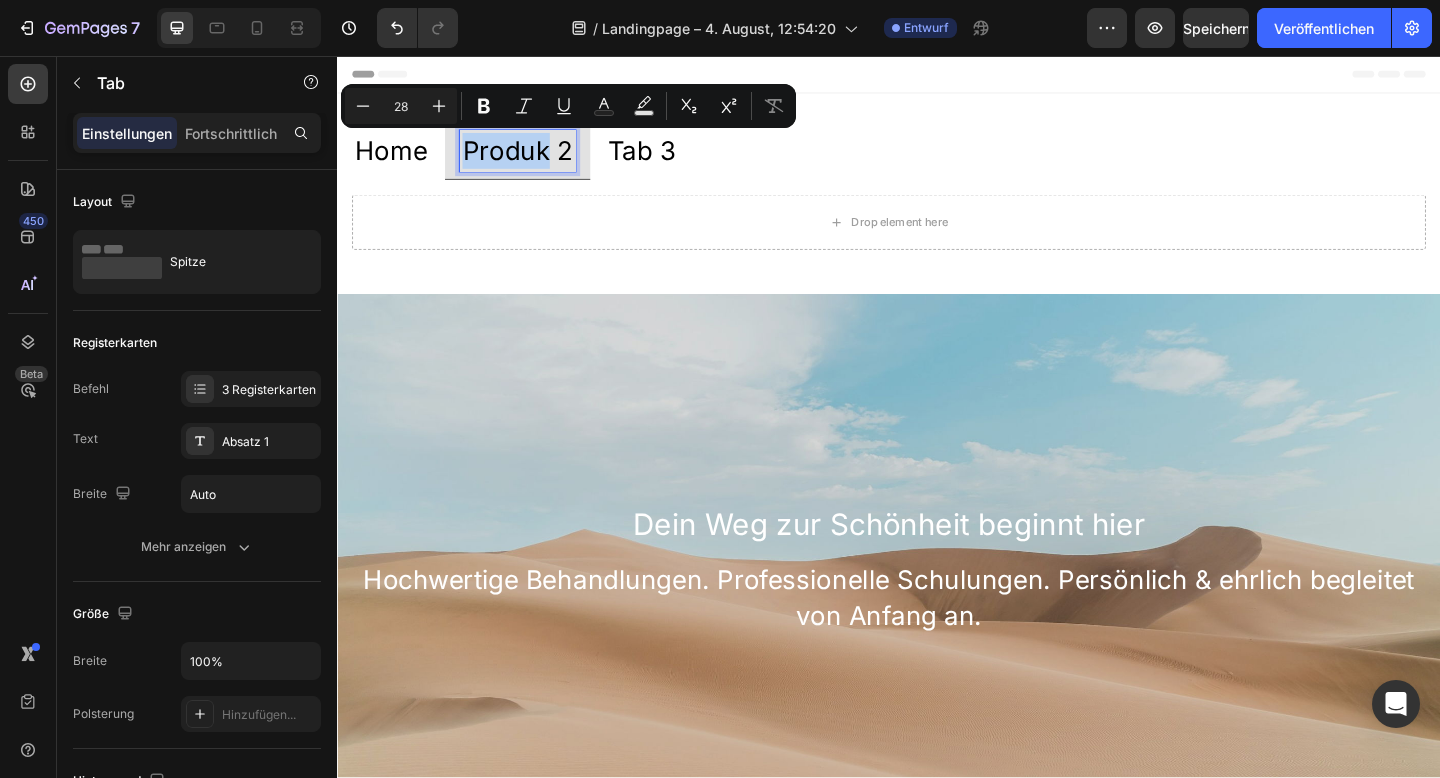 click on "Produk 2" at bounding box center (533, 159) 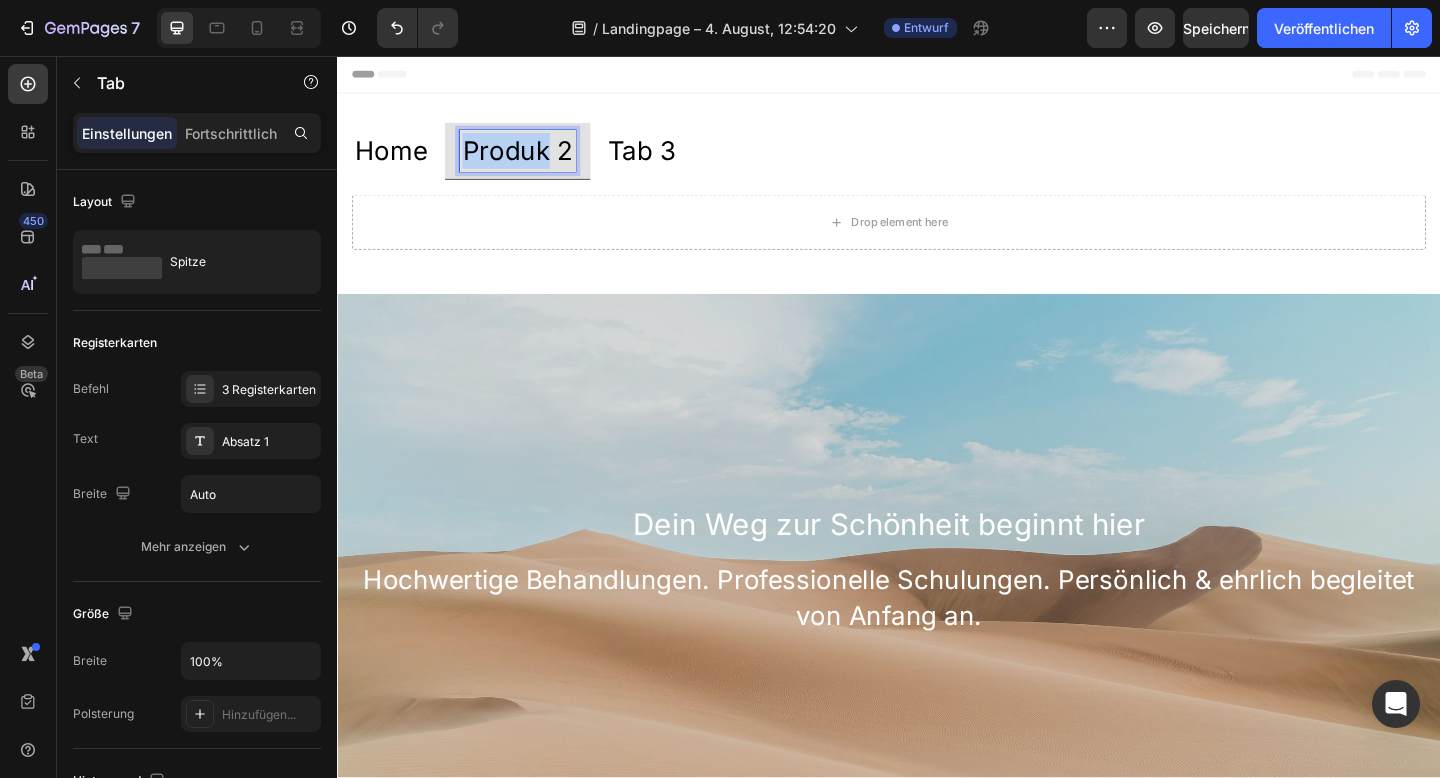 click on "Produk 2" at bounding box center [533, 159] 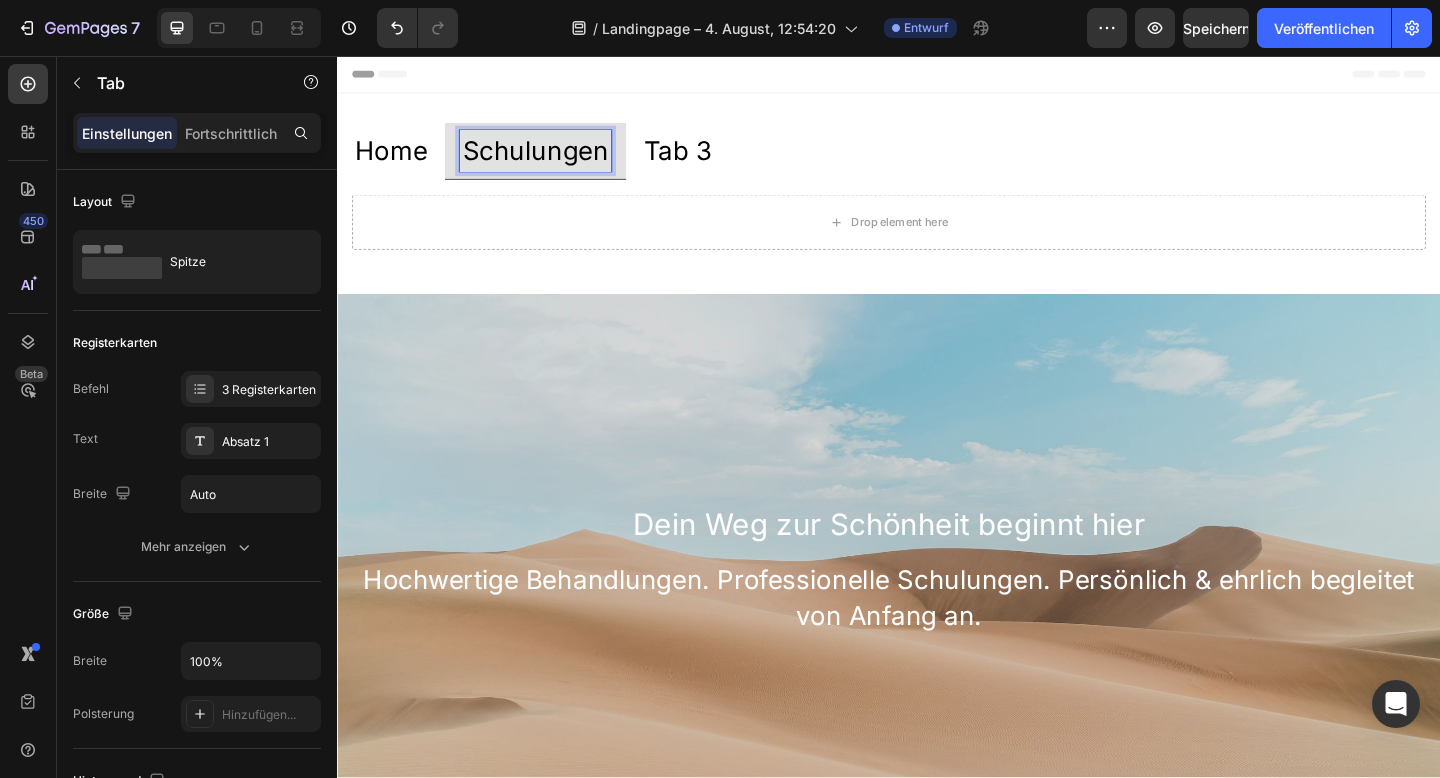 click on "Tab 3" at bounding box center [707, 159] 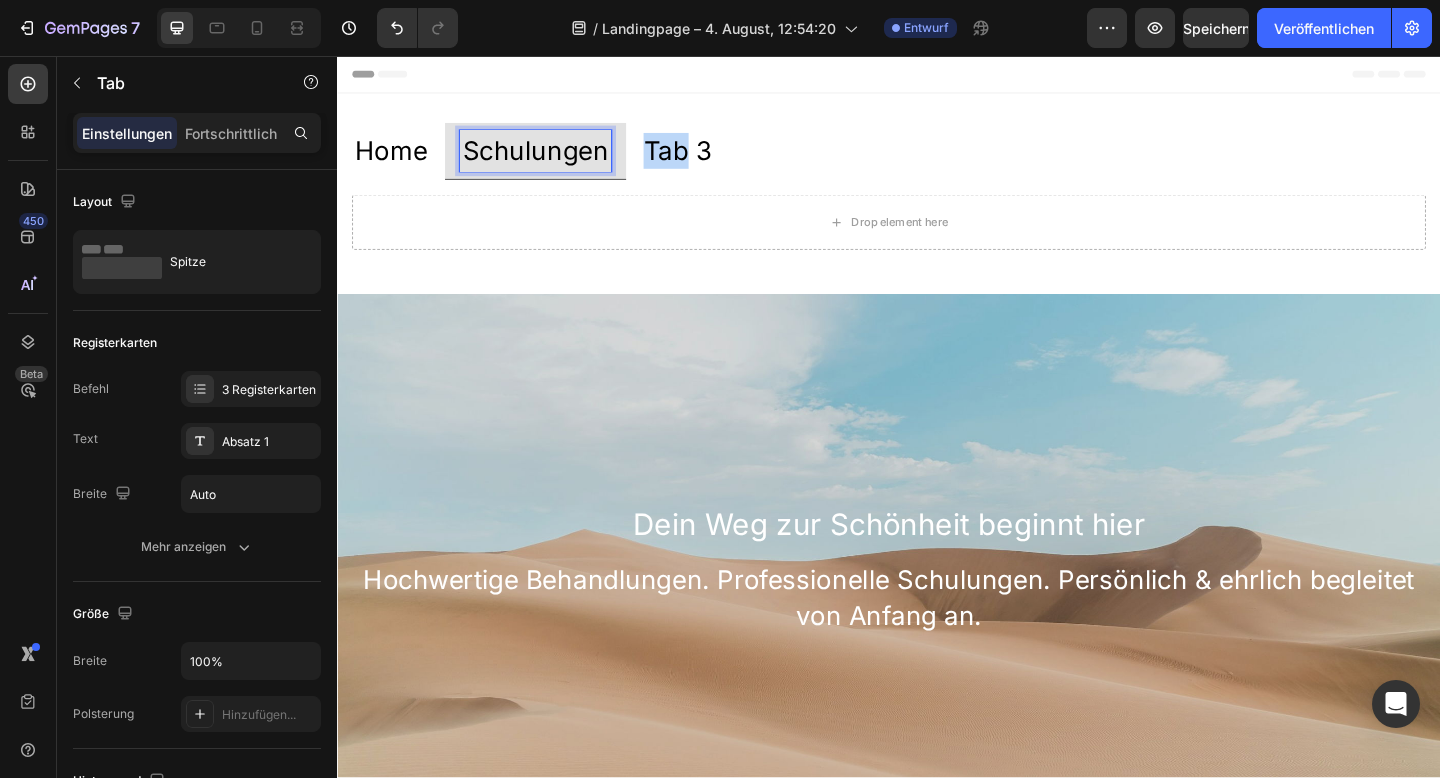click on "Tab 3" at bounding box center [707, 159] 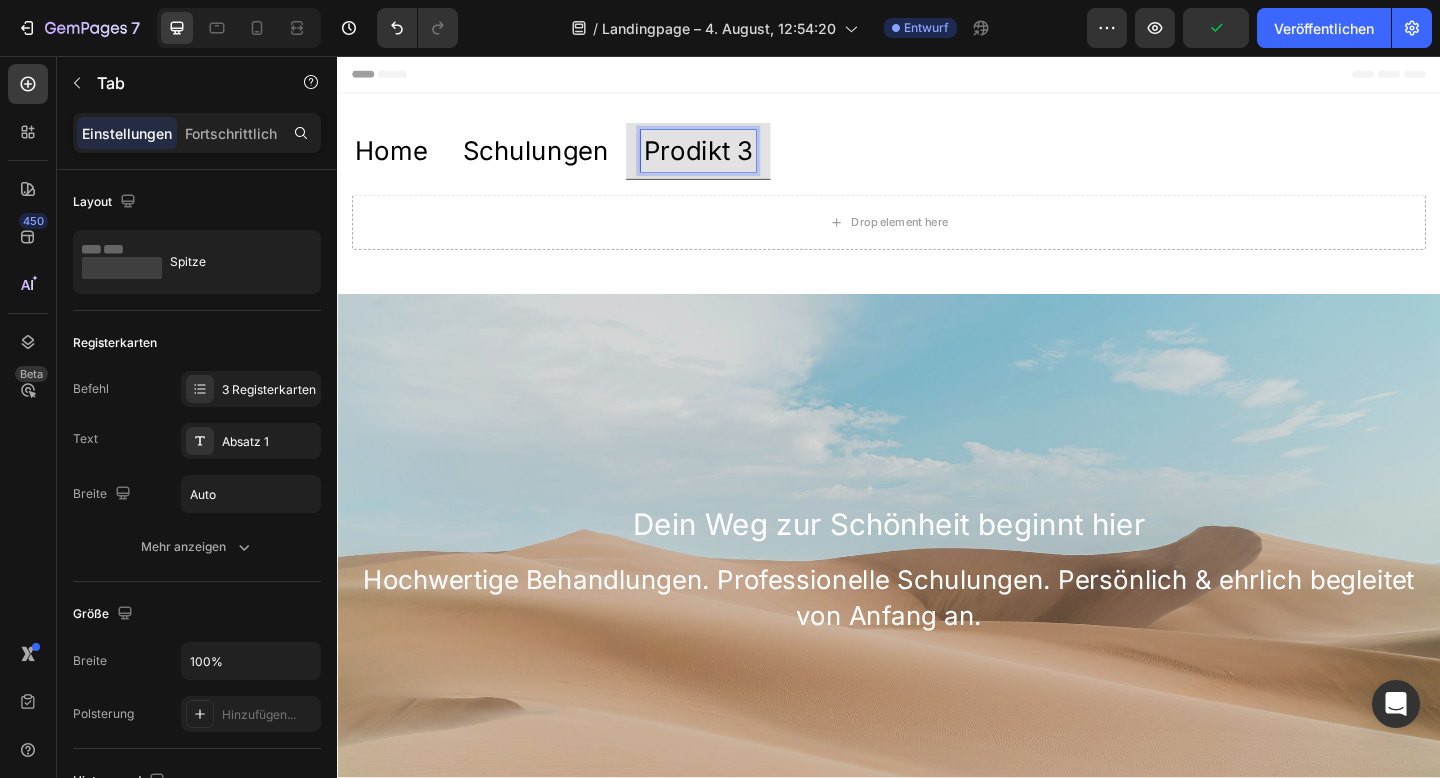 click on "Prodikt 3" at bounding box center [729, 159] 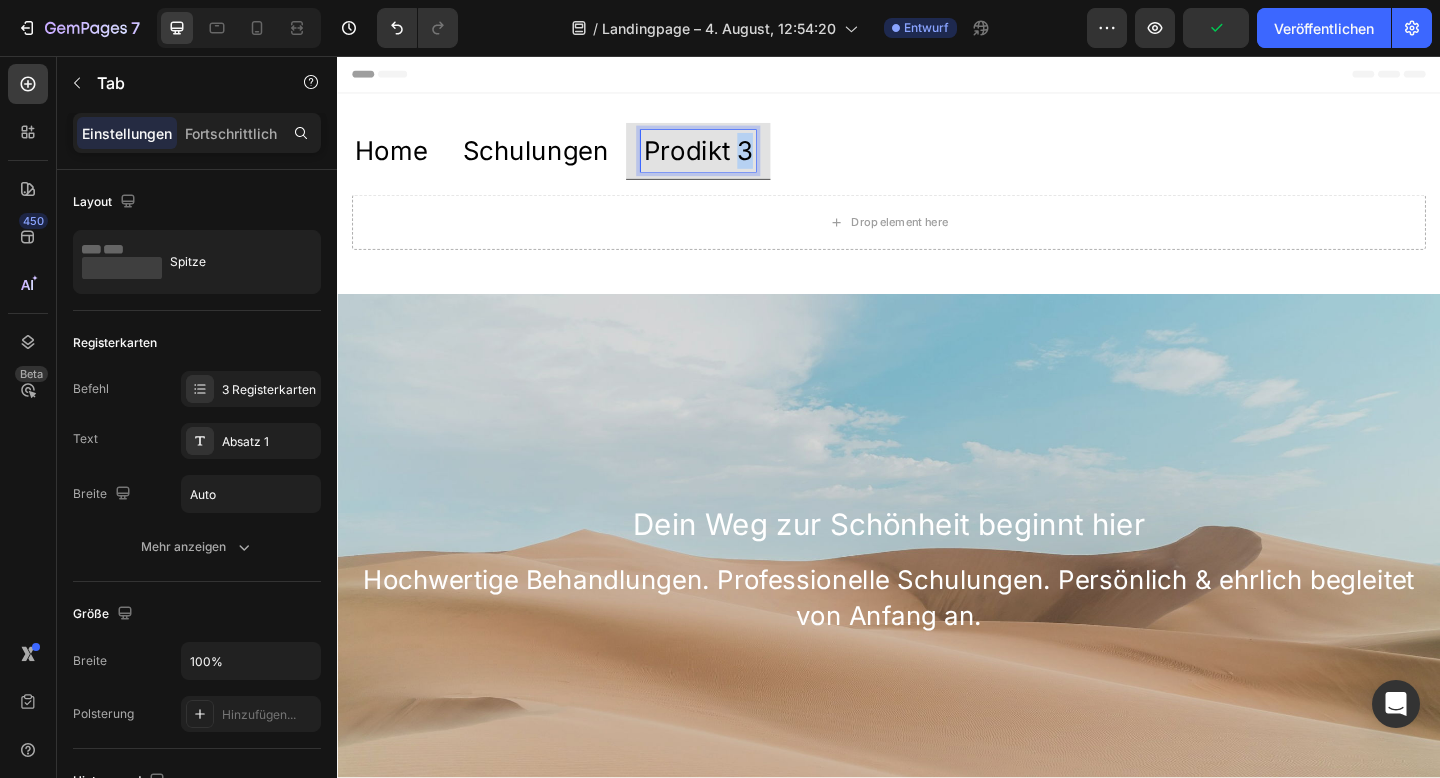 click on "Prodikt 3" at bounding box center [729, 159] 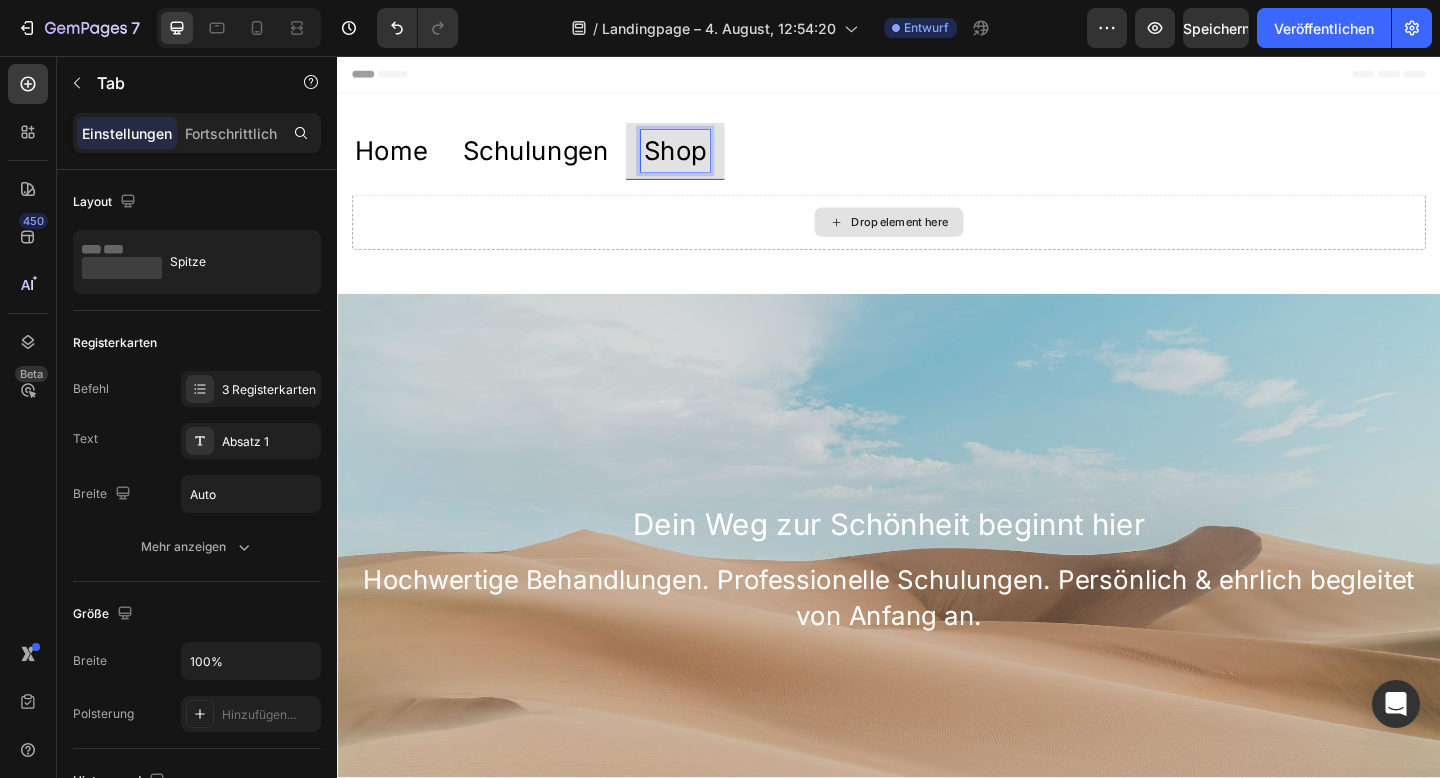 click on "Drop element here" at bounding box center [937, 237] 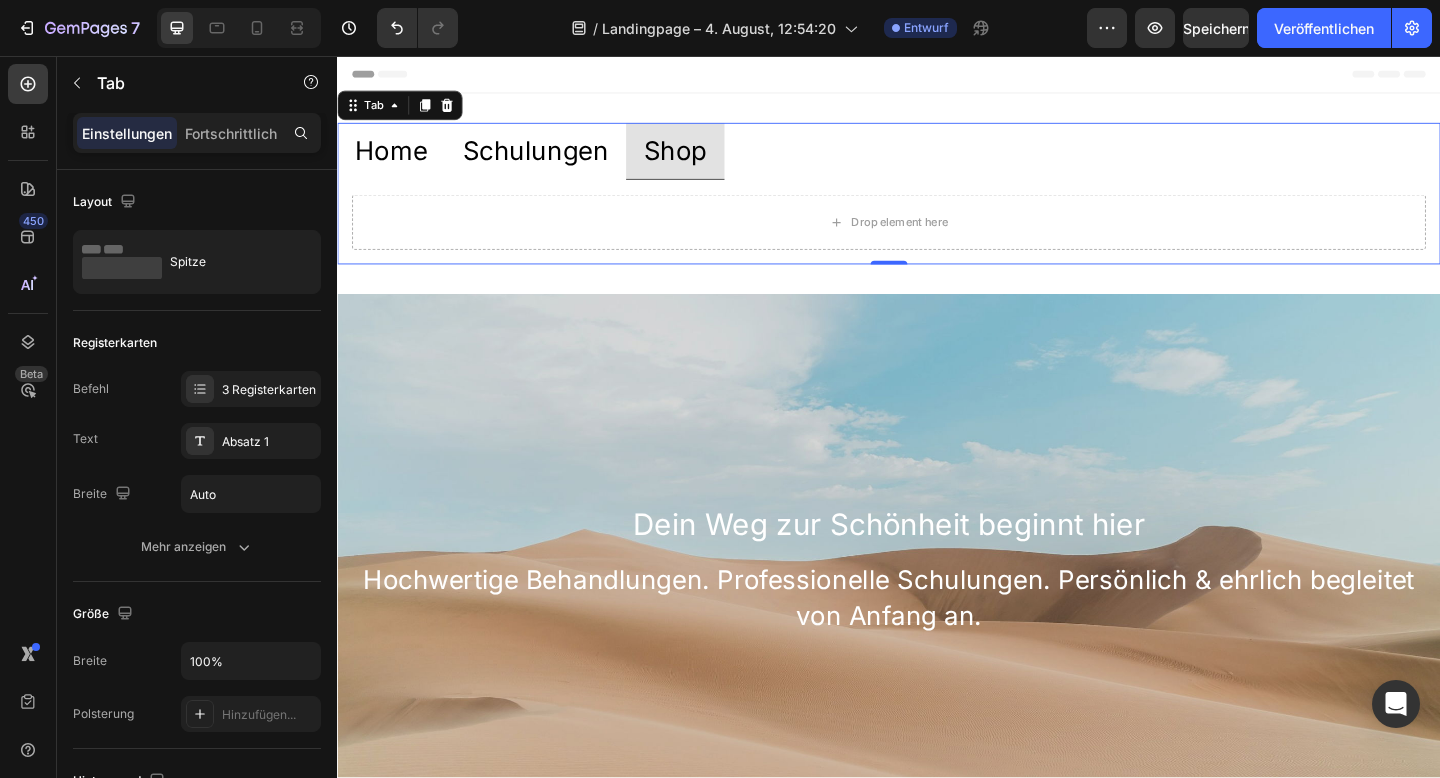click on "Home Schulungen Shop" at bounding box center [937, 160] 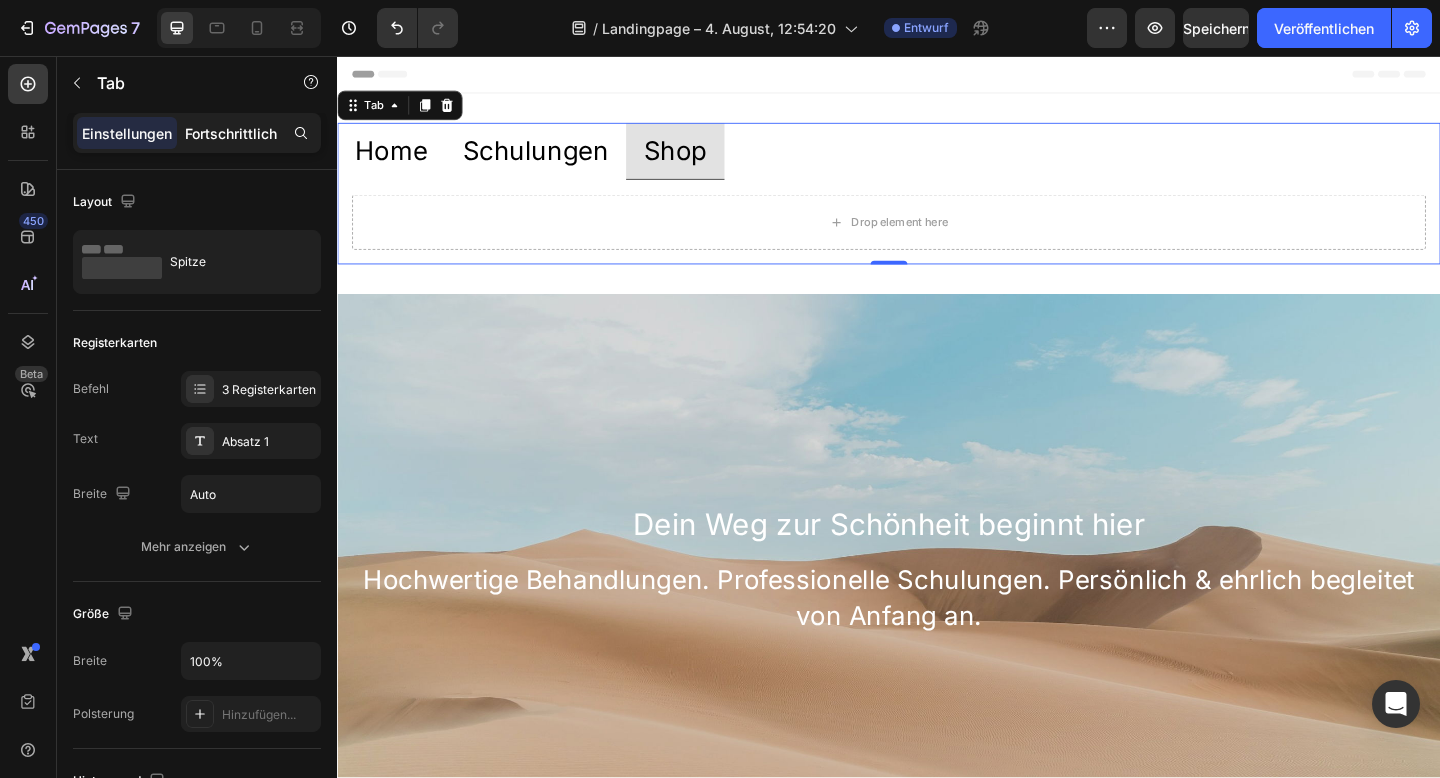 click on "Fortschrittlich" at bounding box center [231, 133] 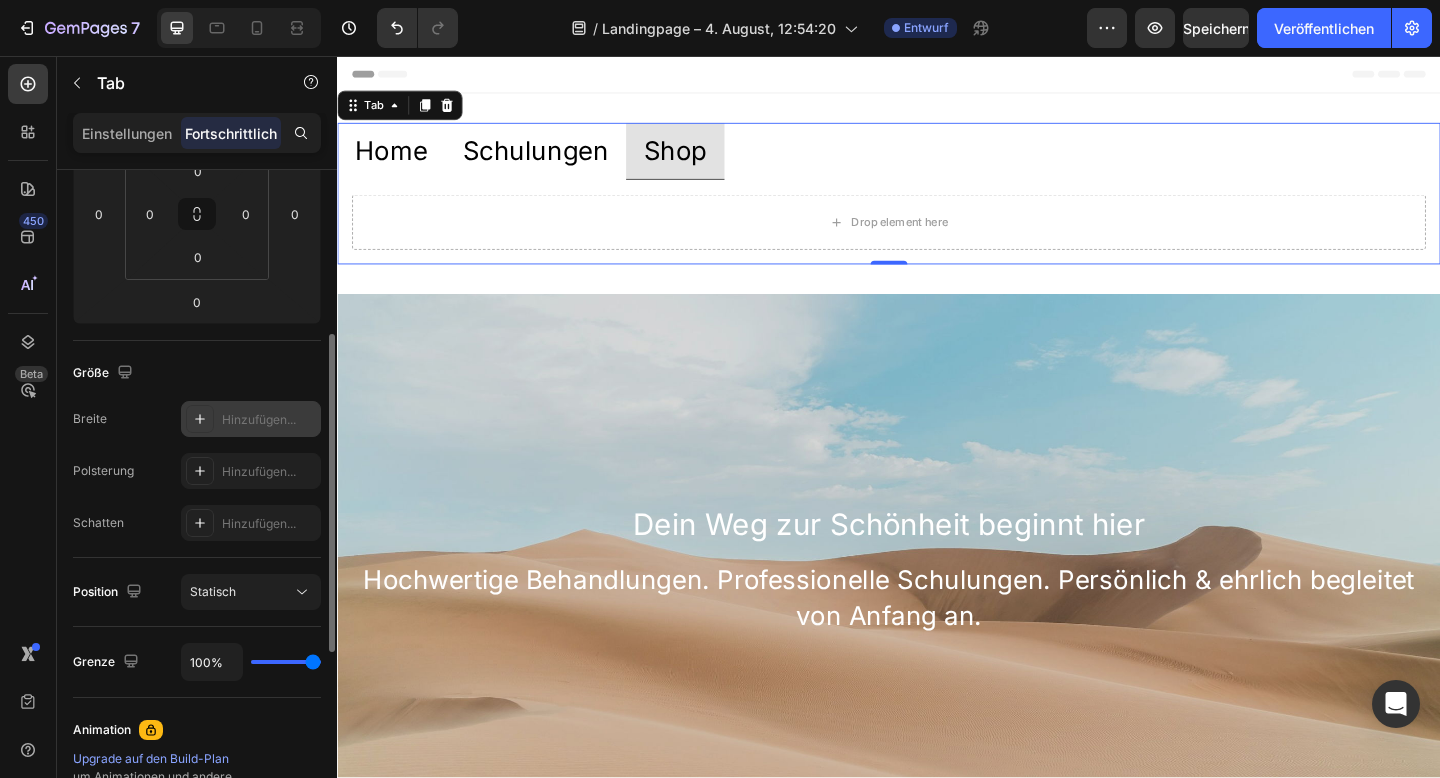 scroll, scrollTop: 505, scrollLeft: 0, axis: vertical 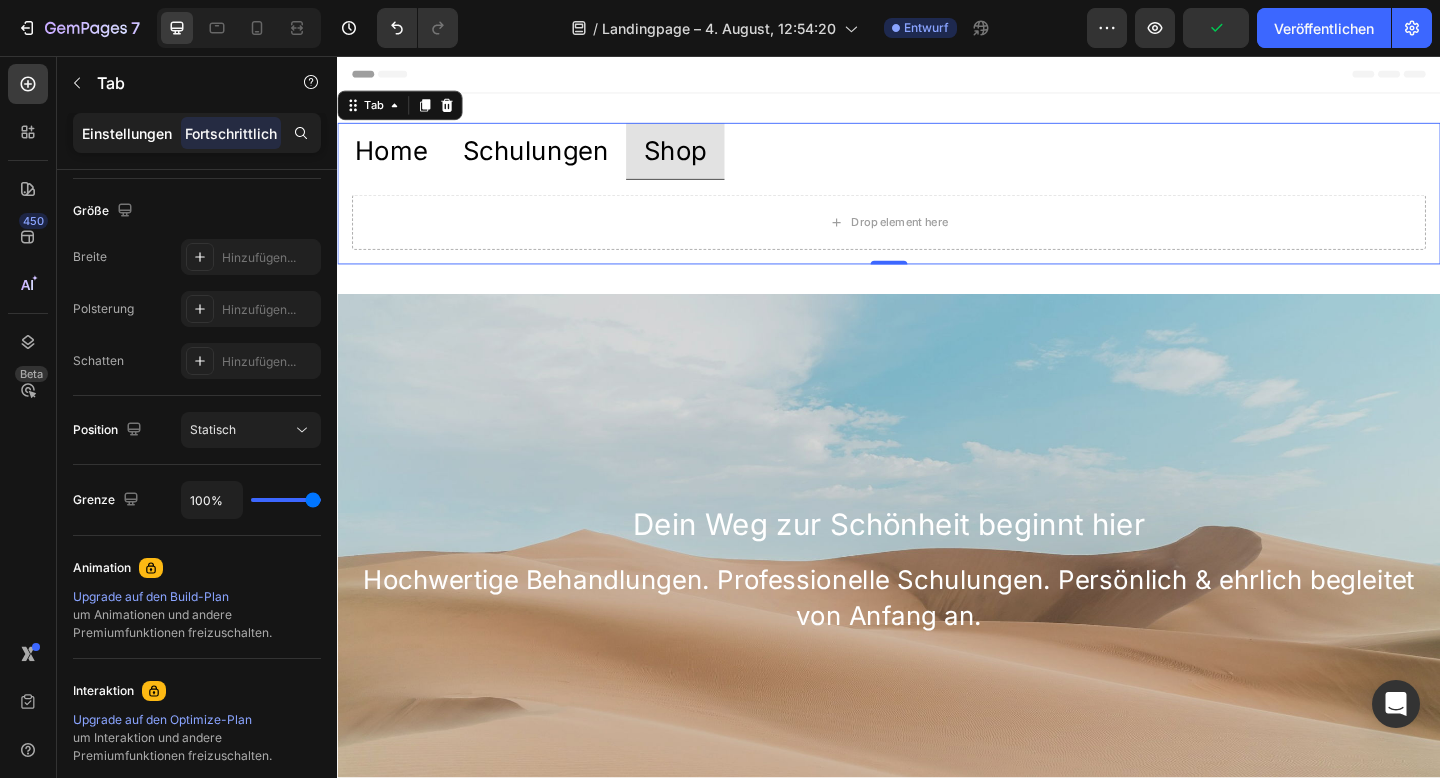 click on "Einstellungen" at bounding box center [127, 133] 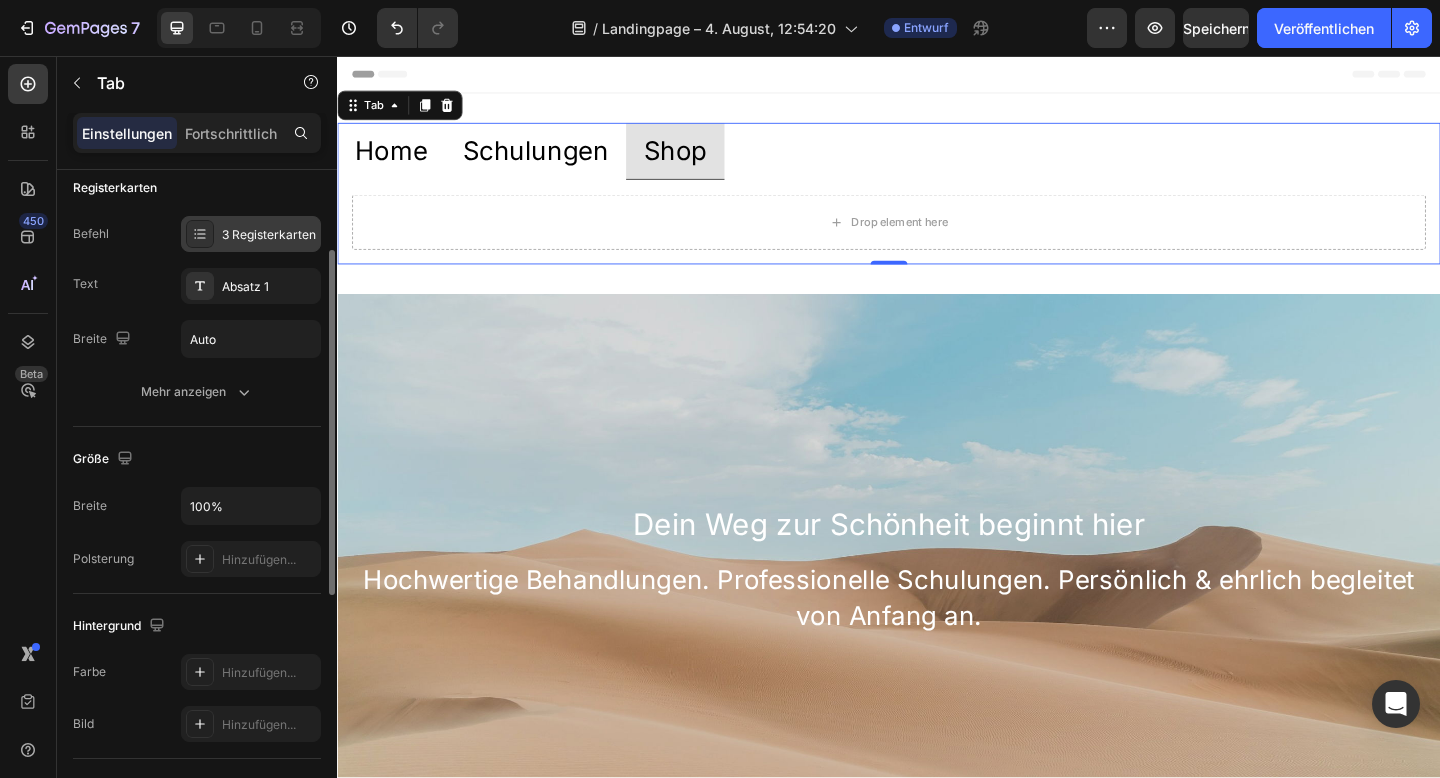 scroll, scrollTop: 0, scrollLeft: 0, axis: both 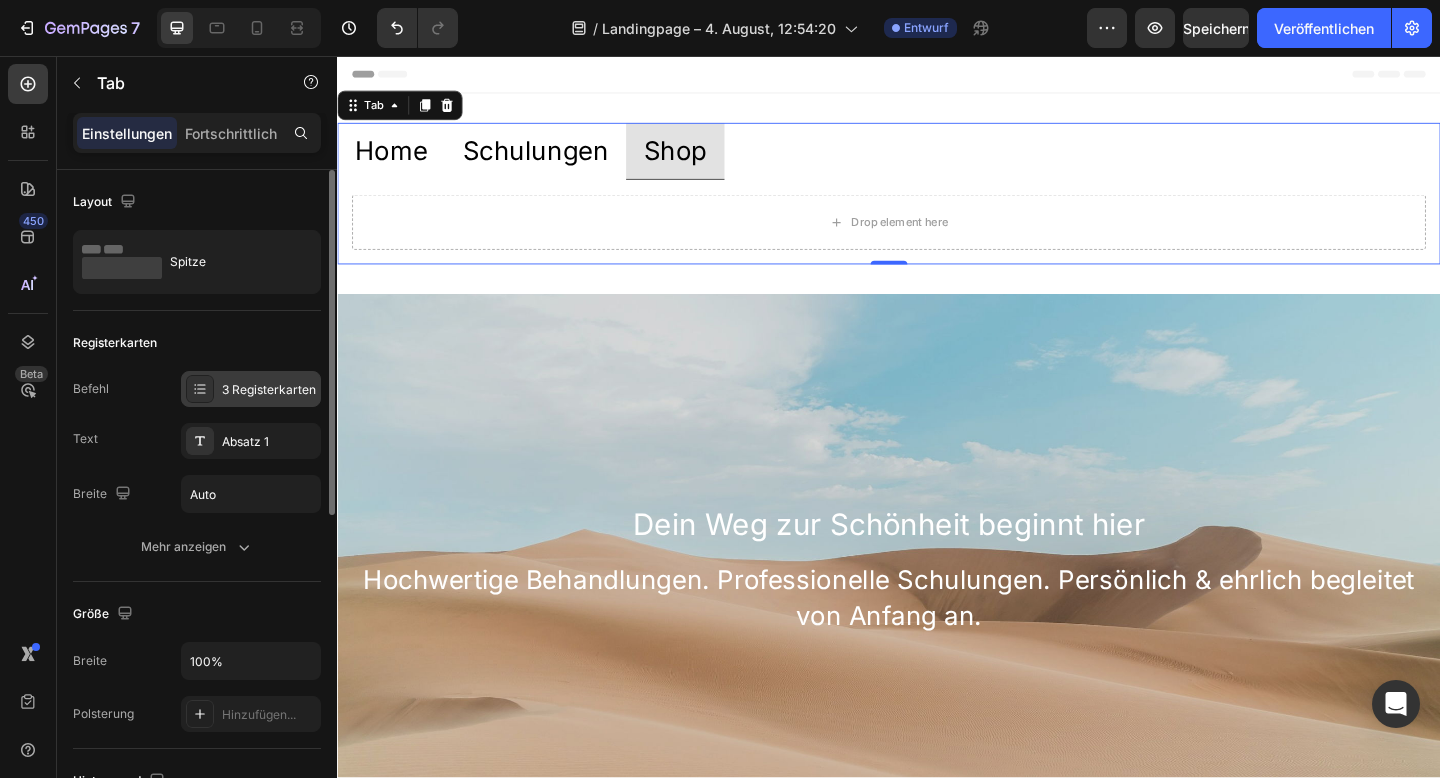 click on "3 Registerkarten" at bounding box center (269, 389) 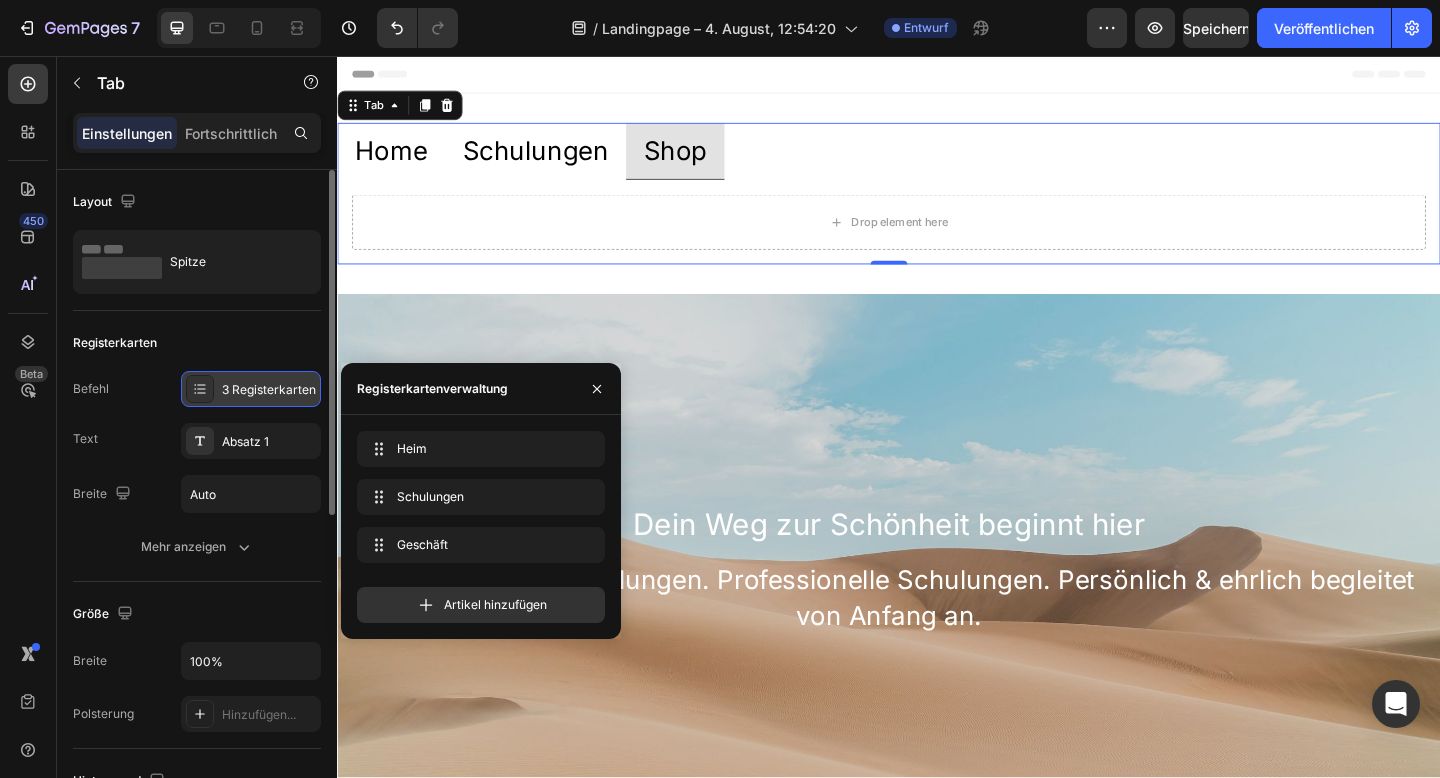 click on "3 Registerkarten" at bounding box center [269, 389] 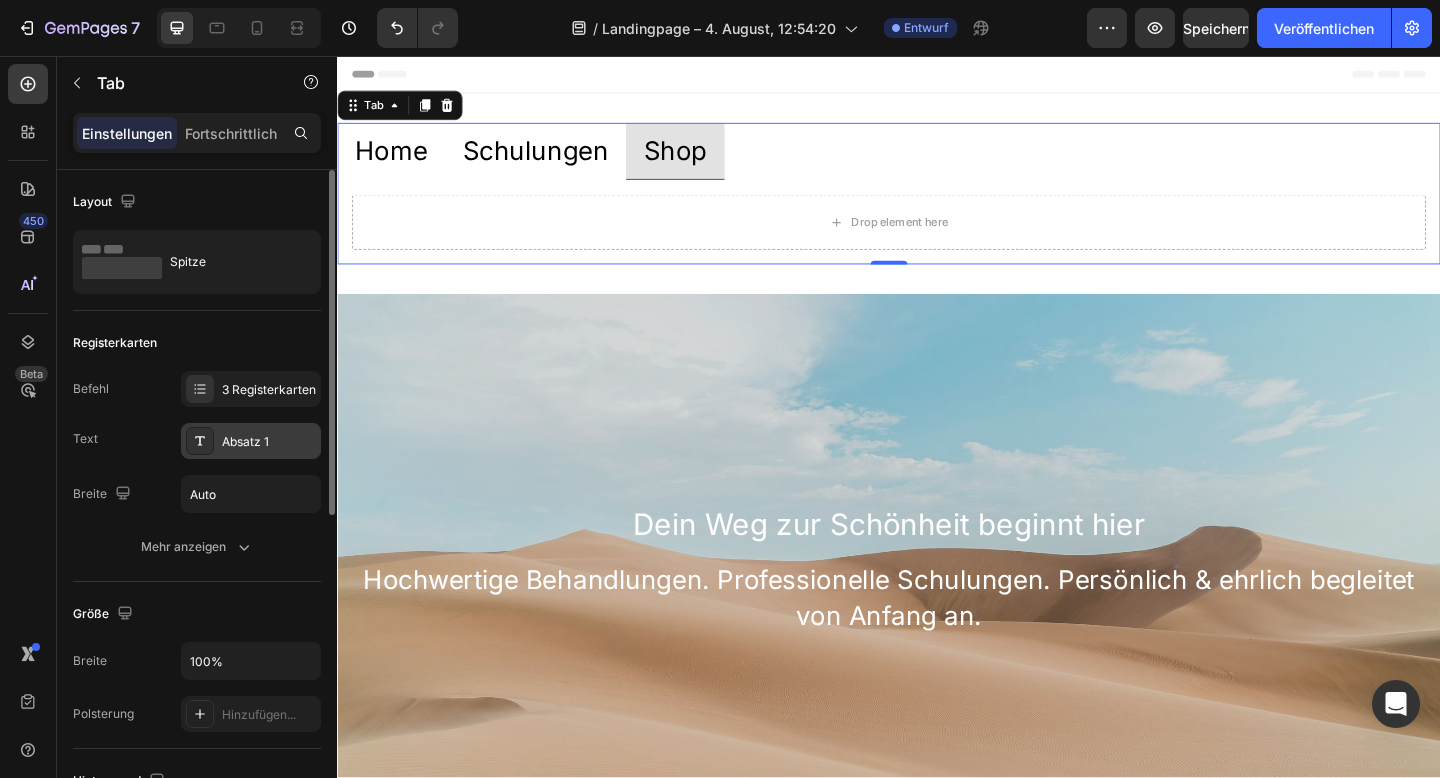 click on "Absatz 1" at bounding box center [245, 441] 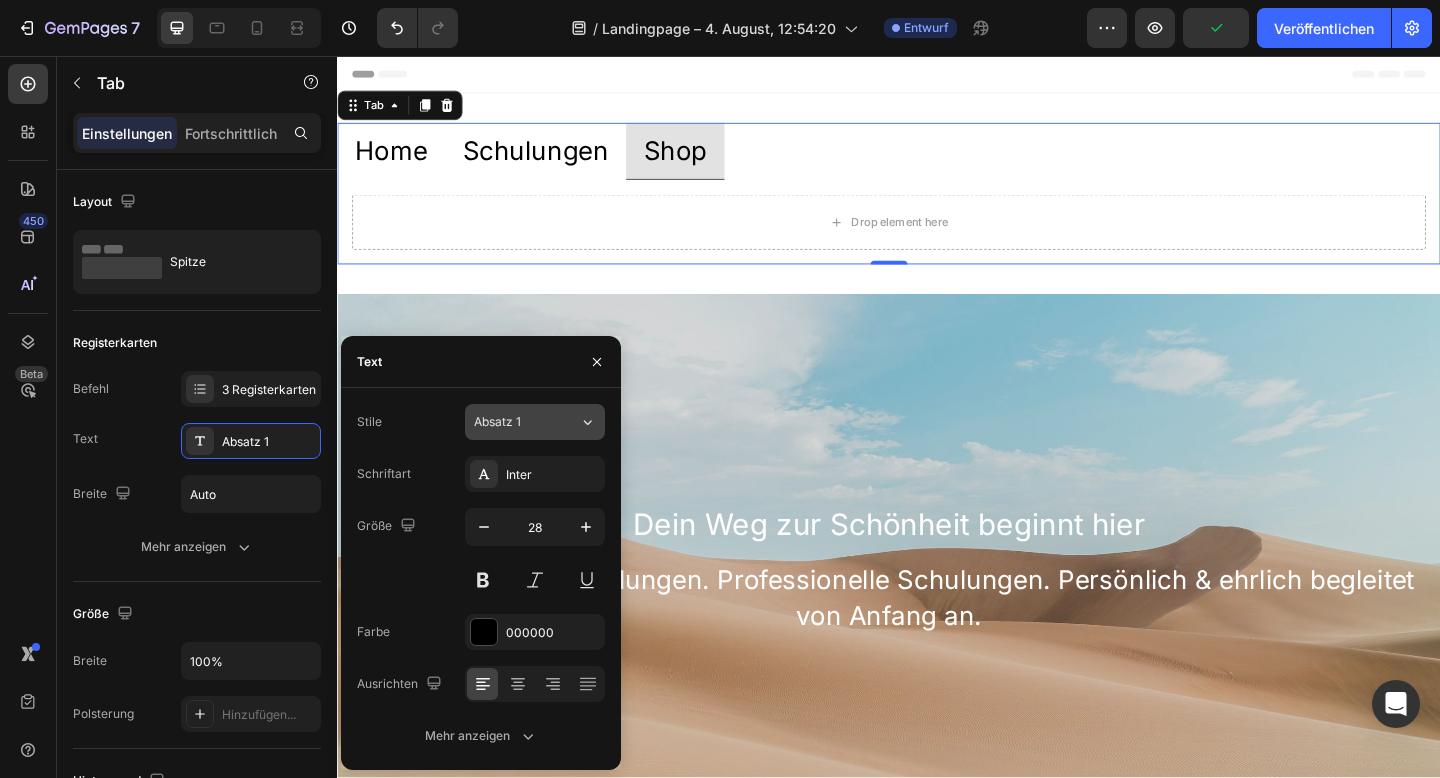 click on "Absatz 1" at bounding box center [497, 421] 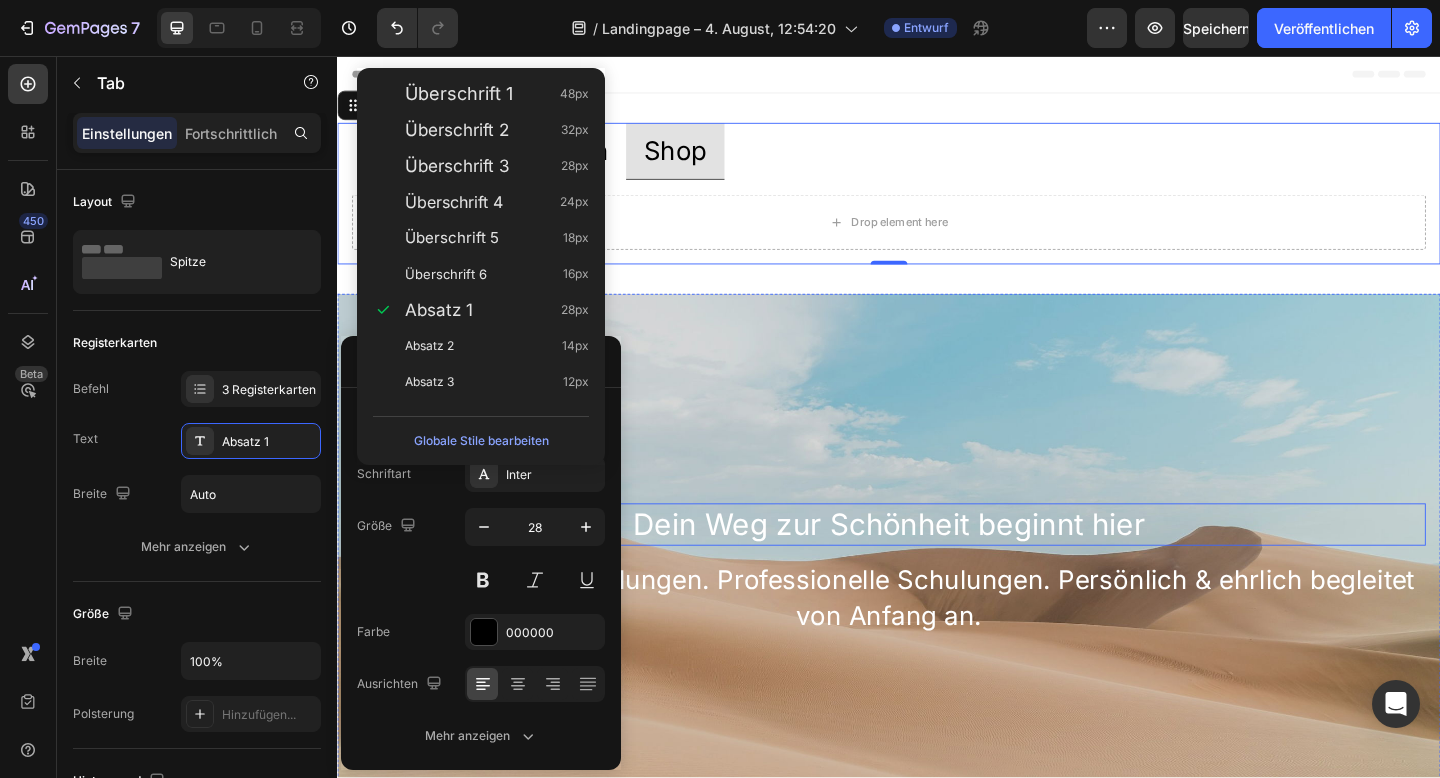click on "Dein Weg zur Schönheit beginnt hier" at bounding box center [937, 566] 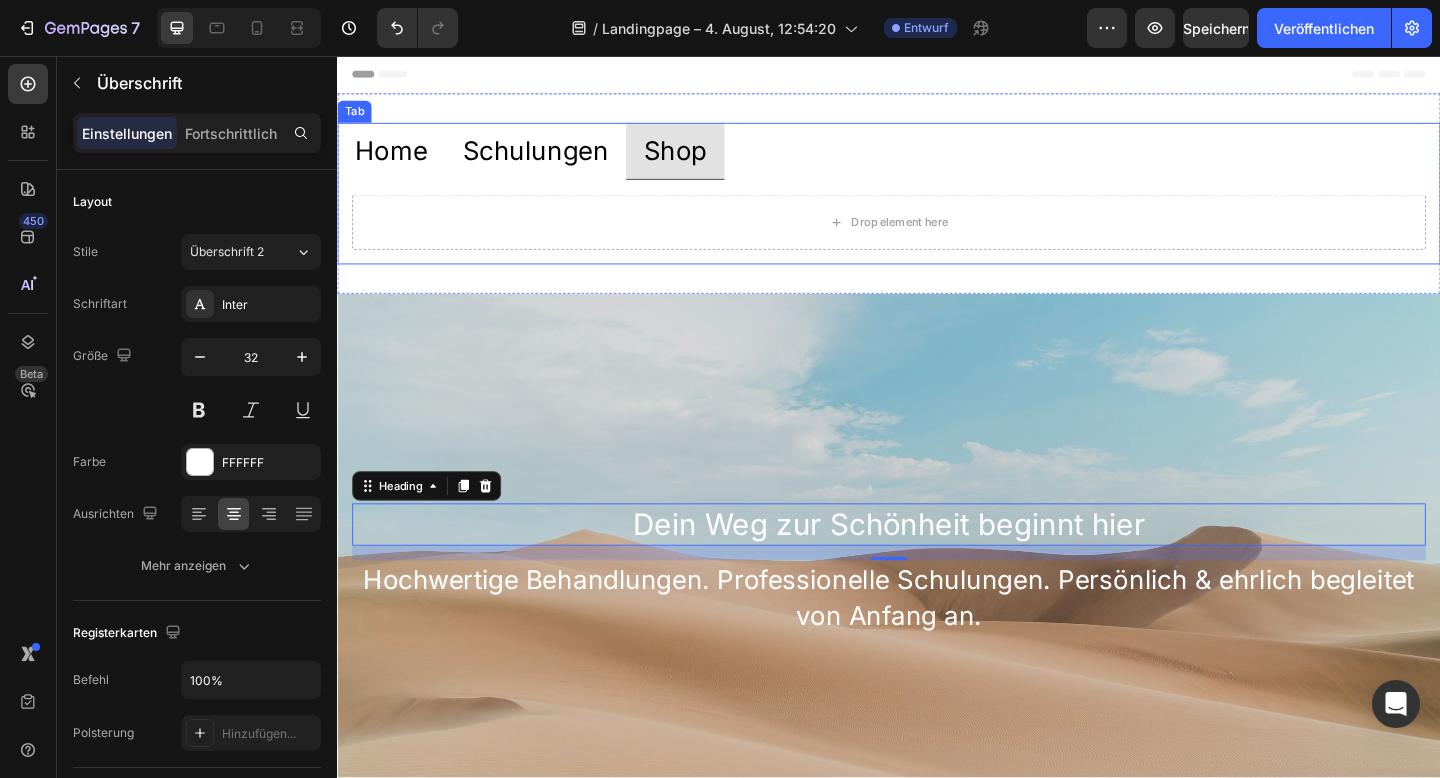 click on "Home" at bounding box center (395, 159) 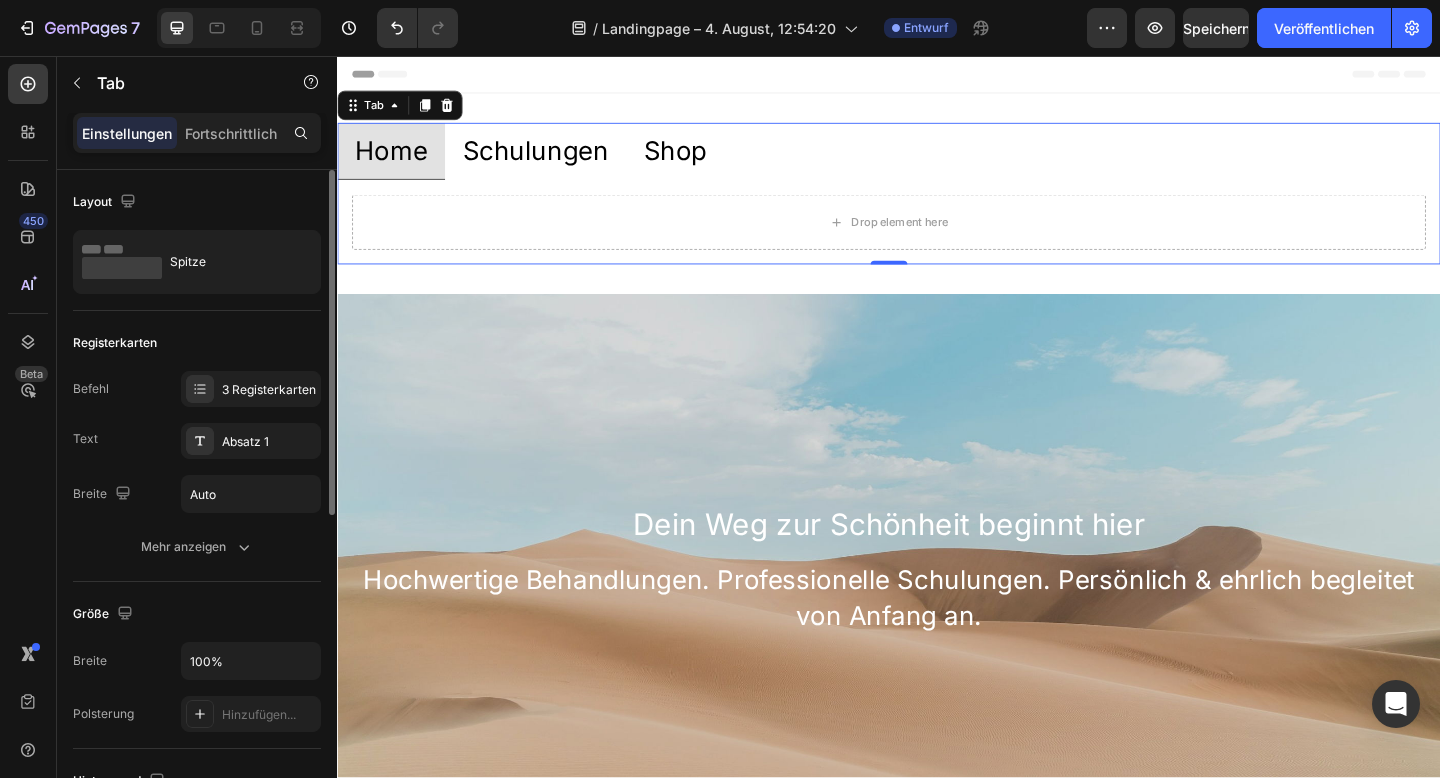 click on "Befehl 3 Registerkarten Text Absatz 1 Breite Auto" at bounding box center (197, 442) 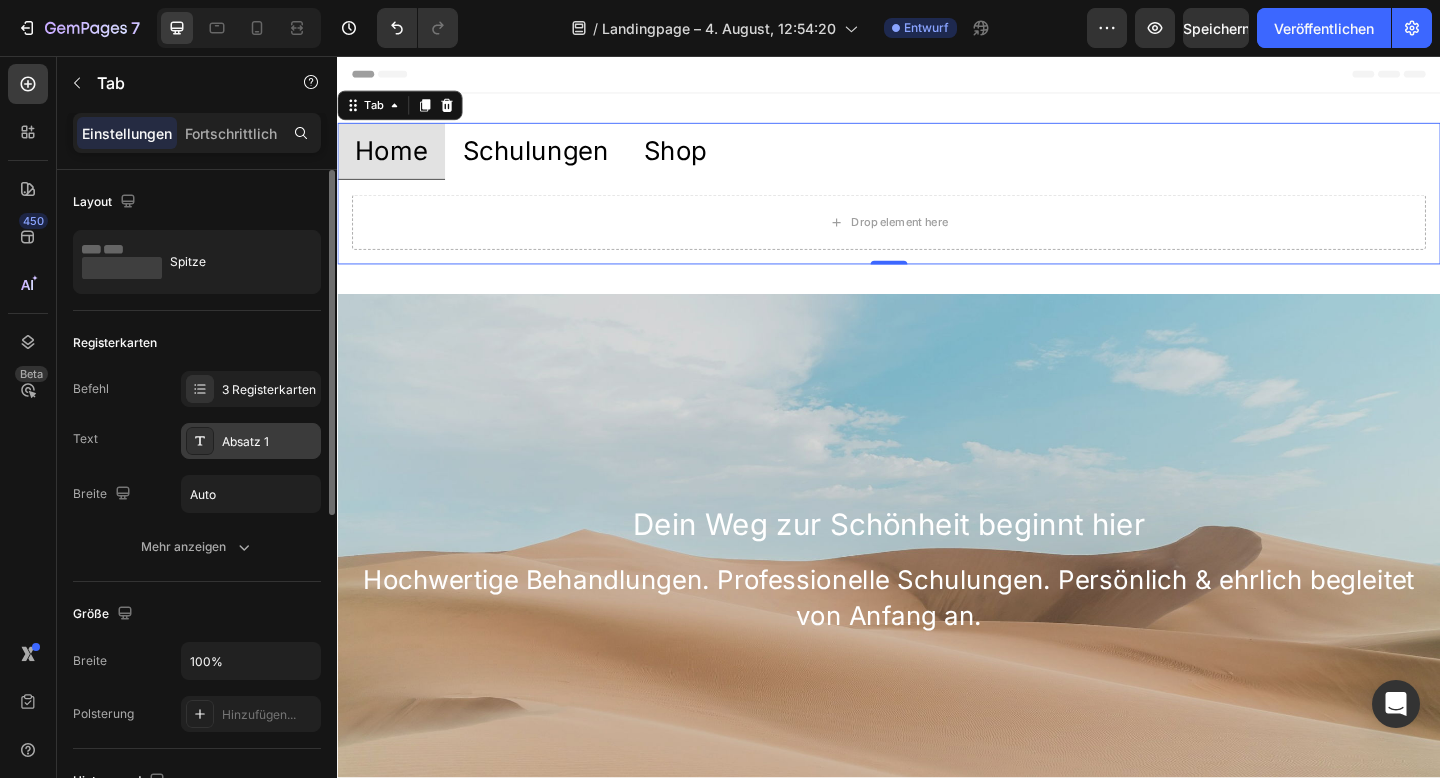 click on "Absatz 1" at bounding box center [245, 441] 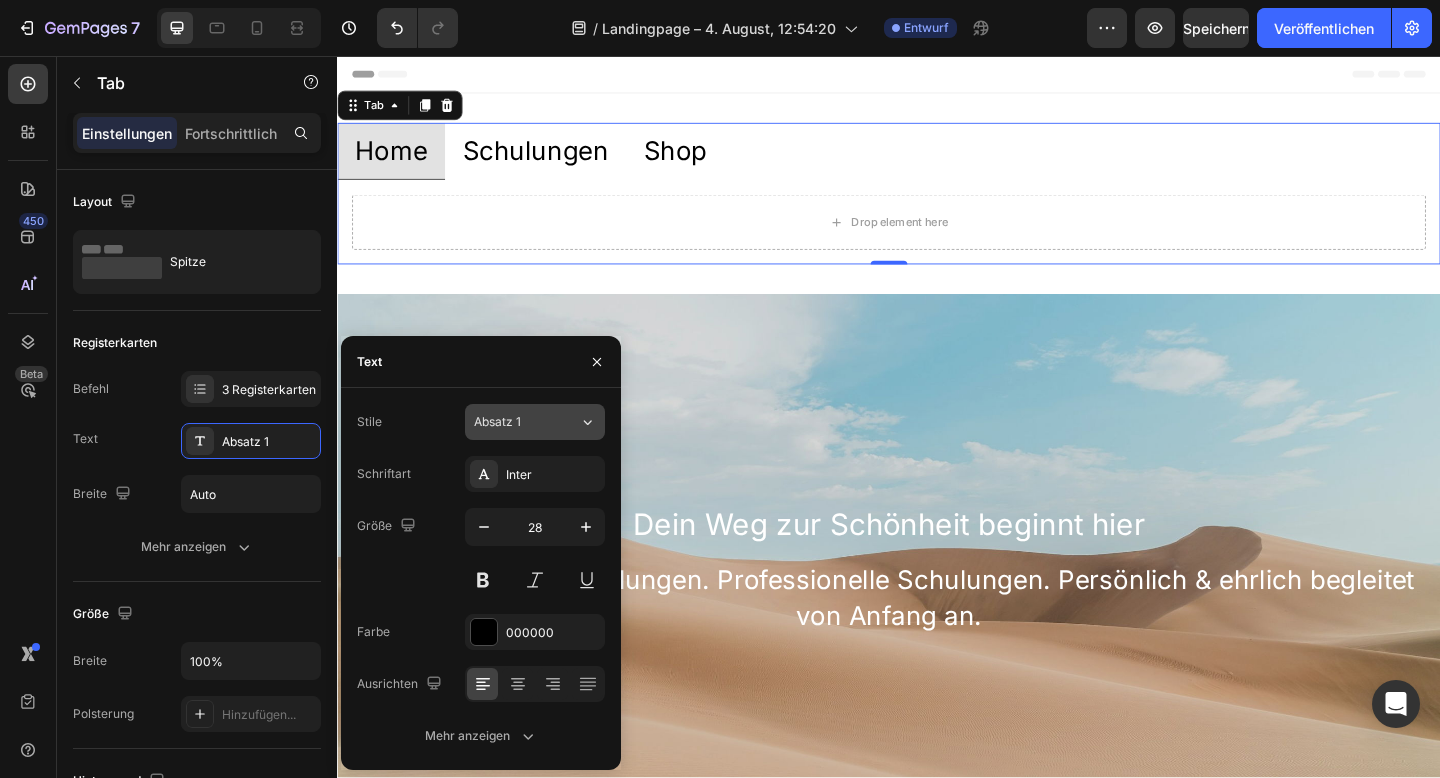 click on "Absatz 1" at bounding box center (497, 421) 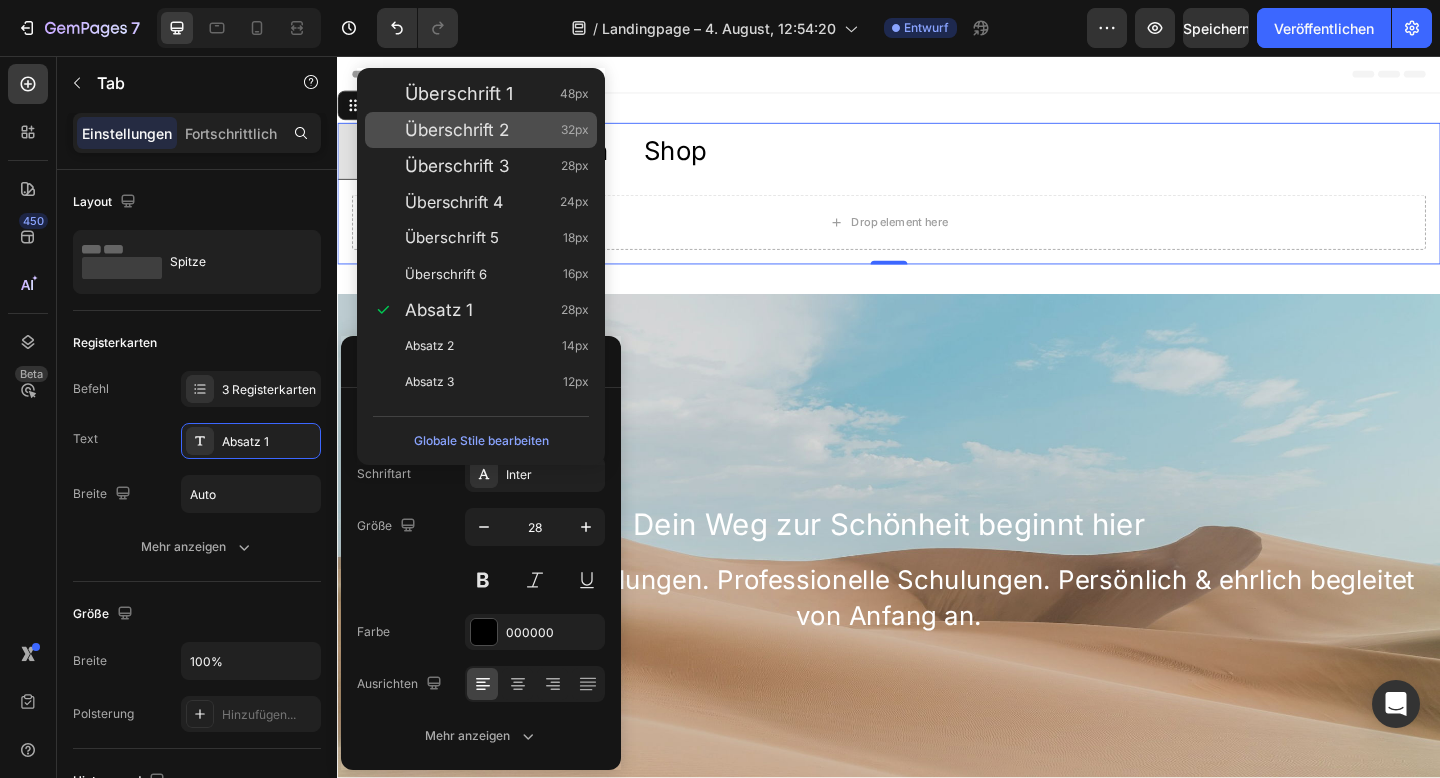 click on "Überschrift 2 32px" at bounding box center (481, 130) 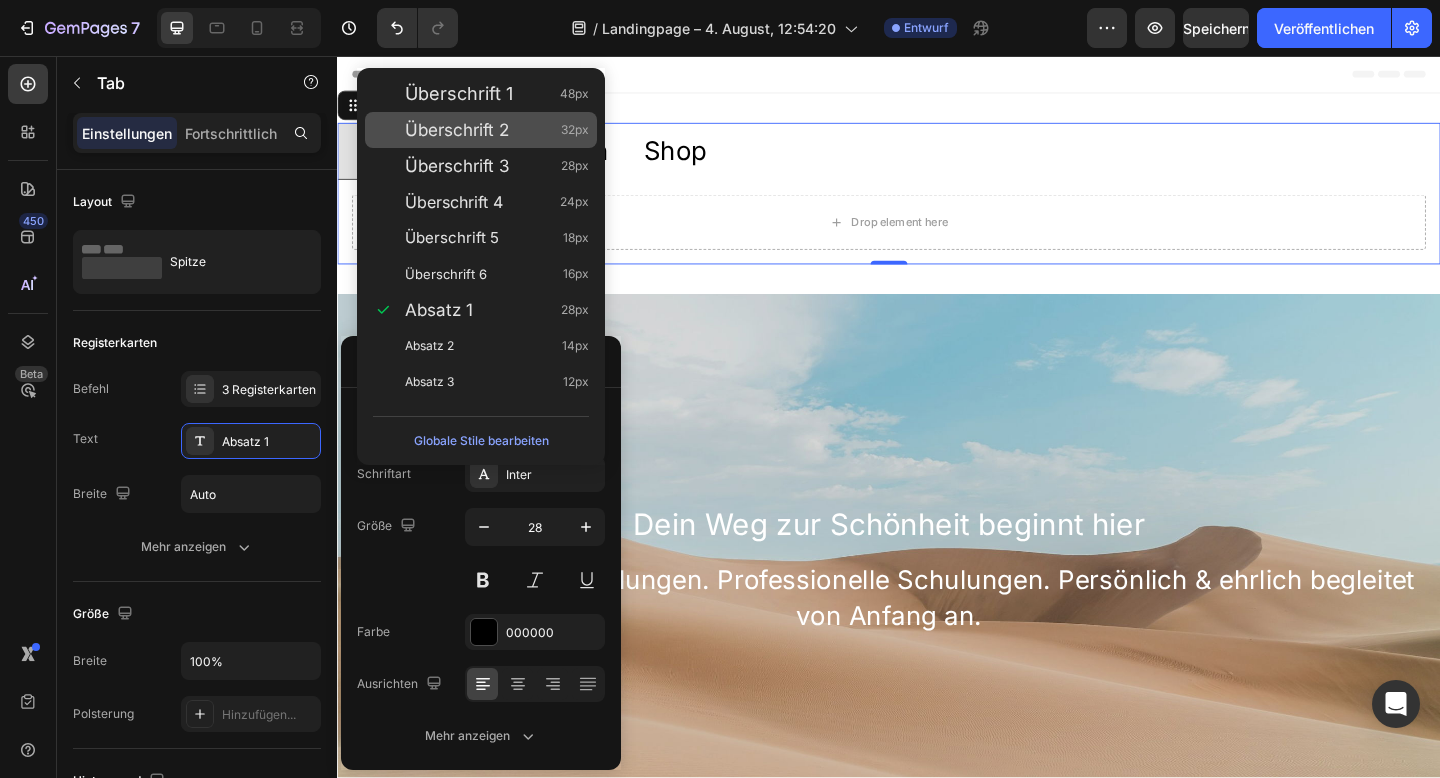 type on "32" 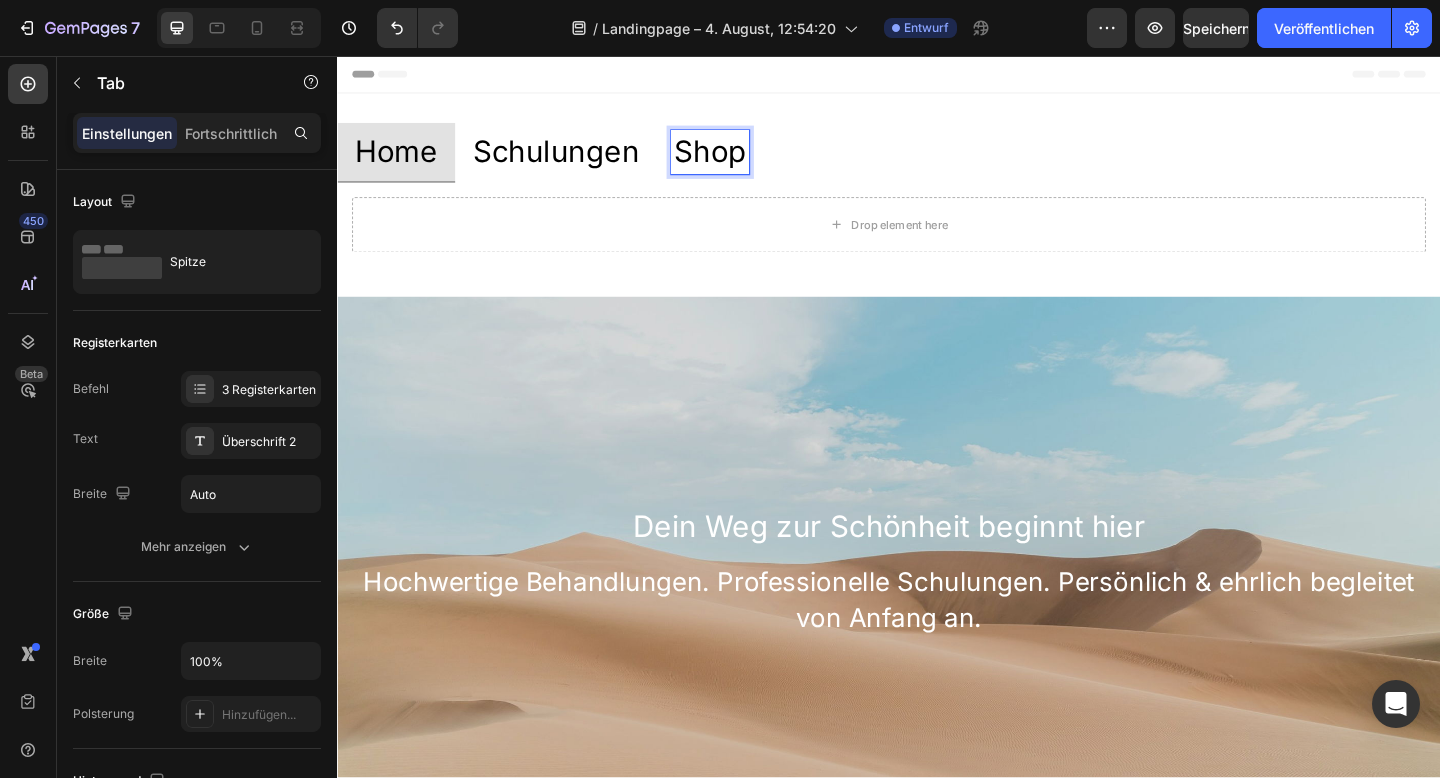 click on "Shop" at bounding box center (742, 161) 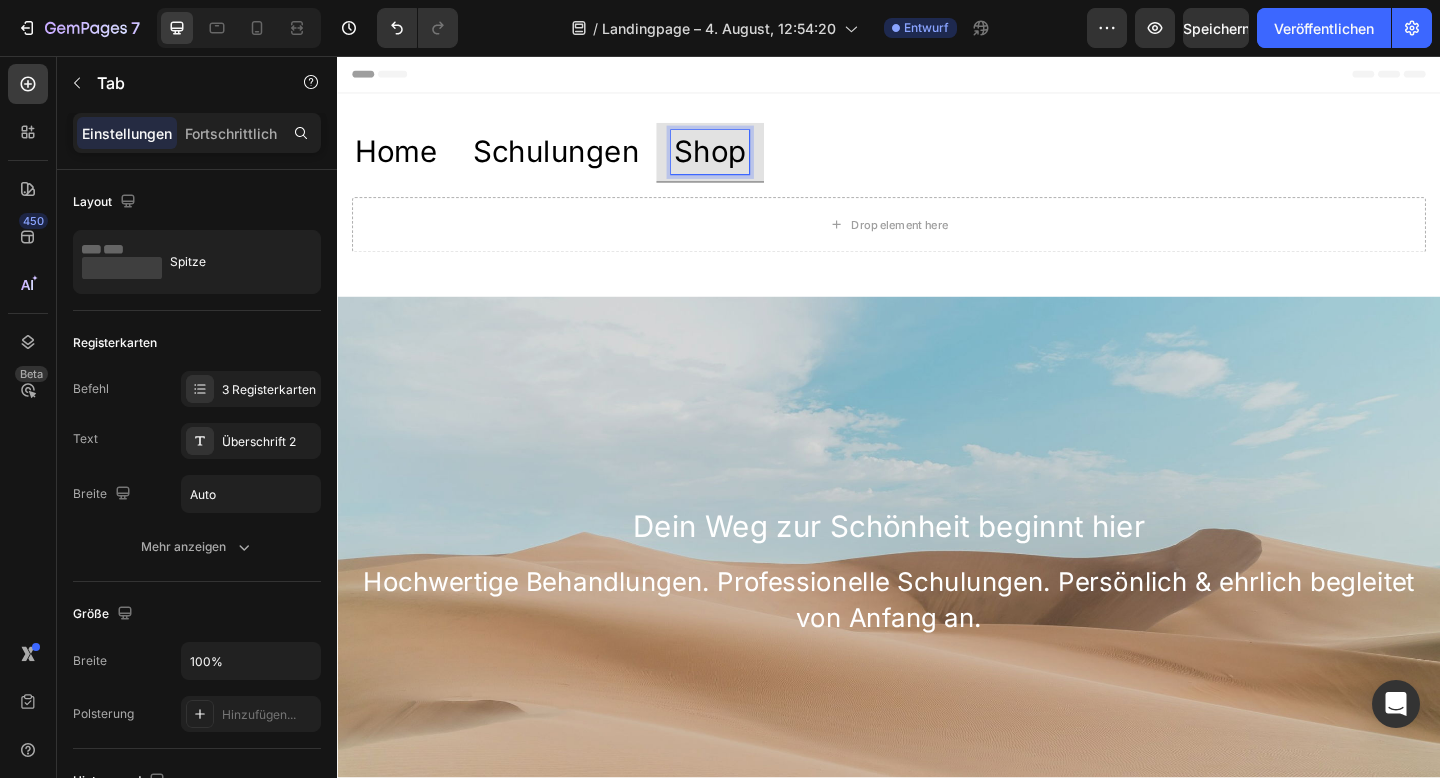 click on "Home Schulungen Shop" at bounding box center [937, 161] 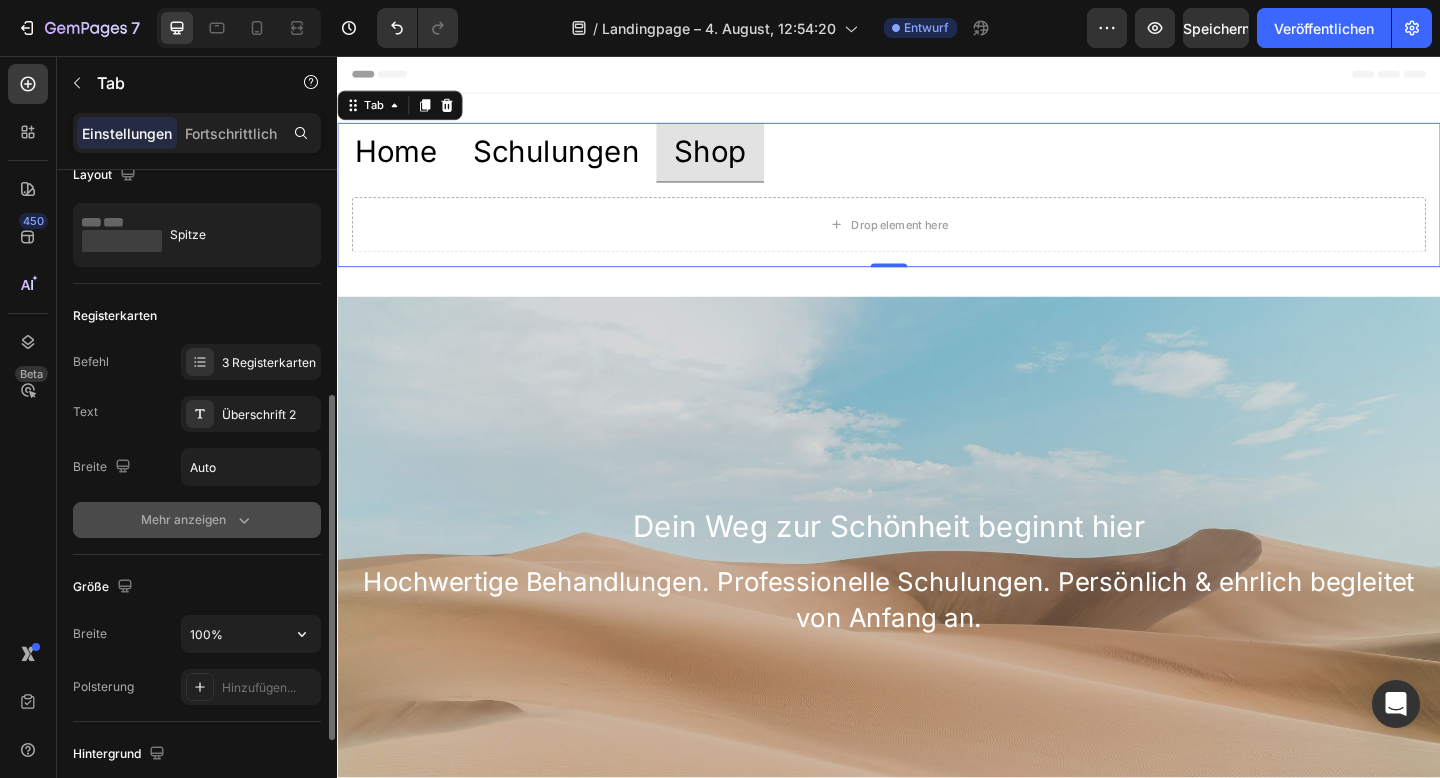 scroll, scrollTop: 166, scrollLeft: 0, axis: vertical 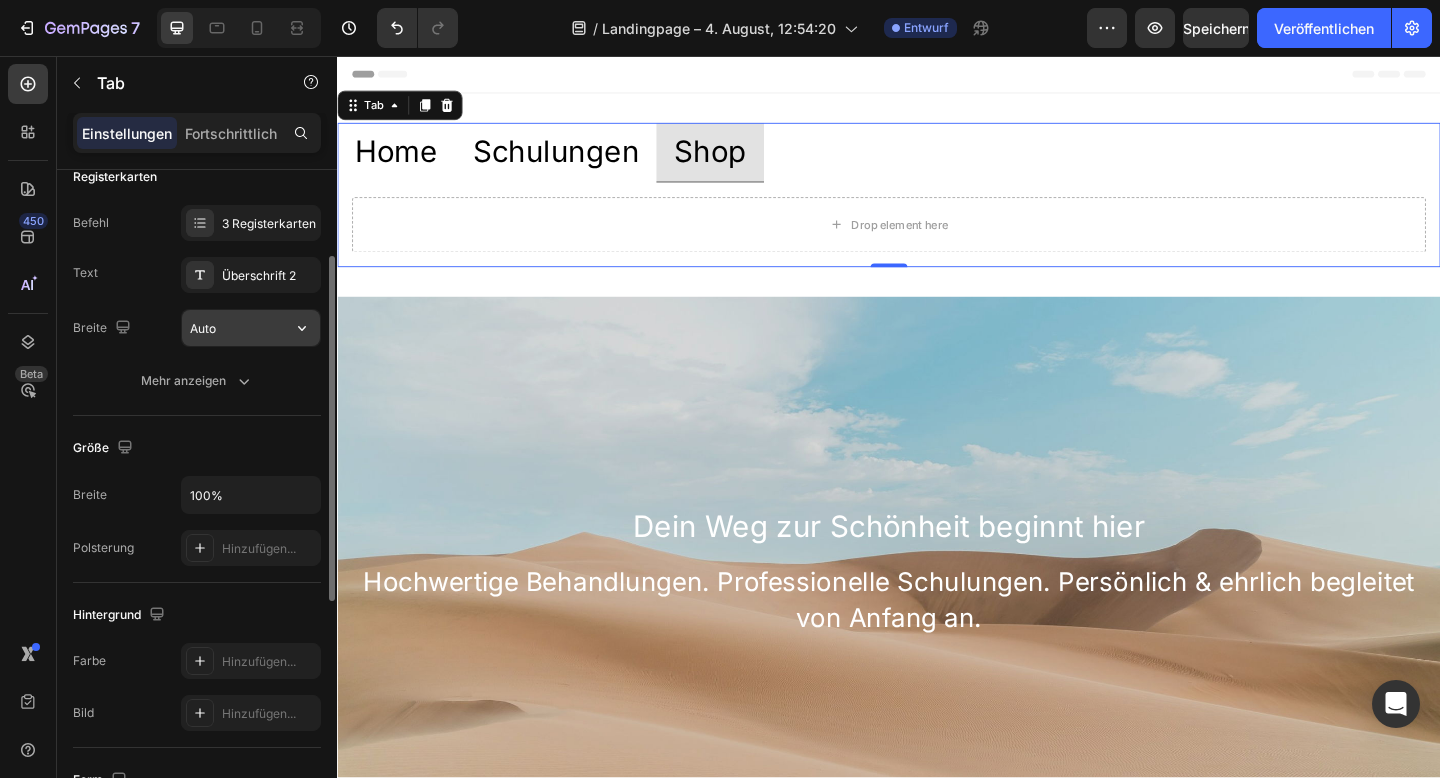 click on "Auto" at bounding box center (251, 328) 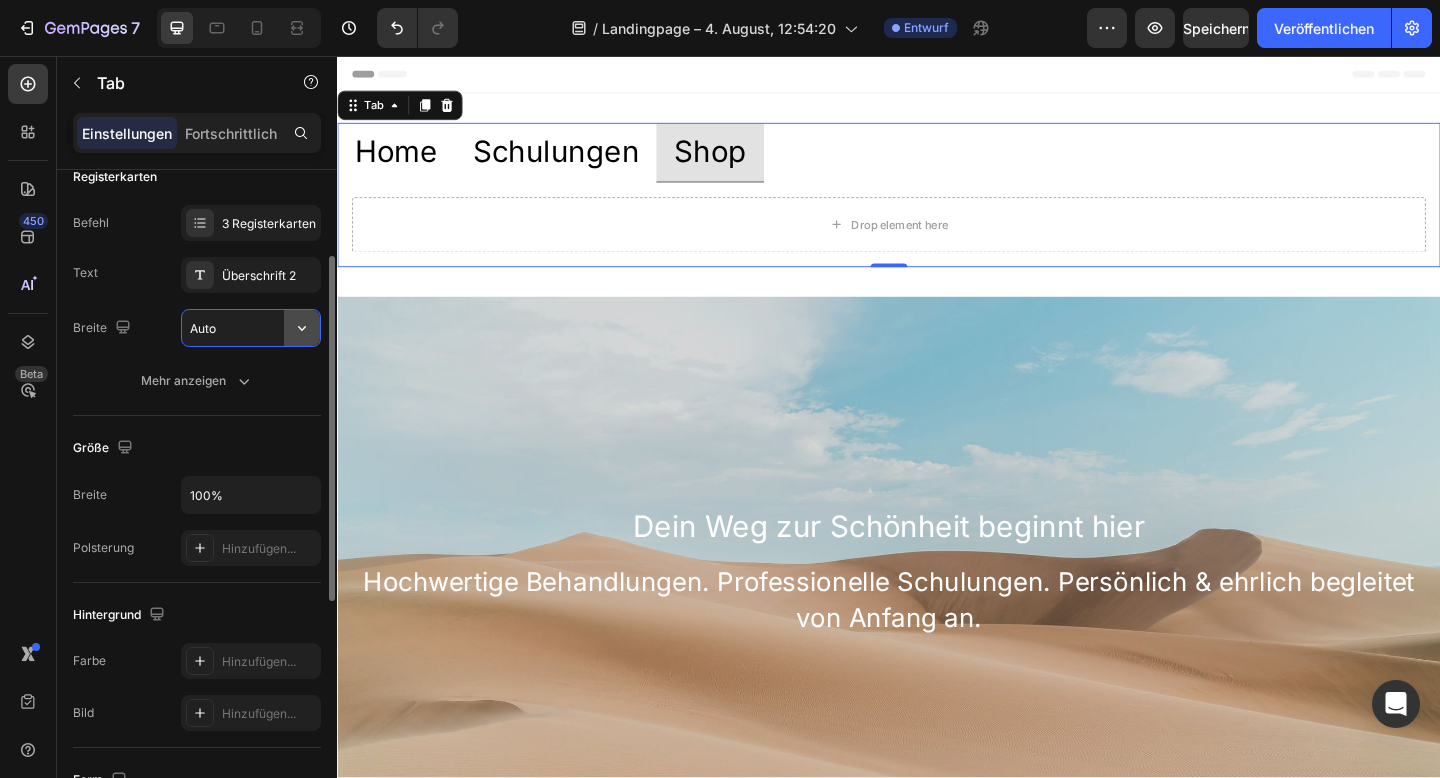 click 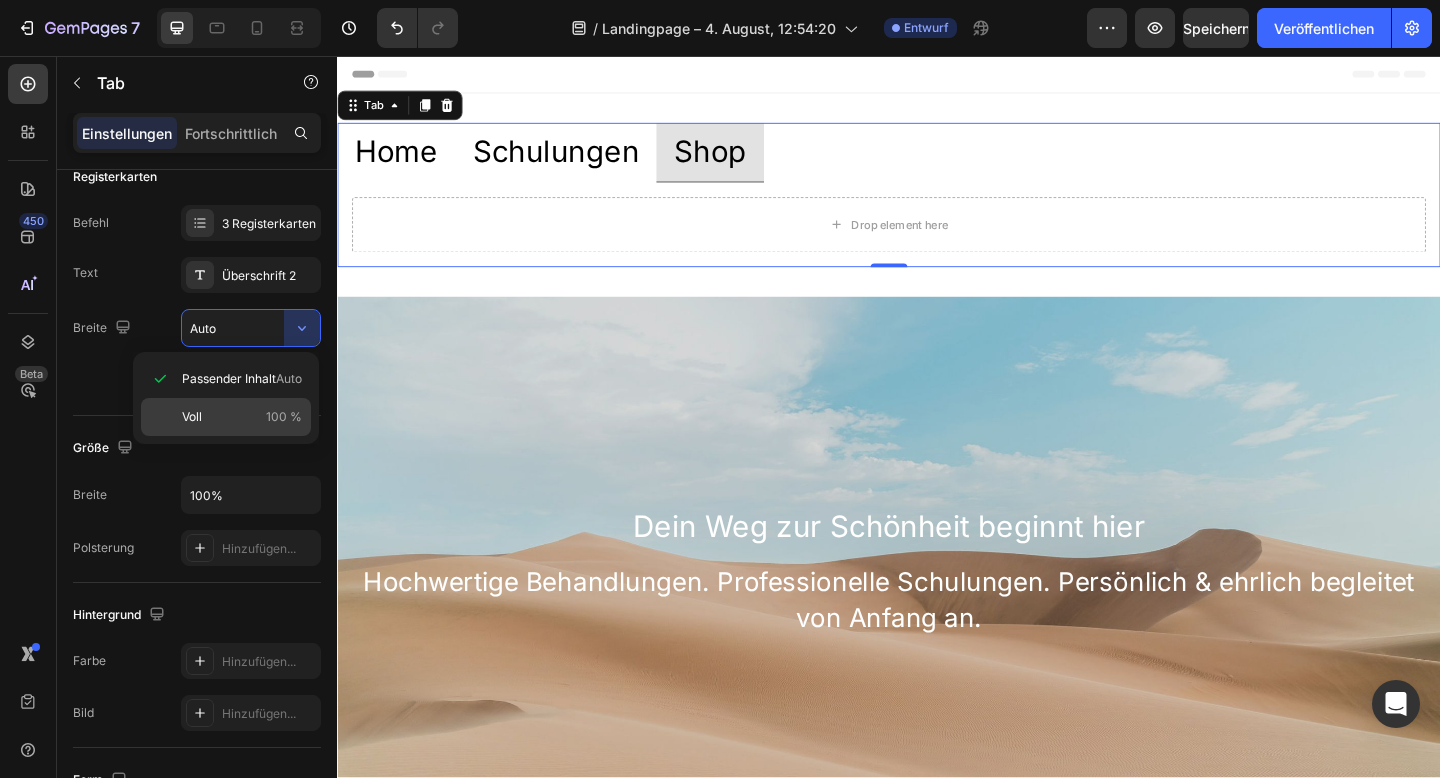 click on "Voll 100 %" at bounding box center [242, 417] 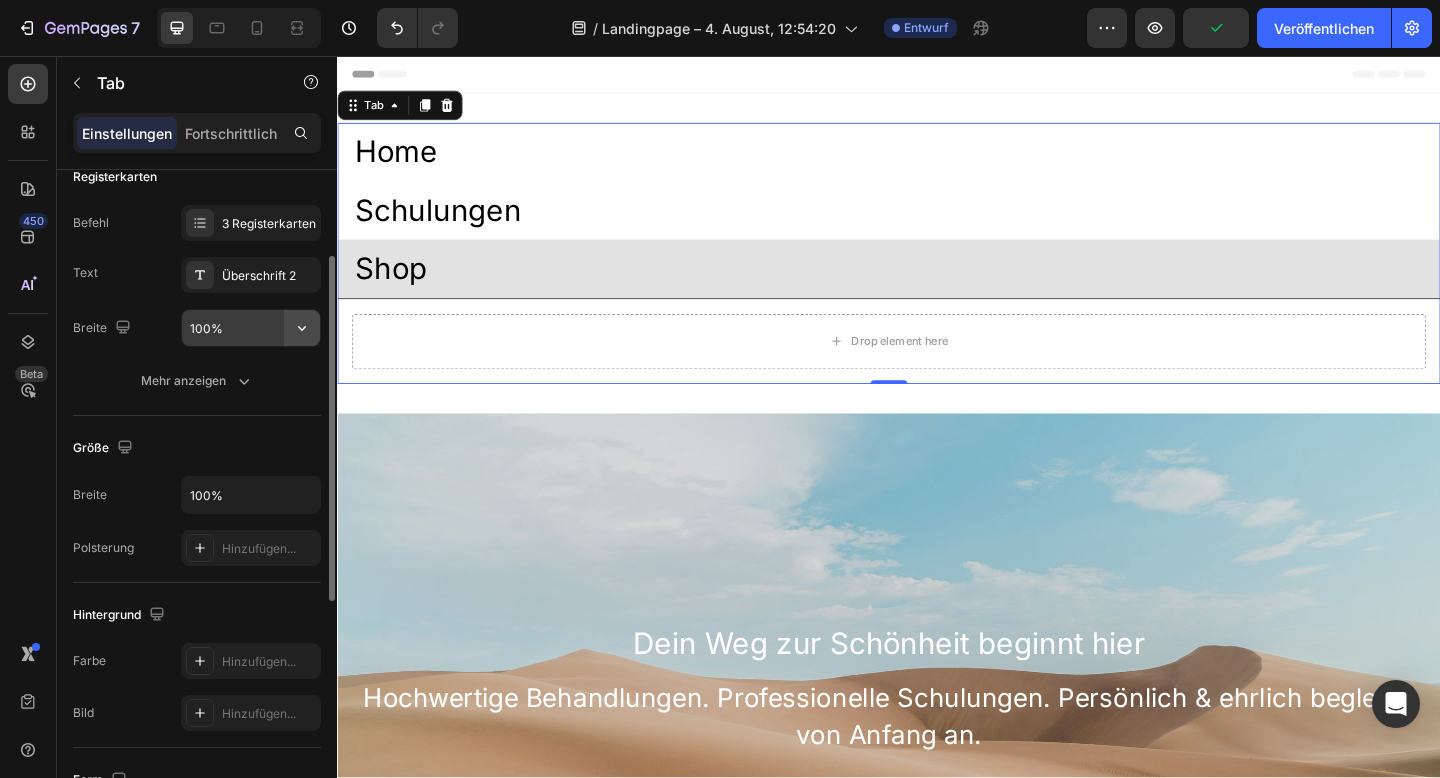 click 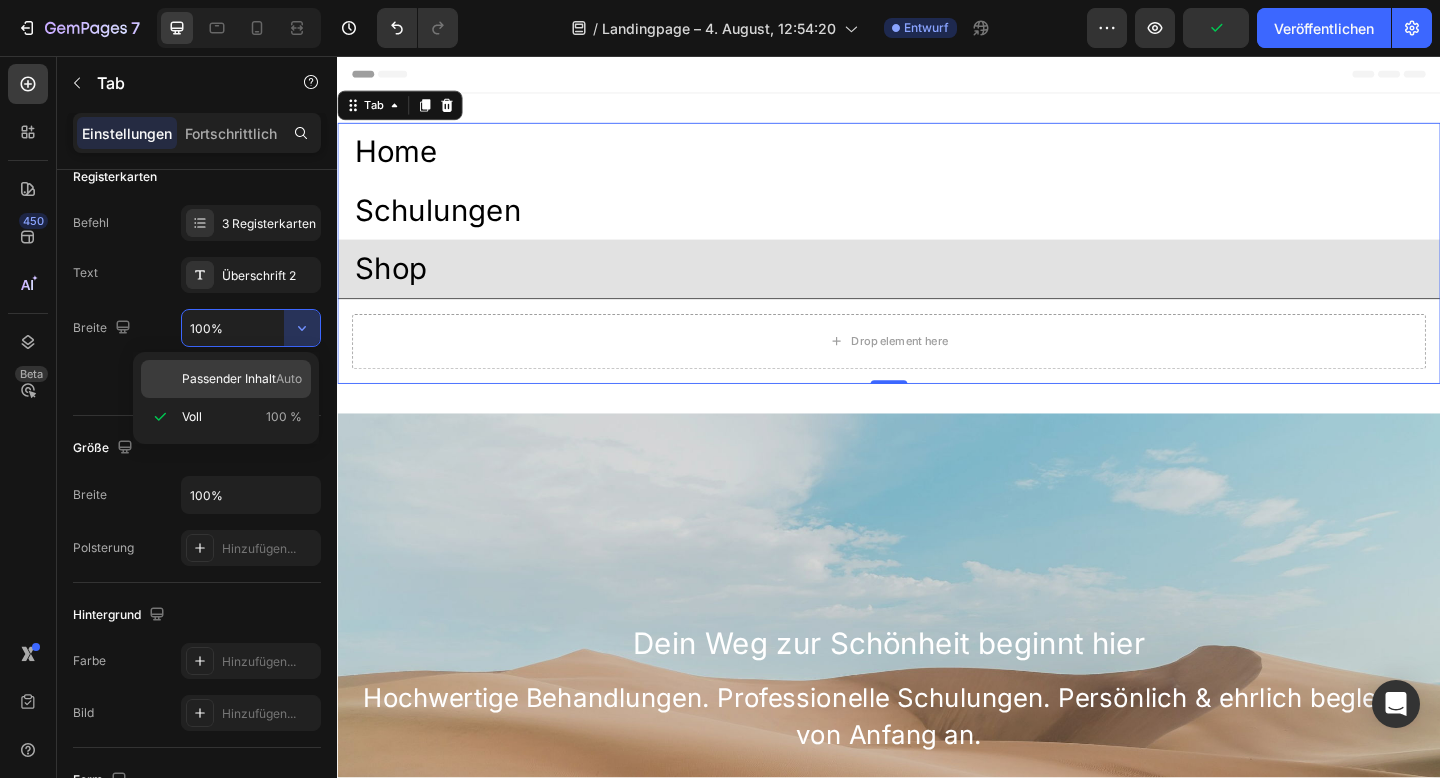 click on "Auto" at bounding box center [289, 378] 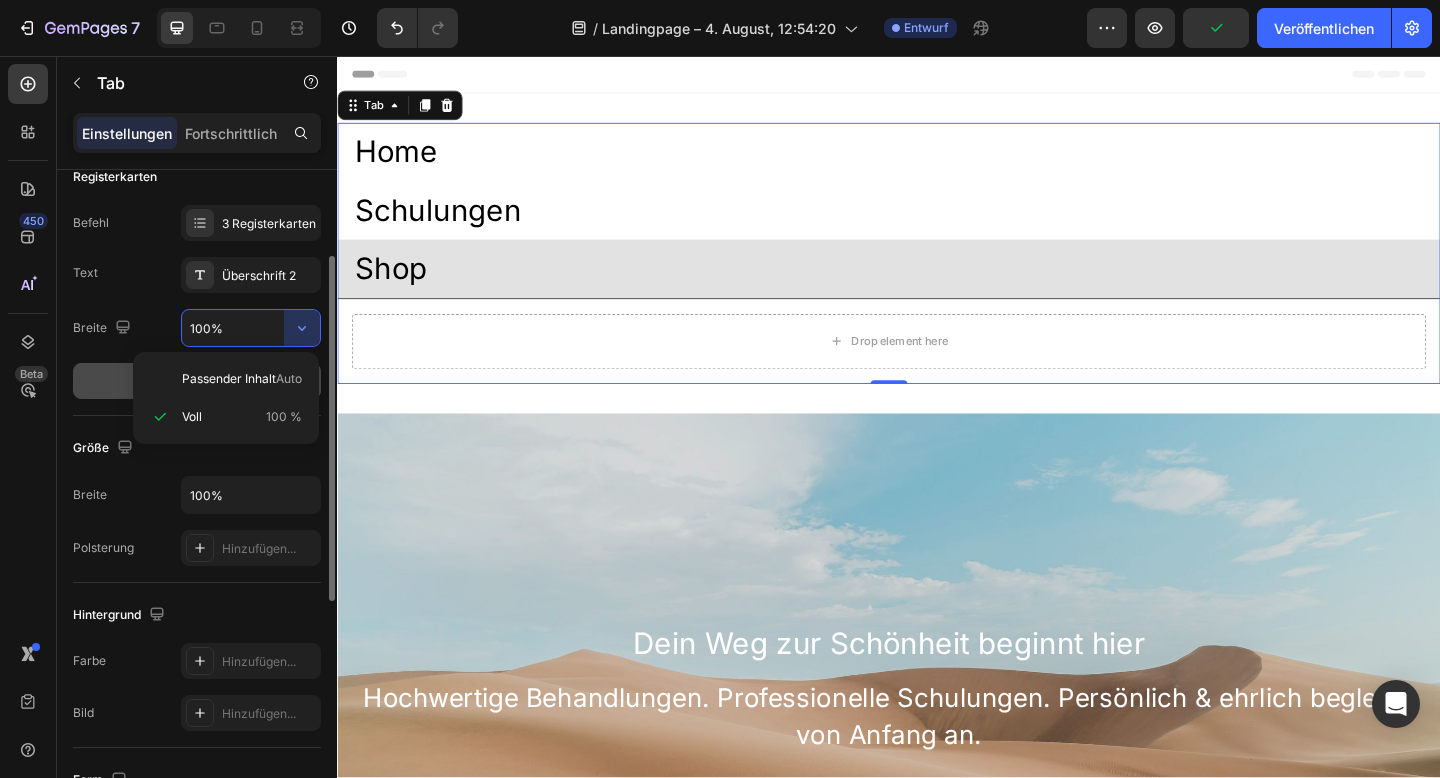 type on "Auto" 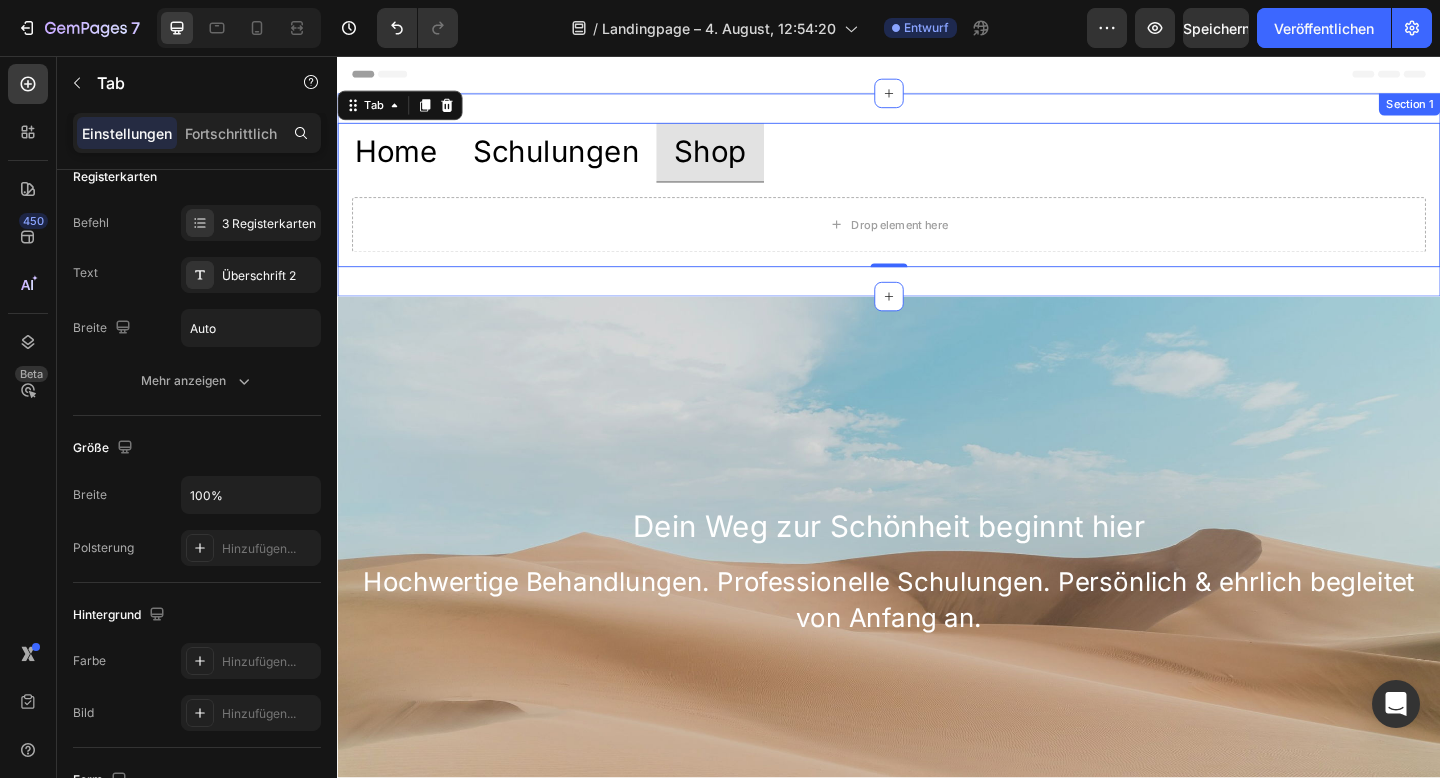 click on "Home Schulungen Shop
Drop element here Tab   0 Section 1" at bounding box center (937, 207) 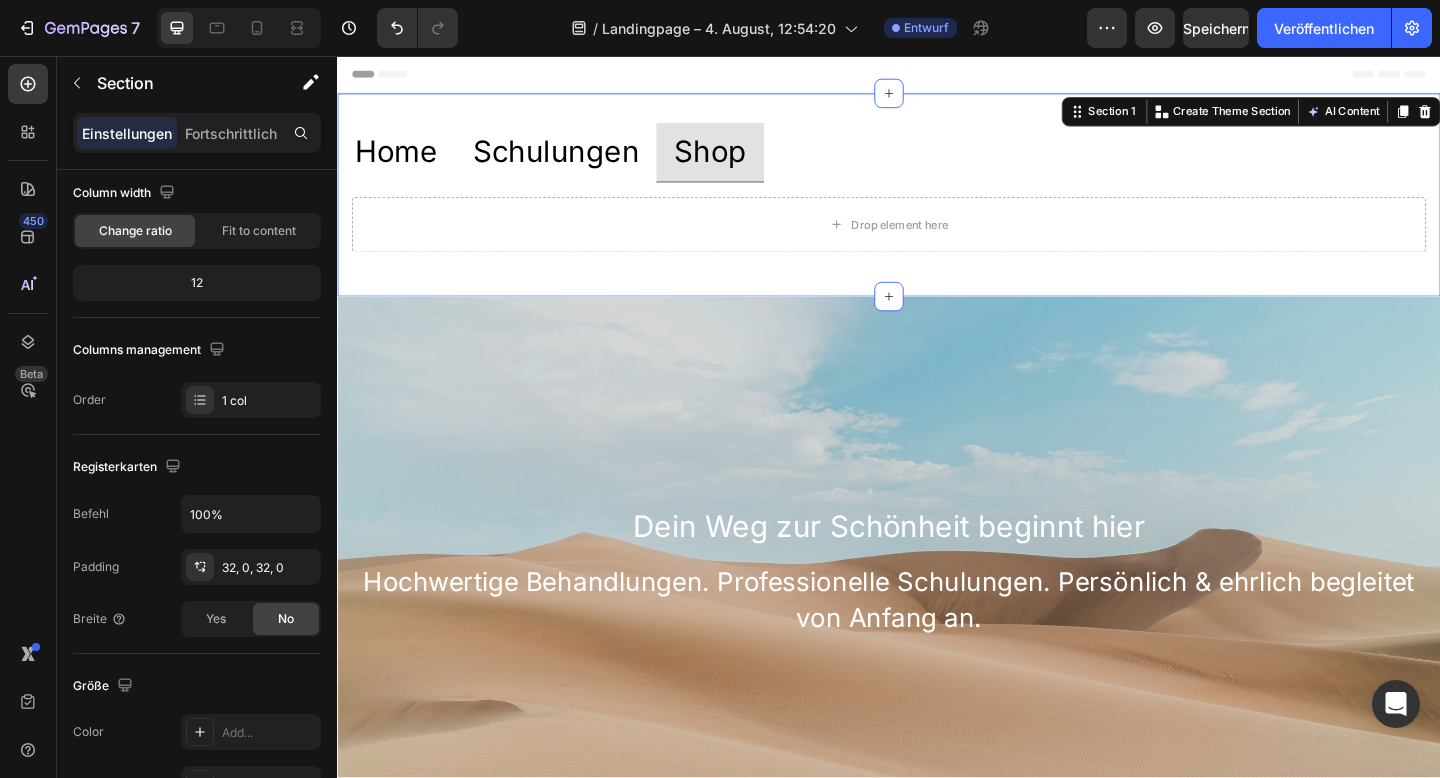 scroll, scrollTop: 0, scrollLeft: 0, axis: both 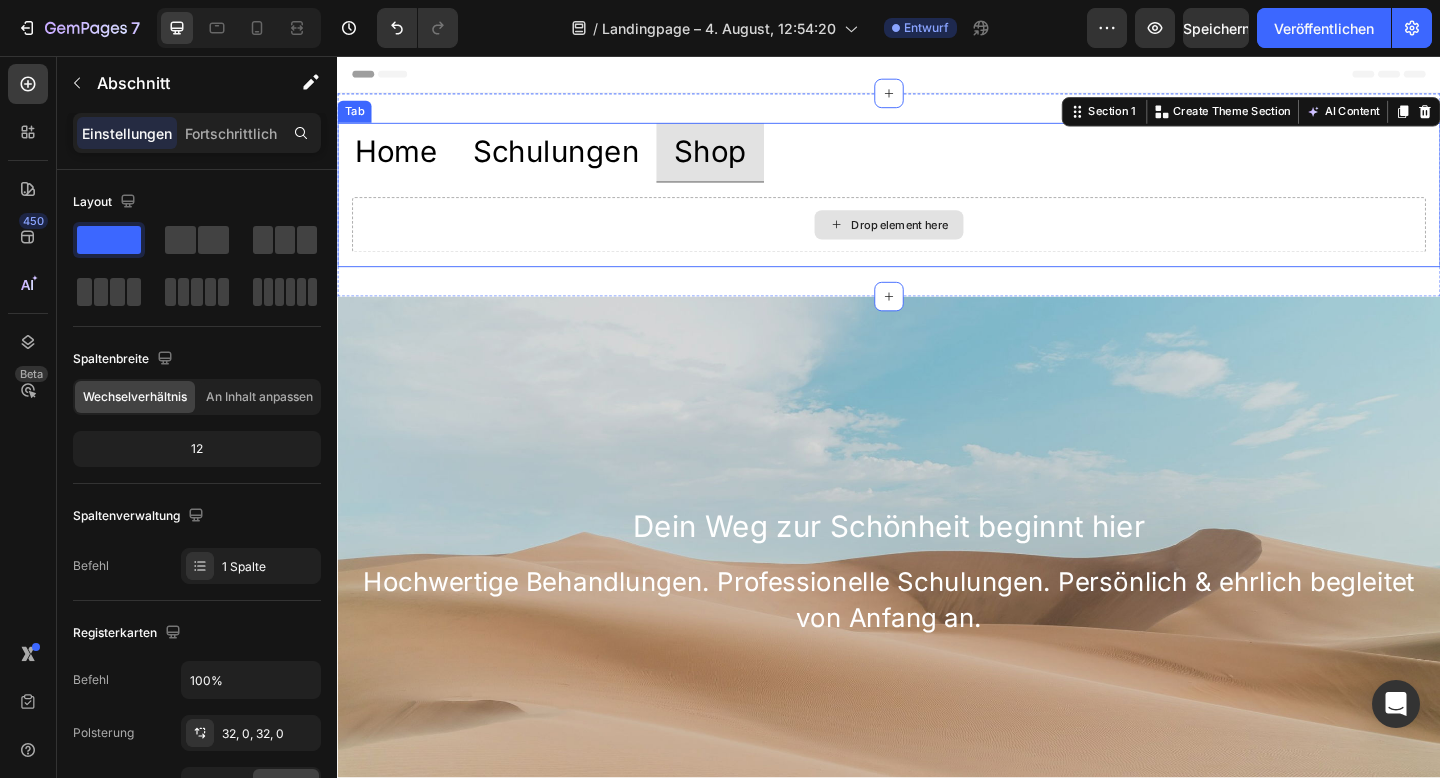 click on "Home" at bounding box center [401, 161] 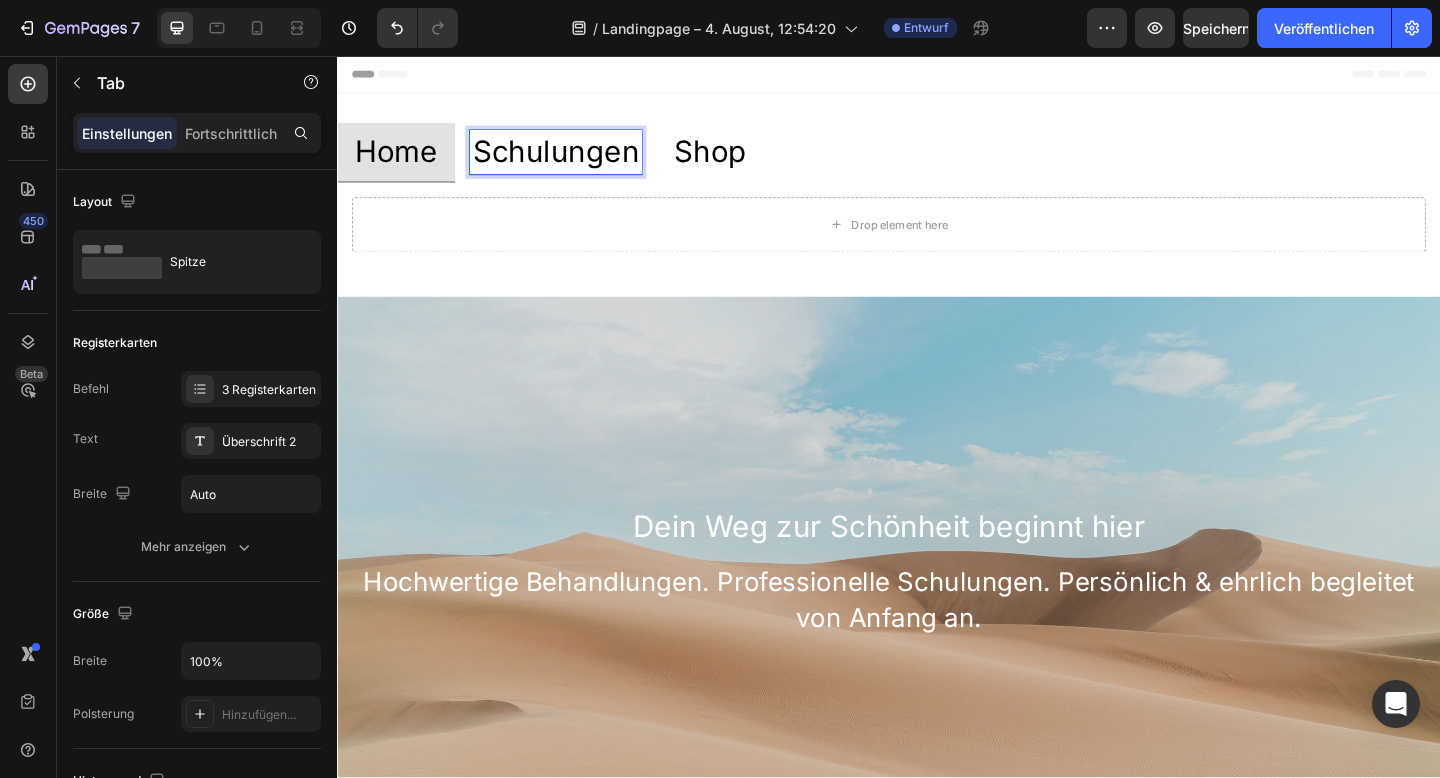 click on "Home" at bounding box center (401, 161) 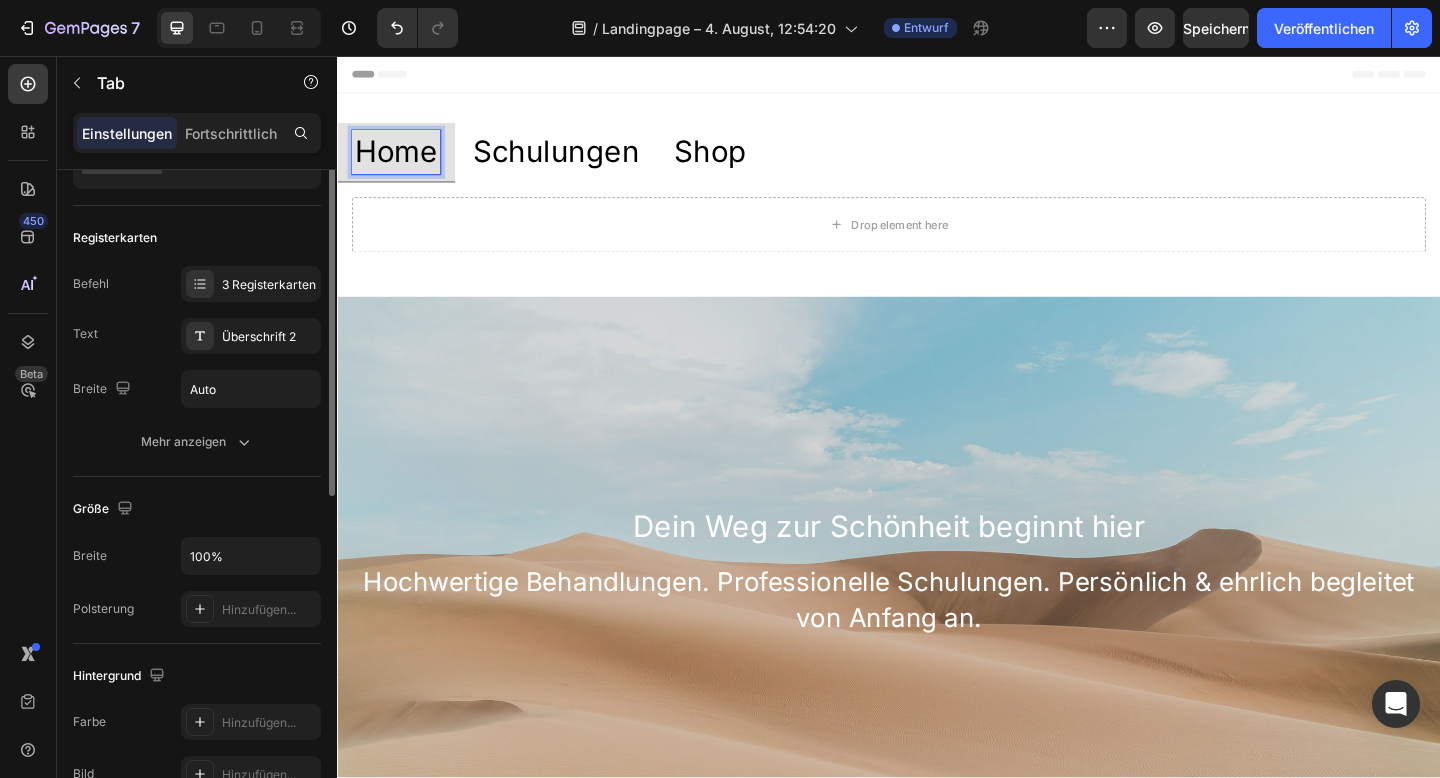 scroll, scrollTop: 0, scrollLeft: 0, axis: both 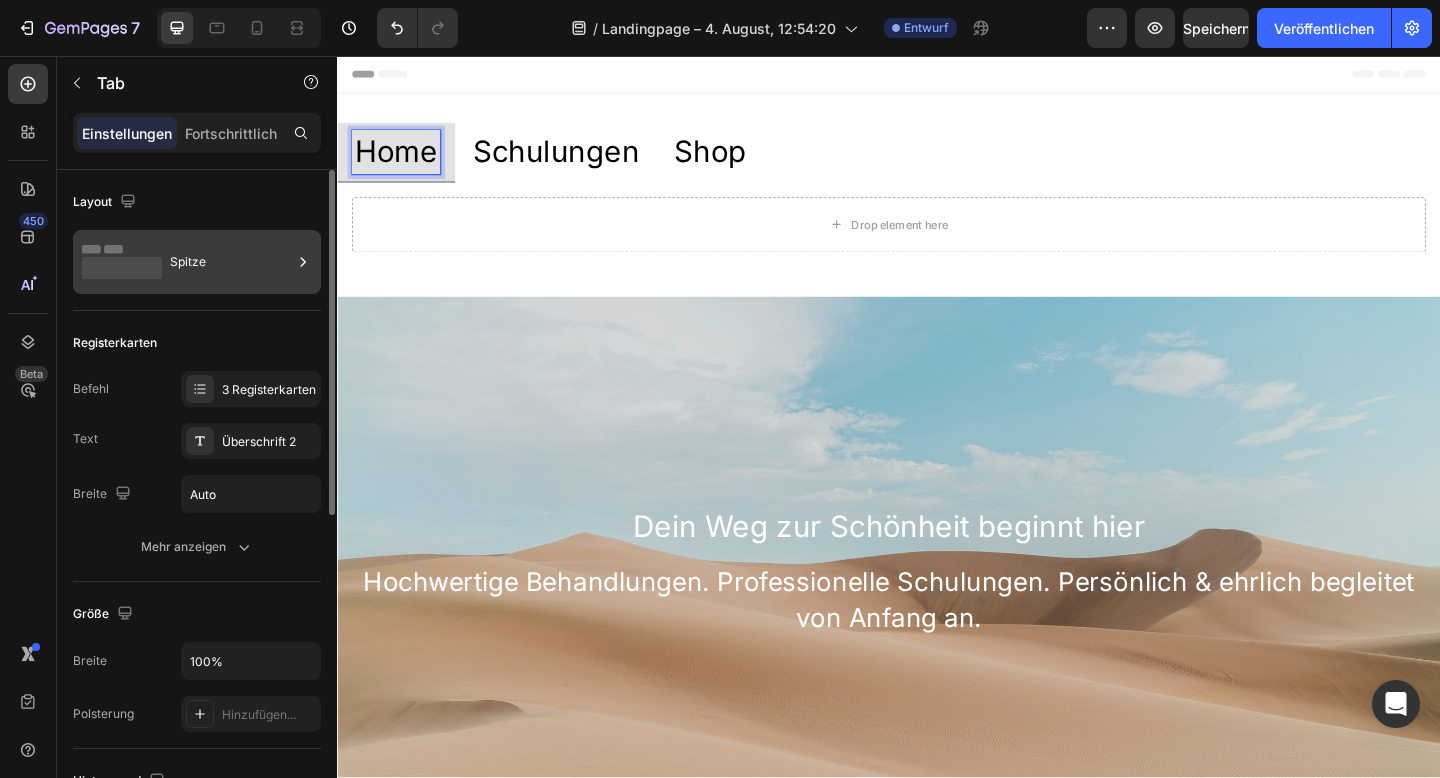 click on "Spitze" at bounding box center (231, 262) 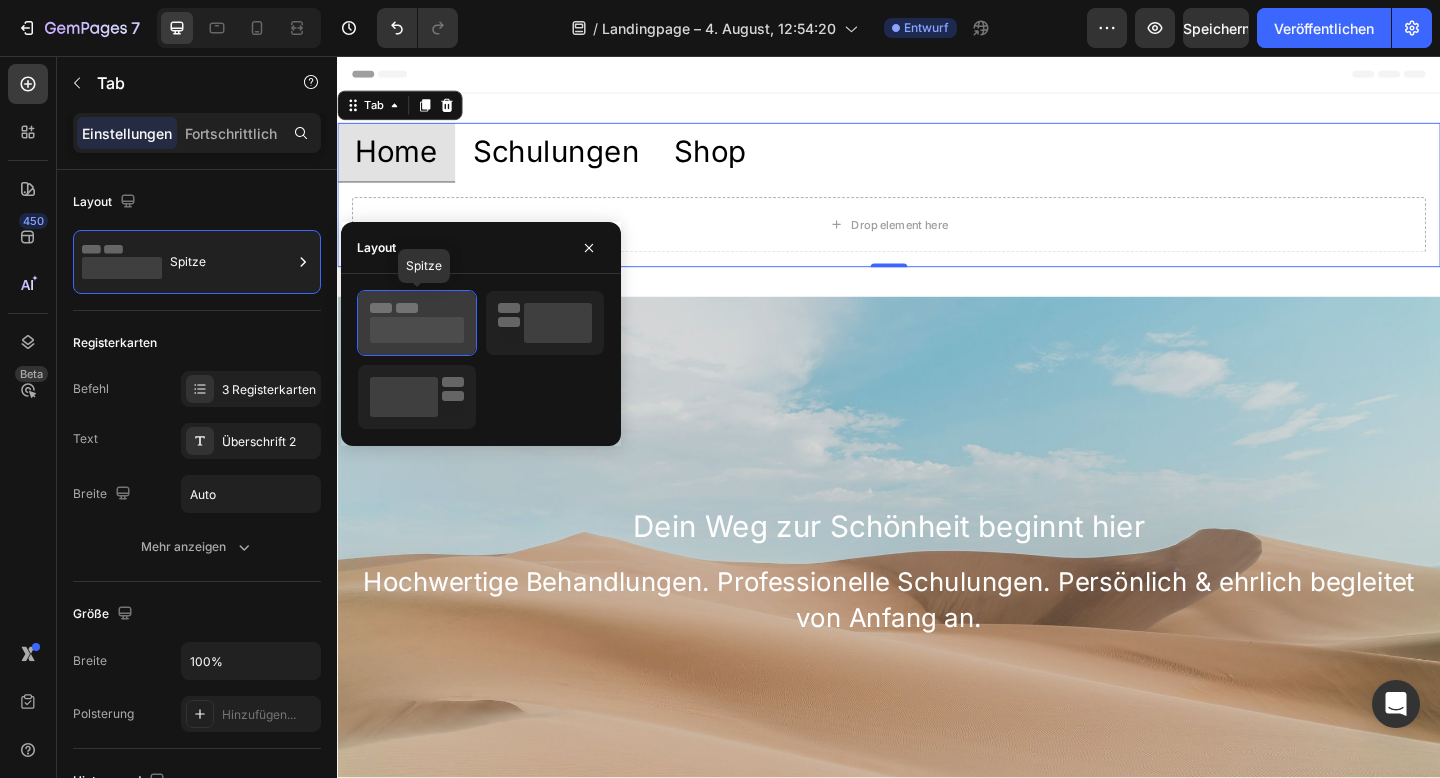 click 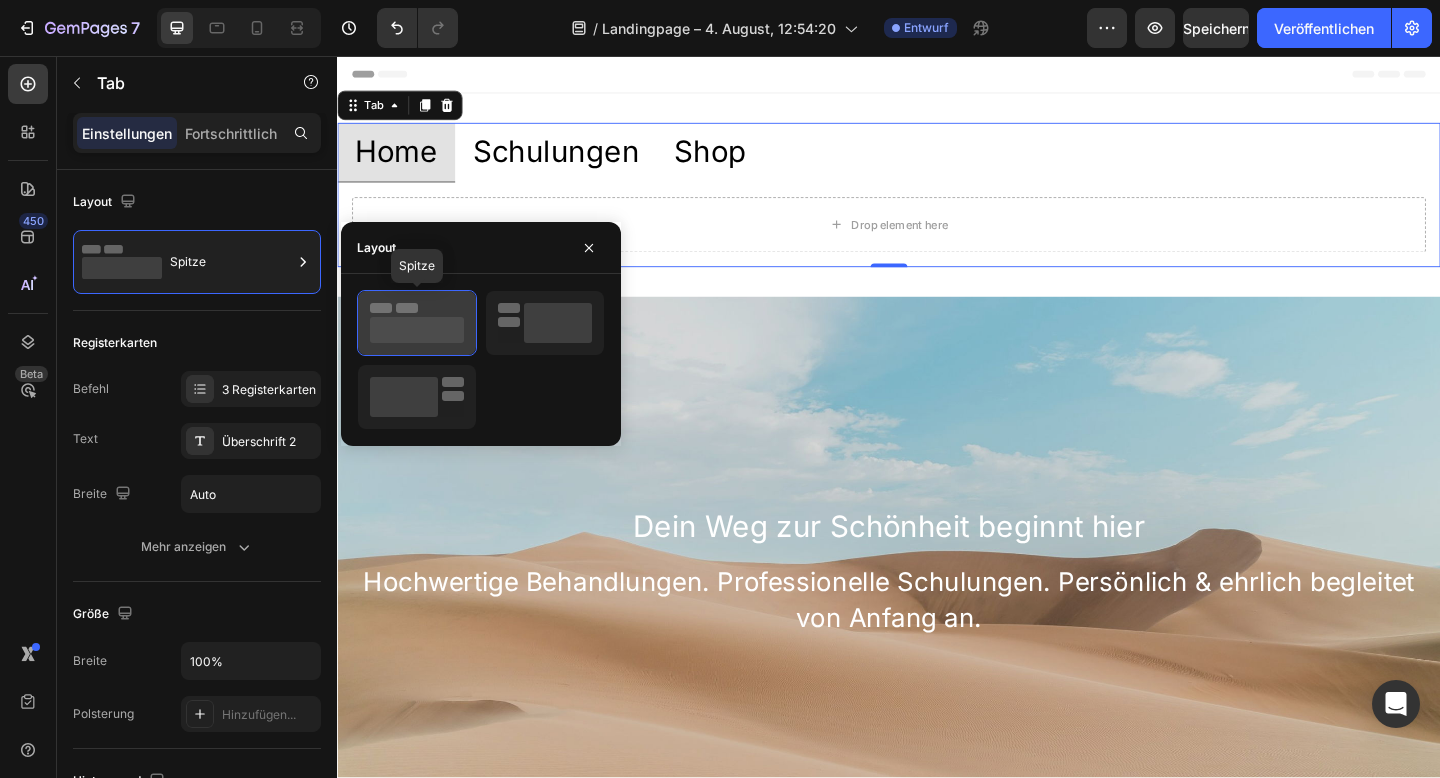click 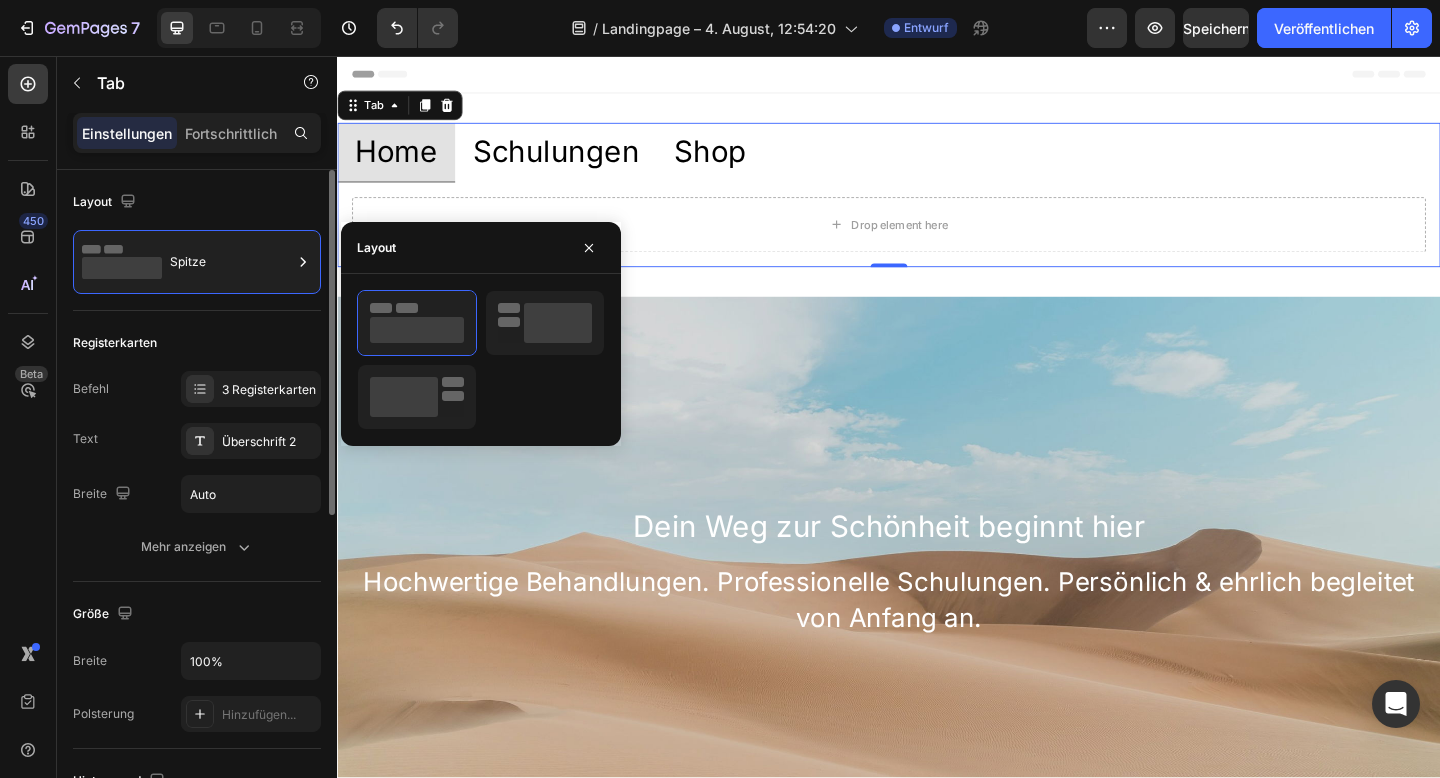 click on "Layout" at bounding box center (197, 202) 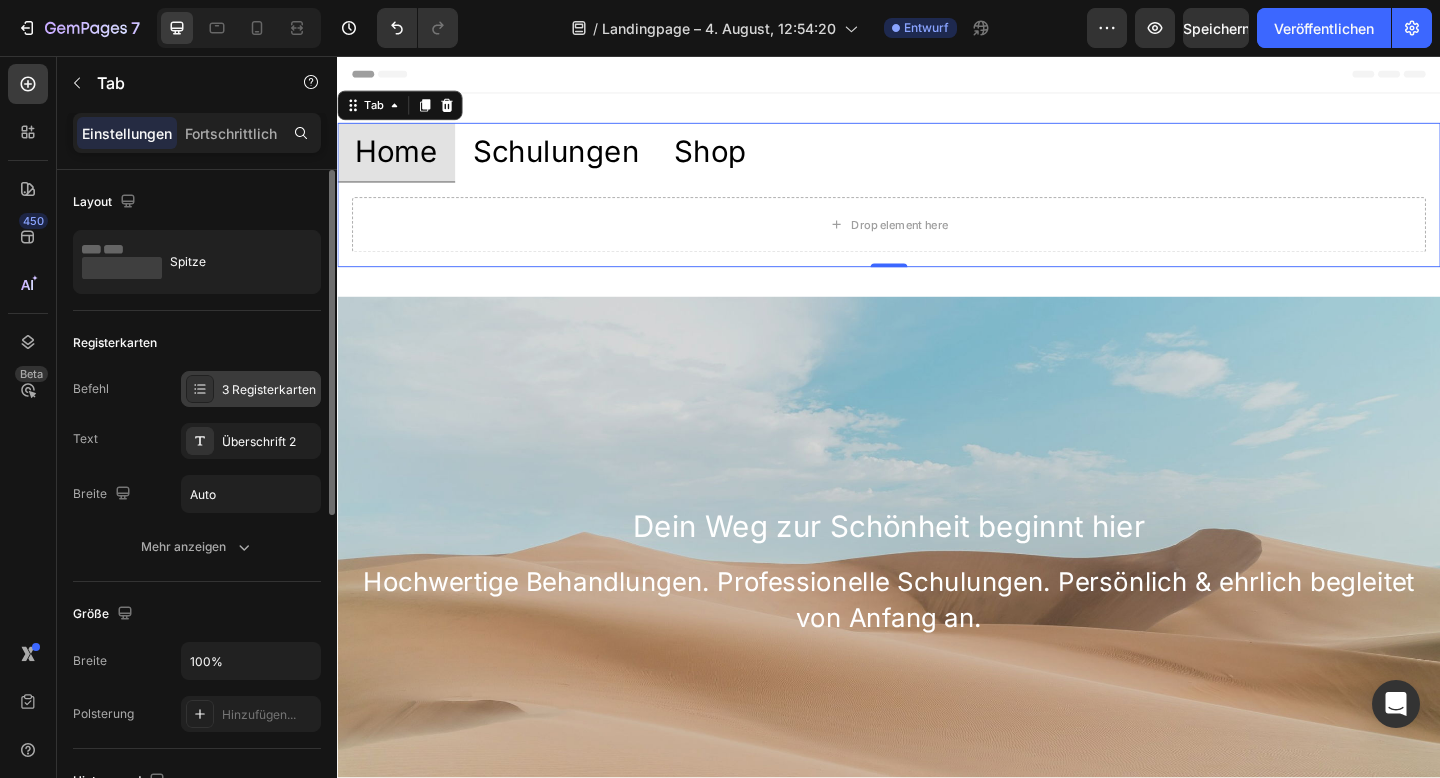 scroll, scrollTop: 41, scrollLeft: 0, axis: vertical 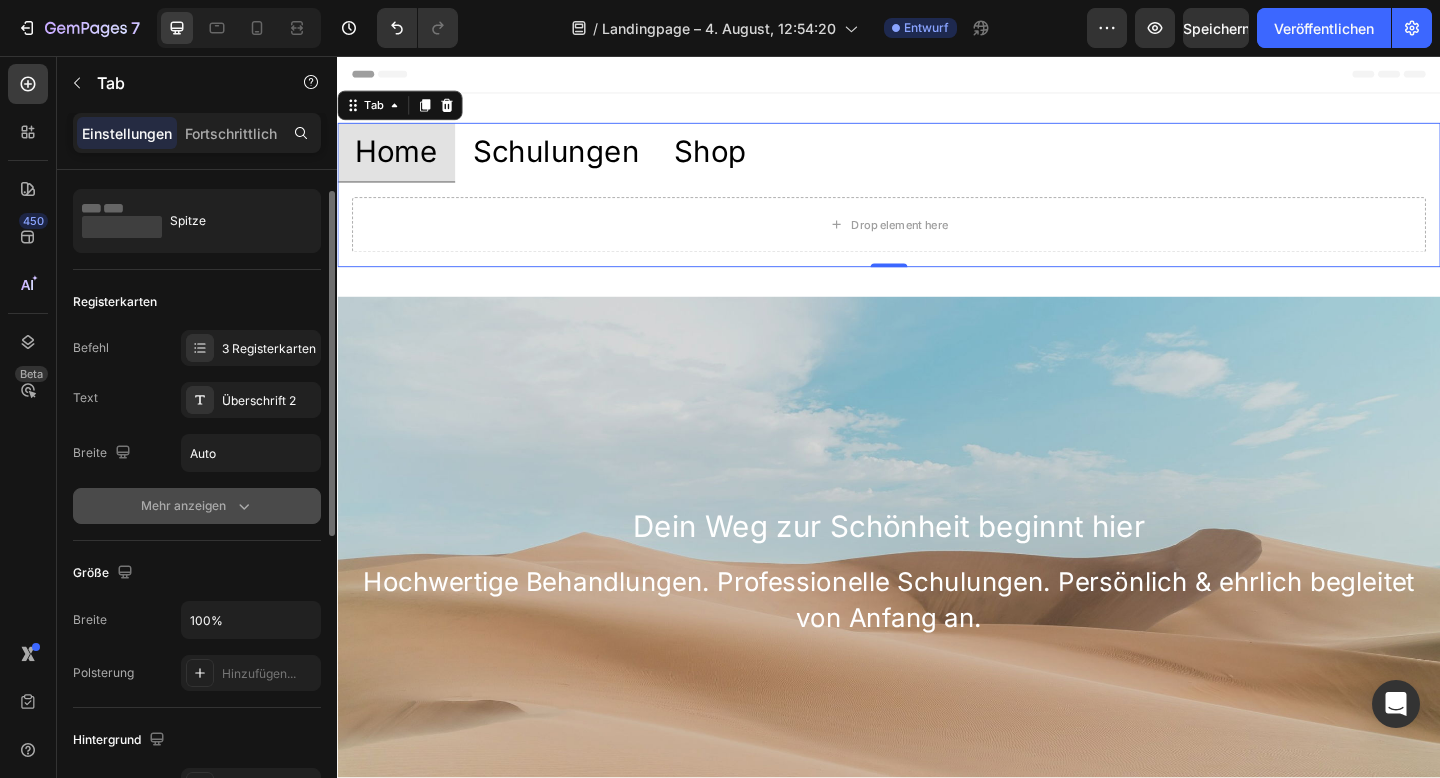 click on "Mehr anzeigen" at bounding box center [197, 506] 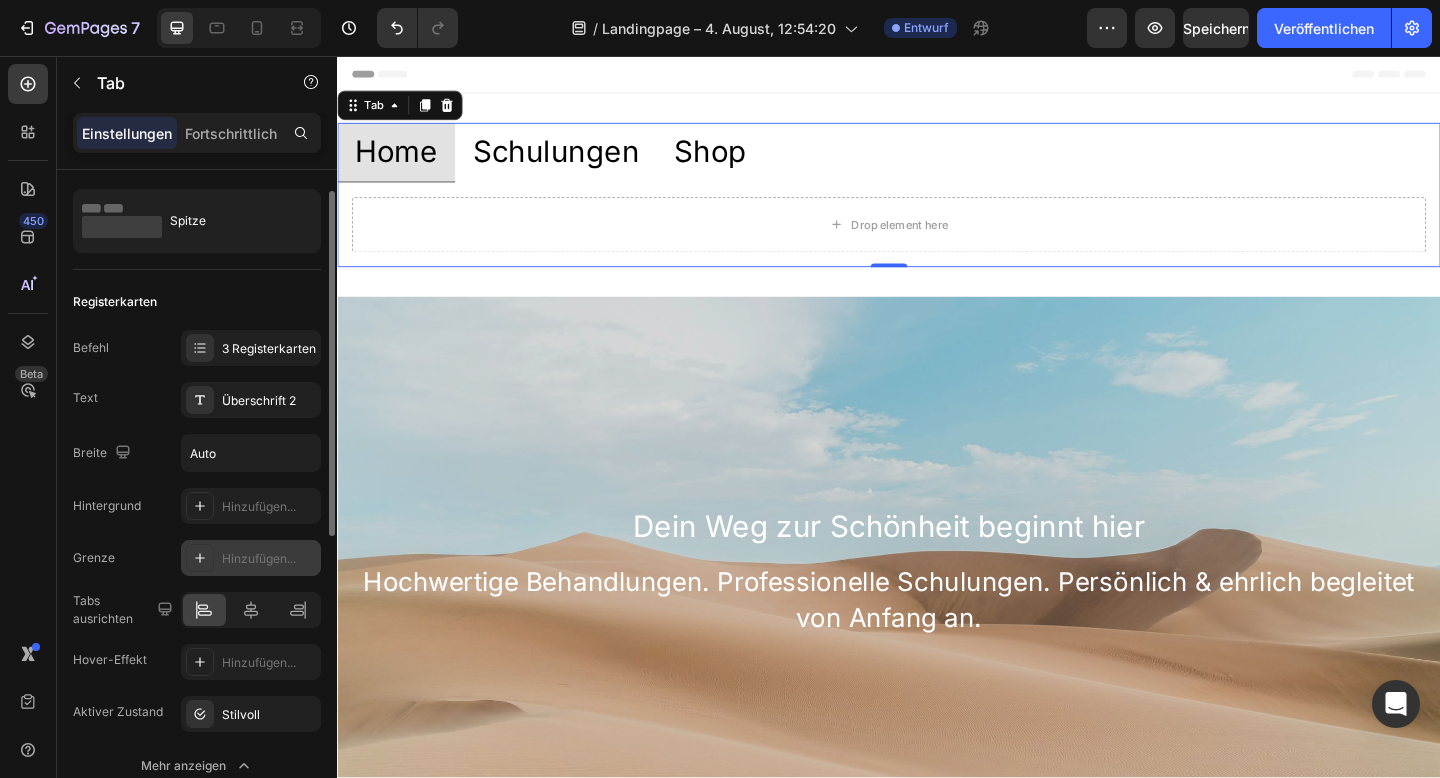 scroll, scrollTop: 222, scrollLeft: 0, axis: vertical 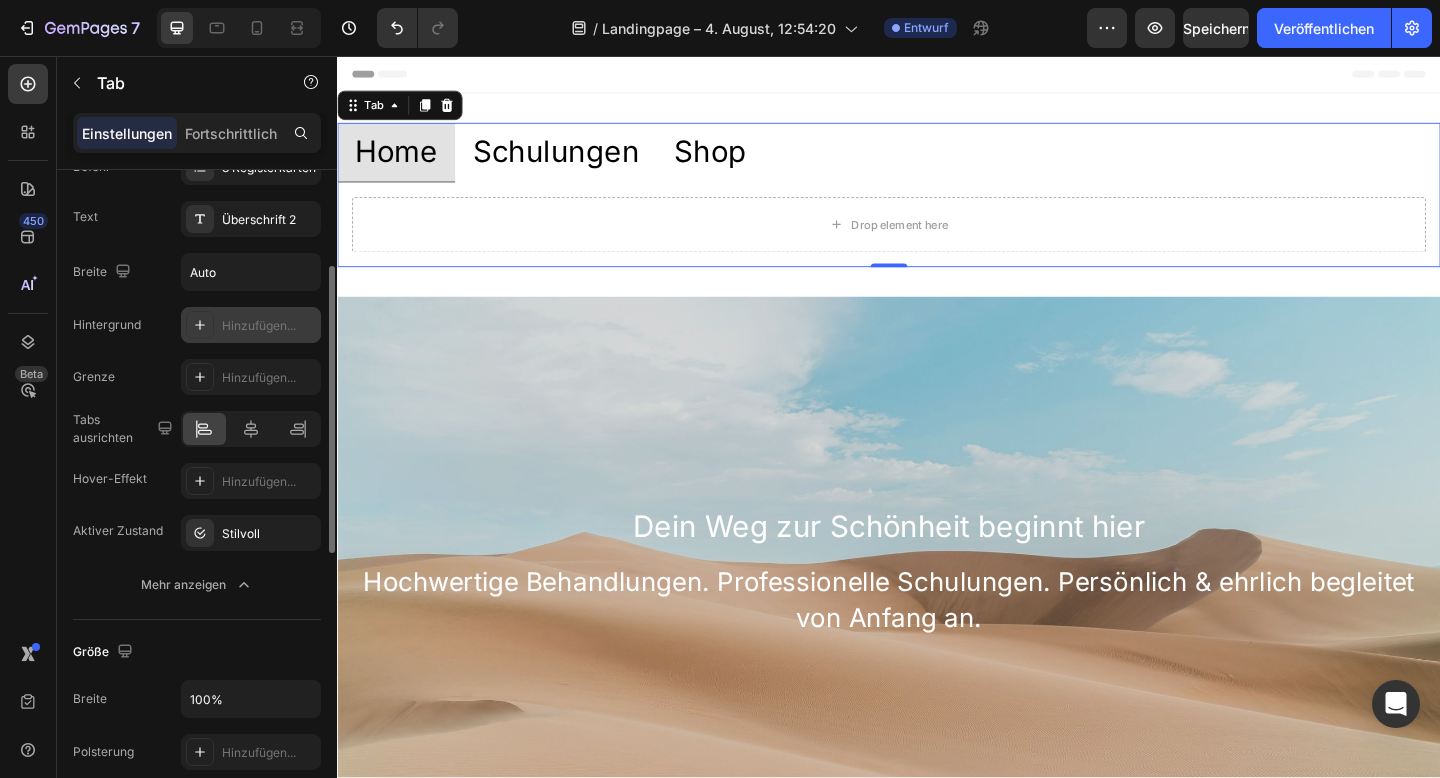 click on "Hinzufügen..." at bounding box center (259, 325) 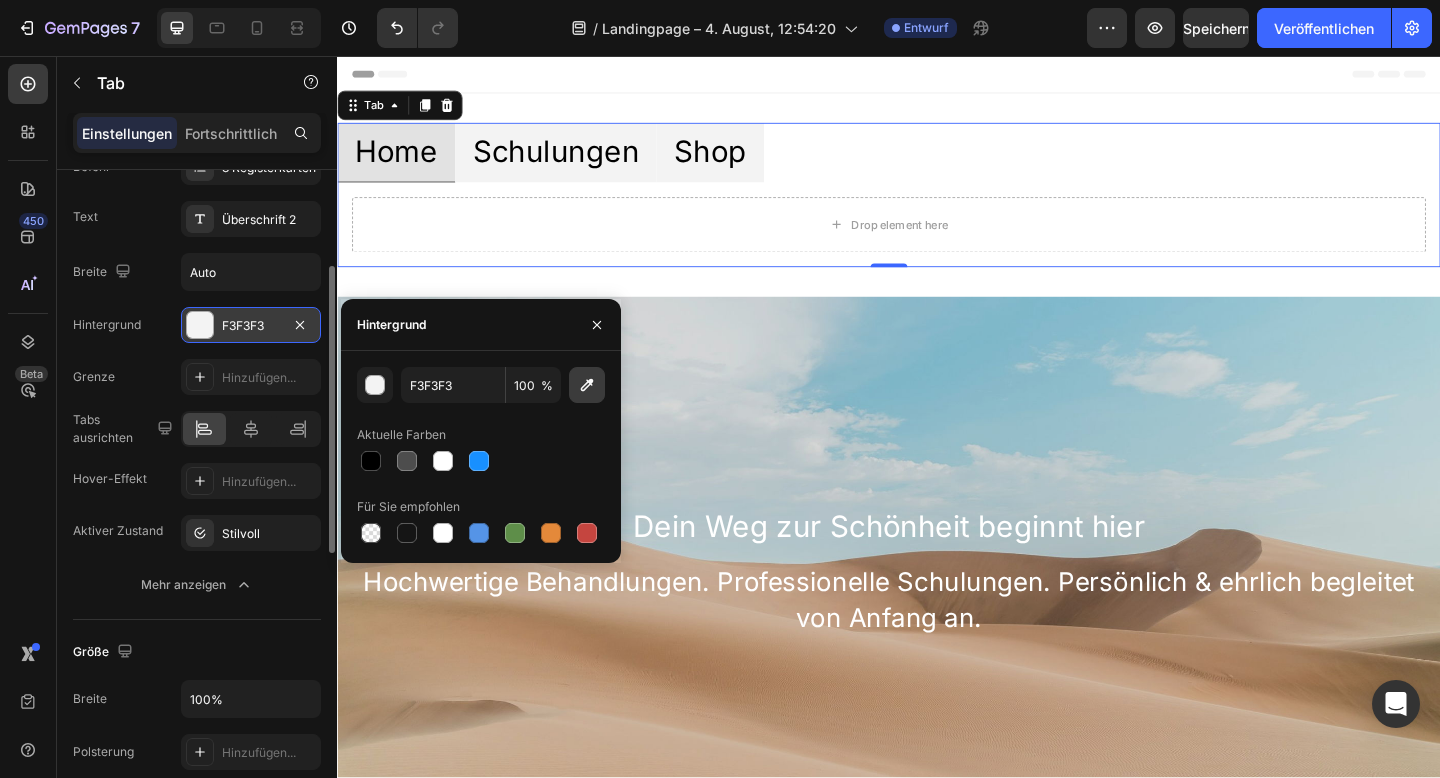 click 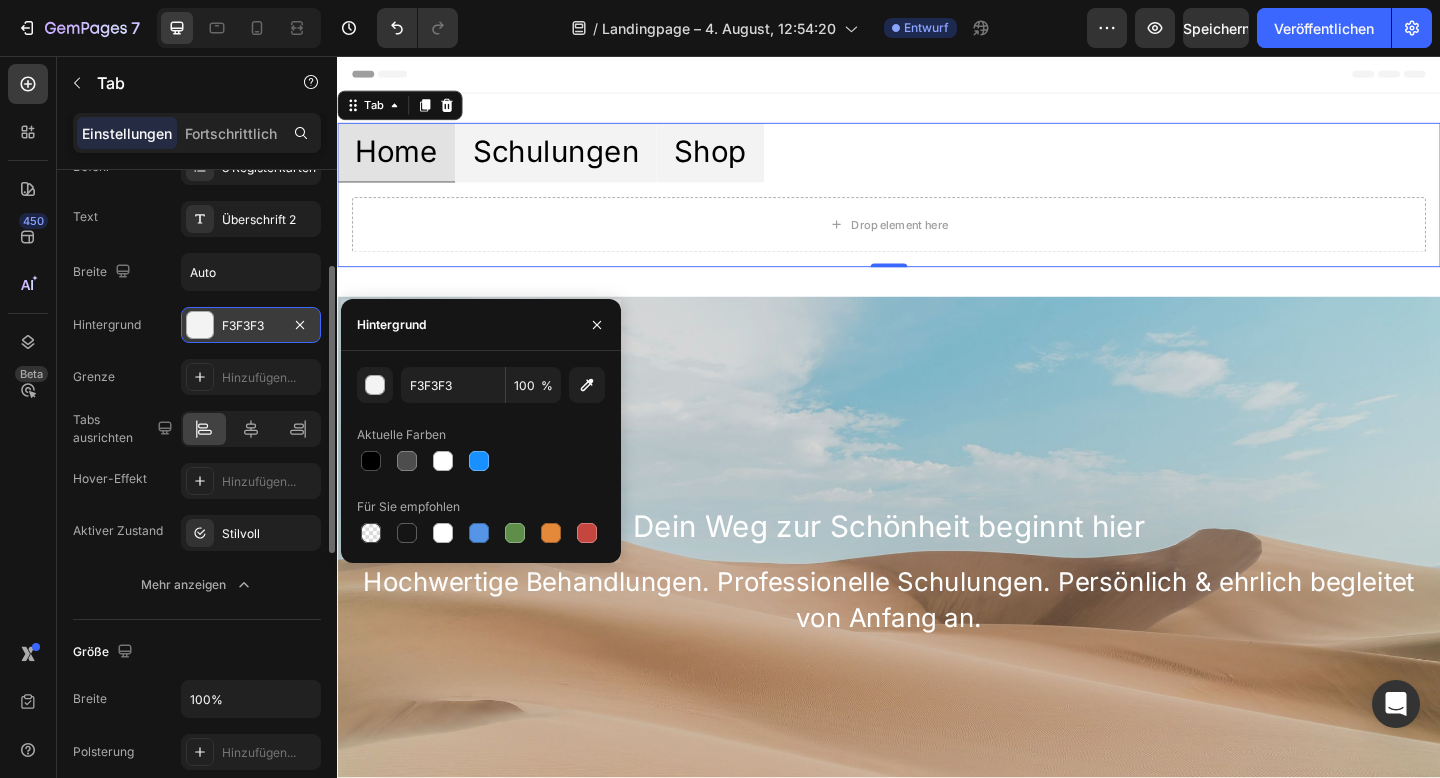 type on "C8AD95" 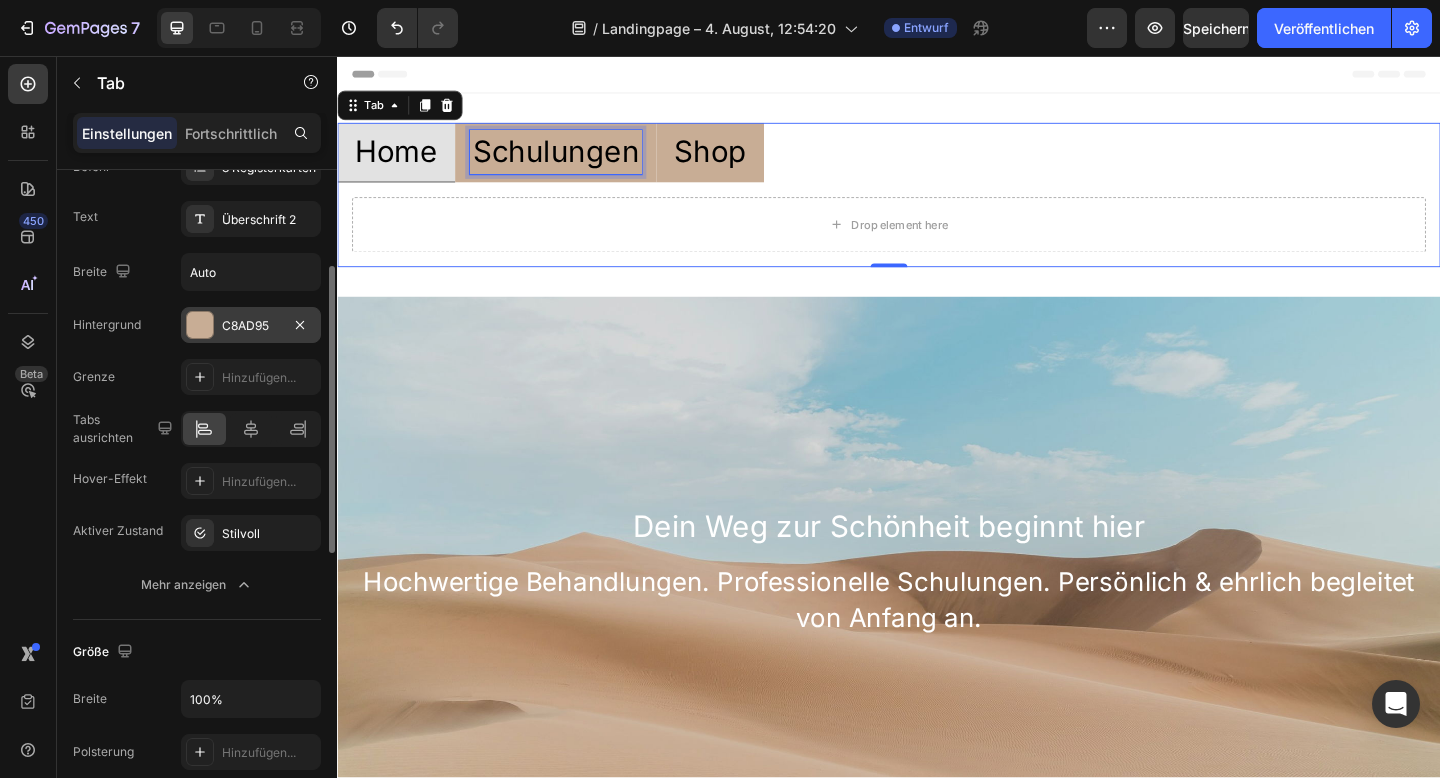 drag, startPoint x: 420, startPoint y: 173, endPoint x: 525, endPoint y: 165, distance: 105.30432 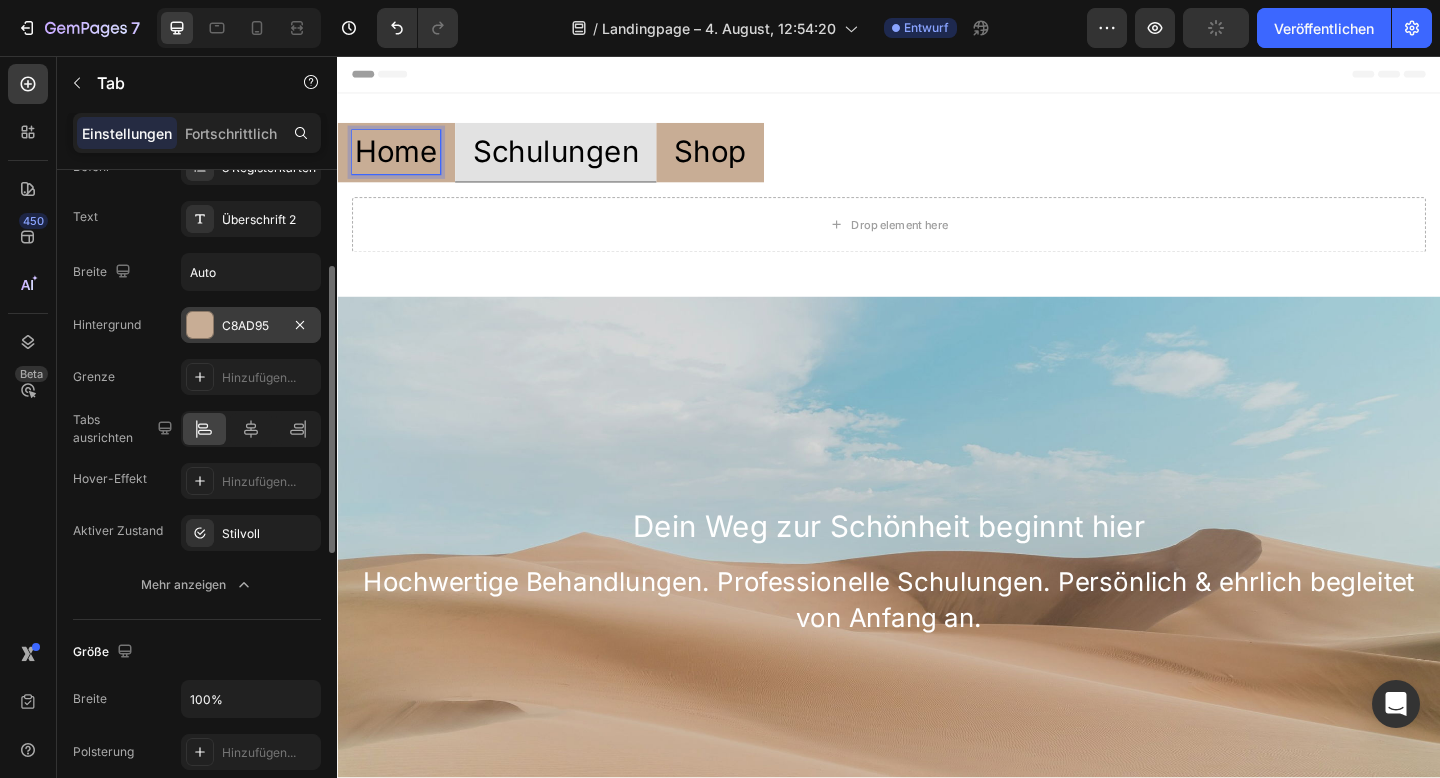 click on "Home" at bounding box center [401, 161] 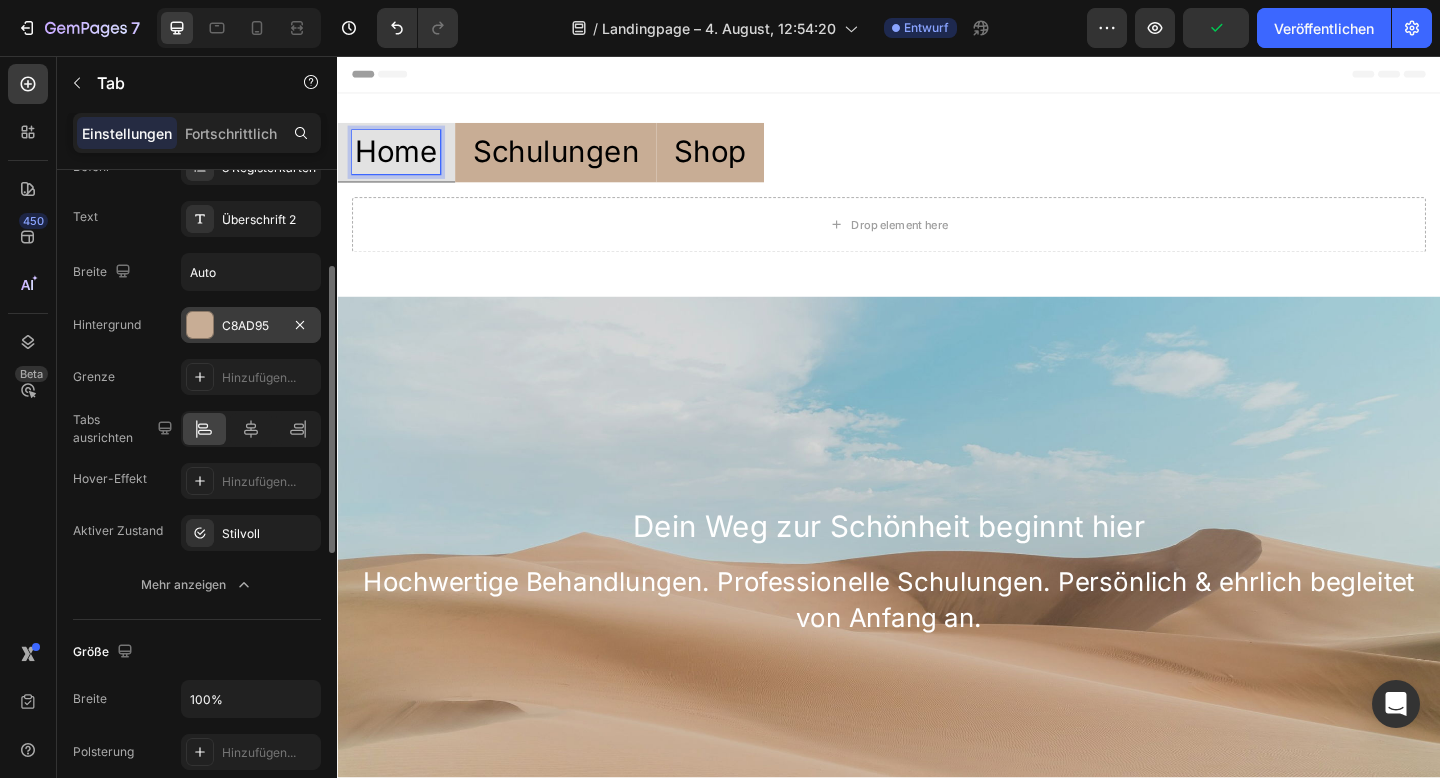 drag, startPoint x: 646, startPoint y: 163, endPoint x: 616, endPoint y: 169, distance: 30.594116 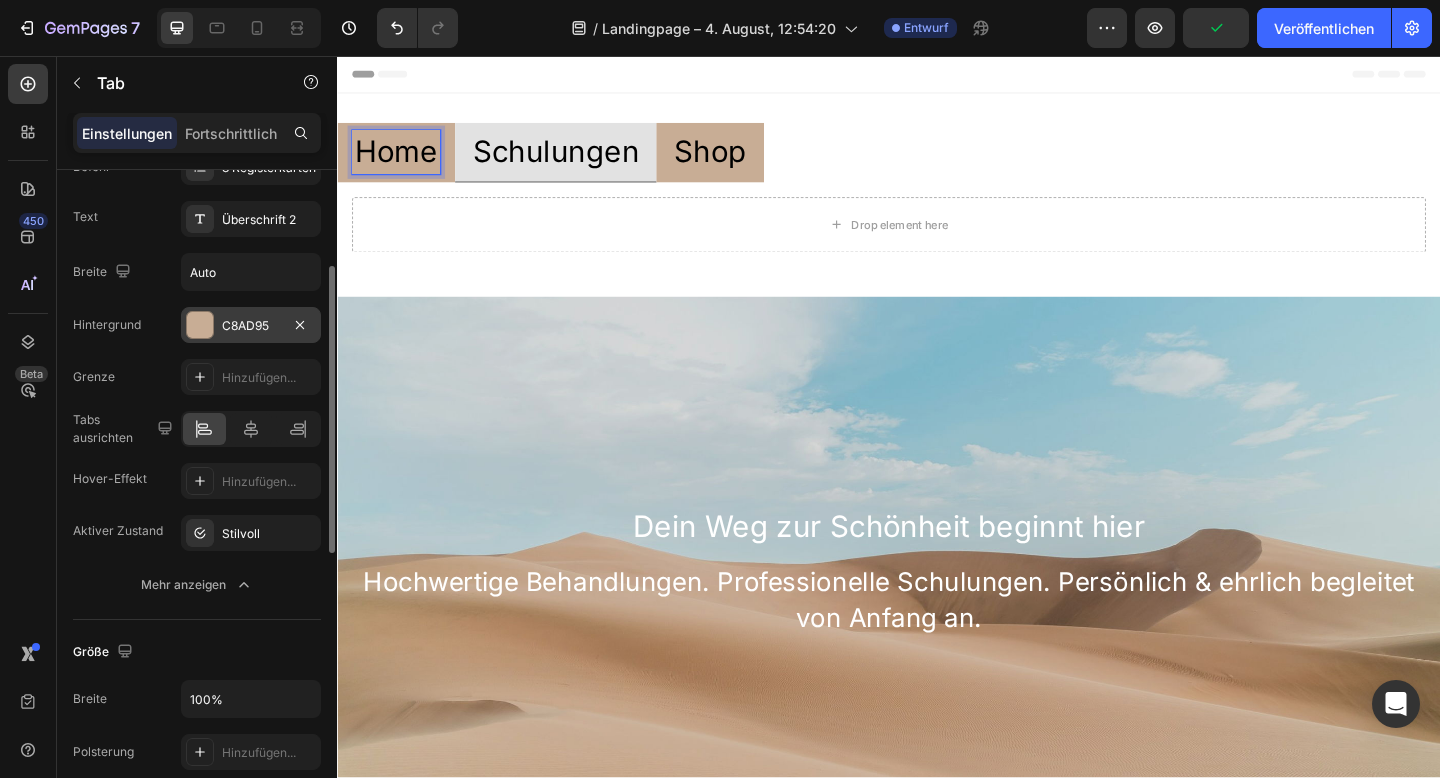 click on "Home" at bounding box center (401, 161) 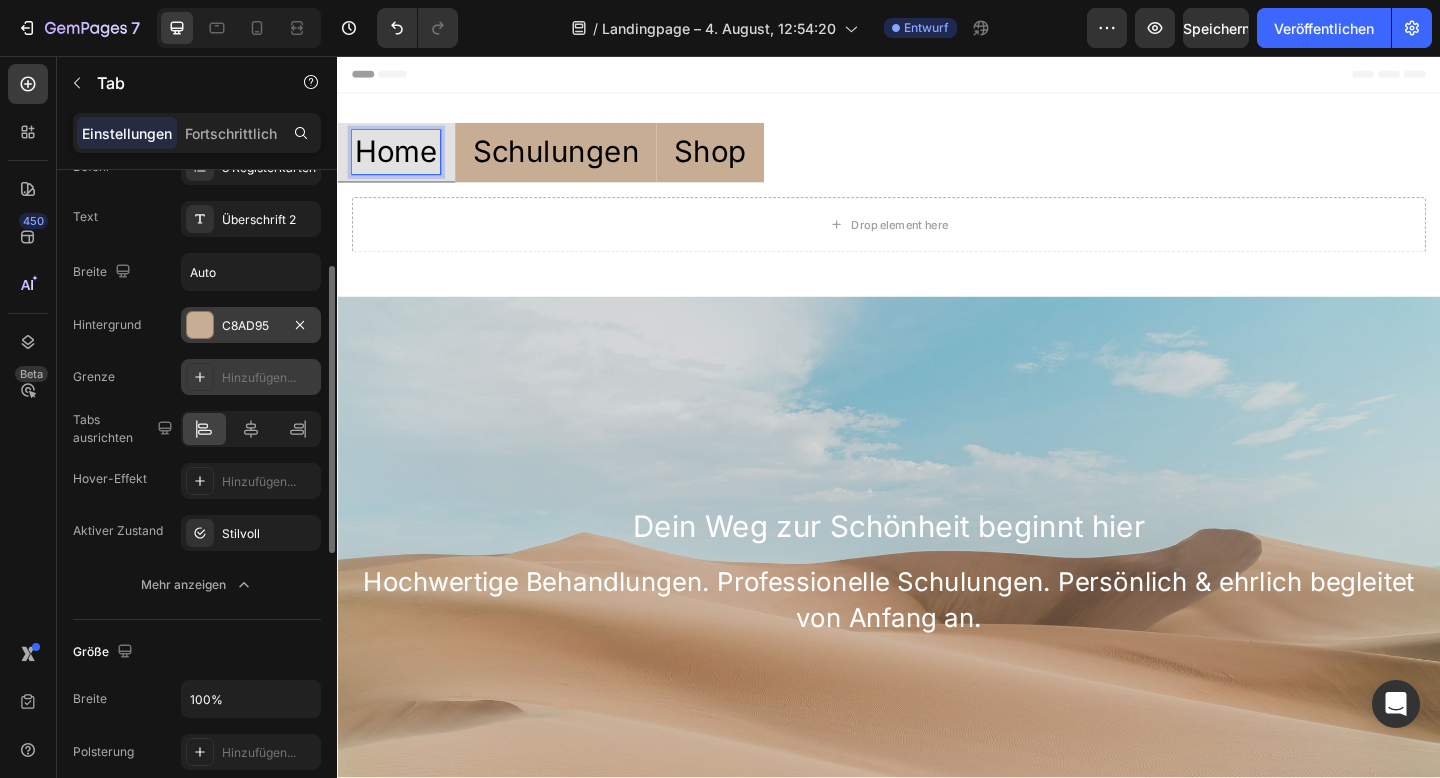 click on "Hinzufügen..." at bounding box center [251, 377] 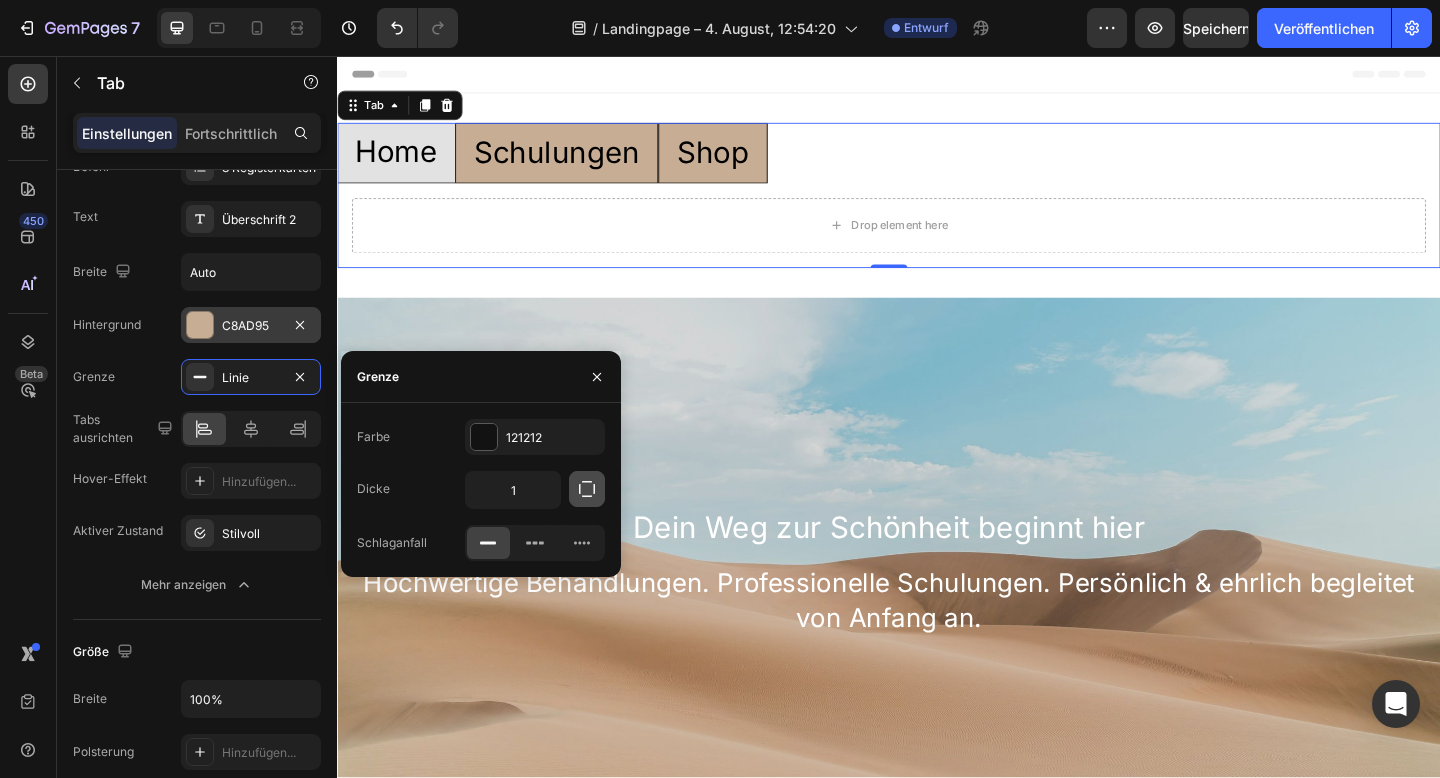 click 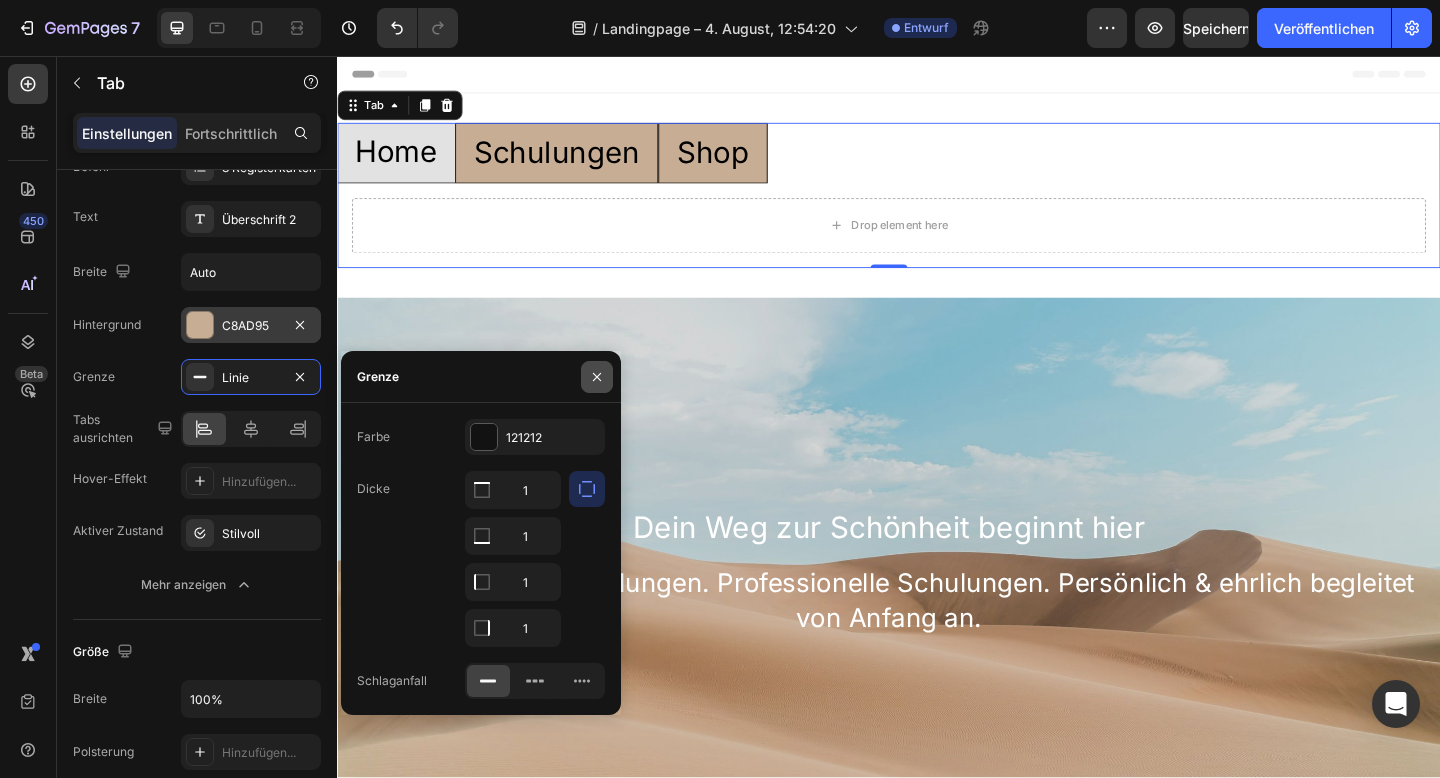 drag, startPoint x: 595, startPoint y: 375, endPoint x: 13, endPoint y: 373, distance: 582.0034 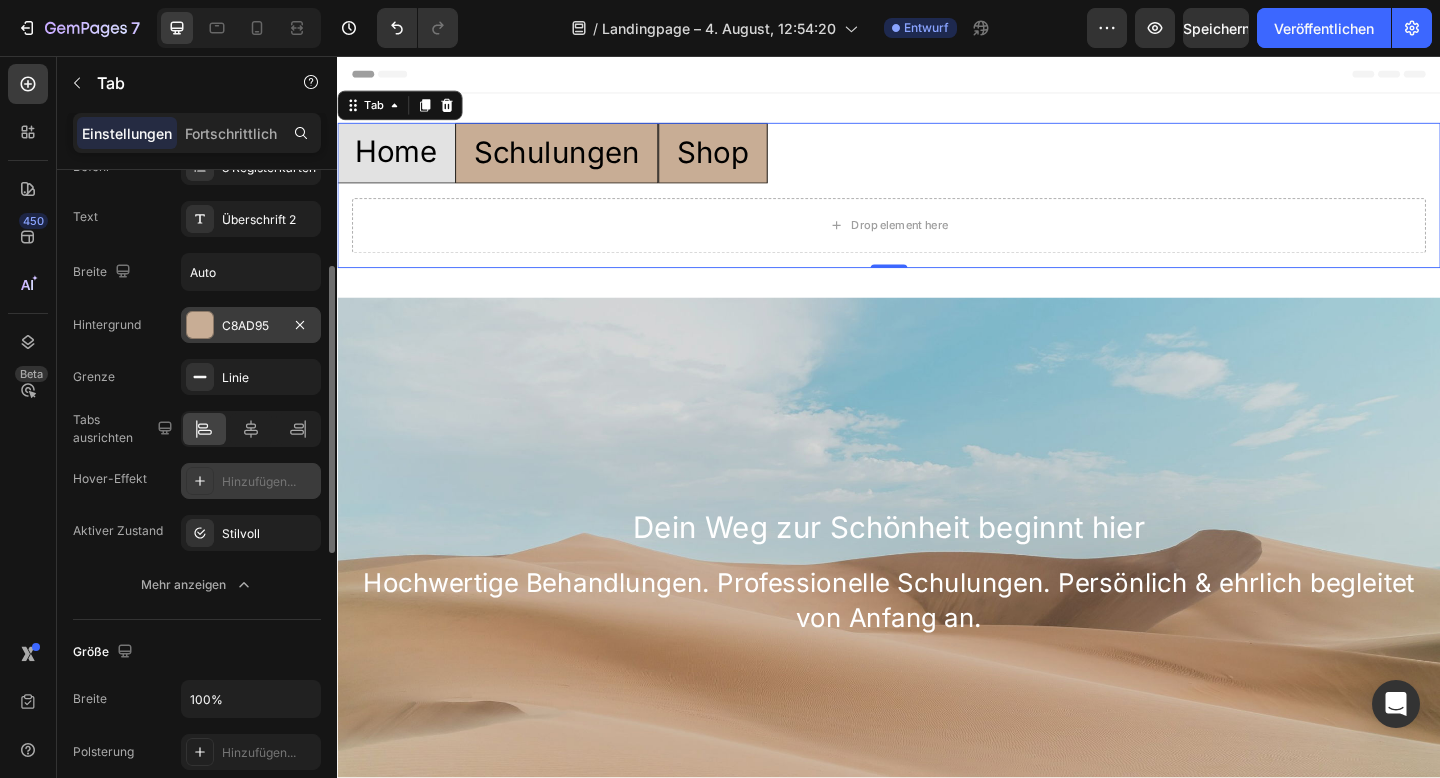 click on "Hinzufügen..." at bounding box center [251, 481] 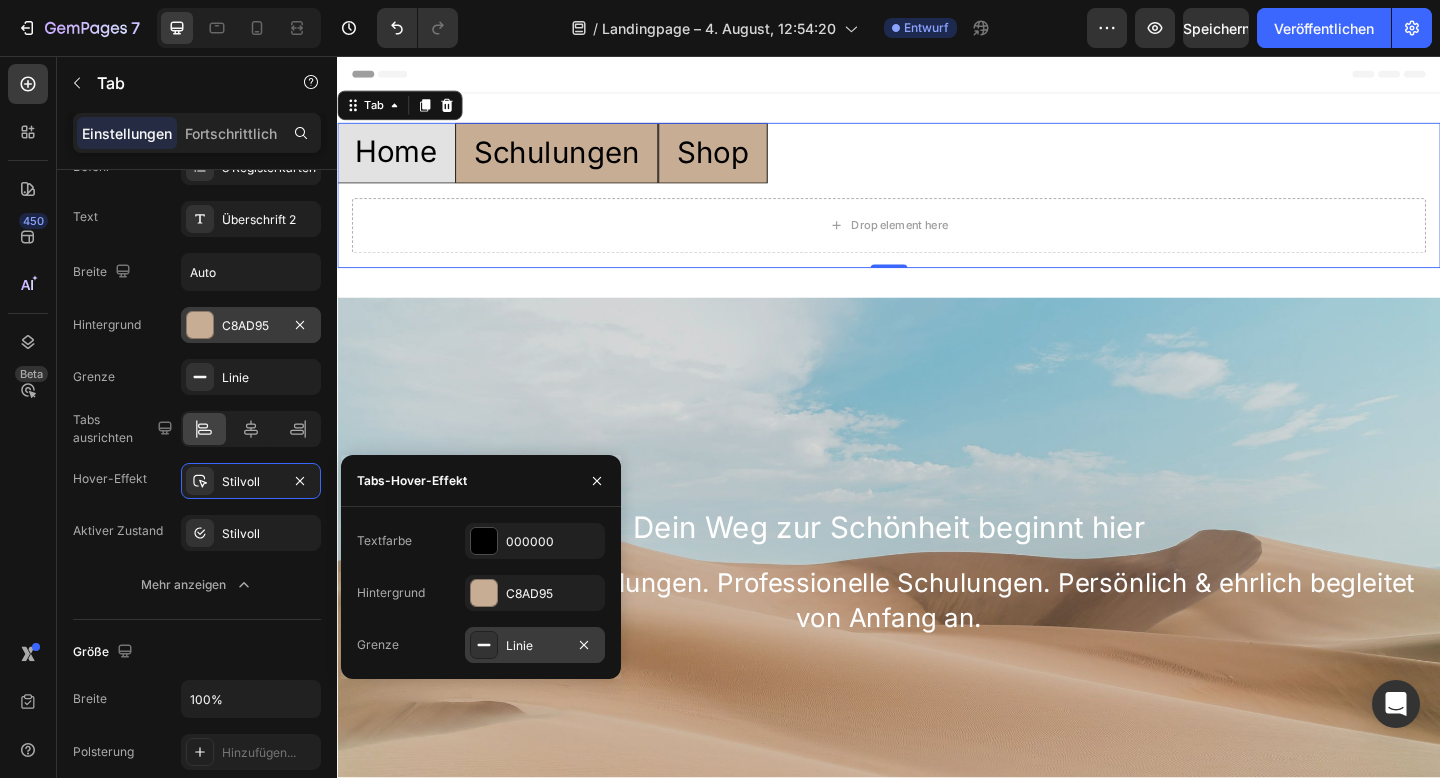 click on "Linie" at bounding box center (519, 645) 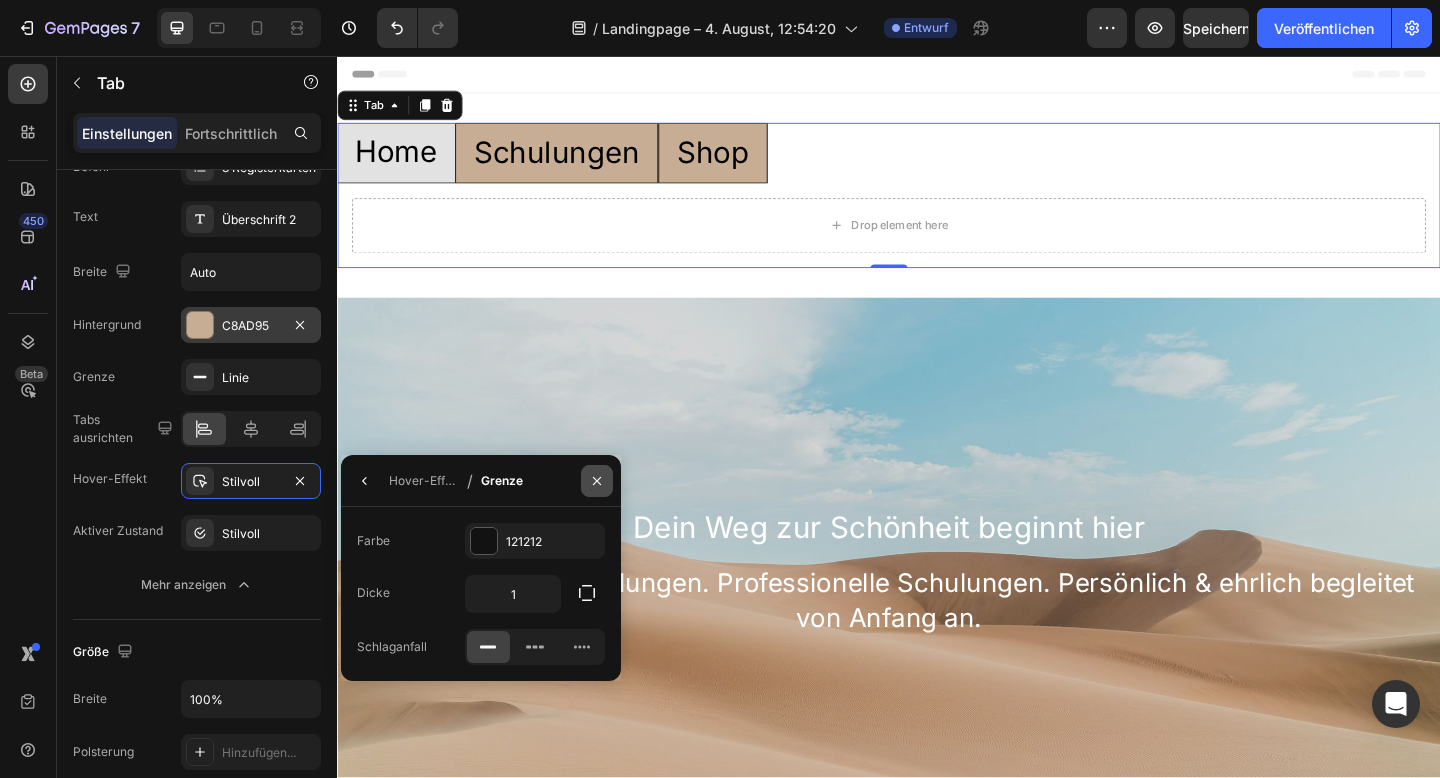 click at bounding box center [597, 481] 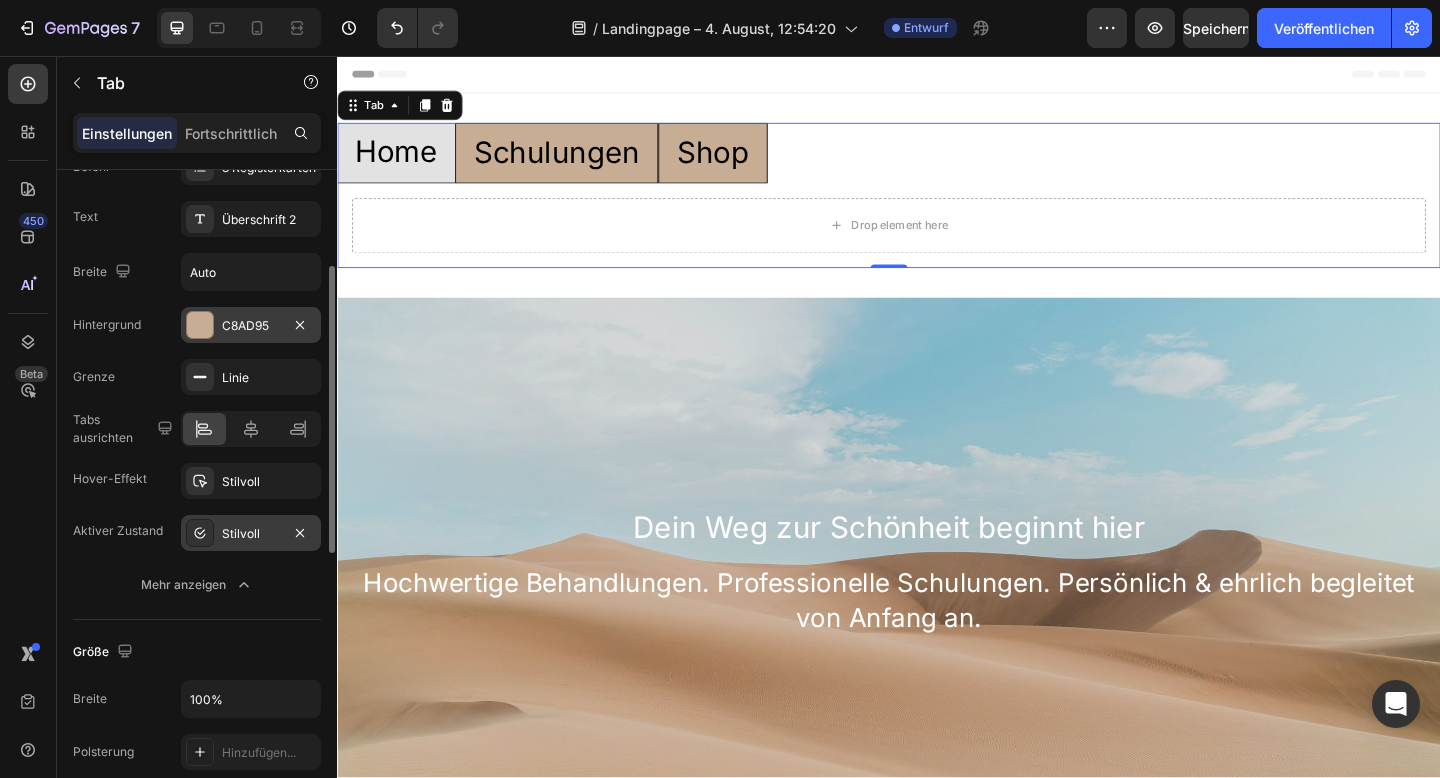 click on "Stilvoll" at bounding box center (241, 533) 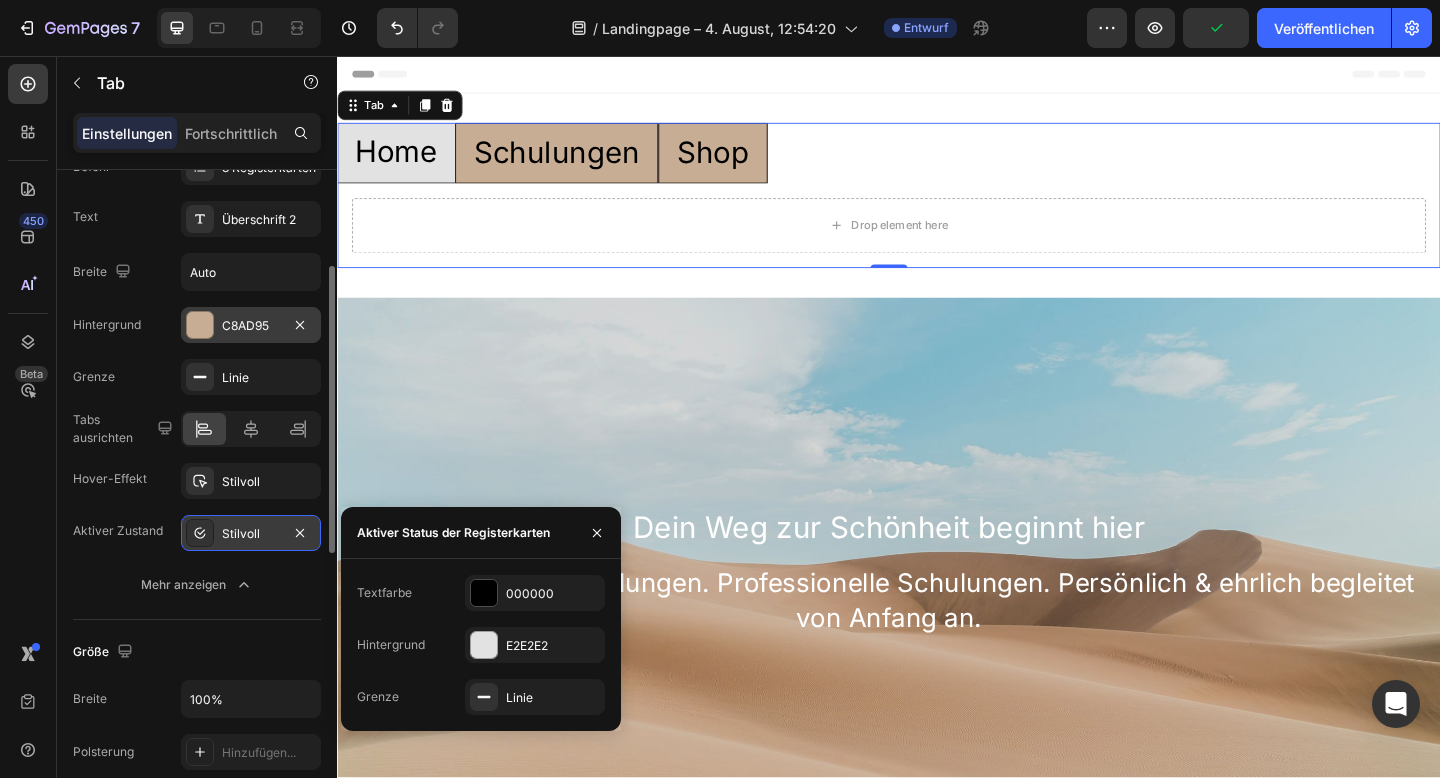 click on "Stilvoll" at bounding box center [251, 533] 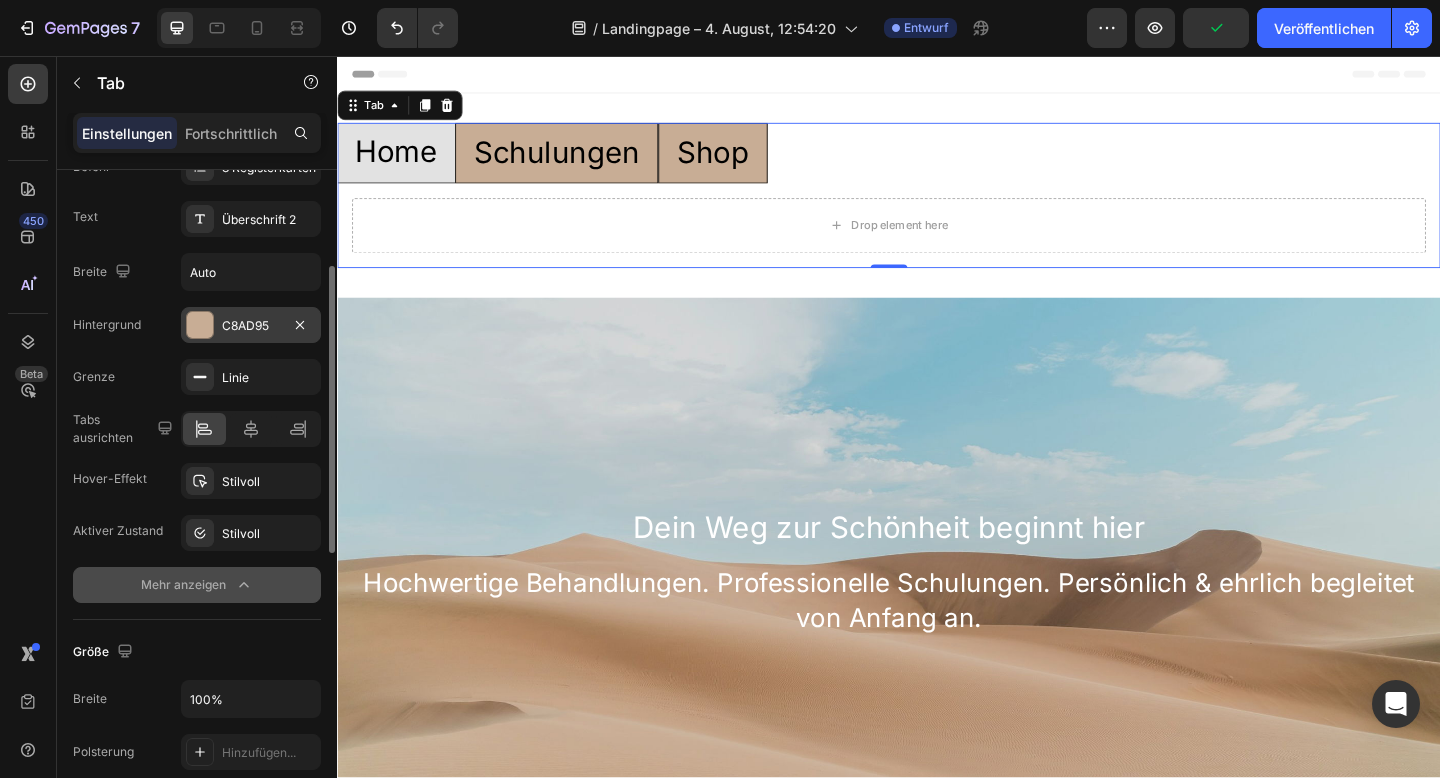 click 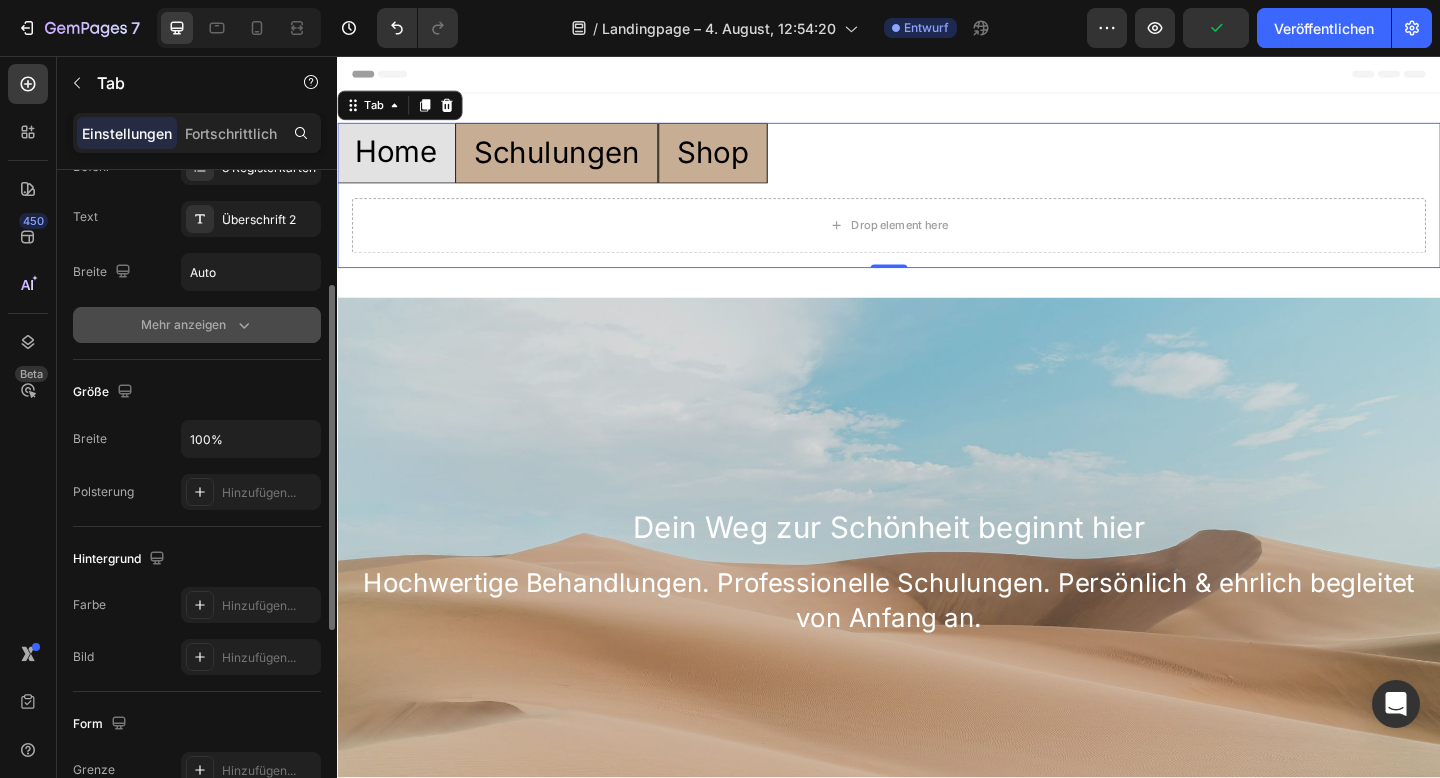 click on "Mehr anzeigen" at bounding box center [197, 325] 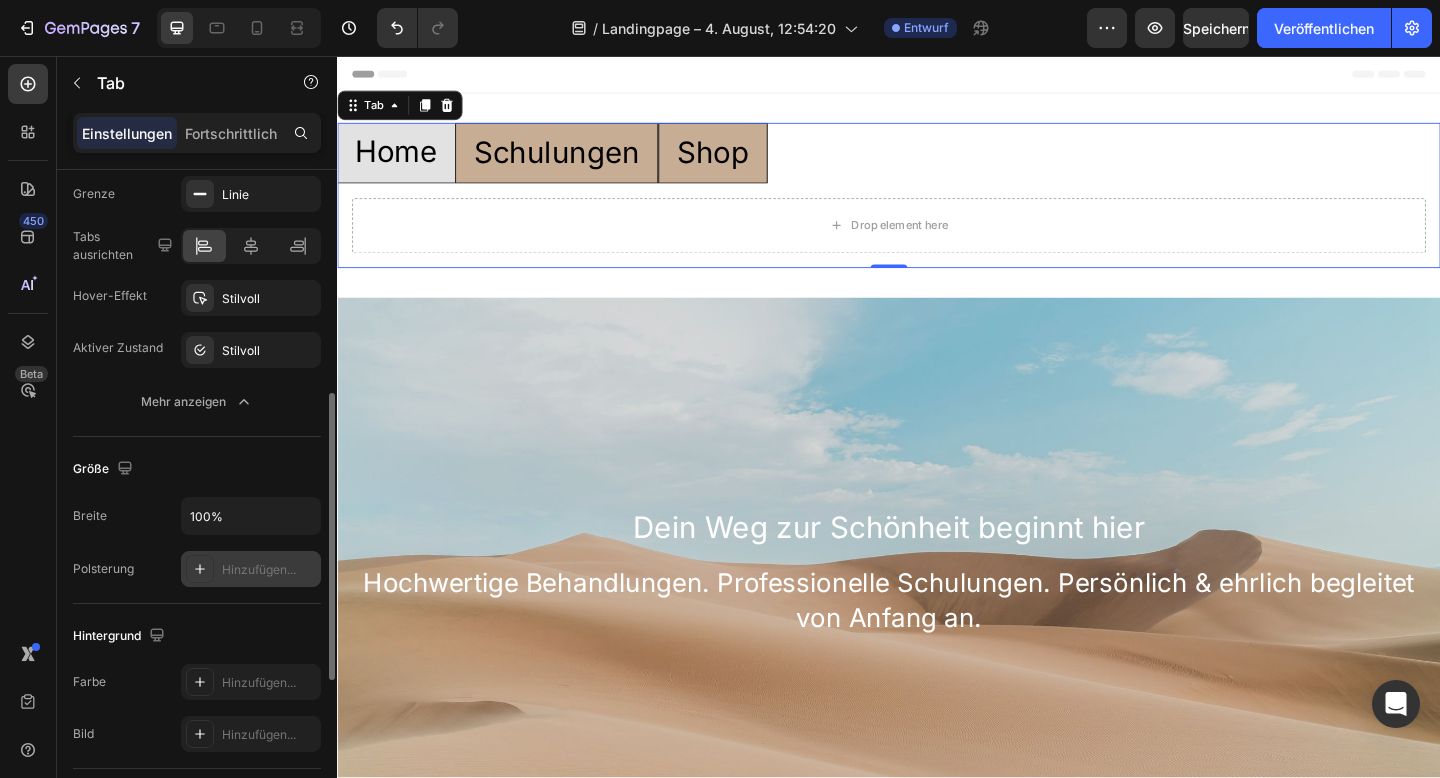 scroll, scrollTop: 561, scrollLeft: 0, axis: vertical 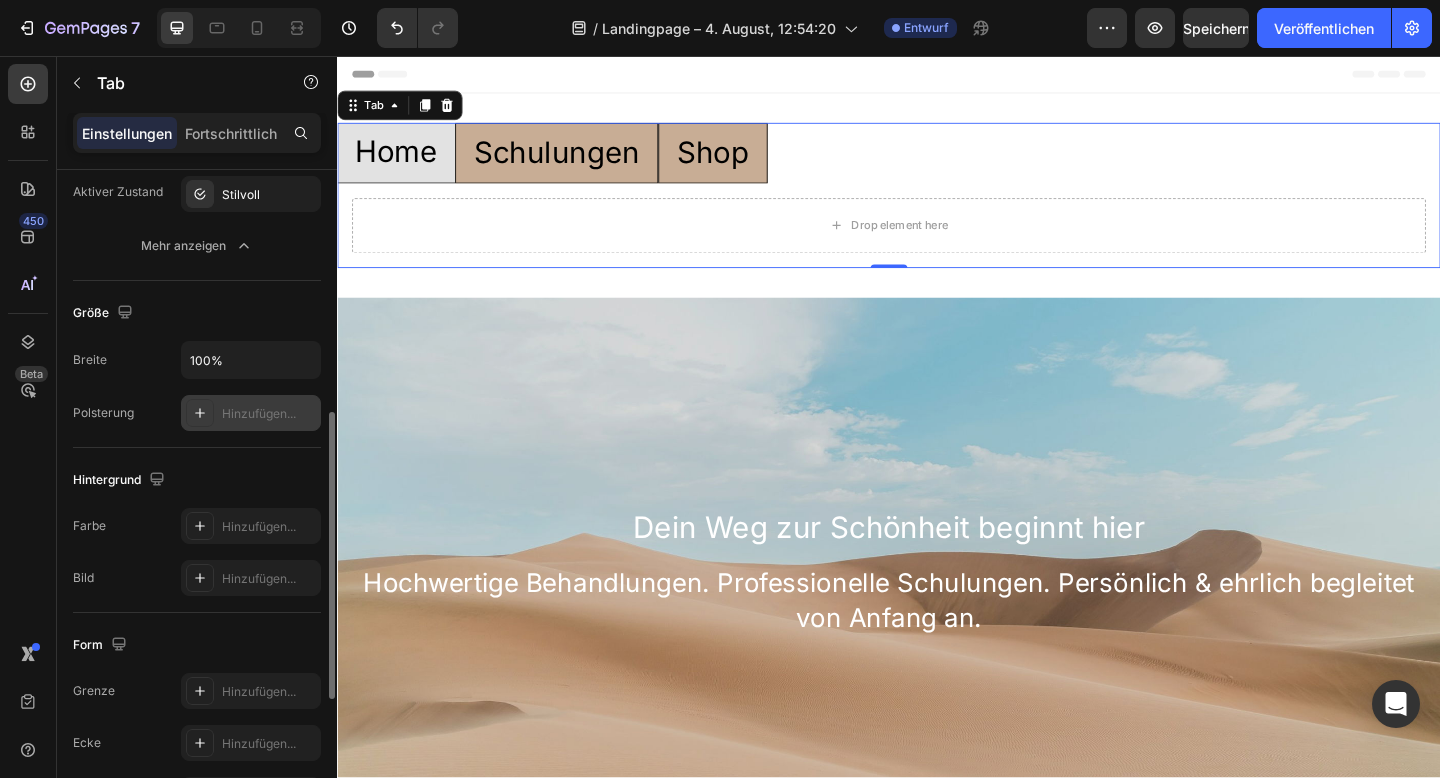 click on "Hinzufügen..." at bounding box center [259, 413] 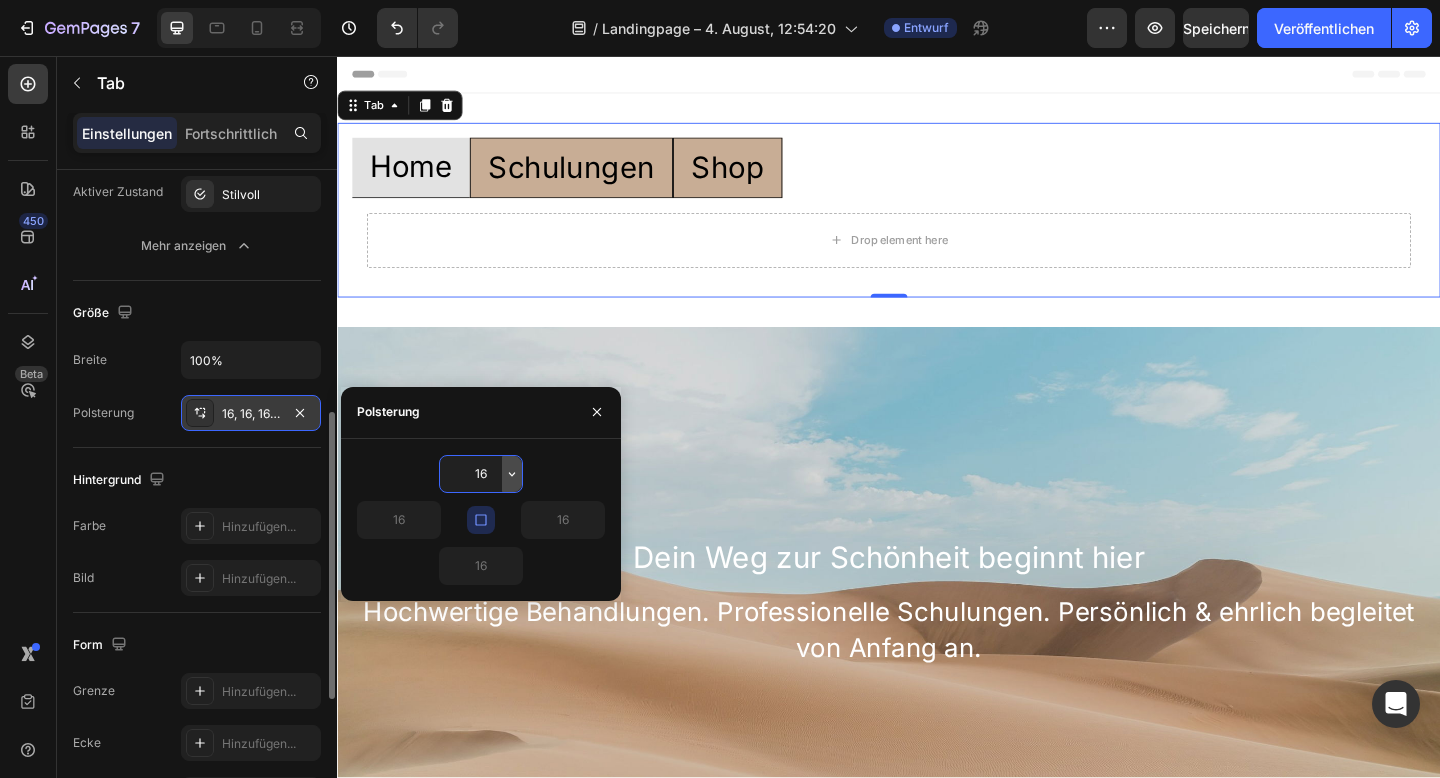 click 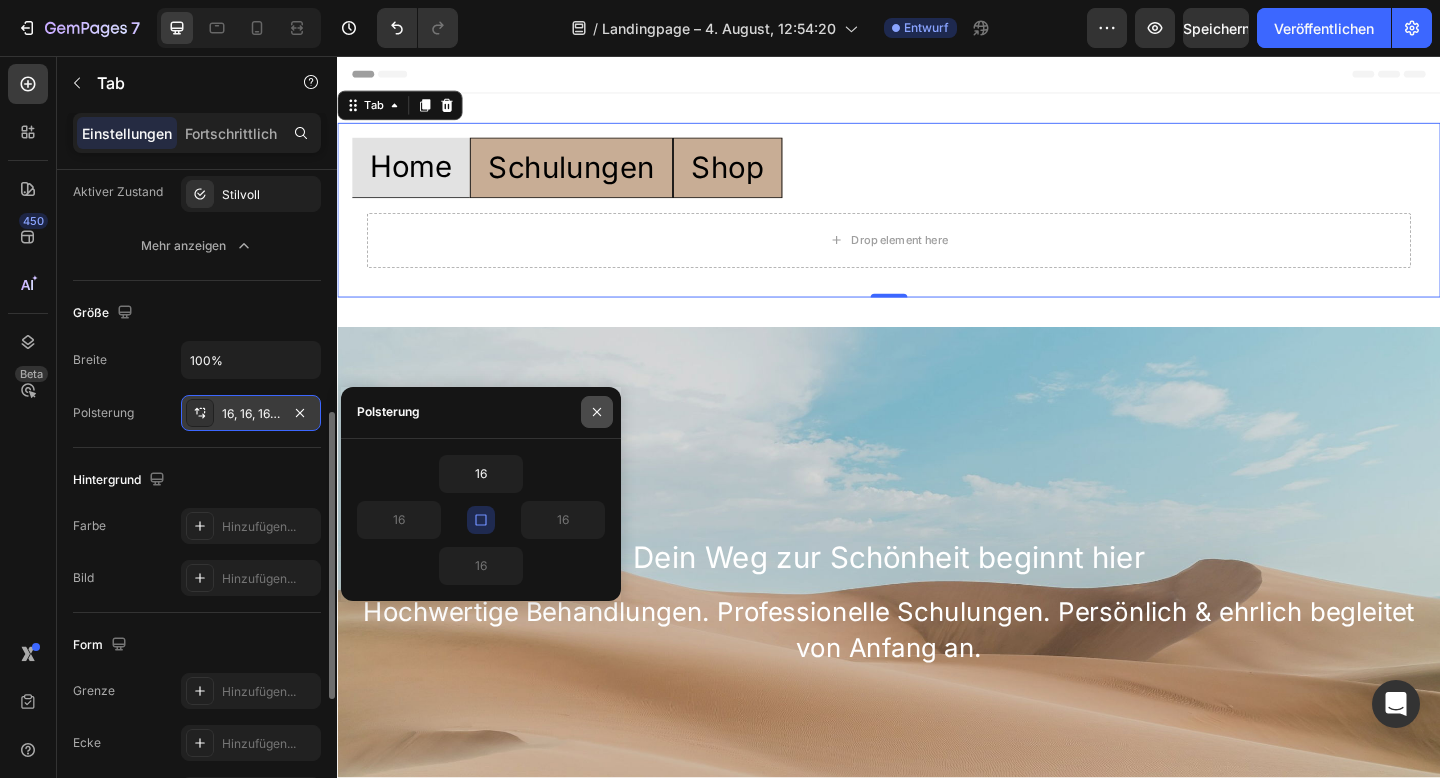 click 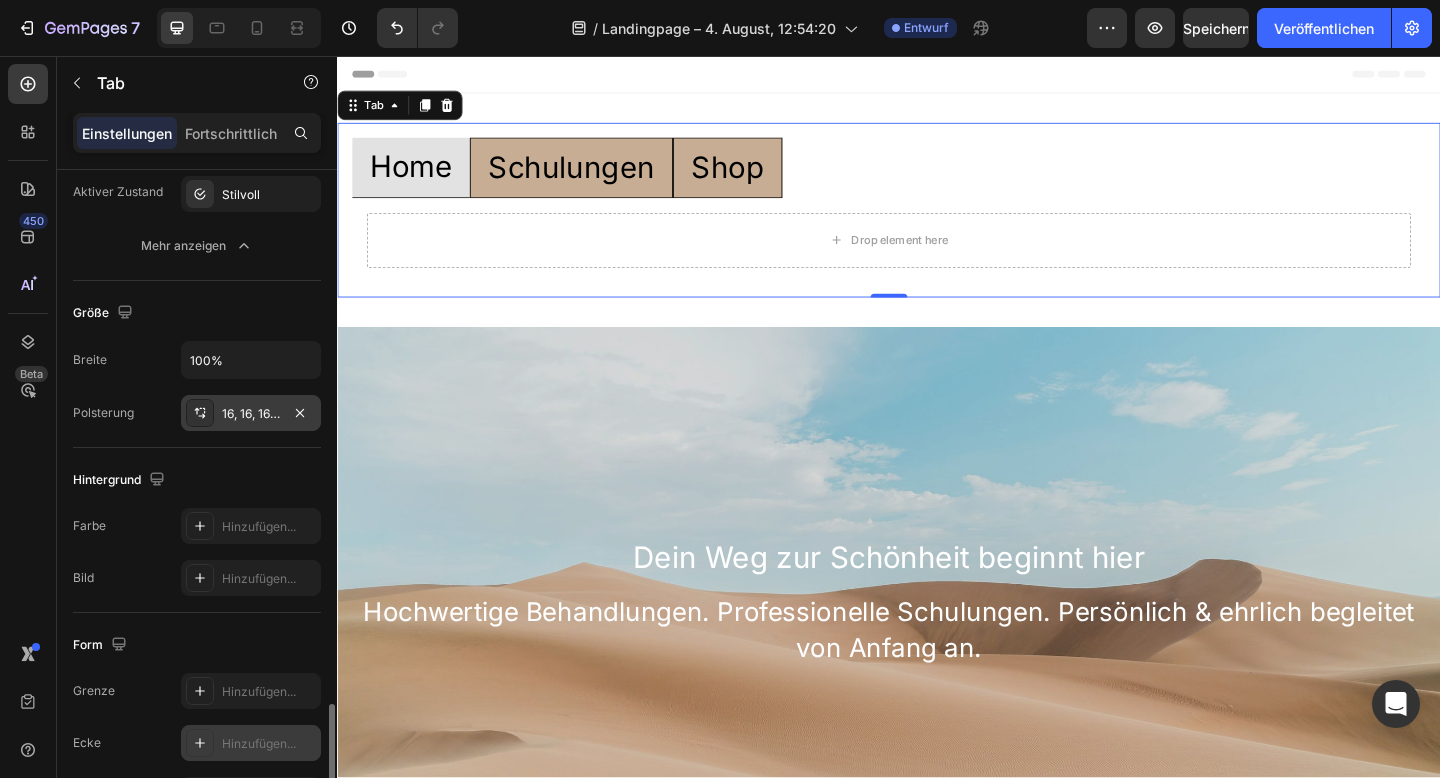 scroll, scrollTop: 765, scrollLeft: 0, axis: vertical 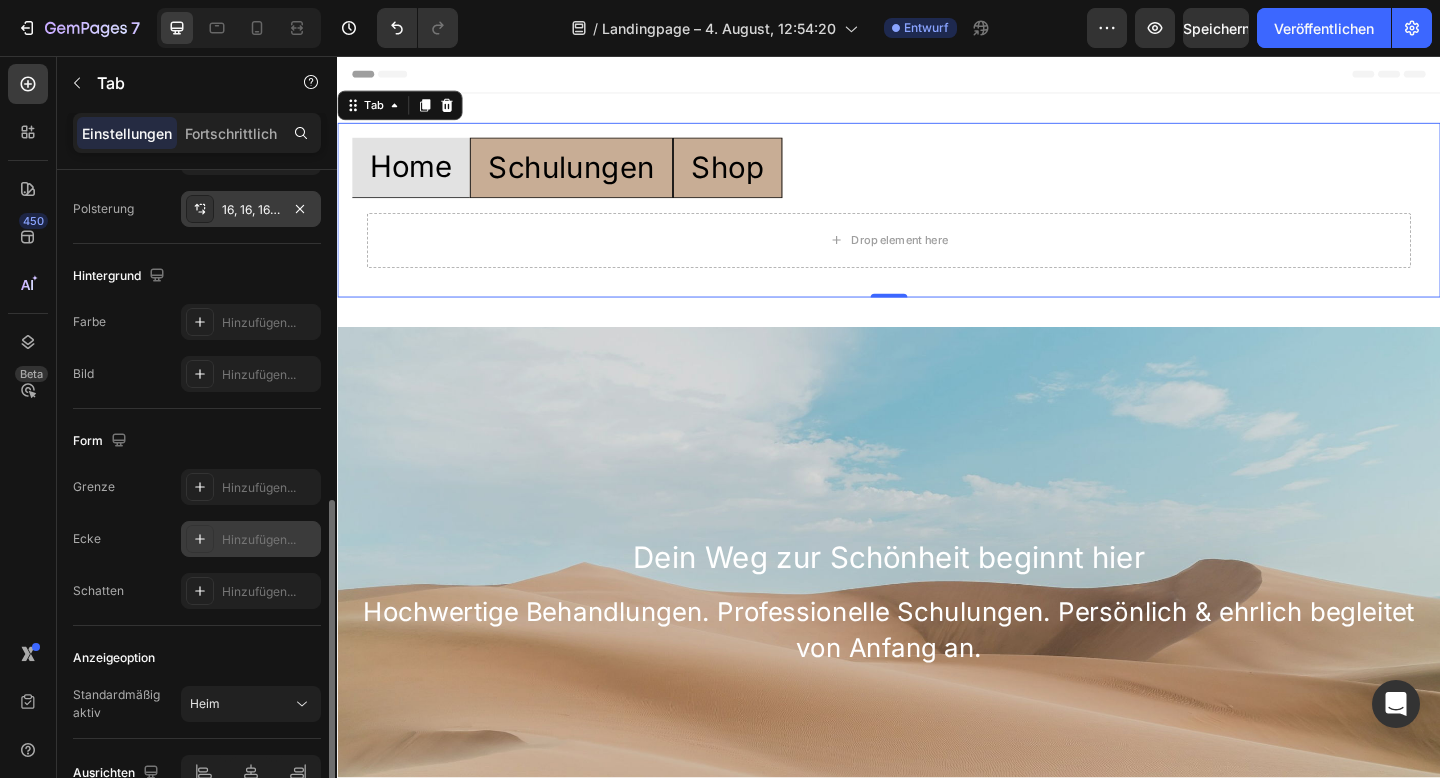 click 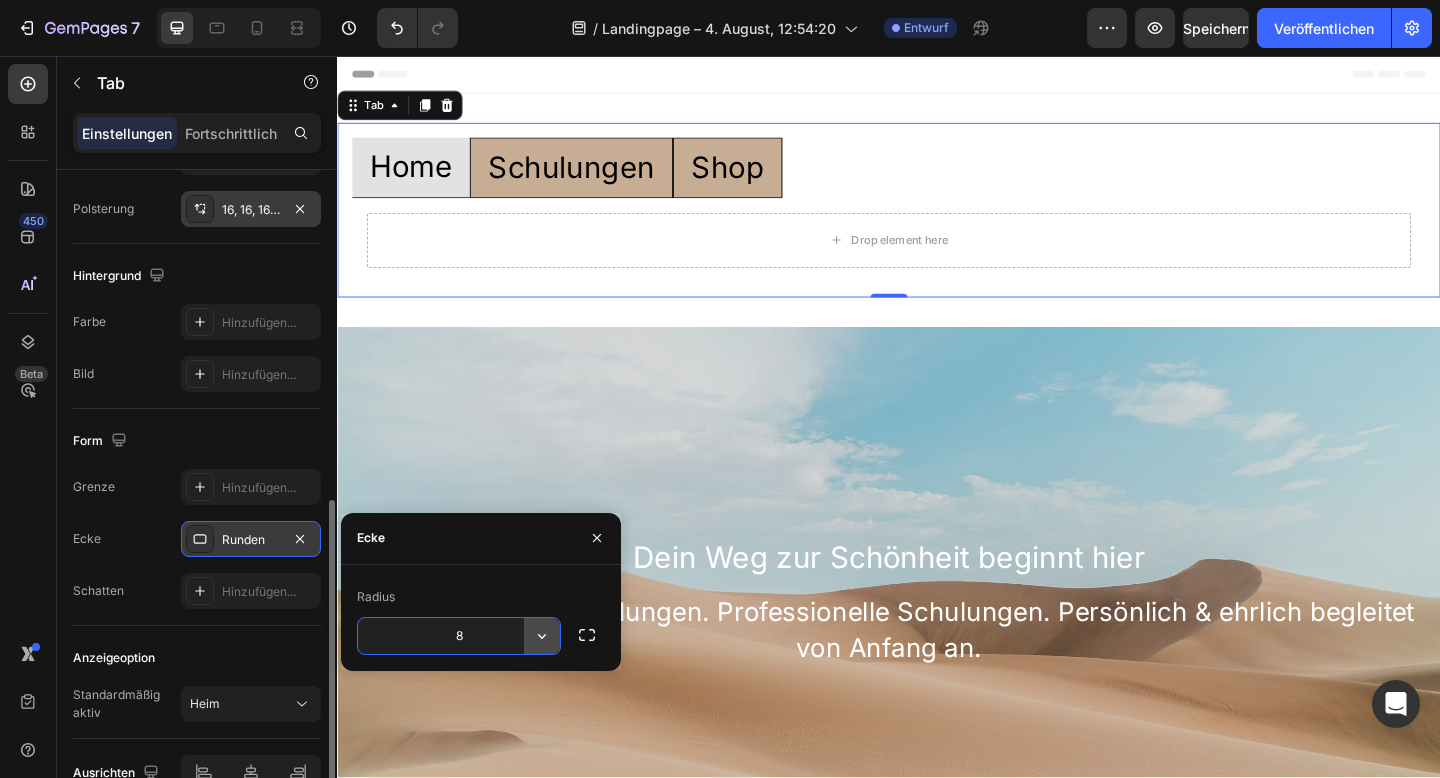 click 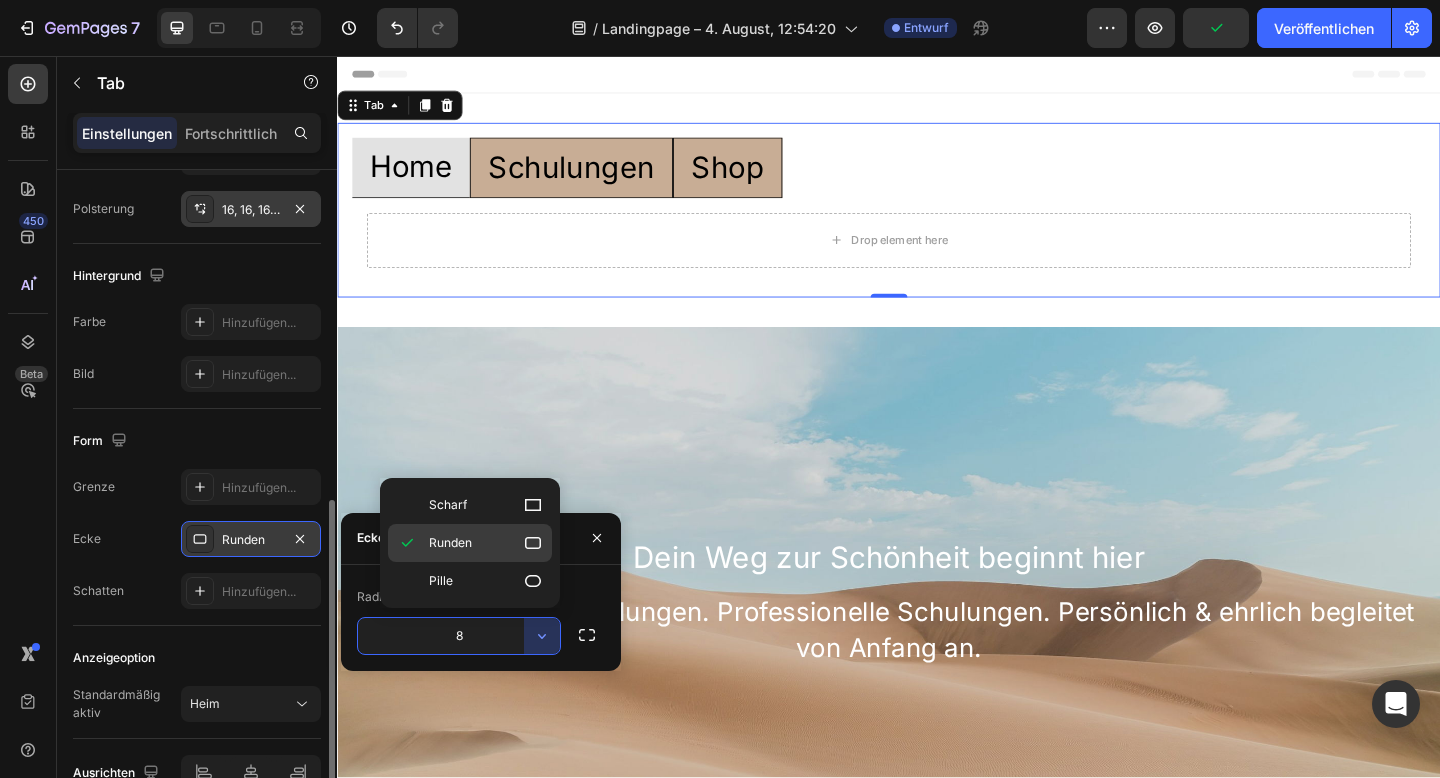 click on "Runden" at bounding box center [486, 543] 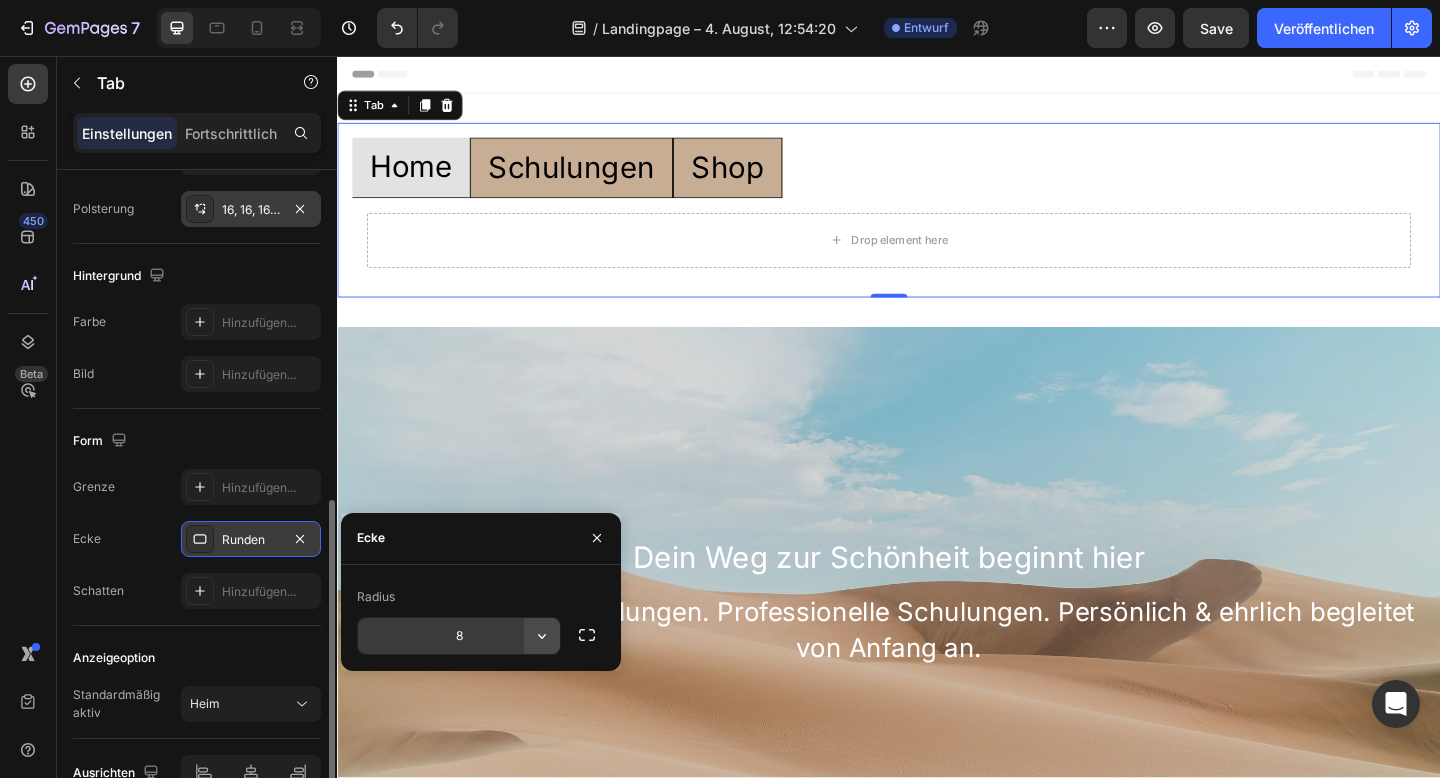 click 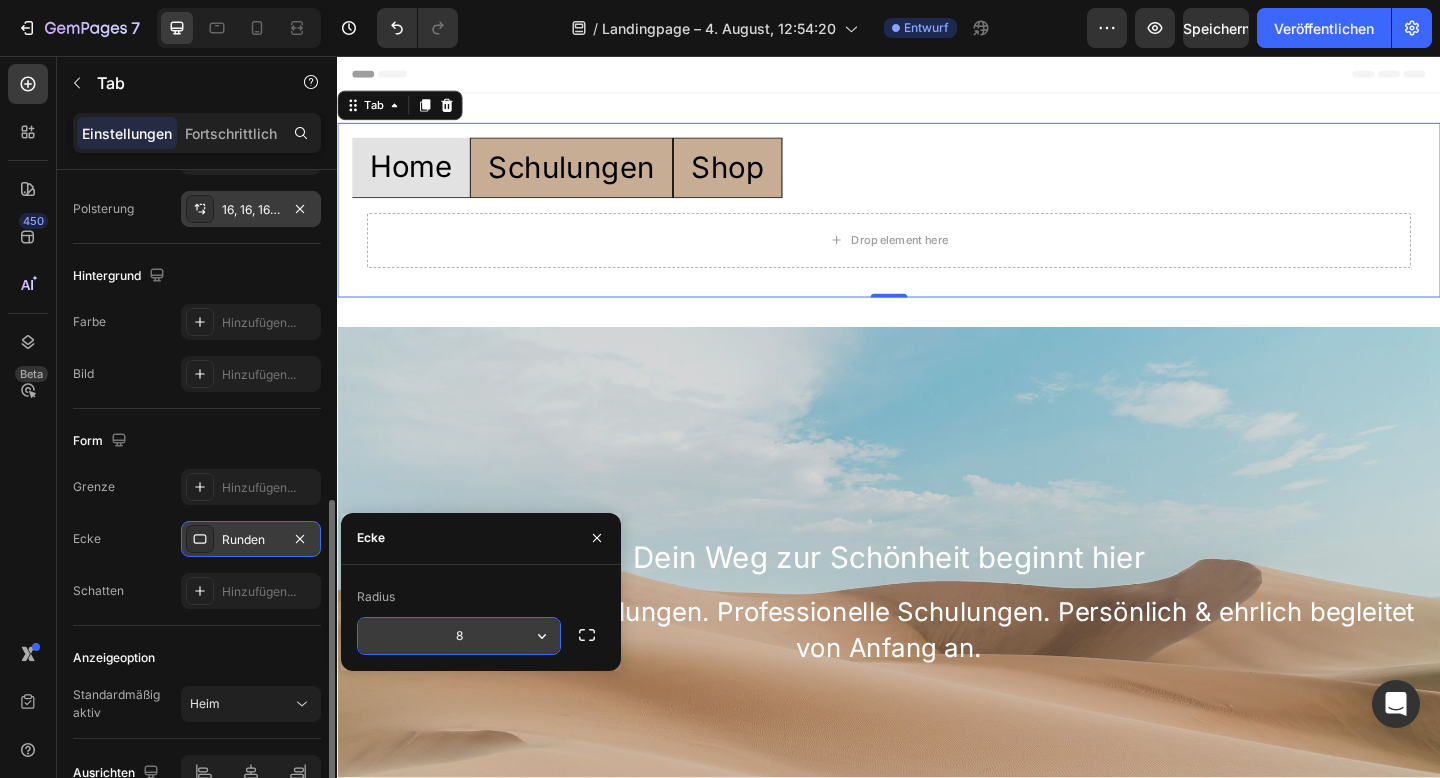 drag, startPoint x: 526, startPoint y: 626, endPoint x: 514, endPoint y: 632, distance: 13.416408 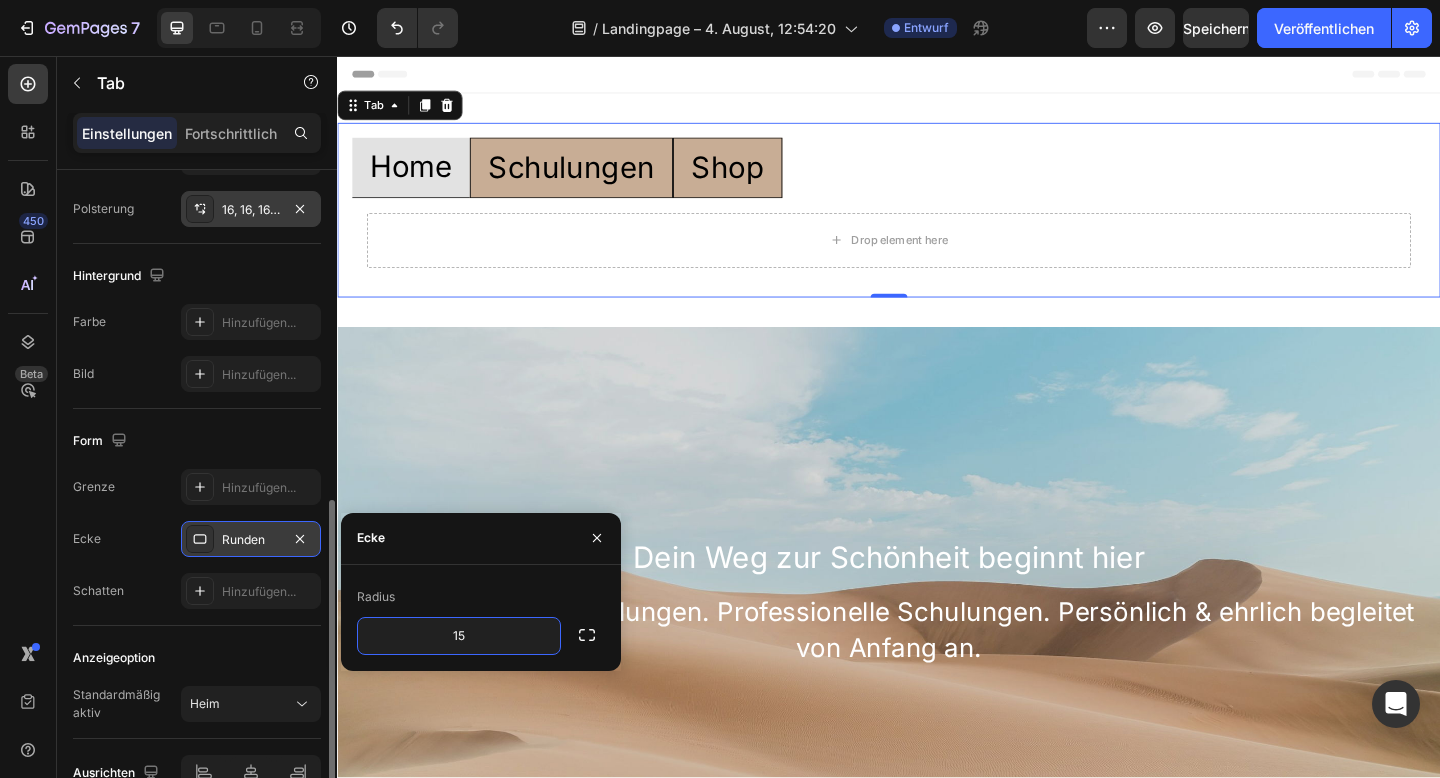 type on "15" 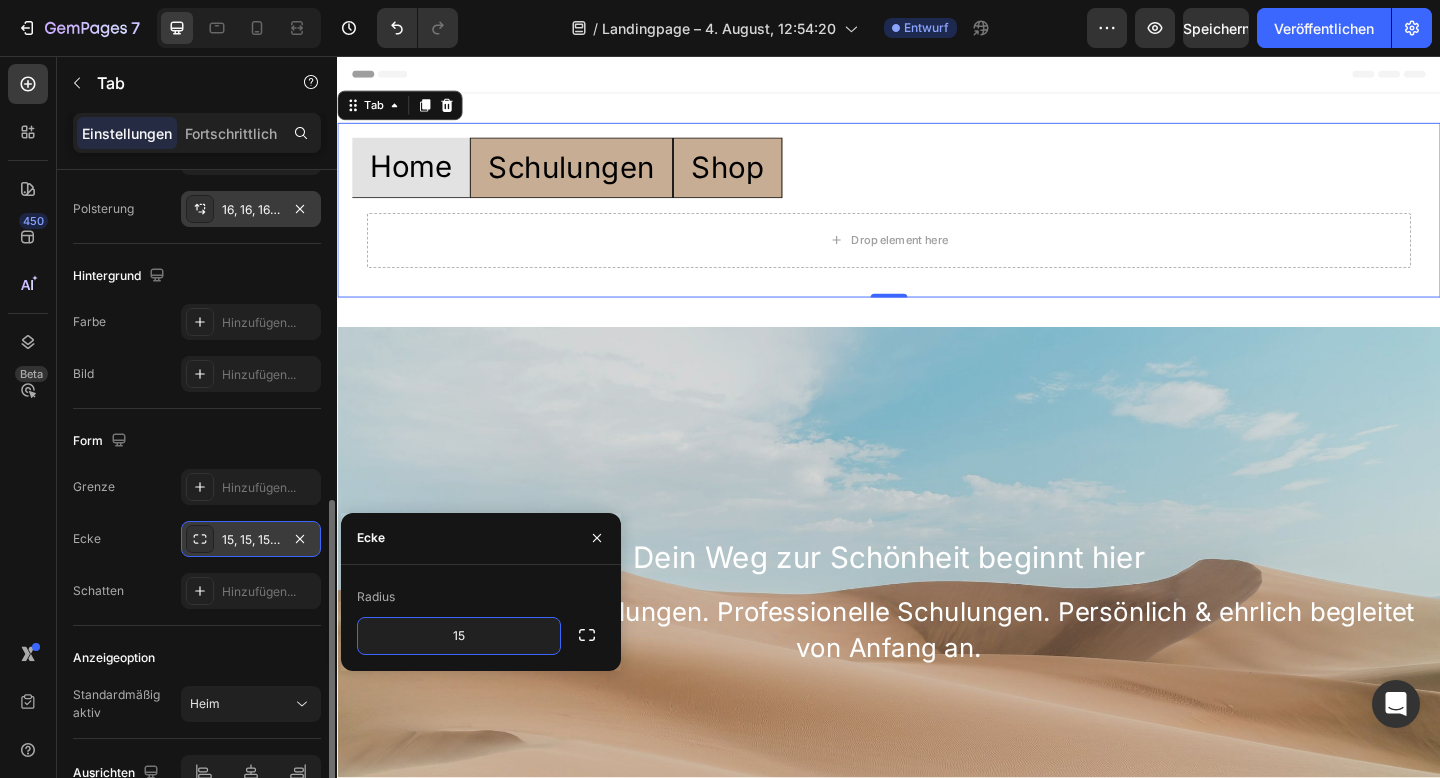 click at bounding box center [937, 651] 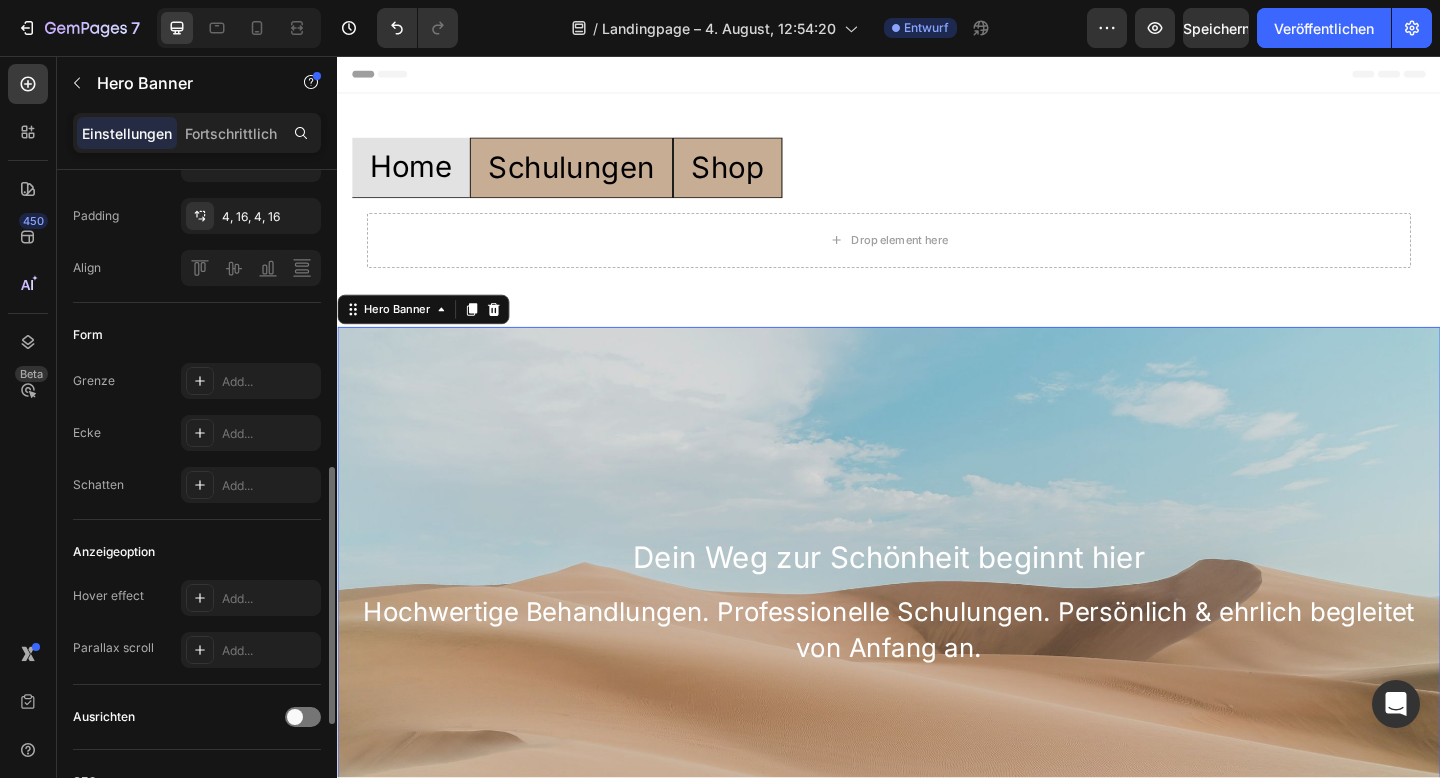 scroll, scrollTop: 0, scrollLeft: 0, axis: both 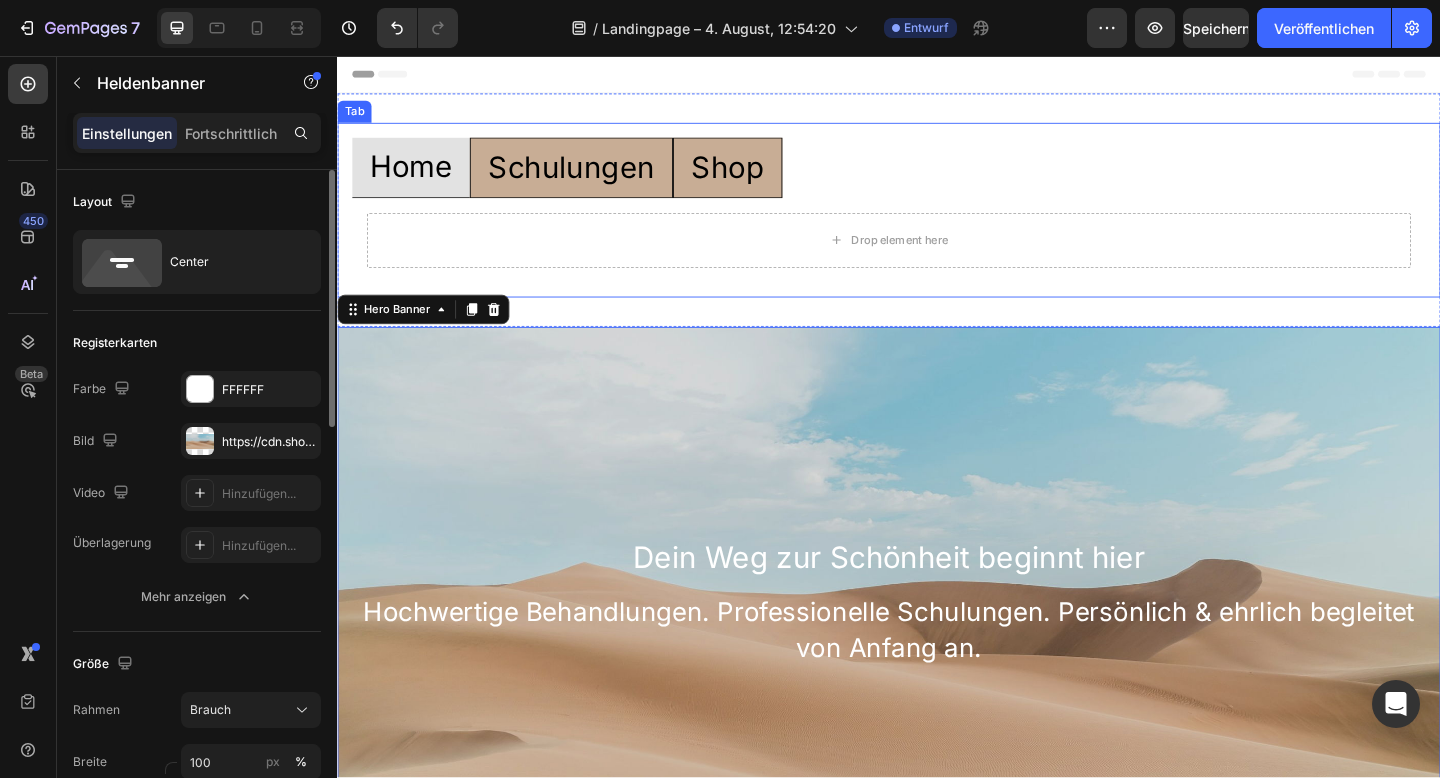 click on "Home Schulungen Shop" at bounding box center [937, 178] 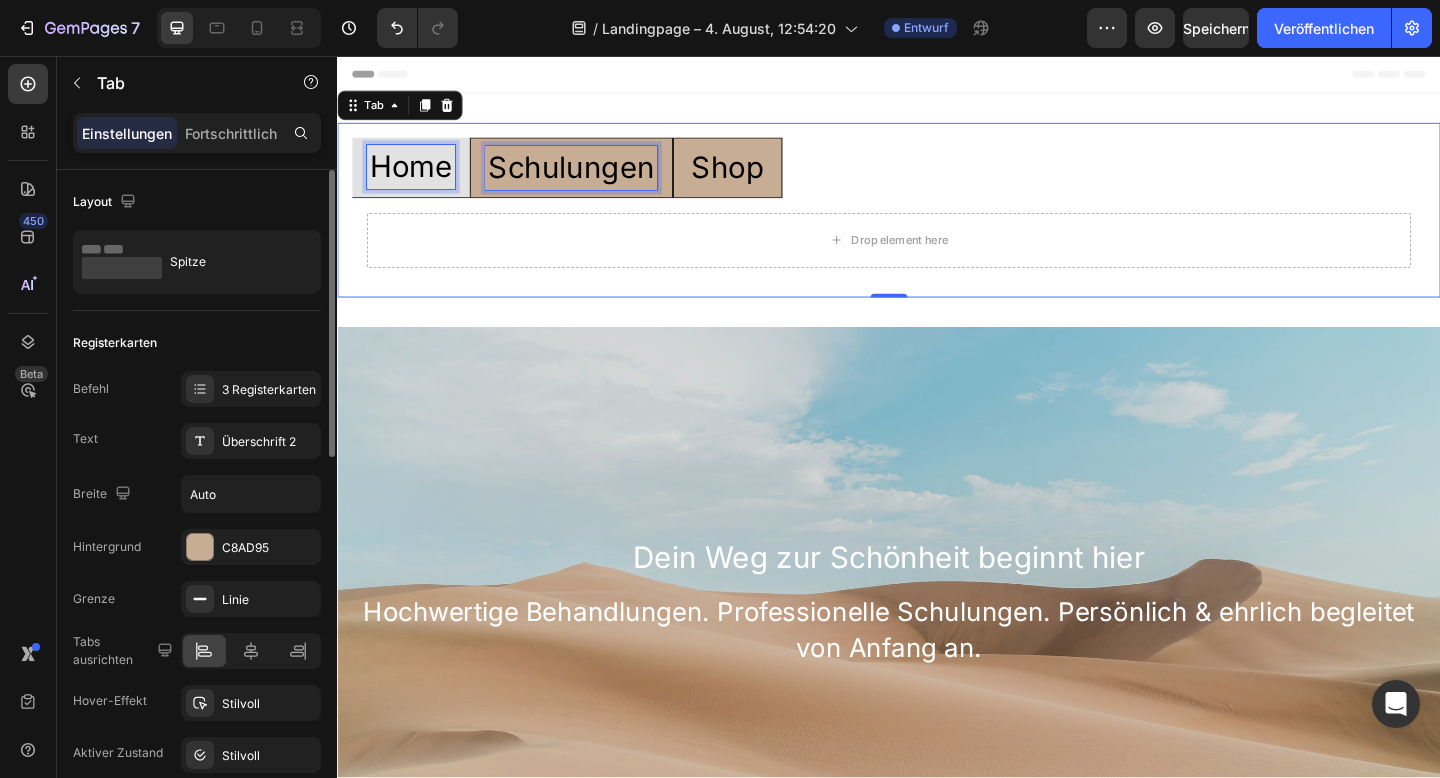 click on "Schulungen" at bounding box center (591, 178) 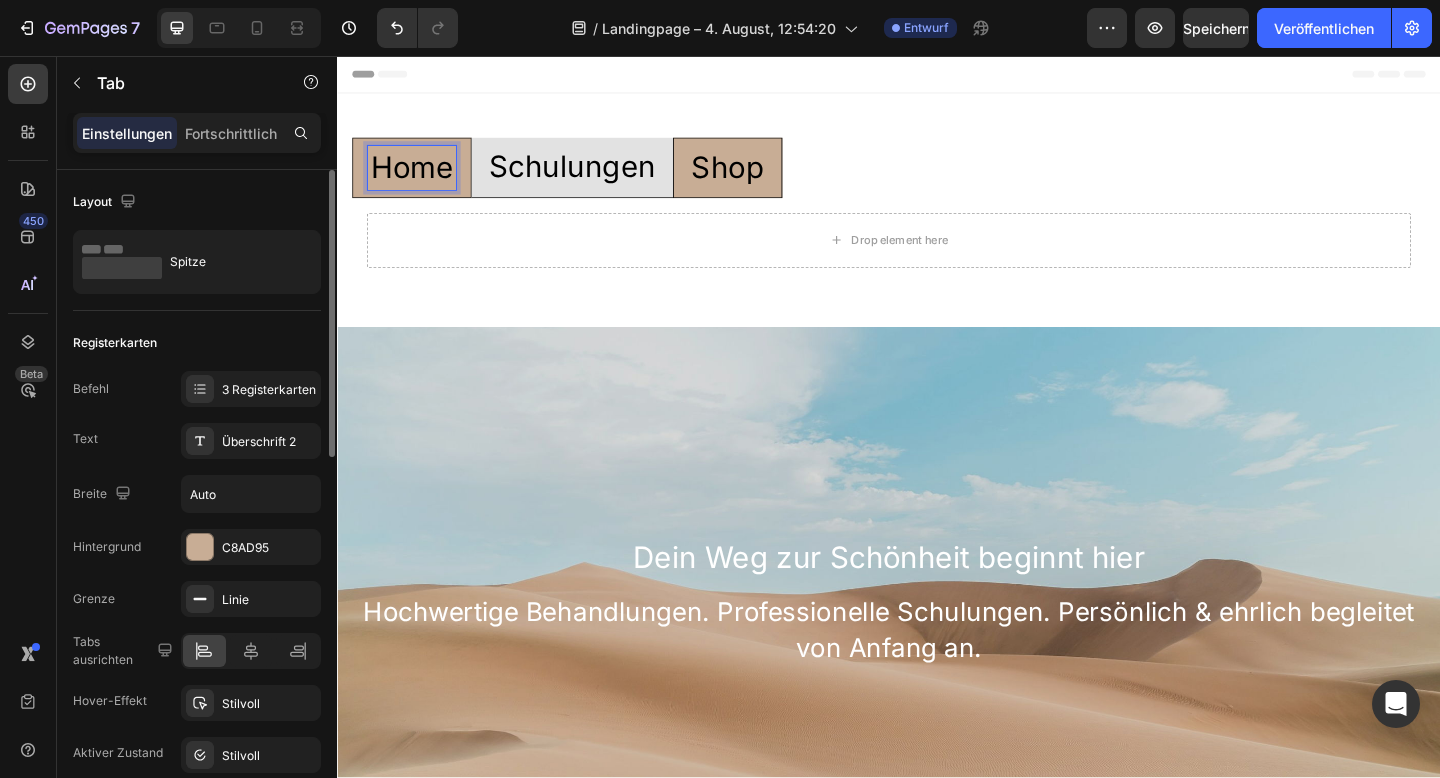 click on "Home" at bounding box center [418, 178] 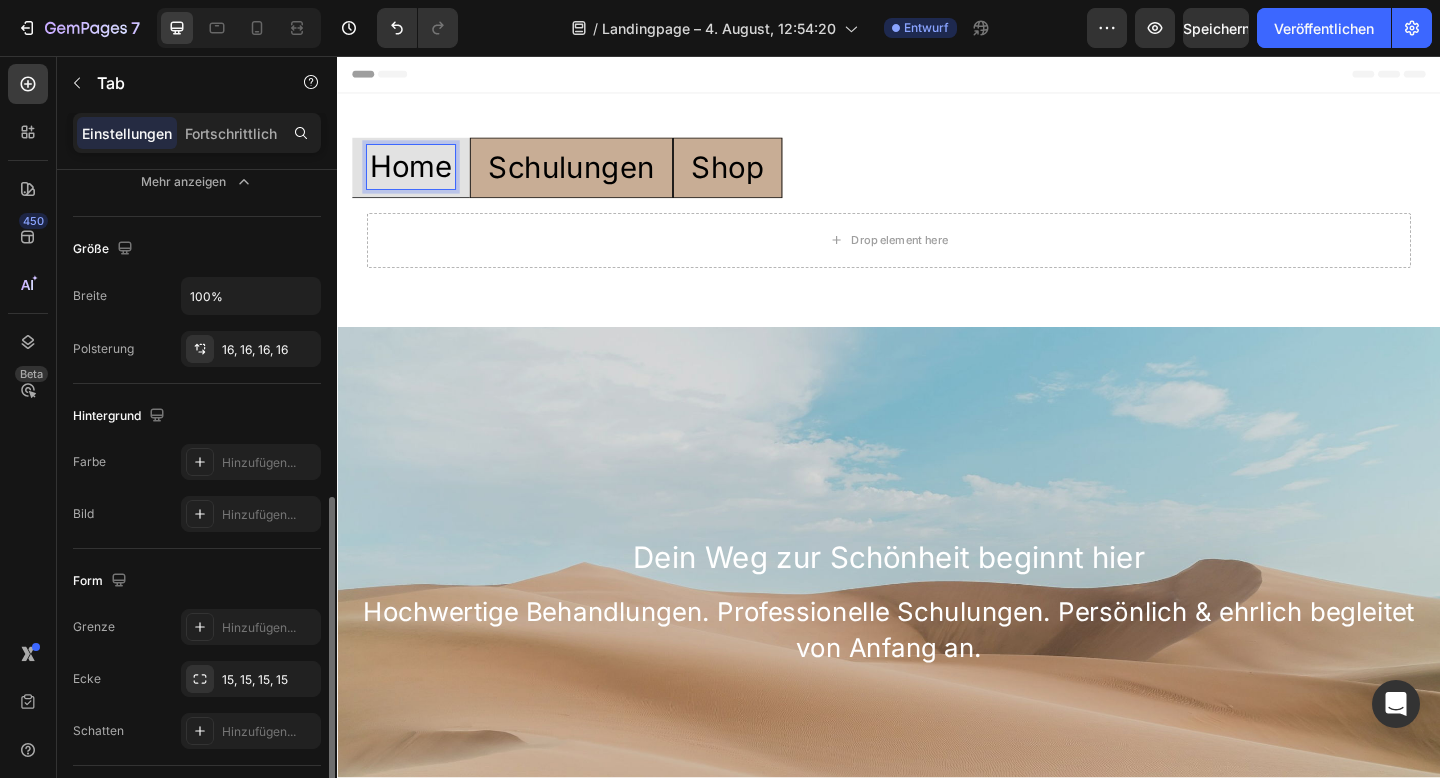 scroll, scrollTop: 787, scrollLeft: 0, axis: vertical 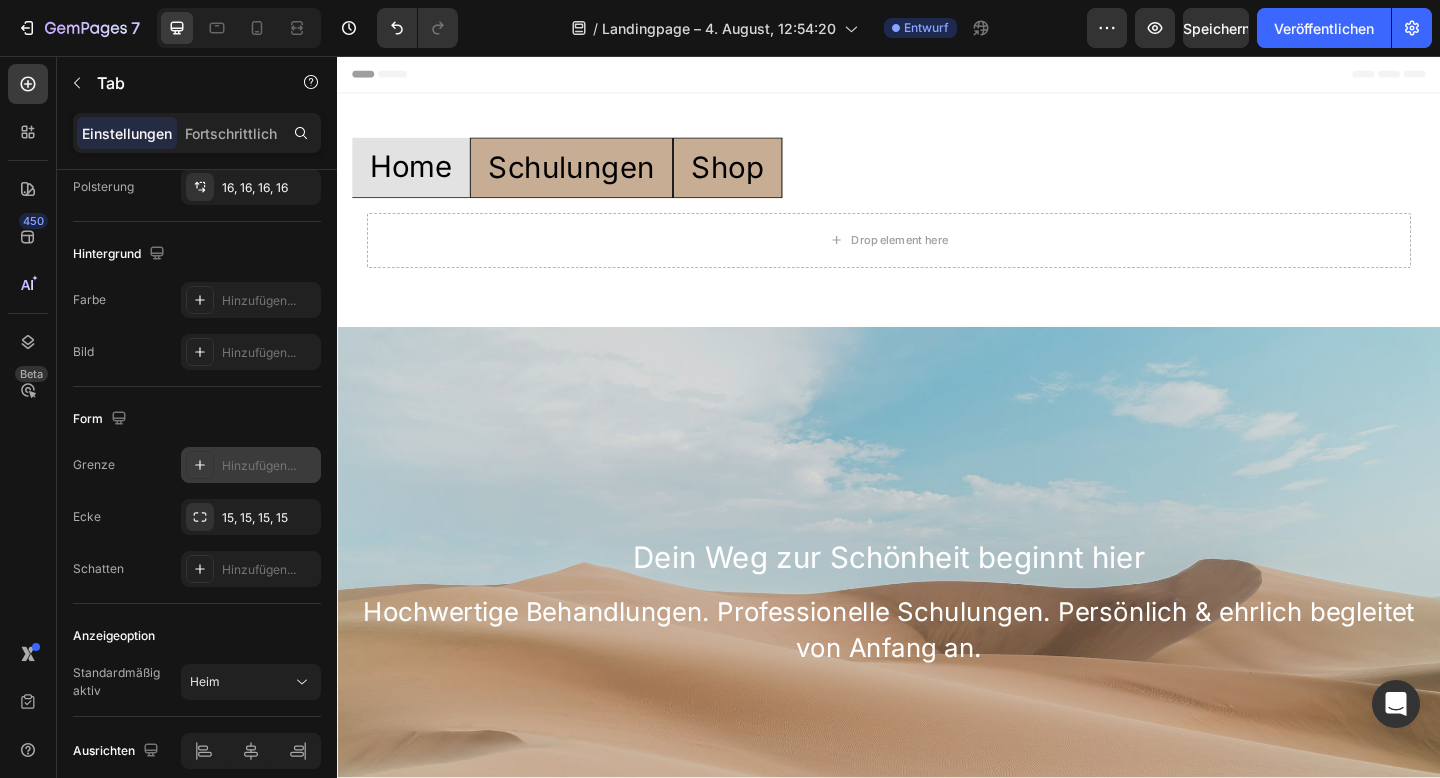 click on "Hinzufügen..." at bounding box center (251, 465) 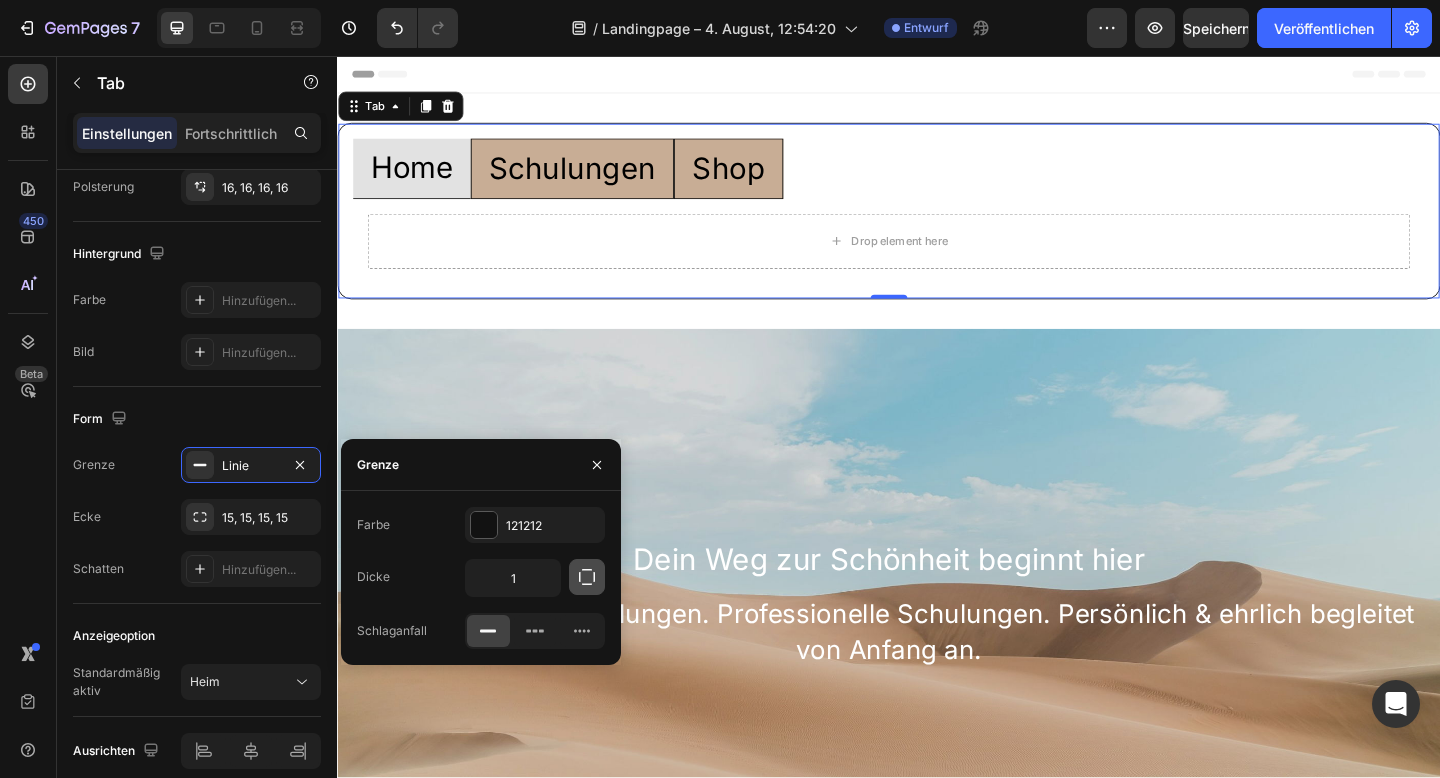 click 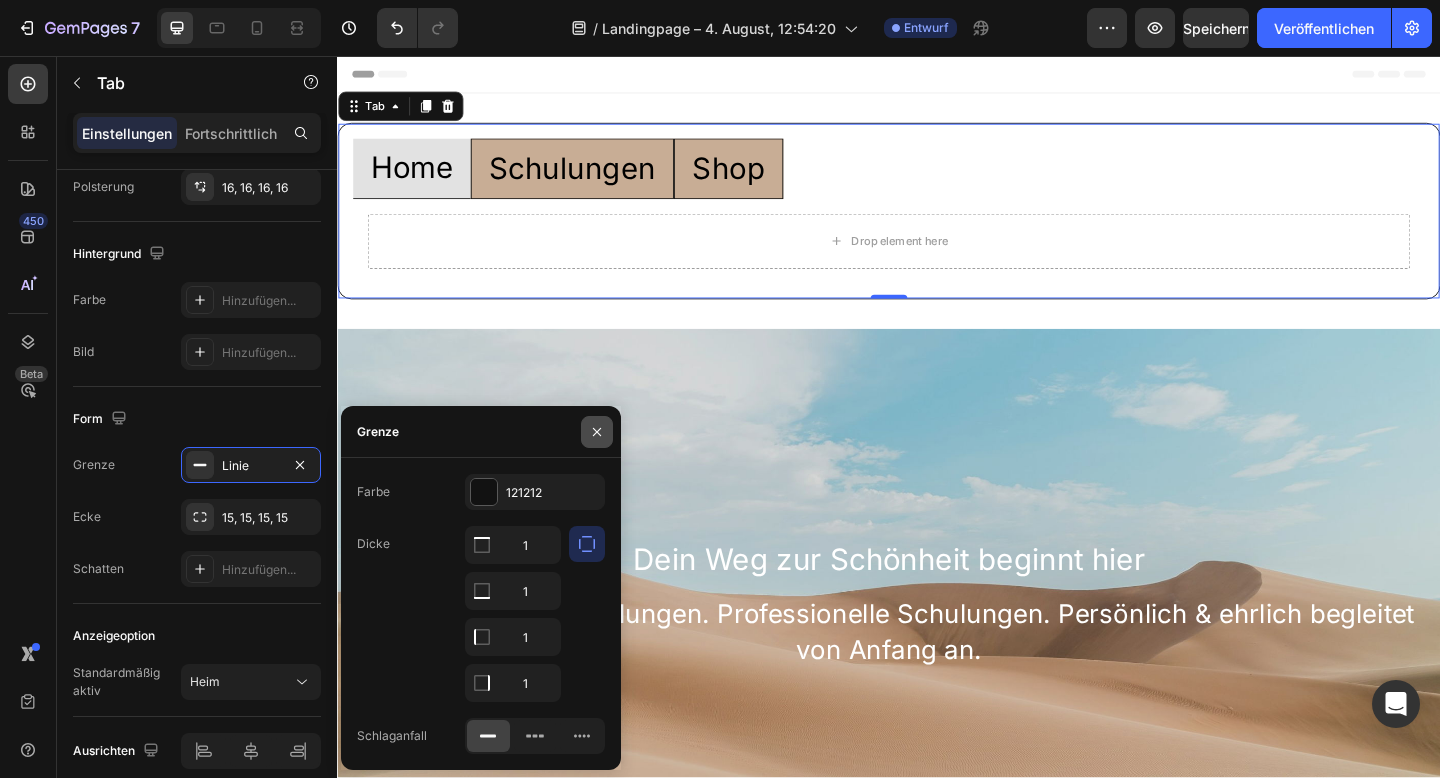 click at bounding box center (597, 432) 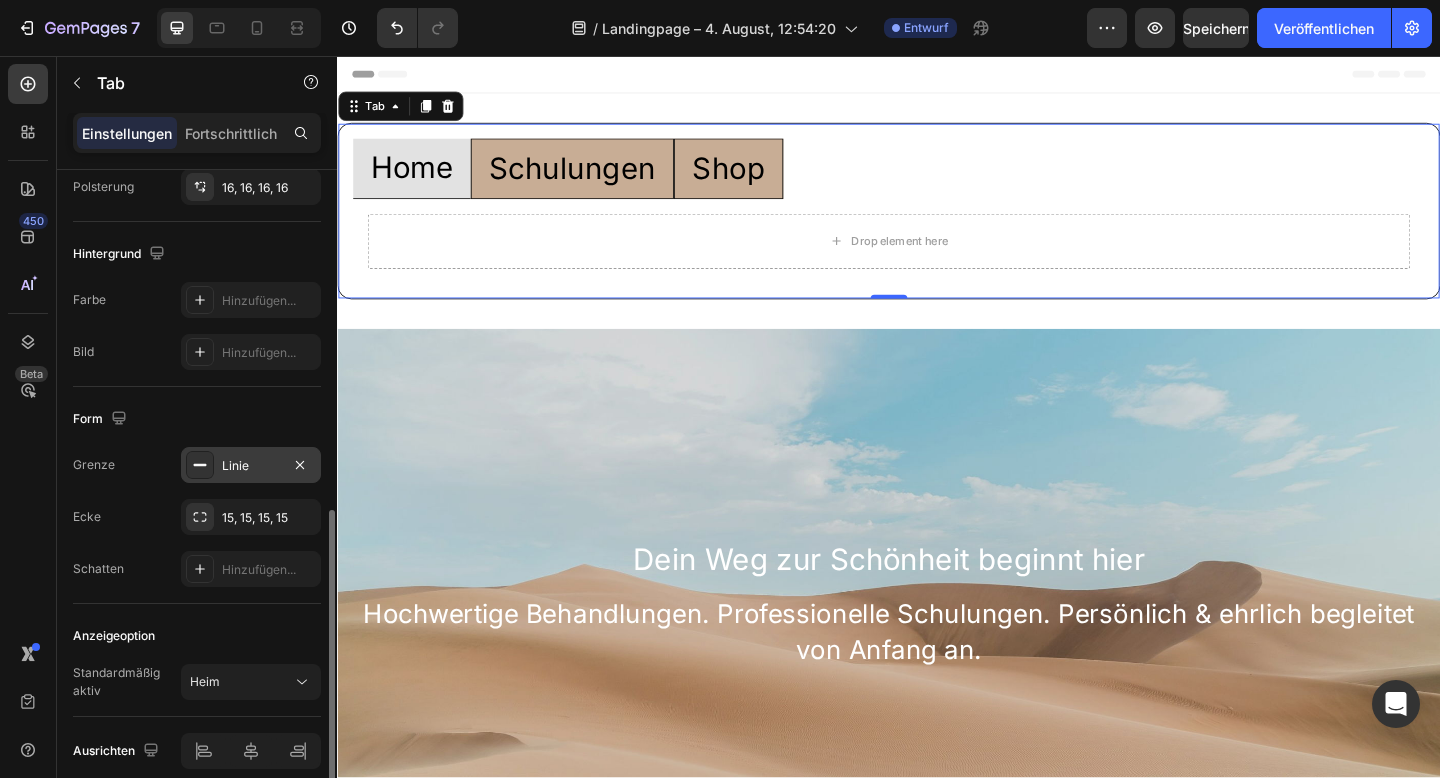 click on "Linie" at bounding box center (251, 466) 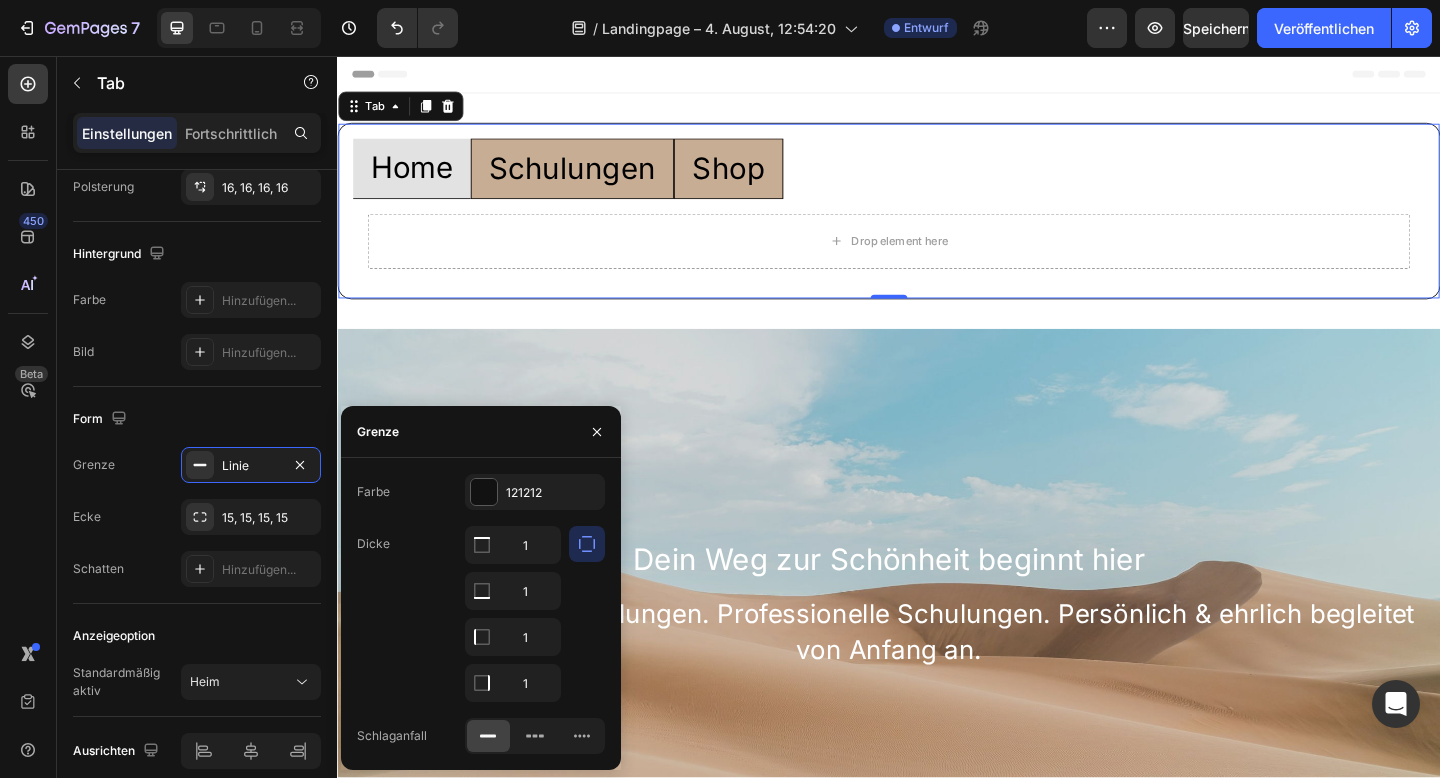 click on "Farbe [HEX] Dicke 1 1 1 1 Schlaganfall" at bounding box center [481, 614] 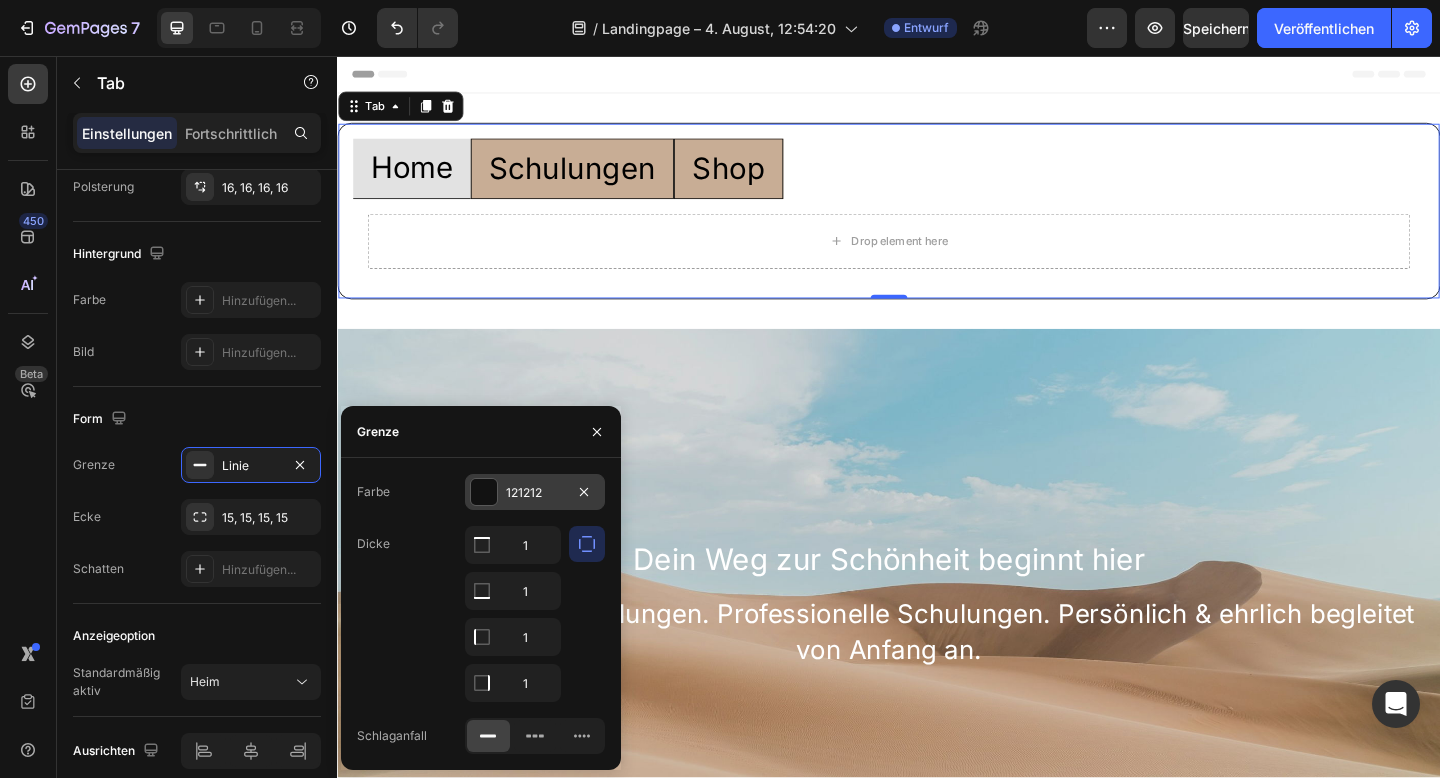 click at bounding box center [484, 492] 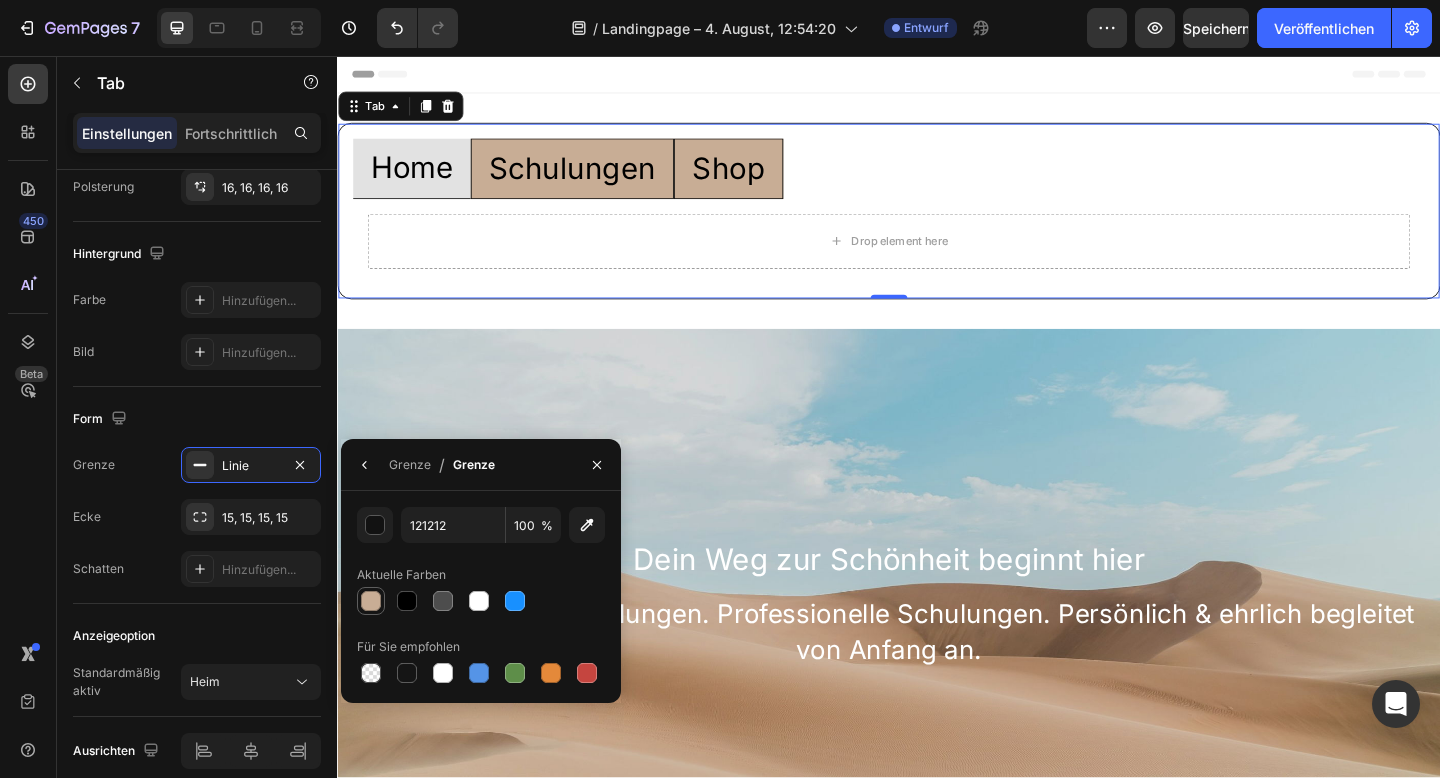 click at bounding box center (371, 601) 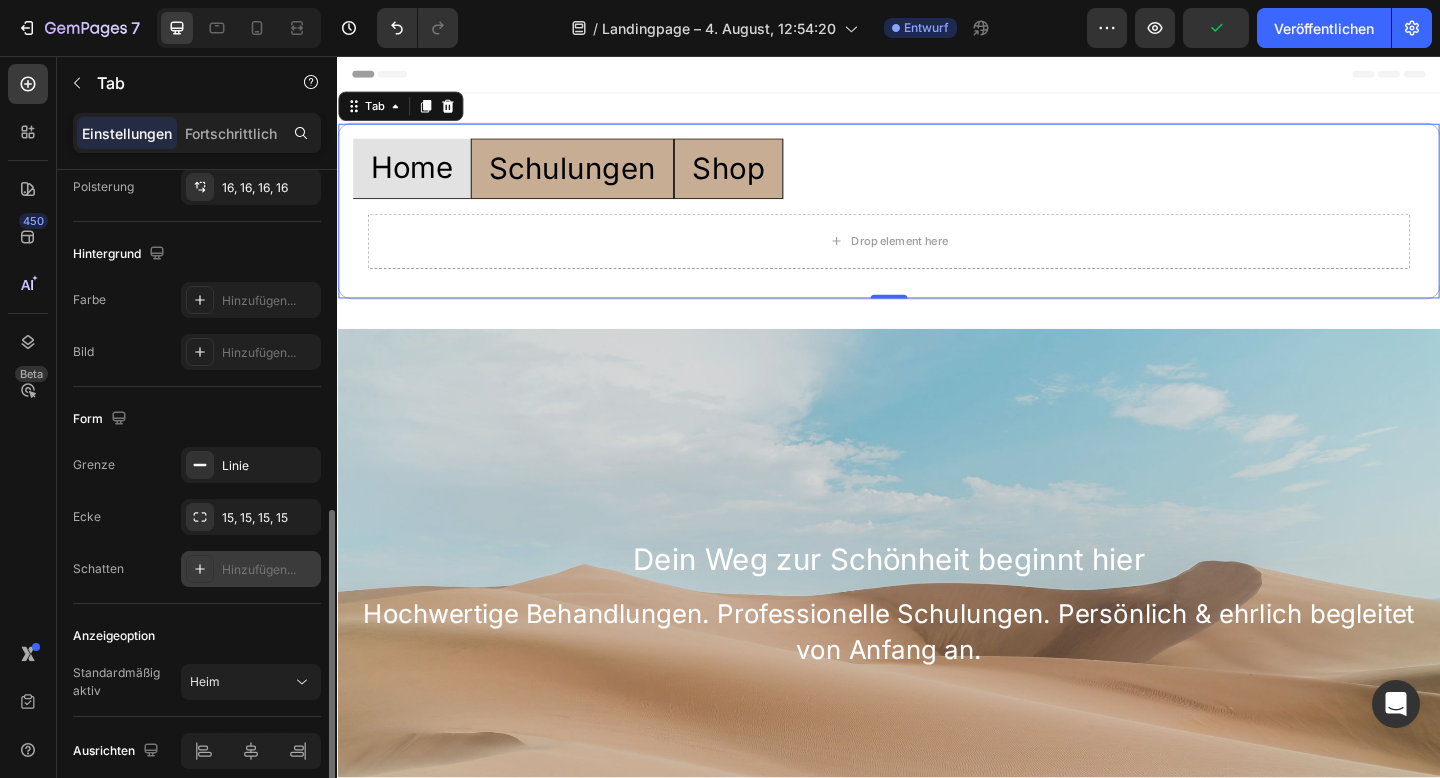 click on "Hinzufügen..." at bounding box center [259, 569] 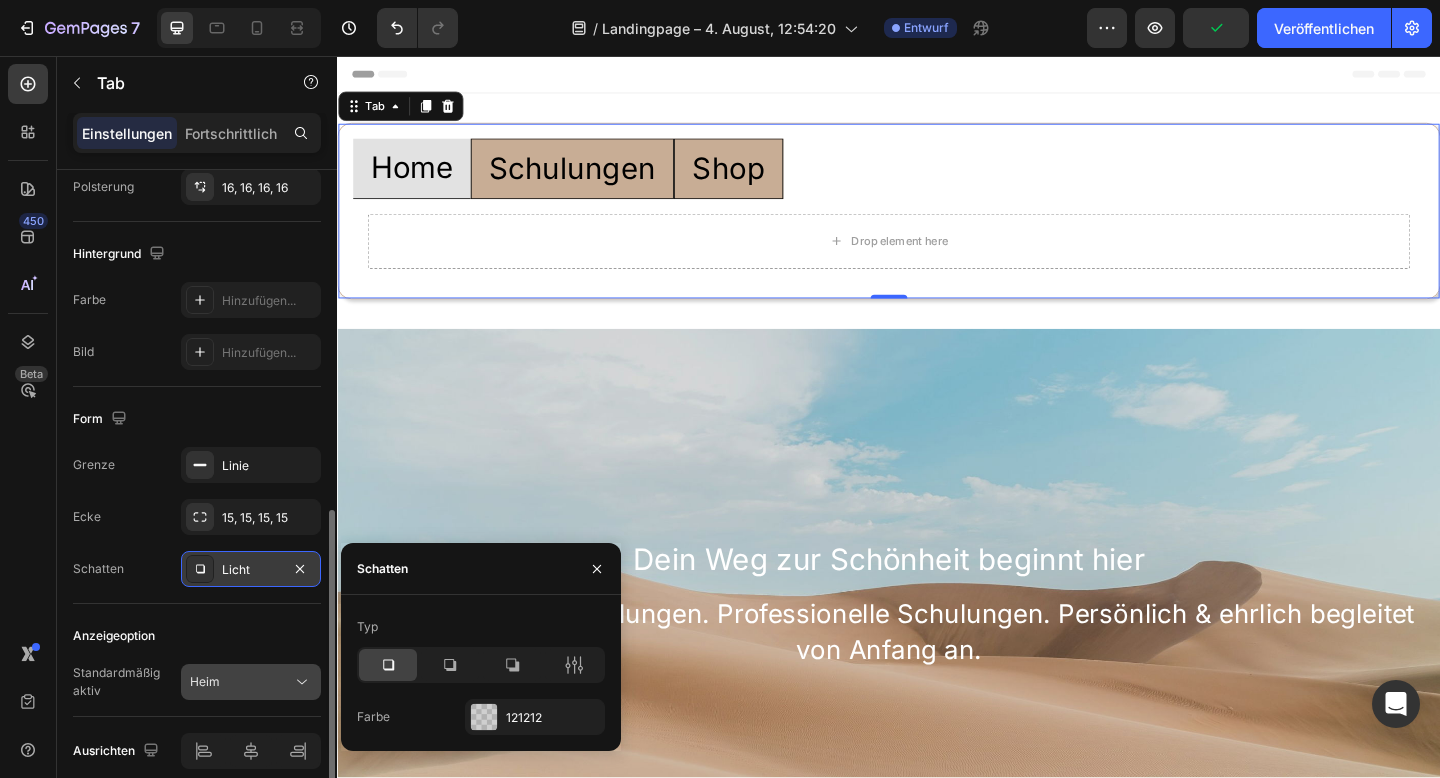 click on "Heim" 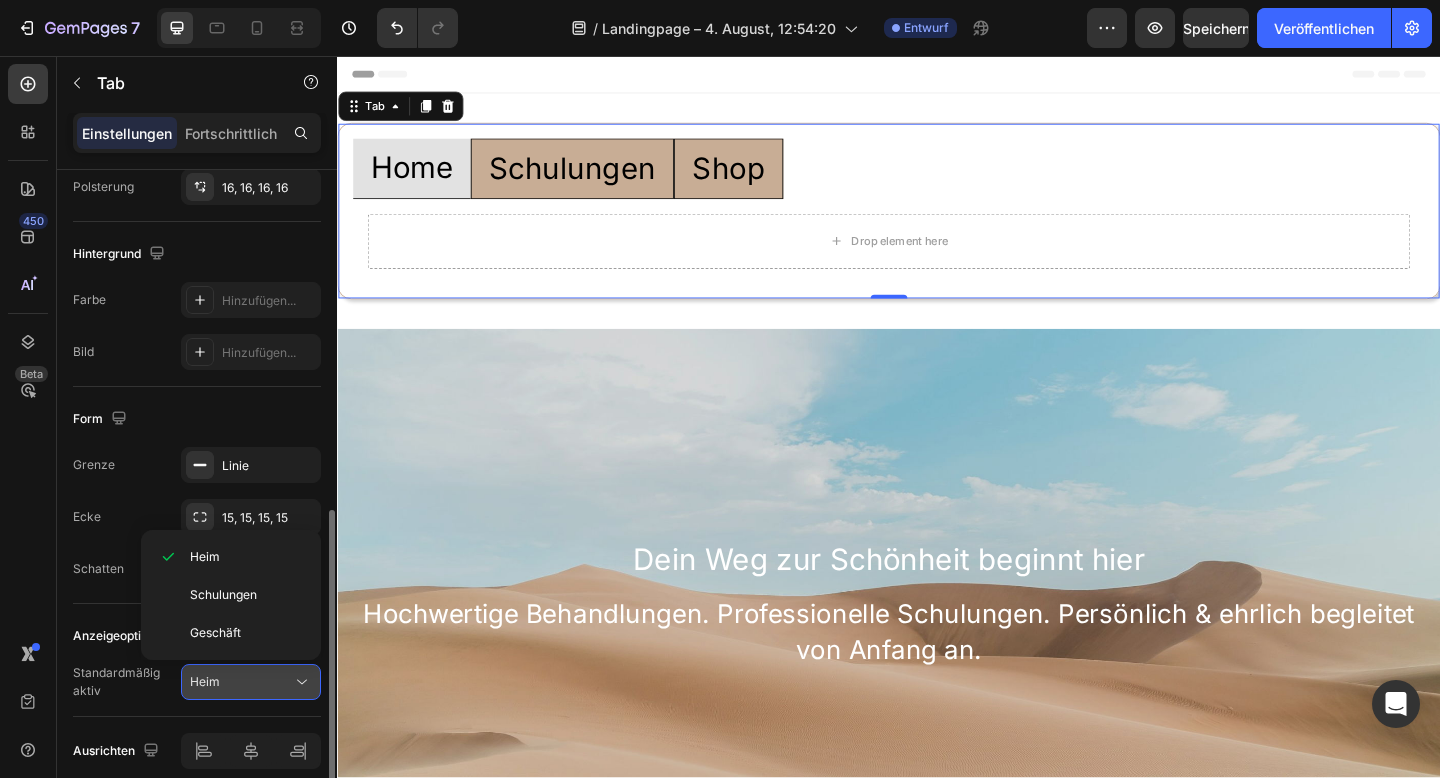 click on "Heim" at bounding box center [241, 682] 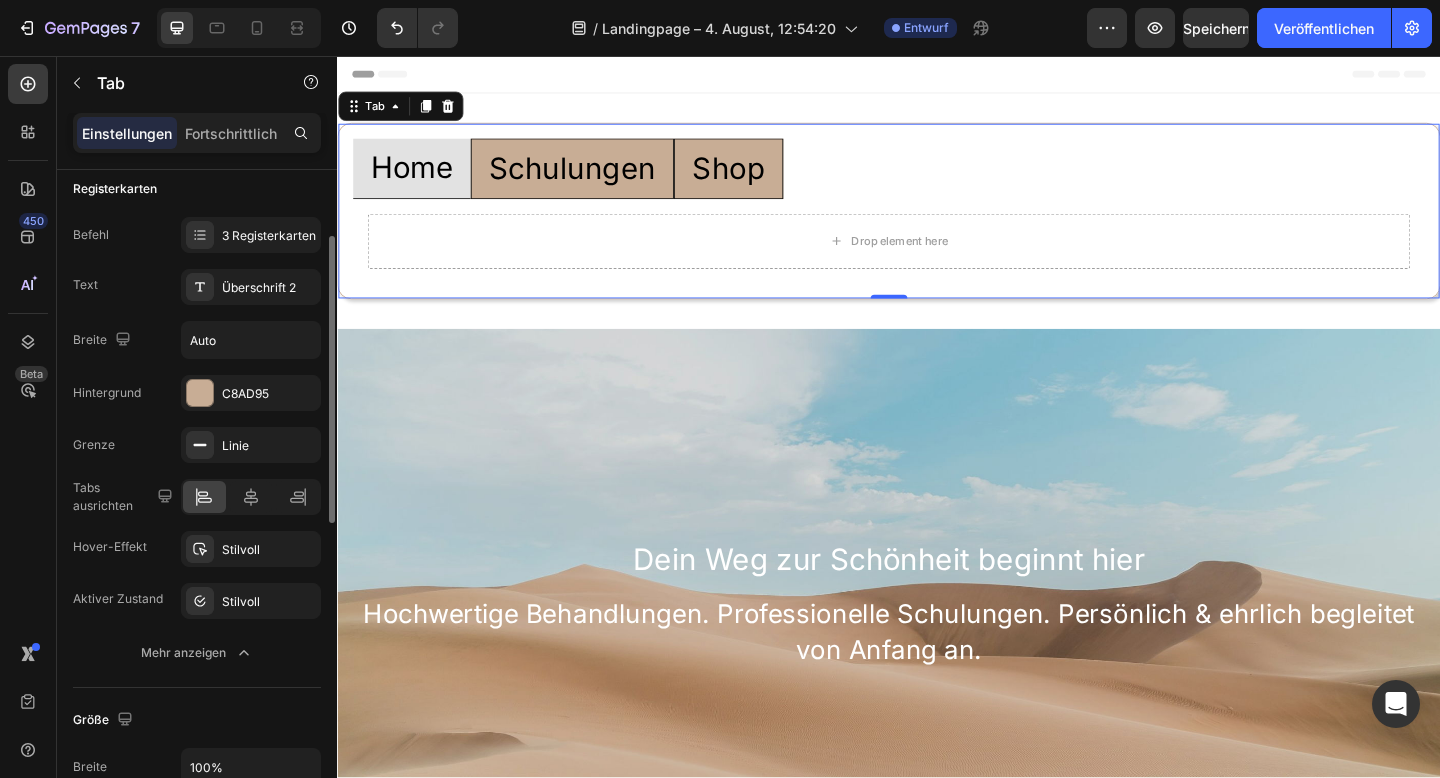 scroll, scrollTop: 0, scrollLeft: 0, axis: both 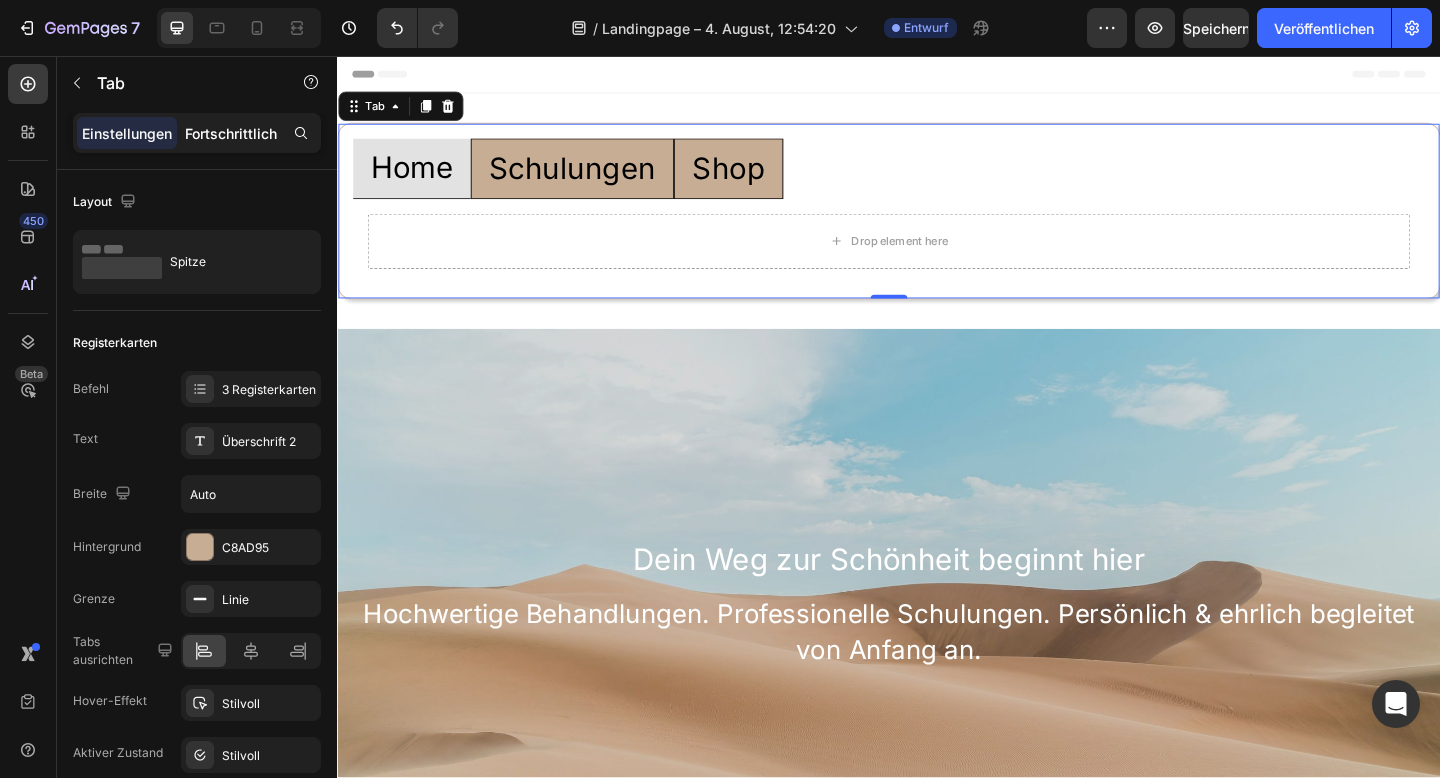 click on "Fortschrittlich" at bounding box center [231, 133] 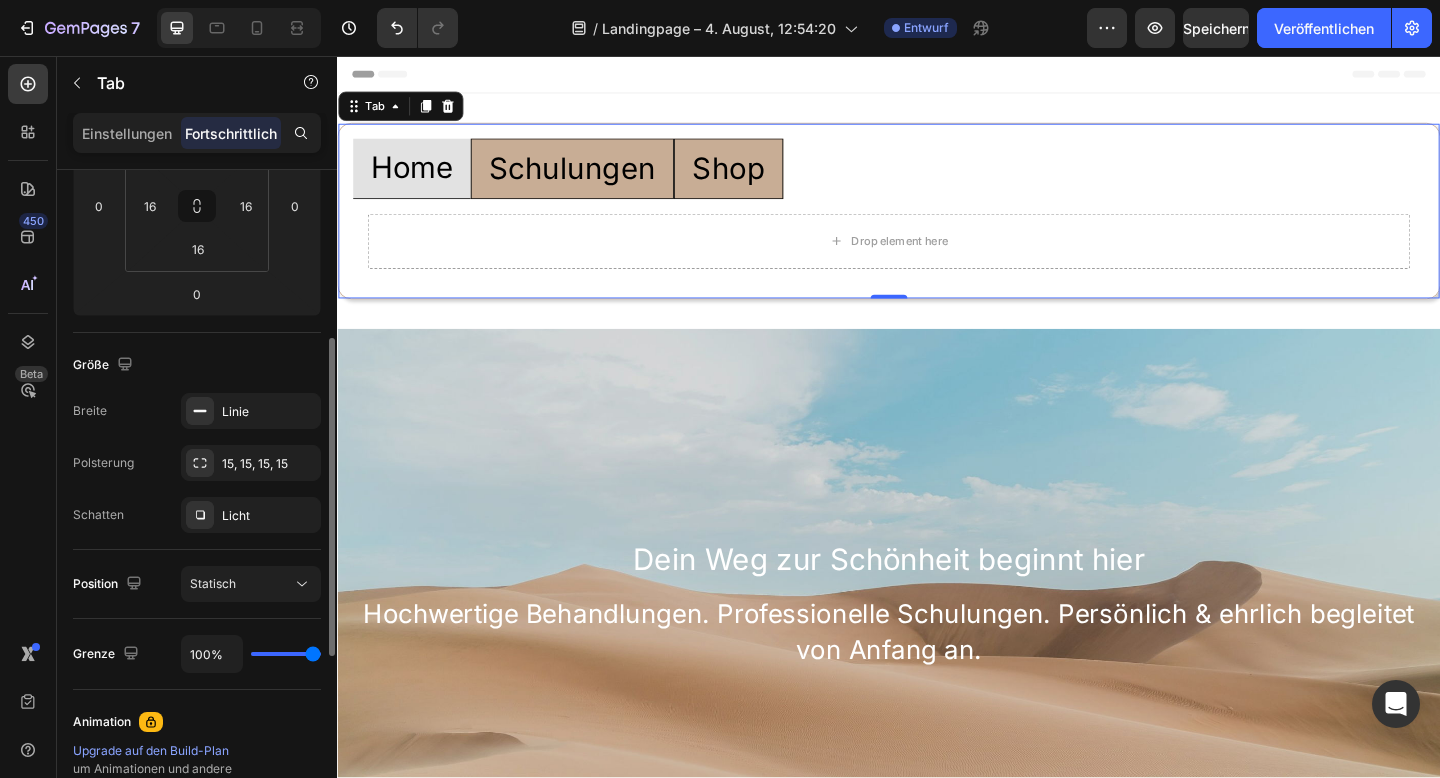 scroll, scrollTop: 518, scrollLeft: 0, axis: vertical 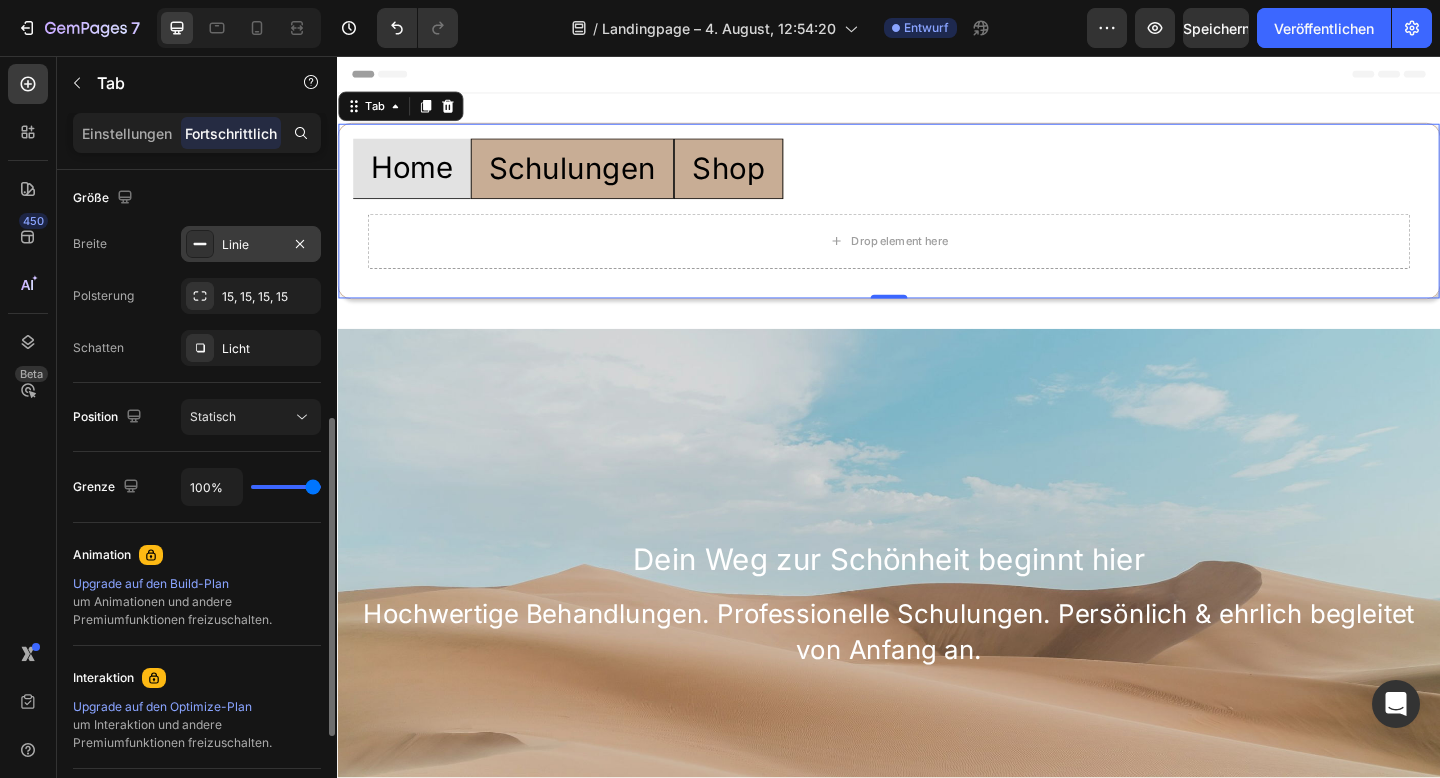 click on "Linie" at bounding box center (251, 244) 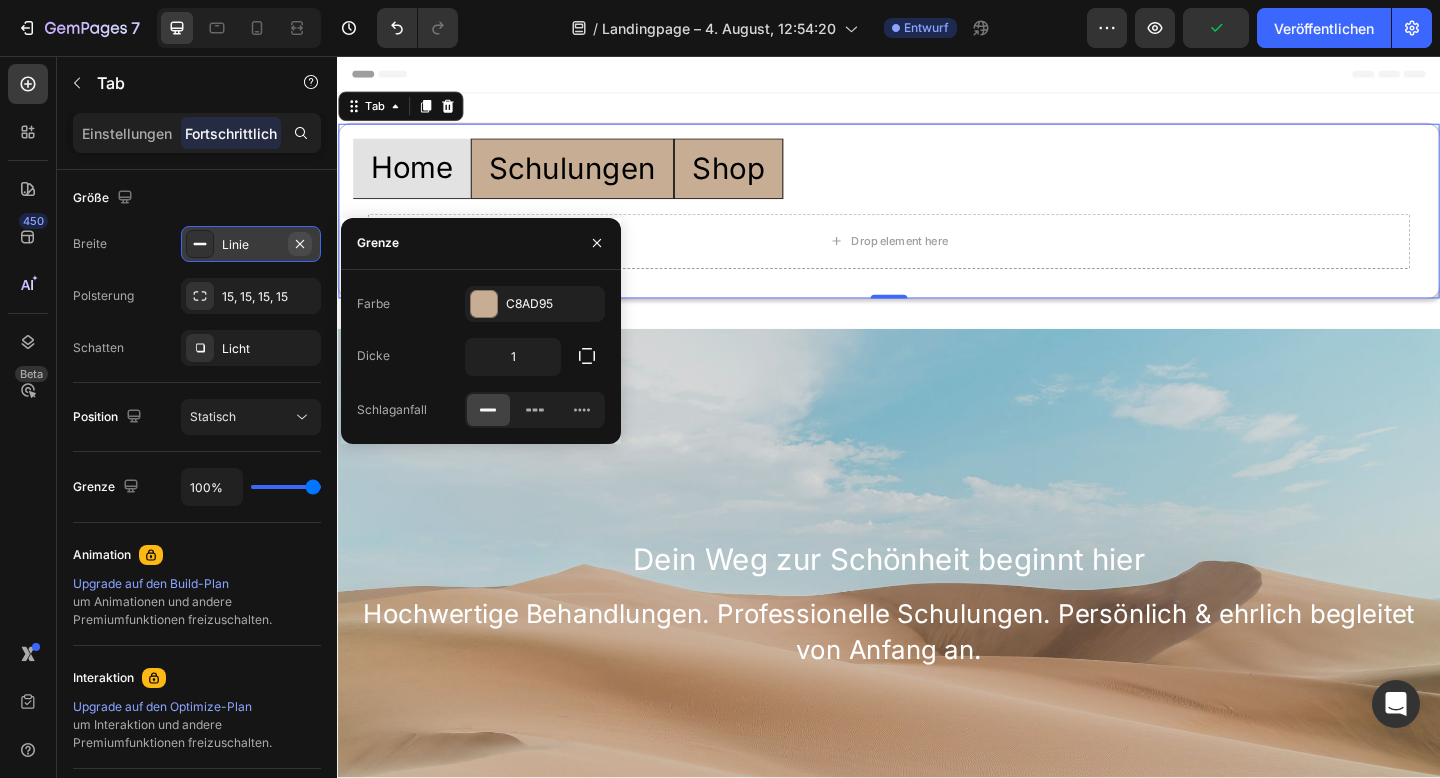 click 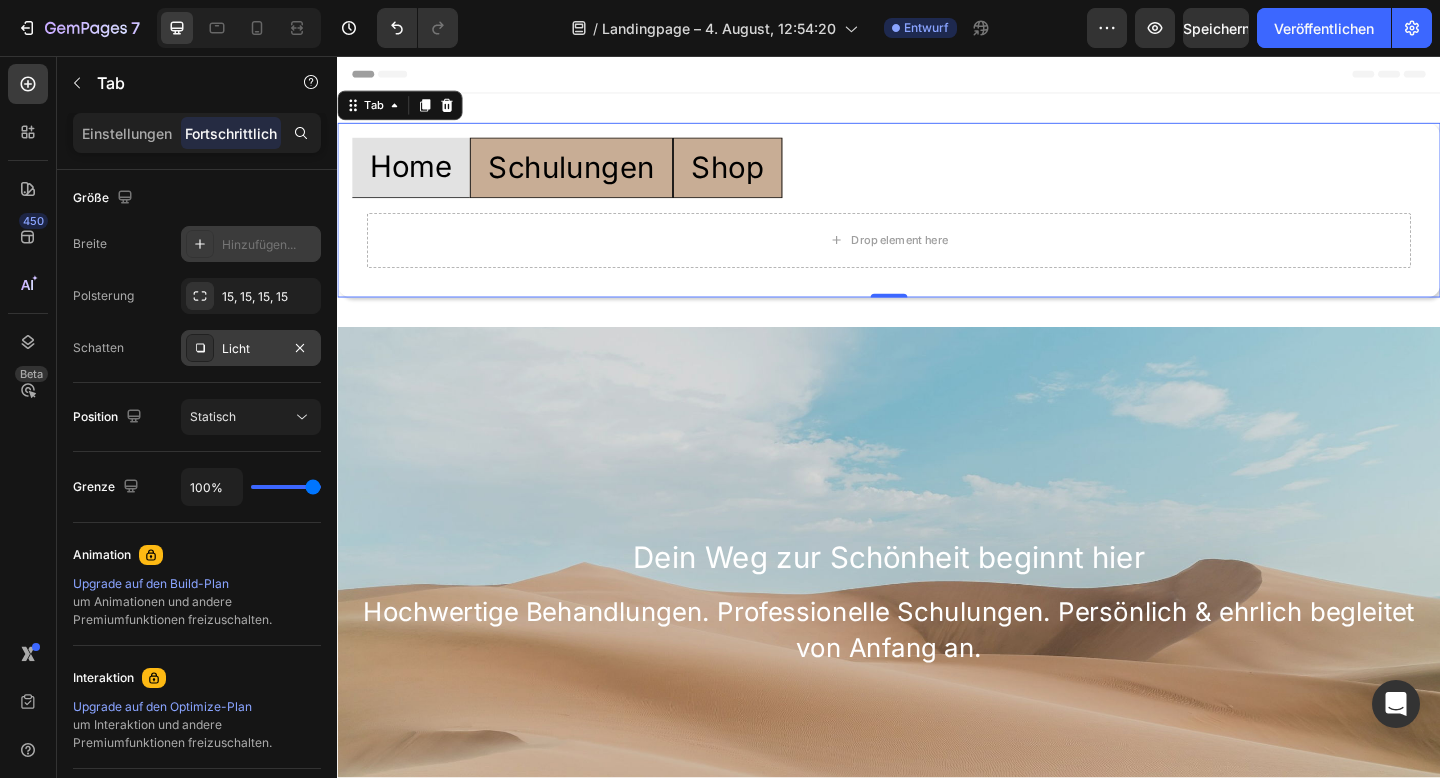 click on "Licht" at bounding box center [251, 348] 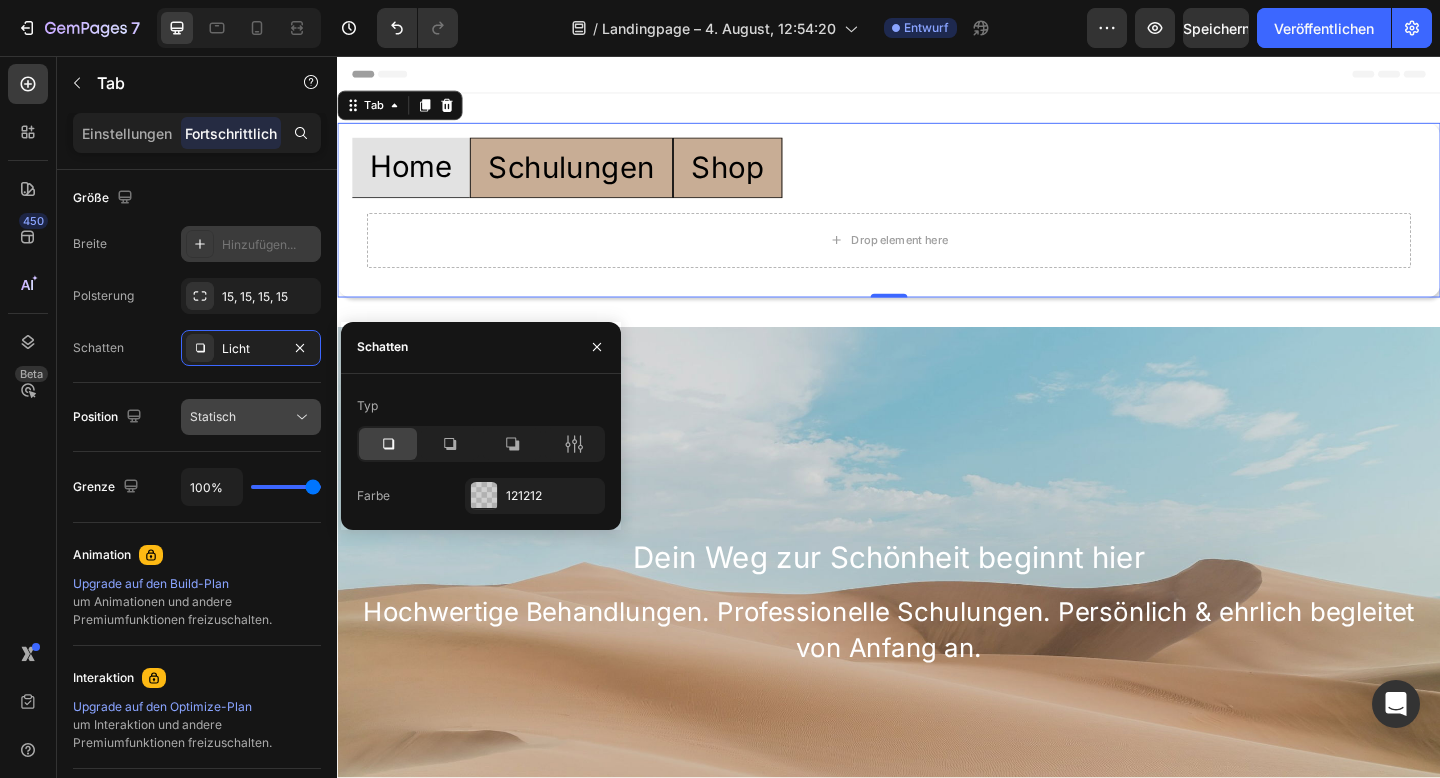 click on "Statisch" at bounding box center [213, 416] 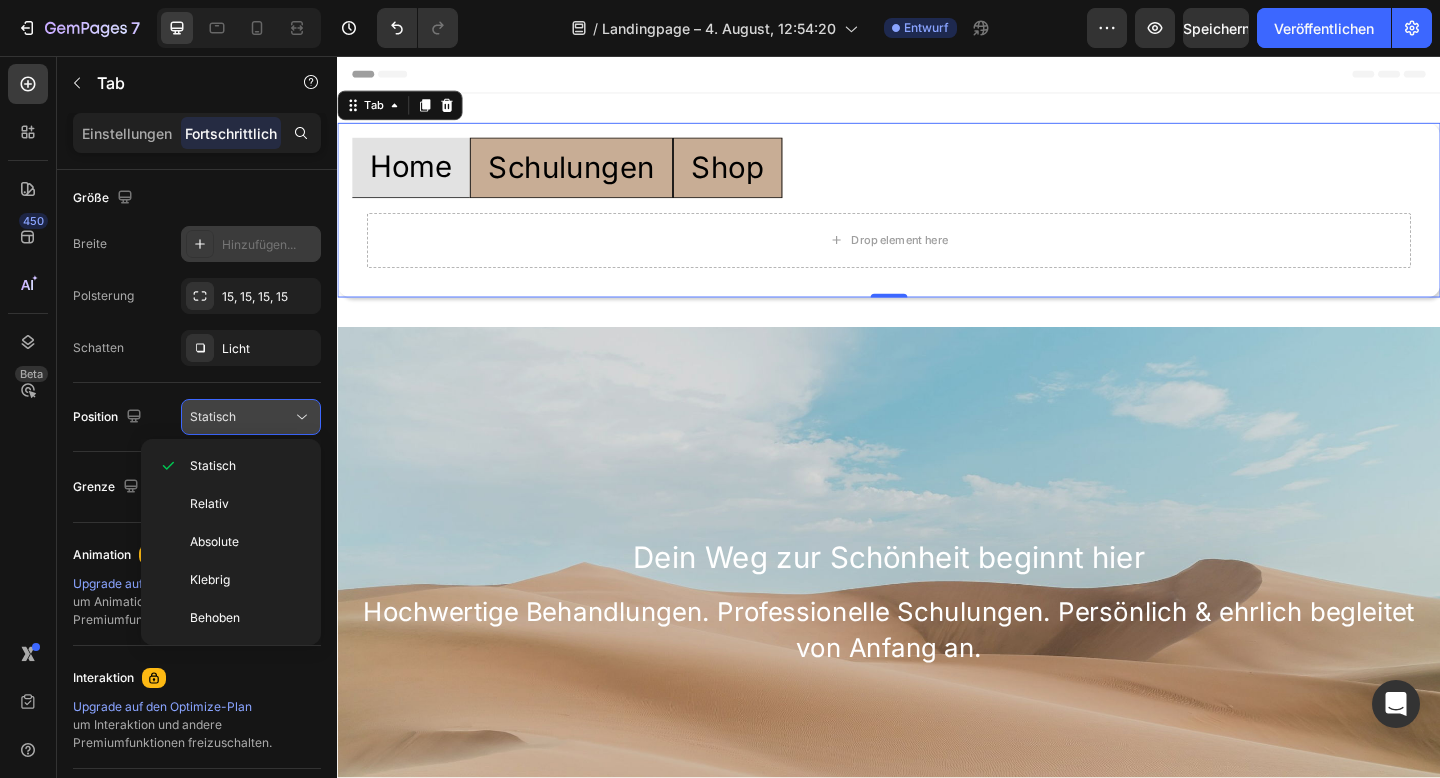 click on "Statisch" at bounding box center (241, 417) 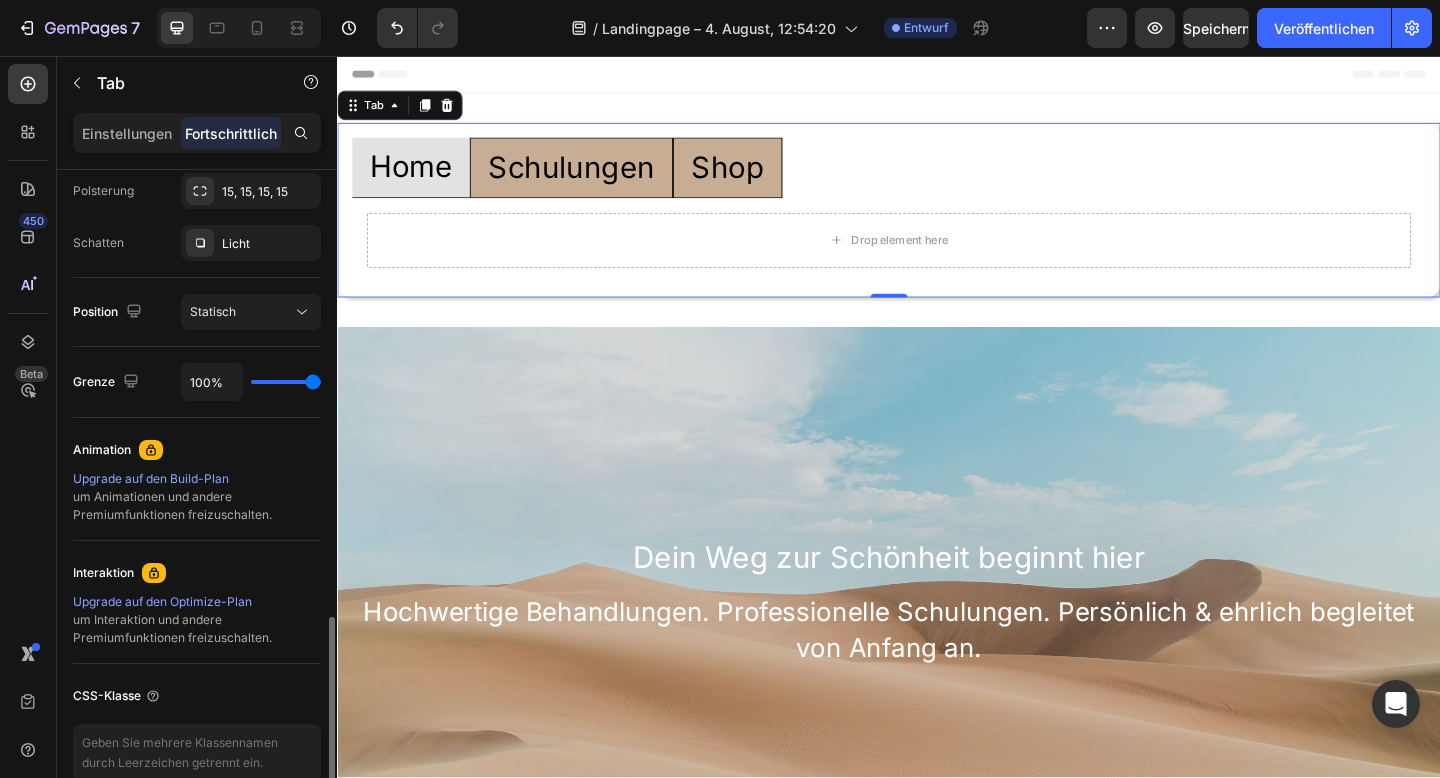 scroll, scrollTop: 723, scrollLeft: 0, axis: vertical 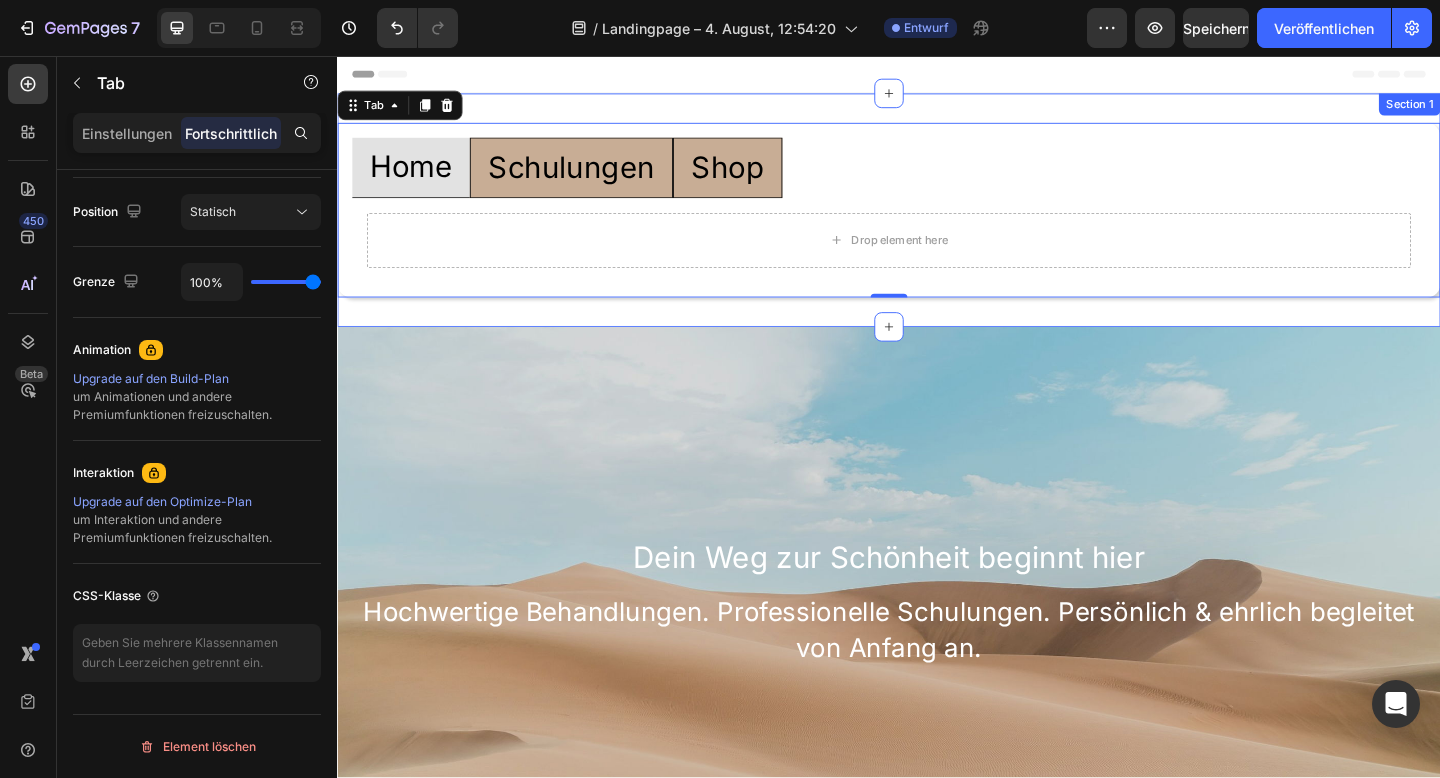 drag, startPoint x: 682, startPoint y: 355, endPoint x: 595, endPoint y: 259, distance: 129.55693 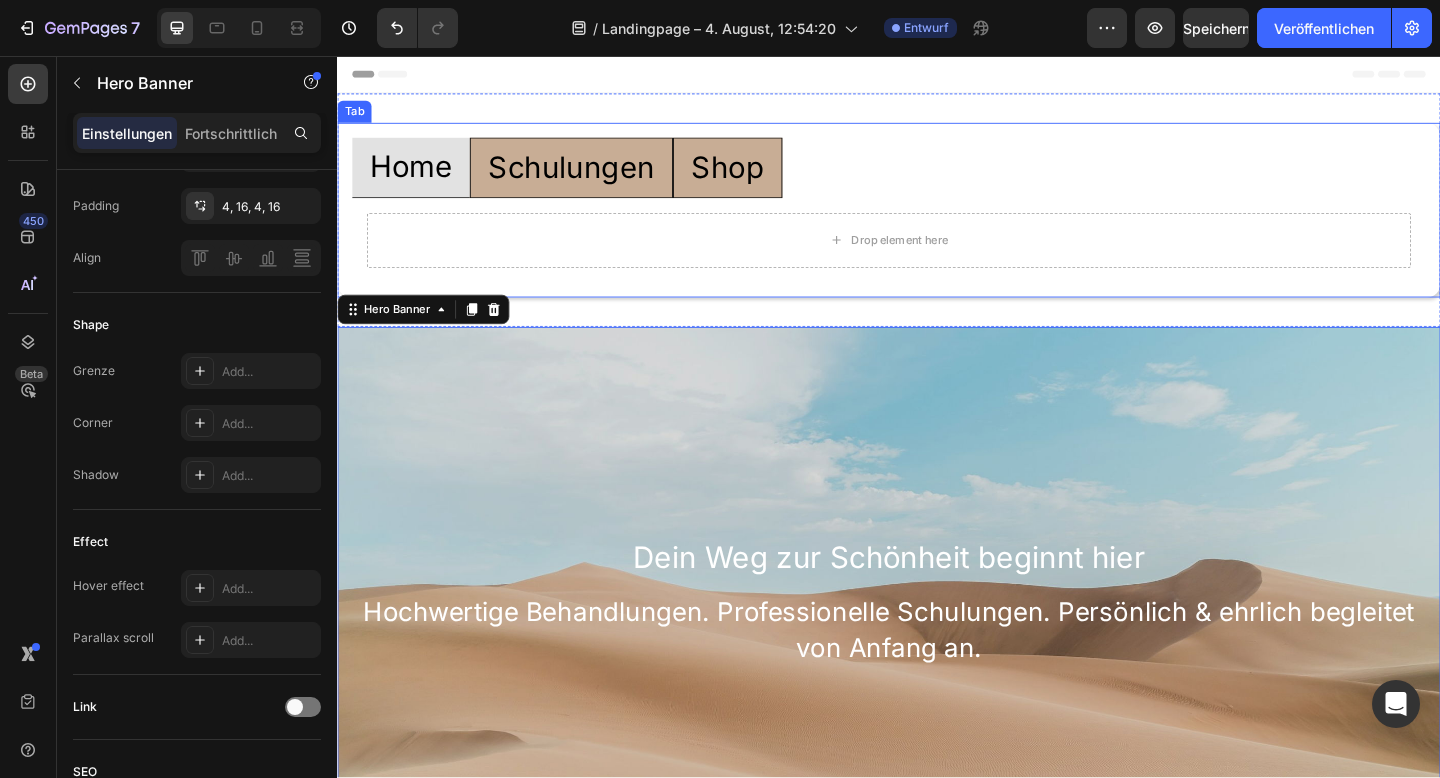 scroll, scrollTop: 0, scrollLeft: 0, axis: both 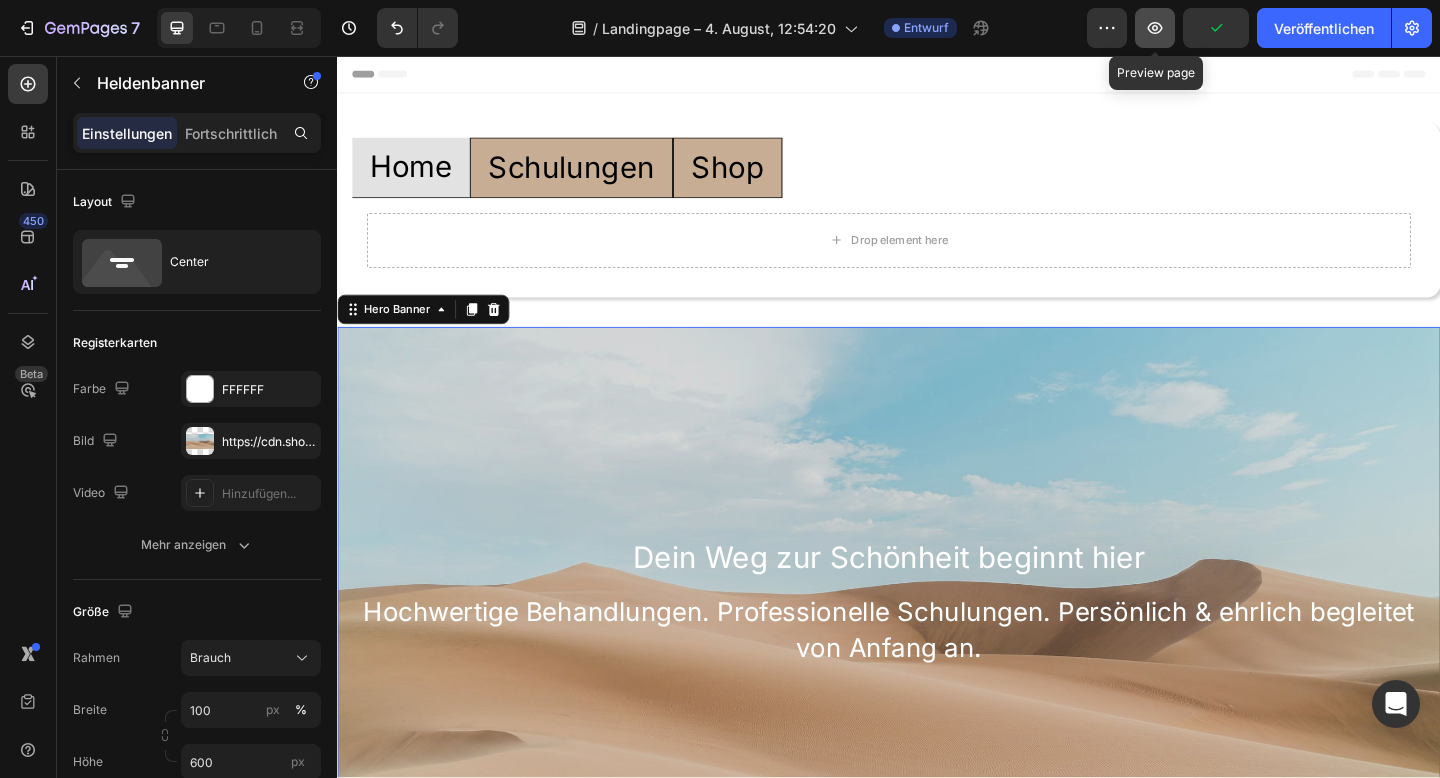 click 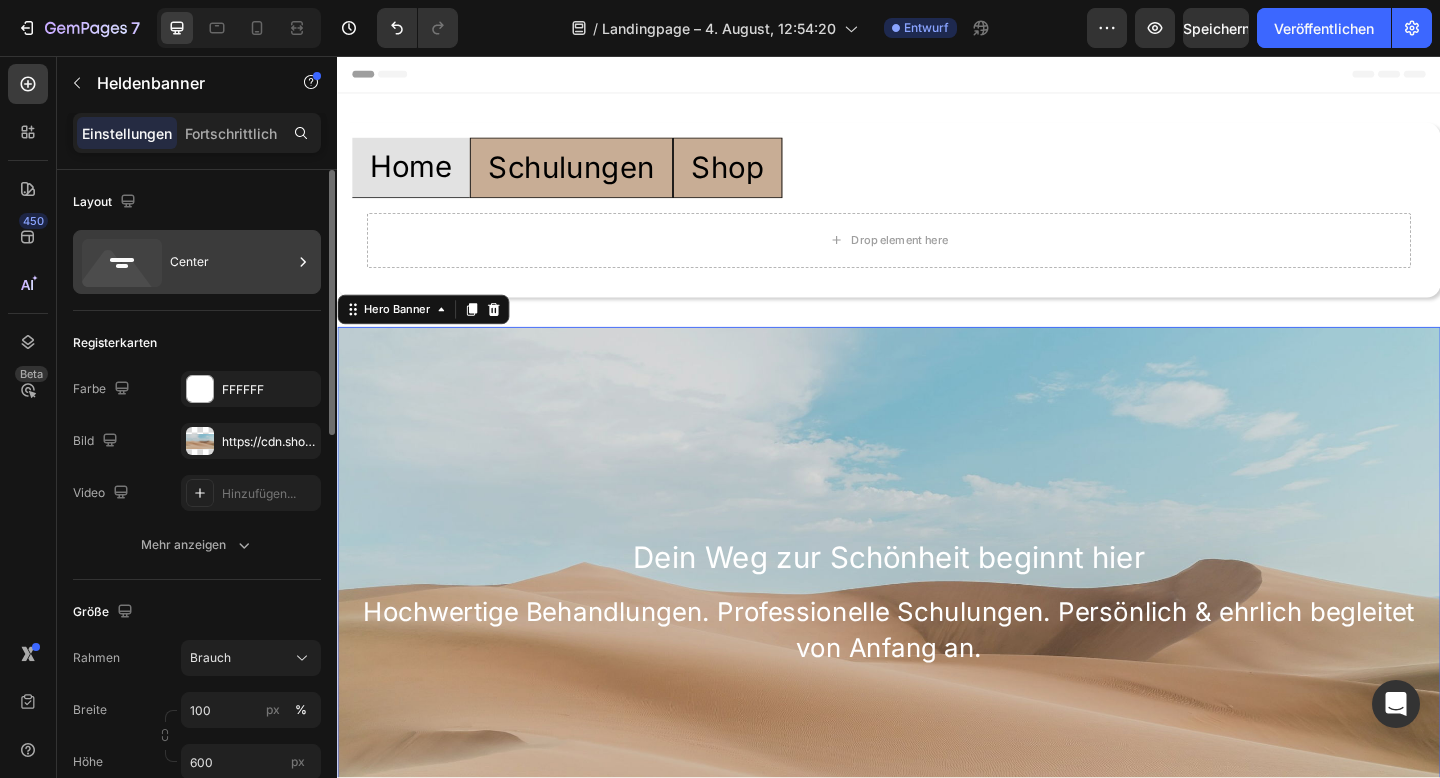 click on "Center" at bounding box center (231, 262) 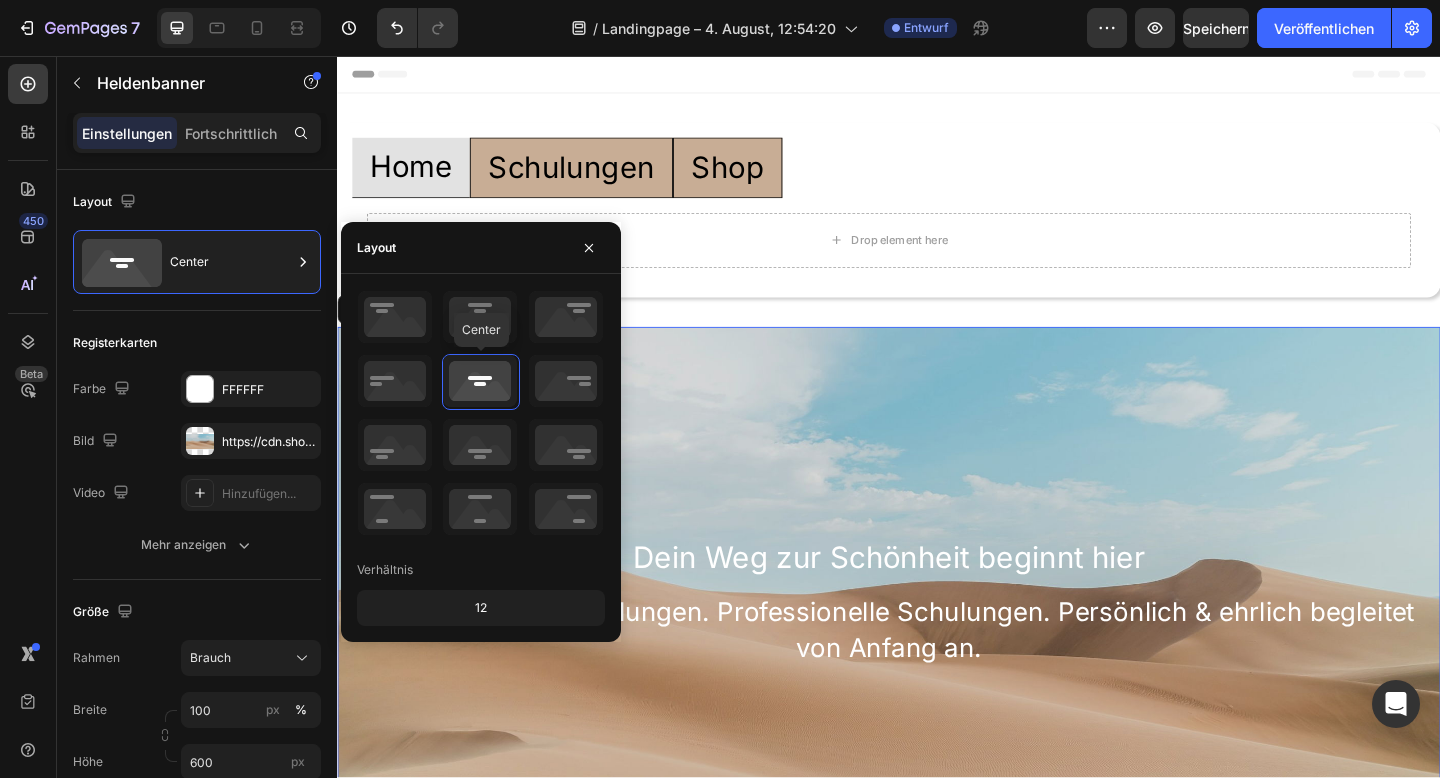 click 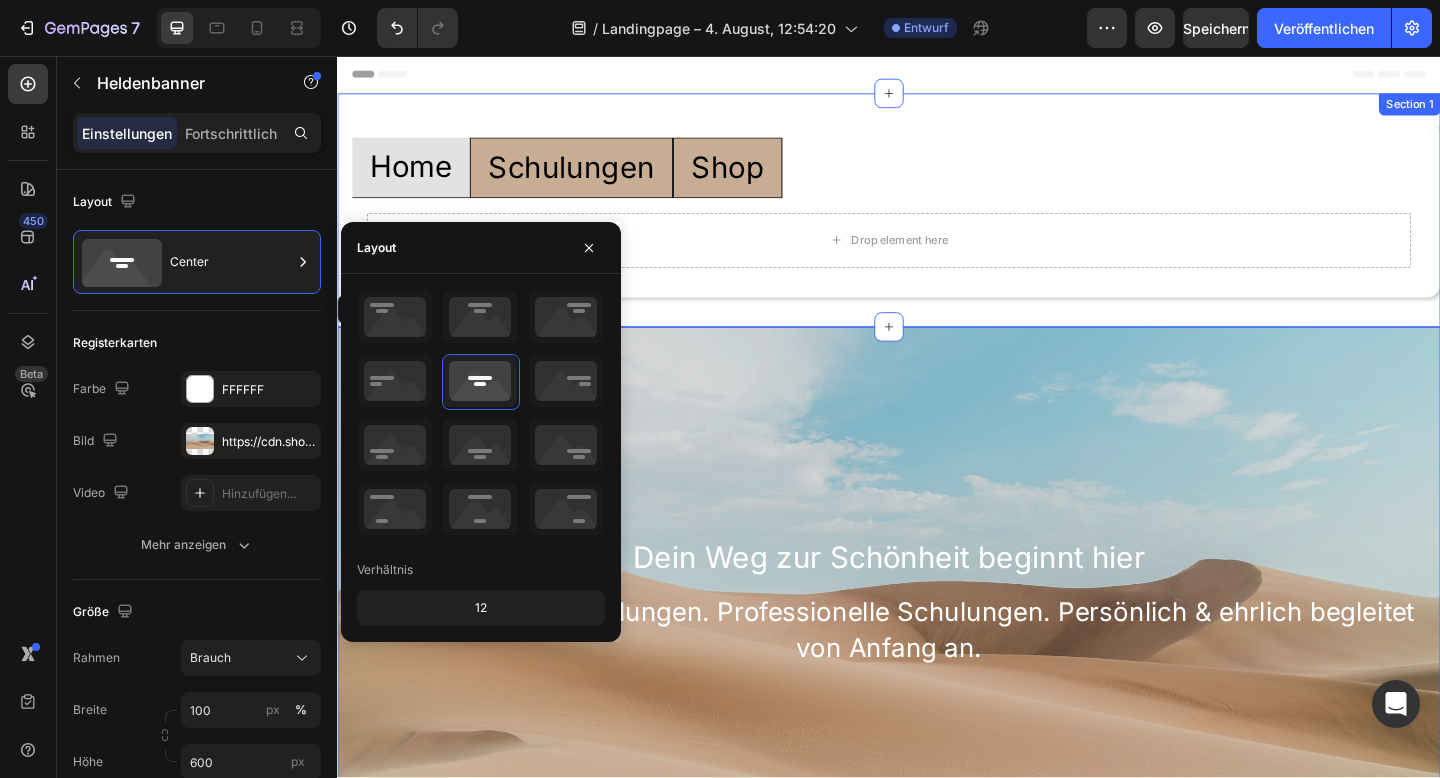 click on "Home Schulungen Shop" at bounding box center (937, 178) 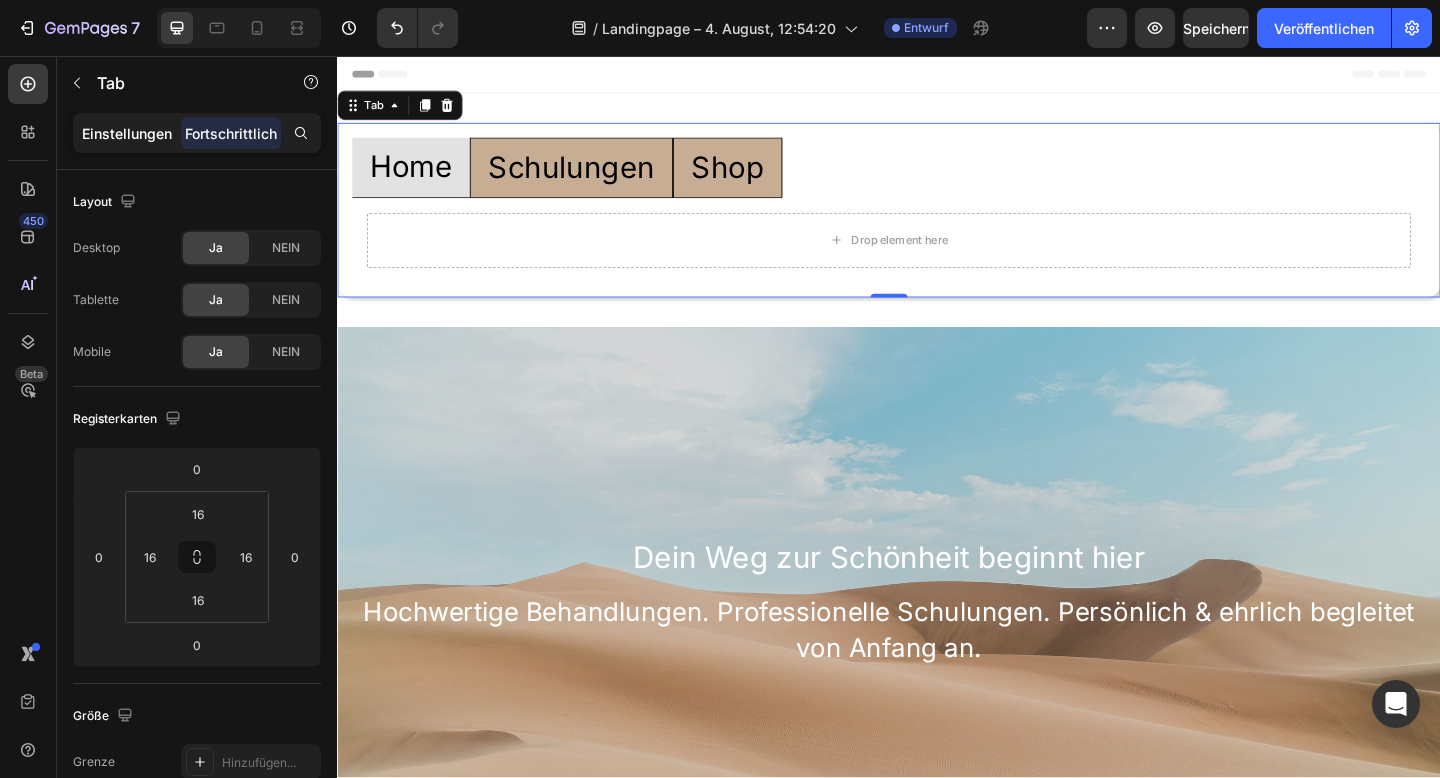 click on "Einstellungen" at bounding box center (127, 133) 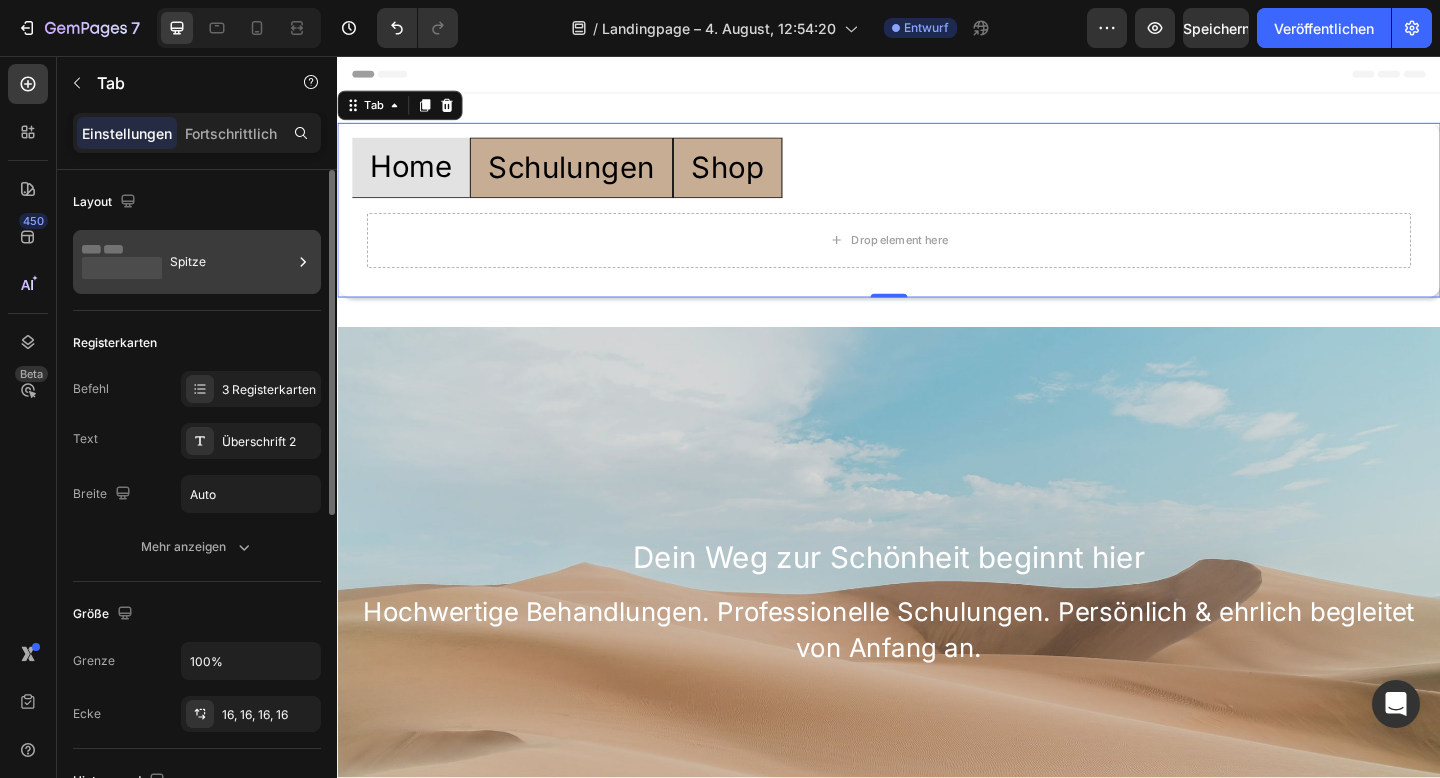 click on "Spitze" at bounding box center [188, 261] 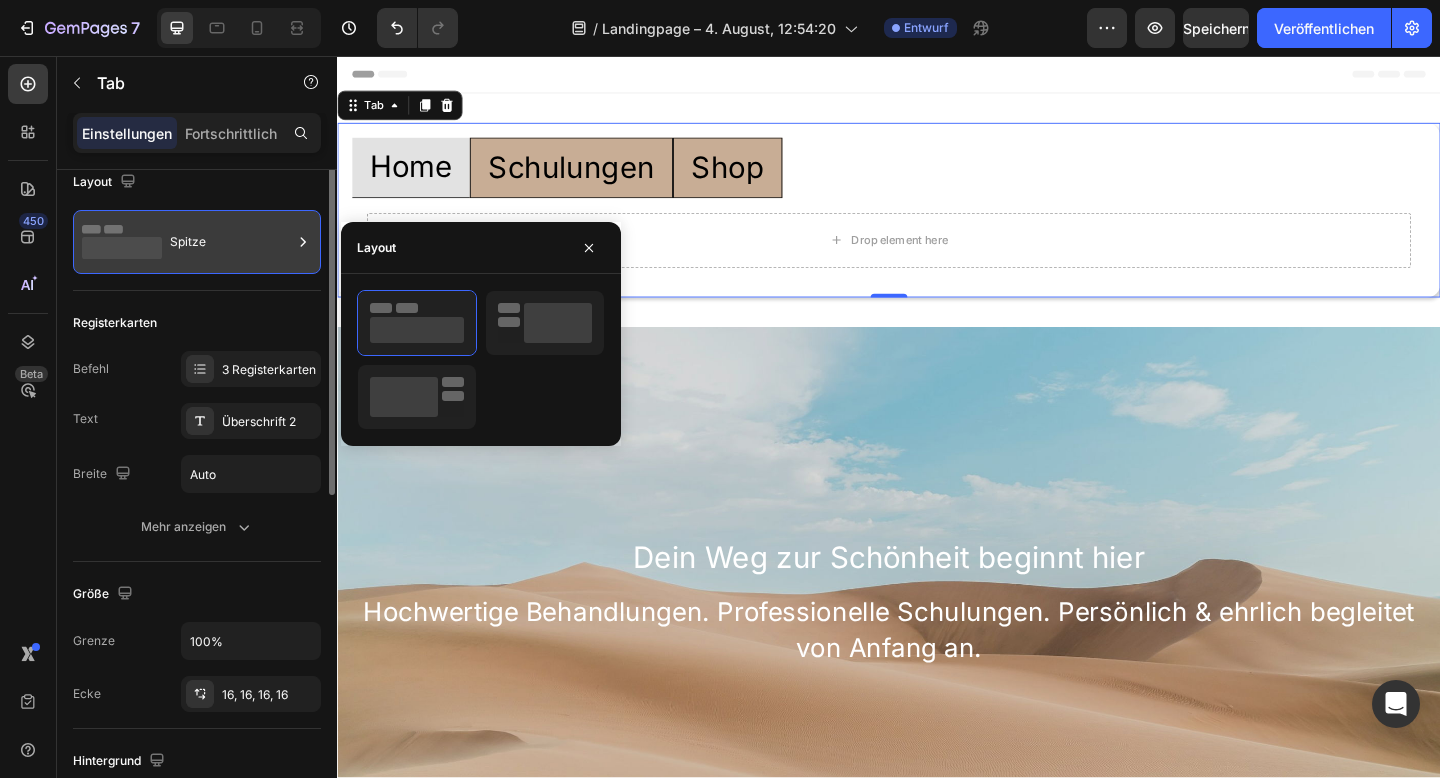 scroll, scrollTop: 0, scrollLeft: 0, axis: both 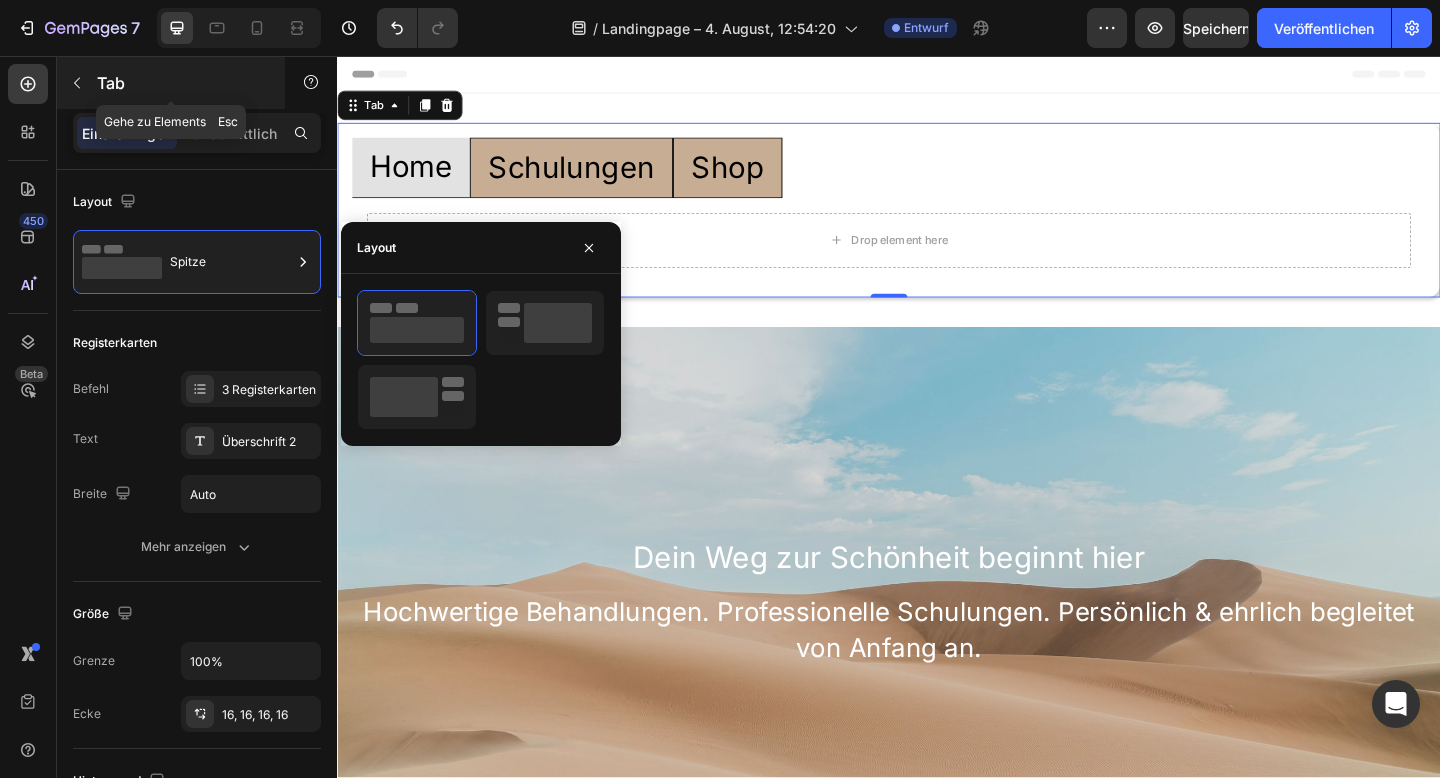 click 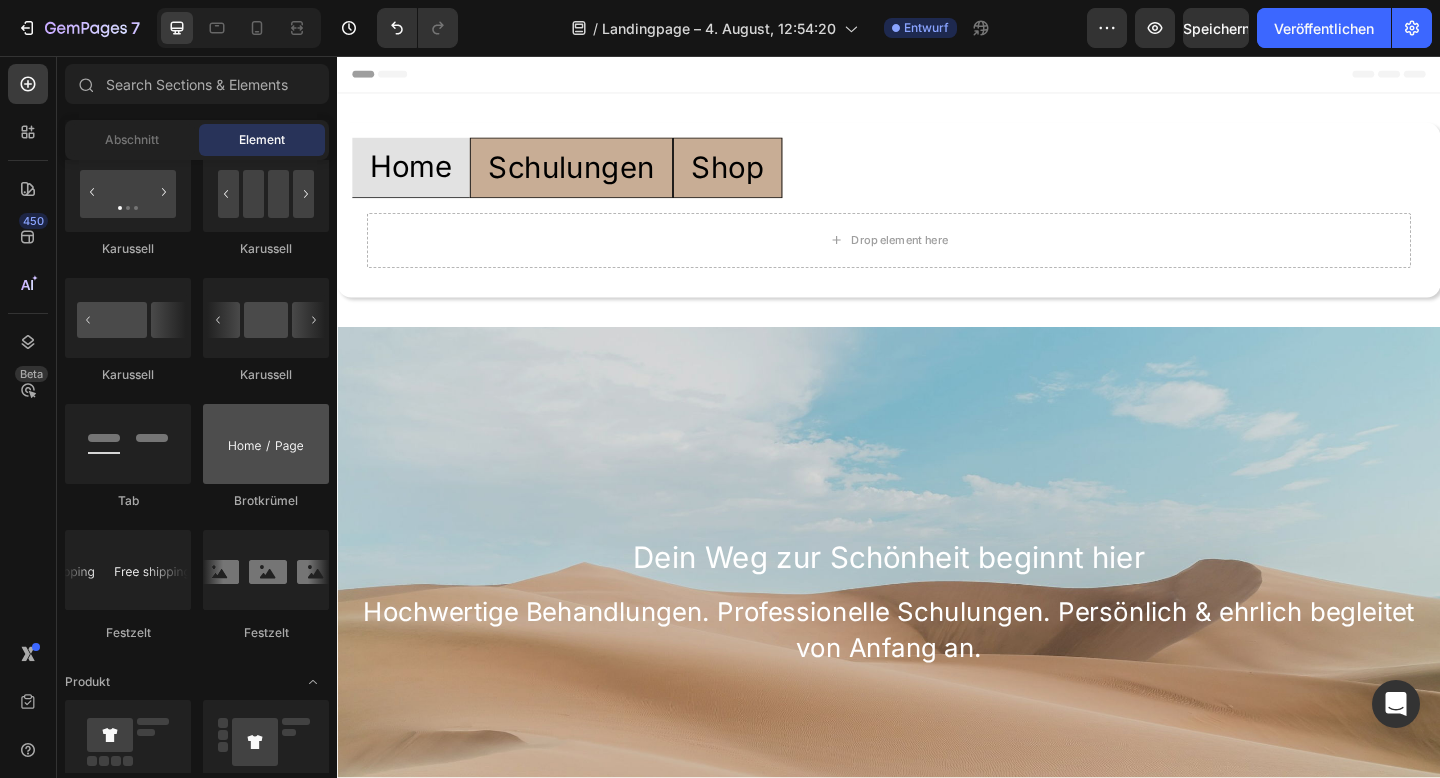 click at bounding box center (266, 444) 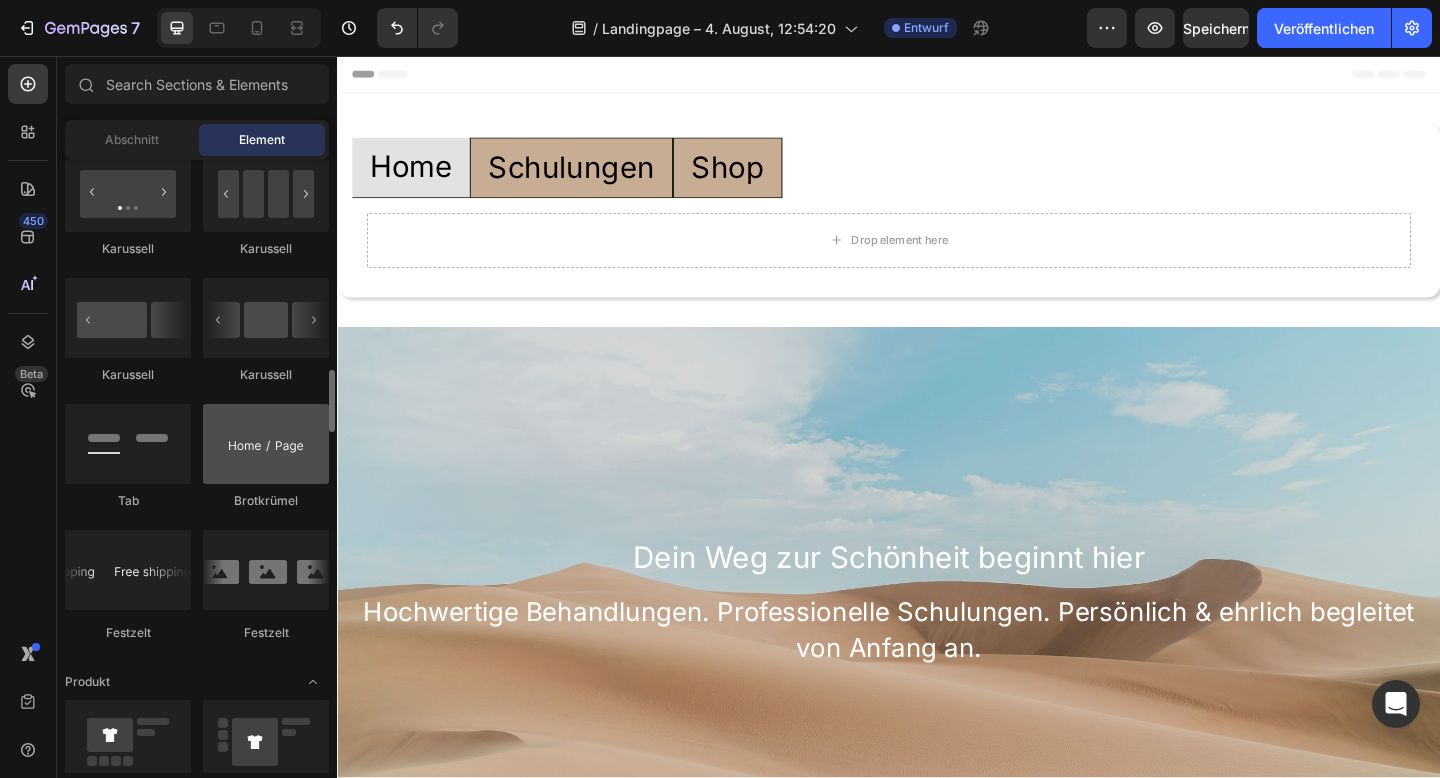 click at bounding box center (266, 444) 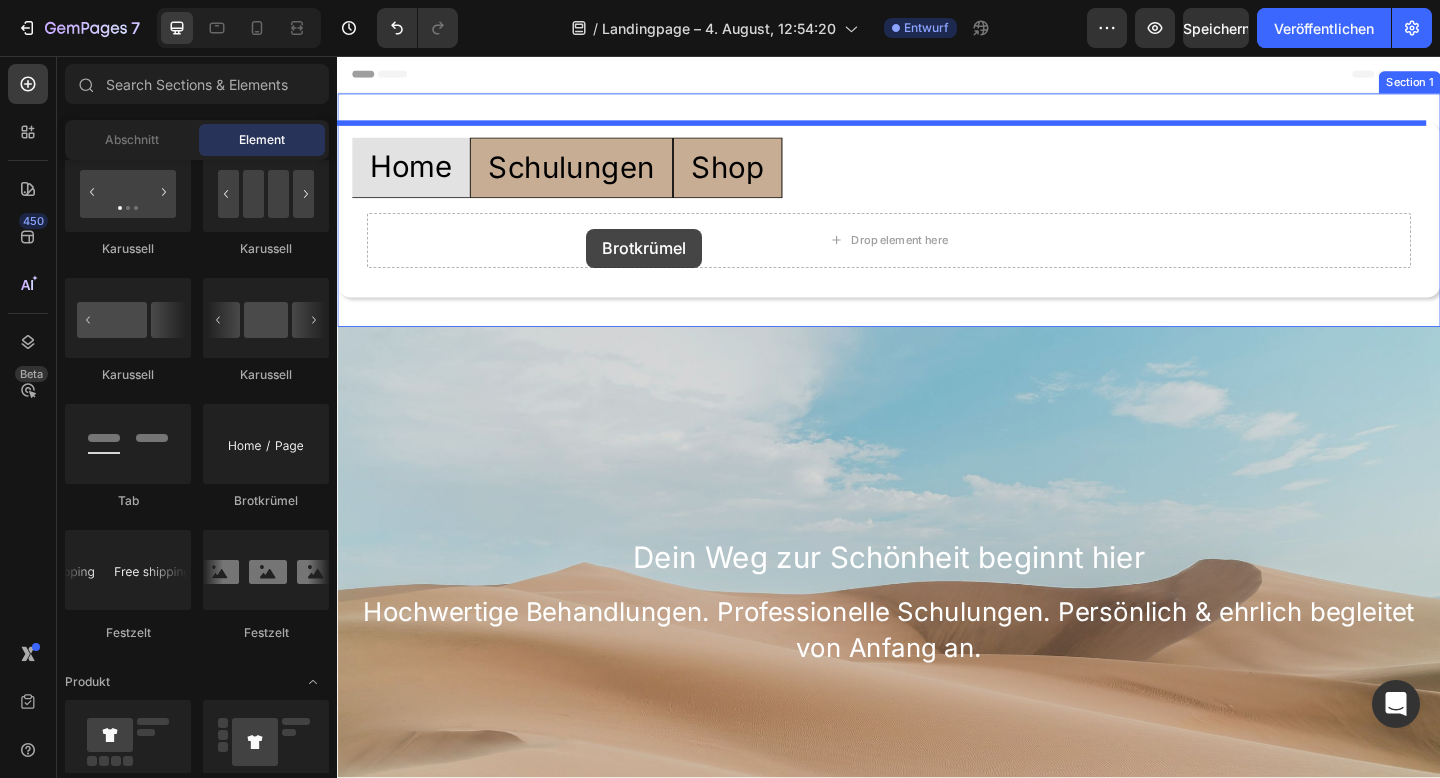 drag, startPoint x: 593, startPoint y: 505, endPoint x: 608, endPoint y: 244, distance: 261.43066 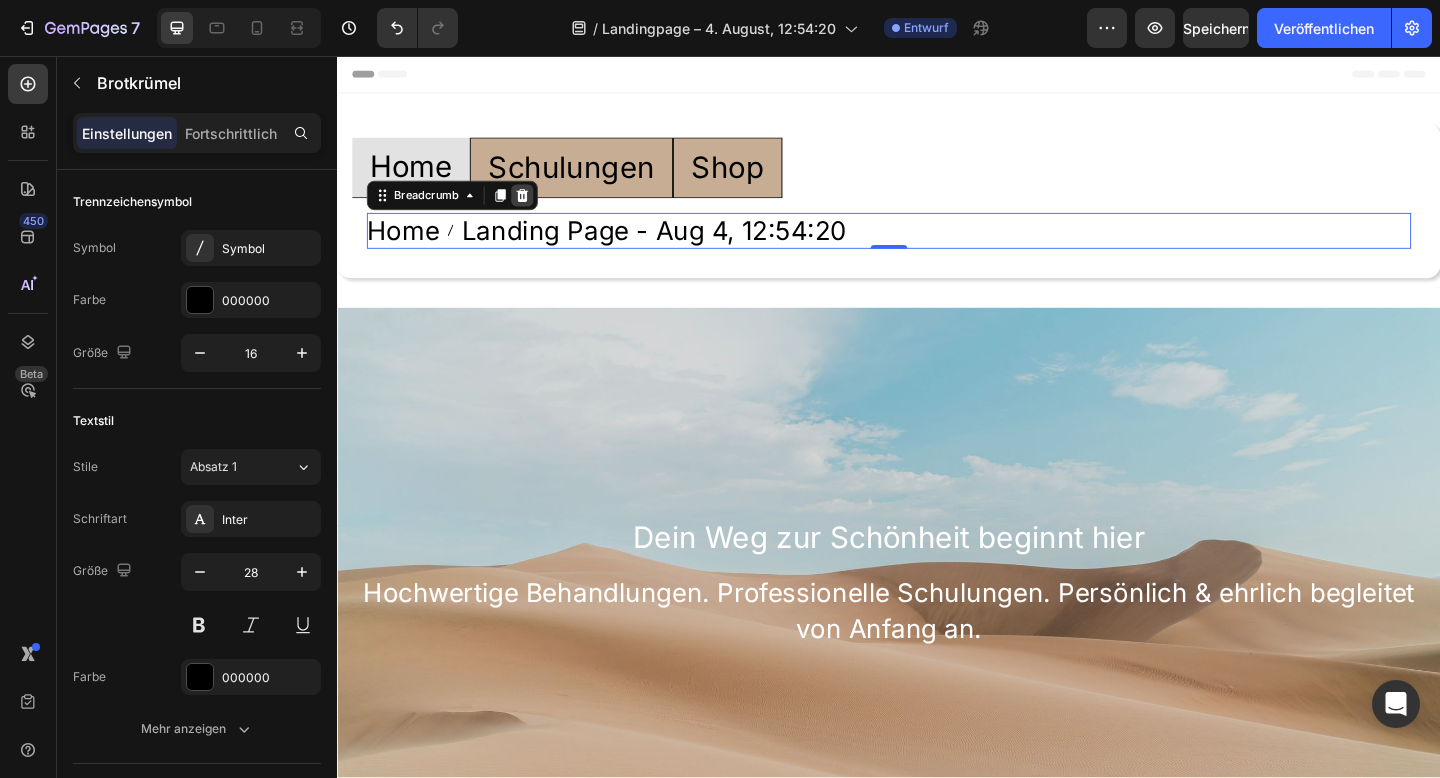 click 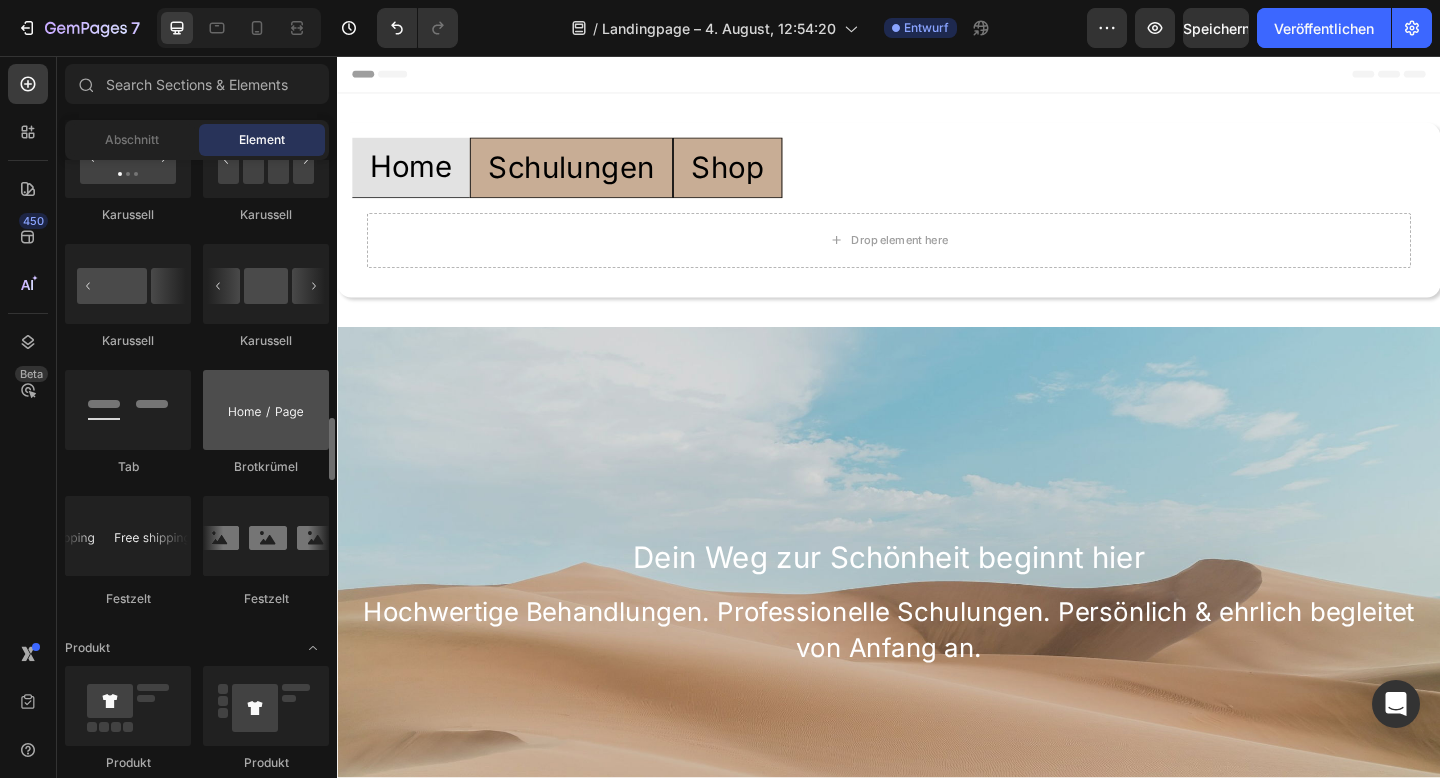 scroll, scrollTop: 2143, scrollLeft: 0, axis: vertical 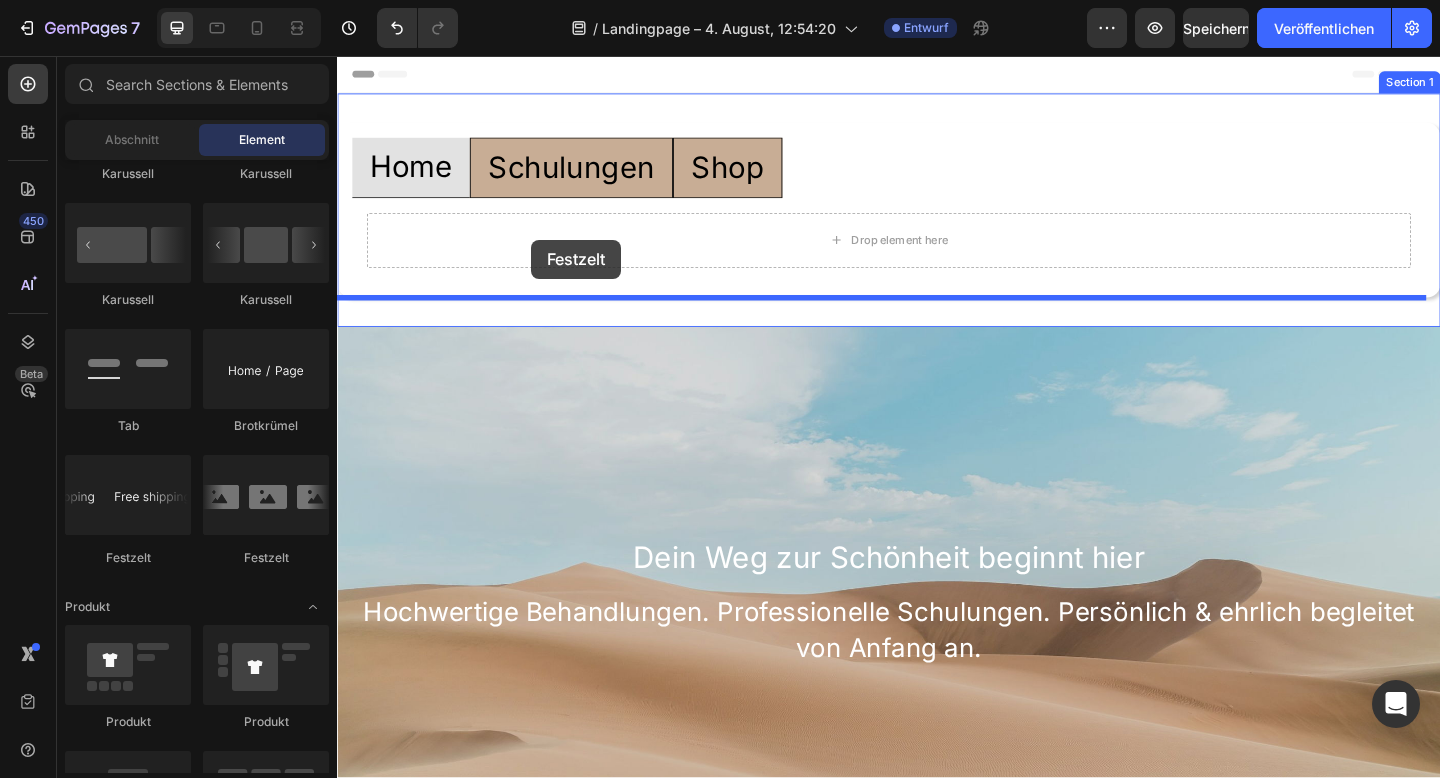 drag, startPoint x: 492, startPoint y: 576, endPoint x: 548, endPoint y: 256, distance: 324.86304 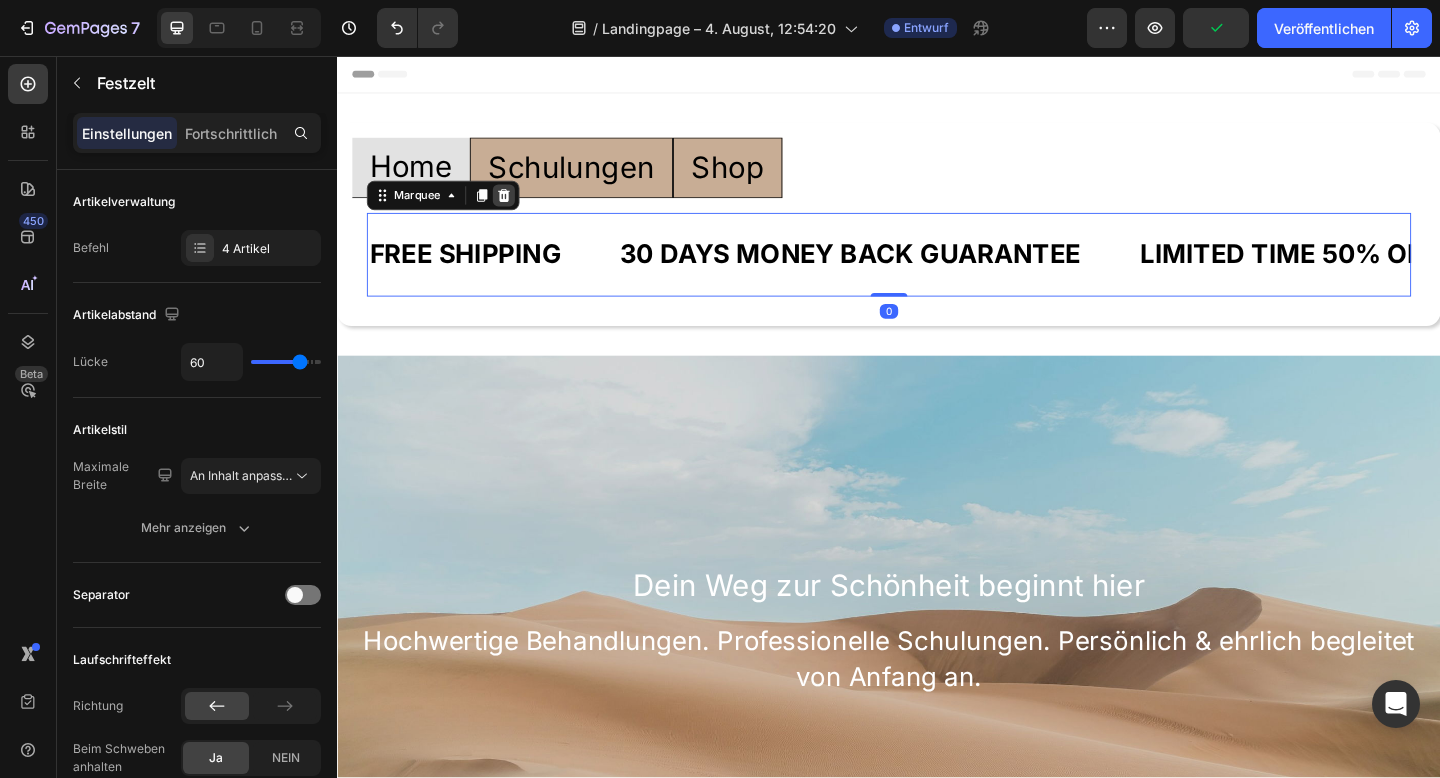 click 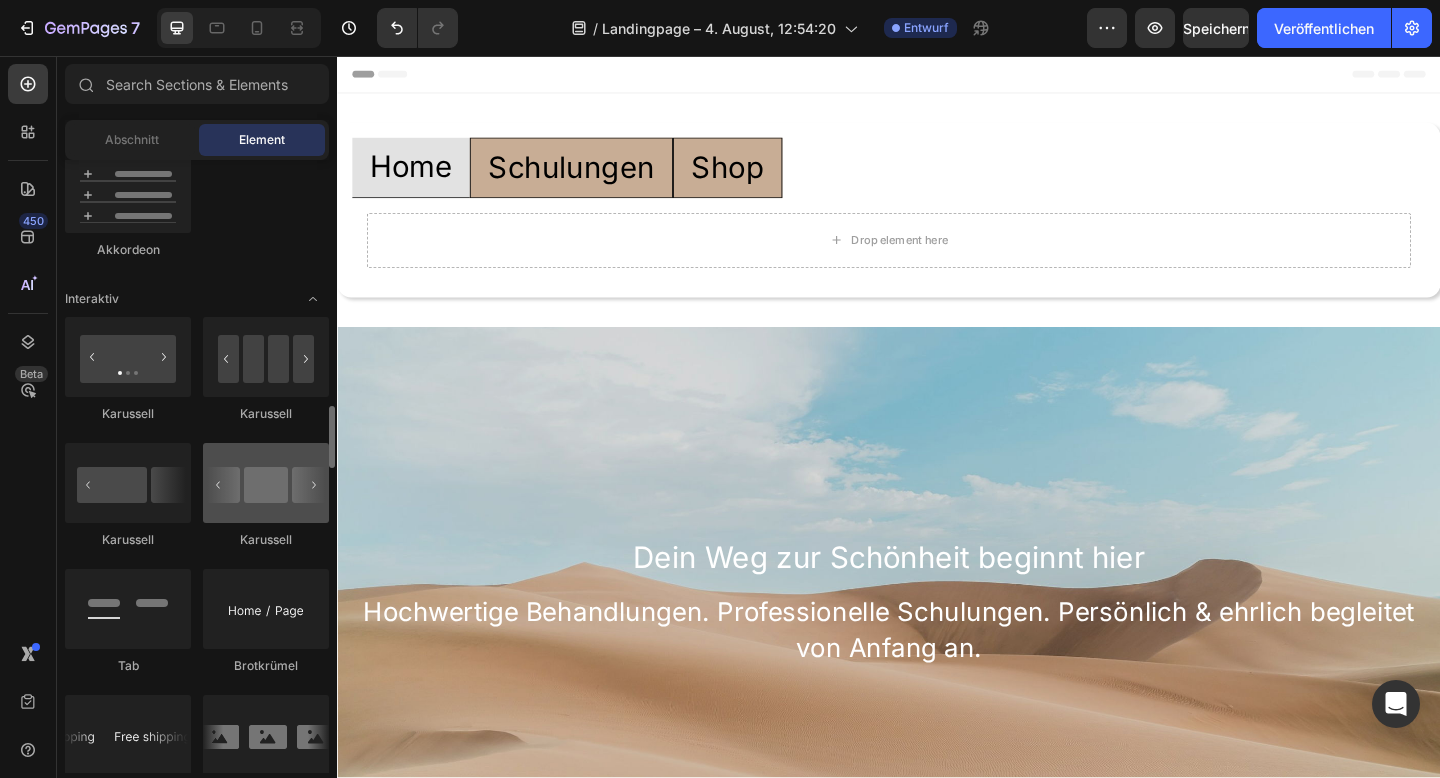 scroll, scrollTop: 1951, scrollLeft: 0, axis: vertical 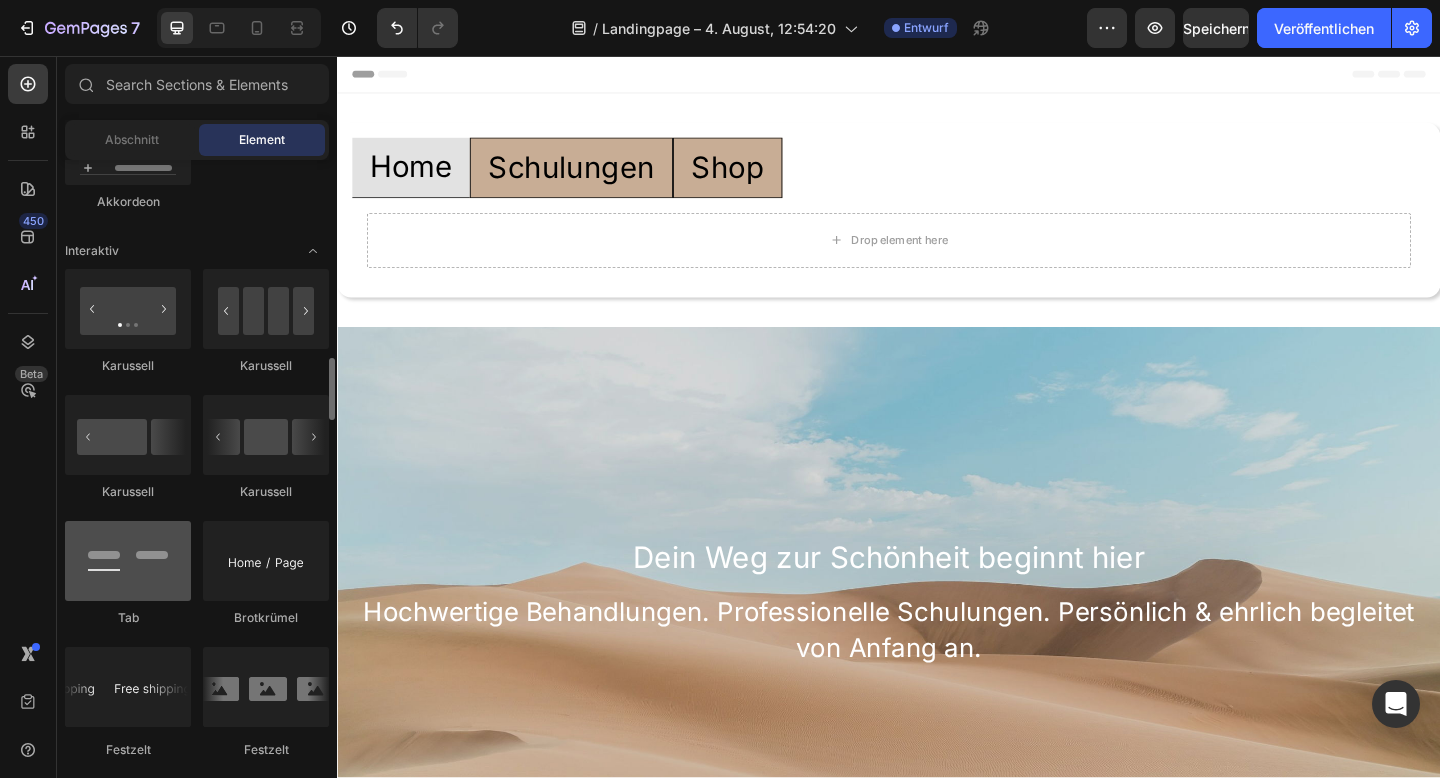 click at bounding box center [128, 561] 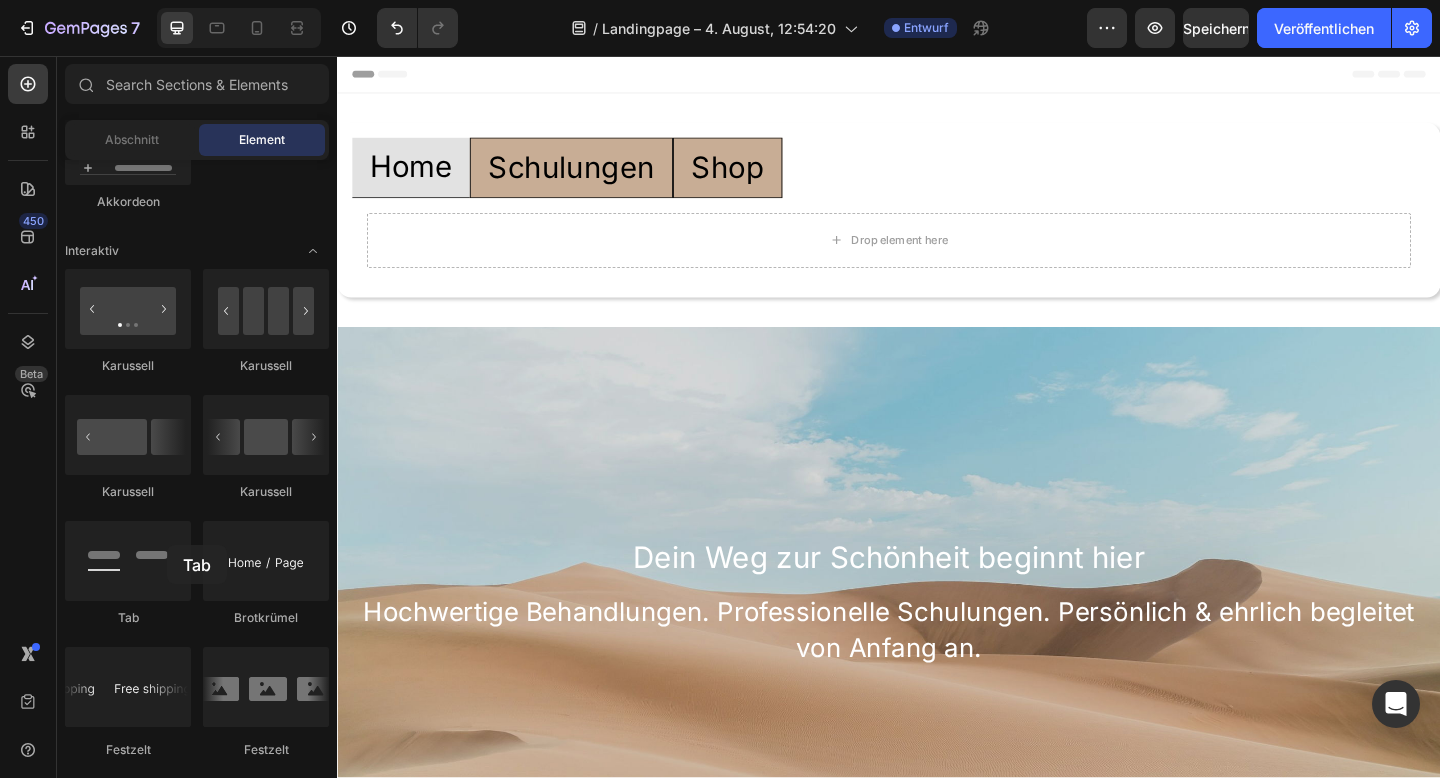 click on "Schulungen" at bounding box center [591, 178] 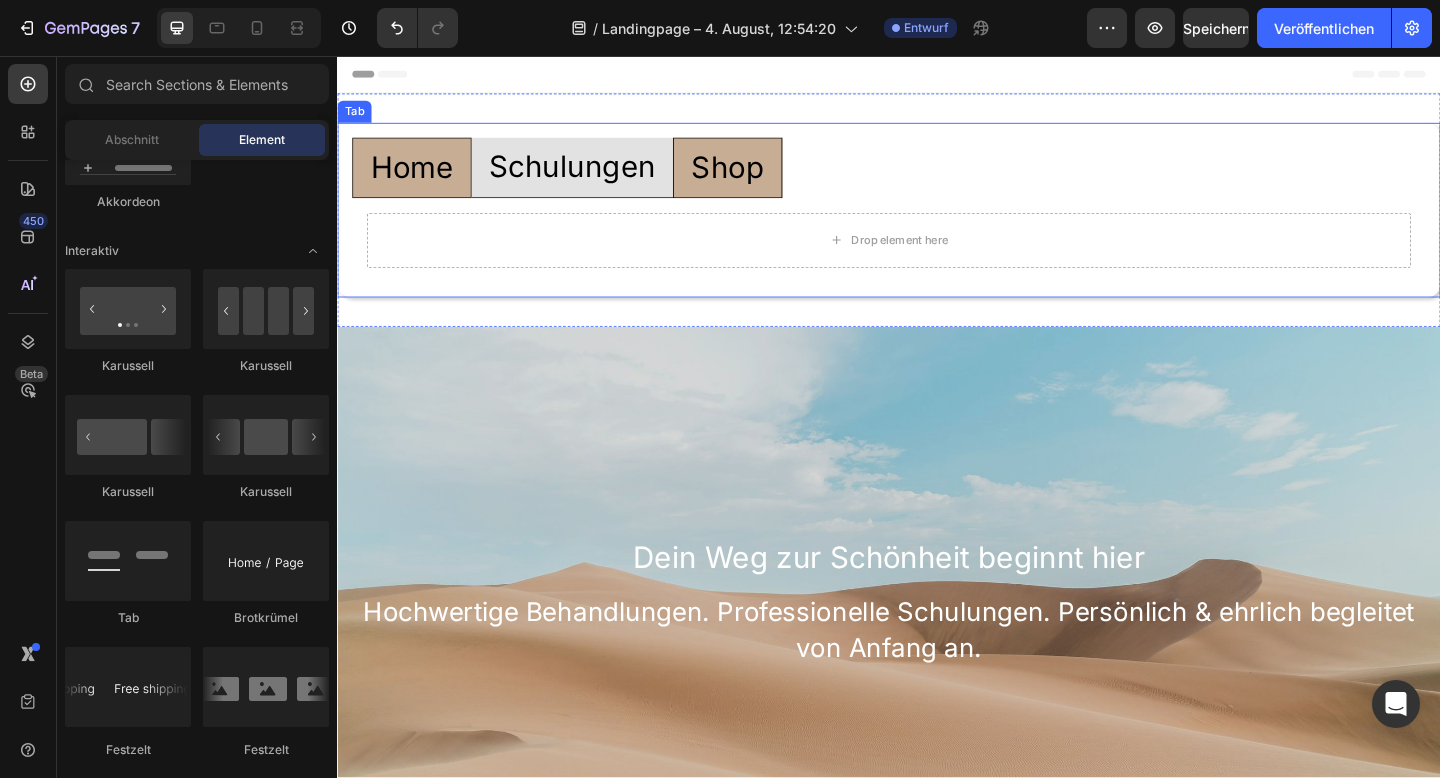 click on "Home" at bounding box center (418, 178) 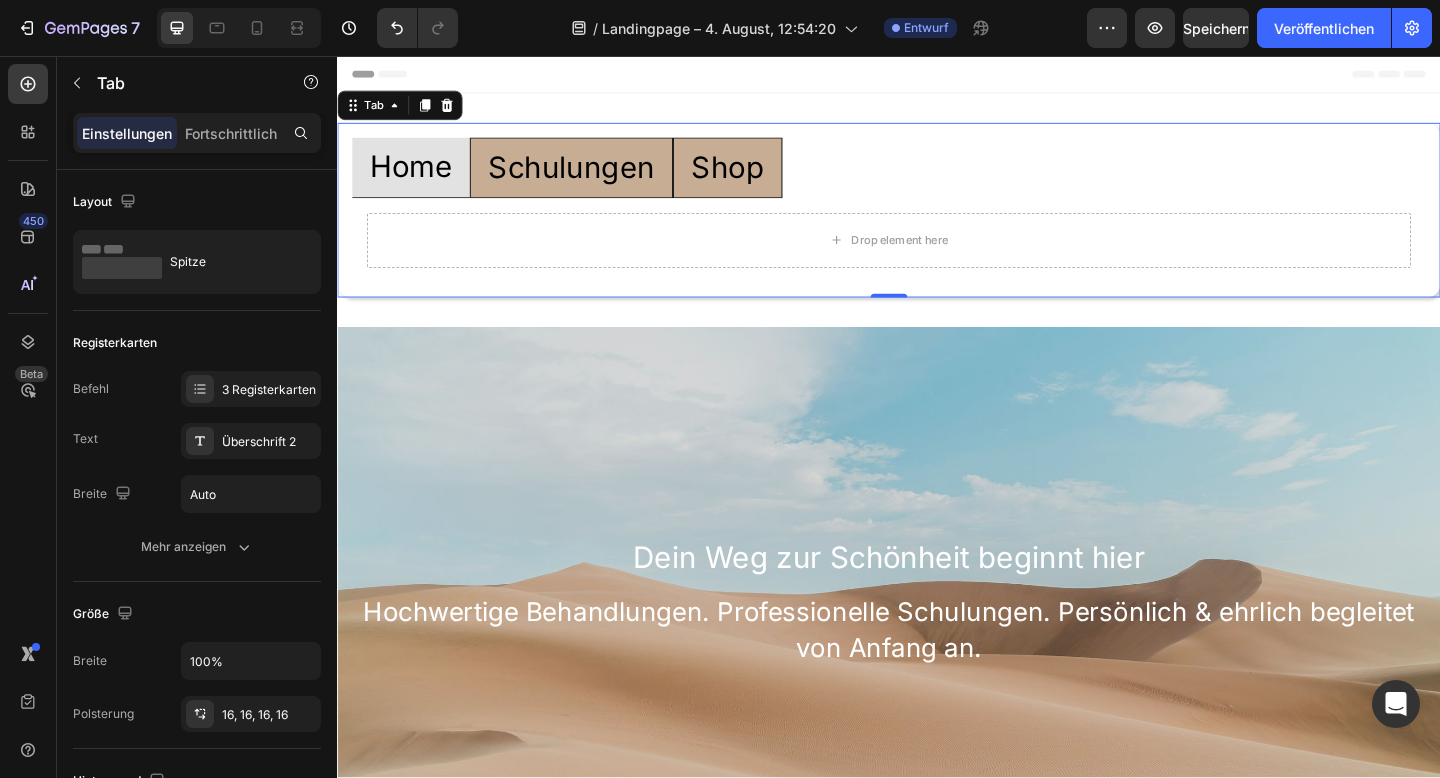 click on "Home" at bounding box center [417, 178] 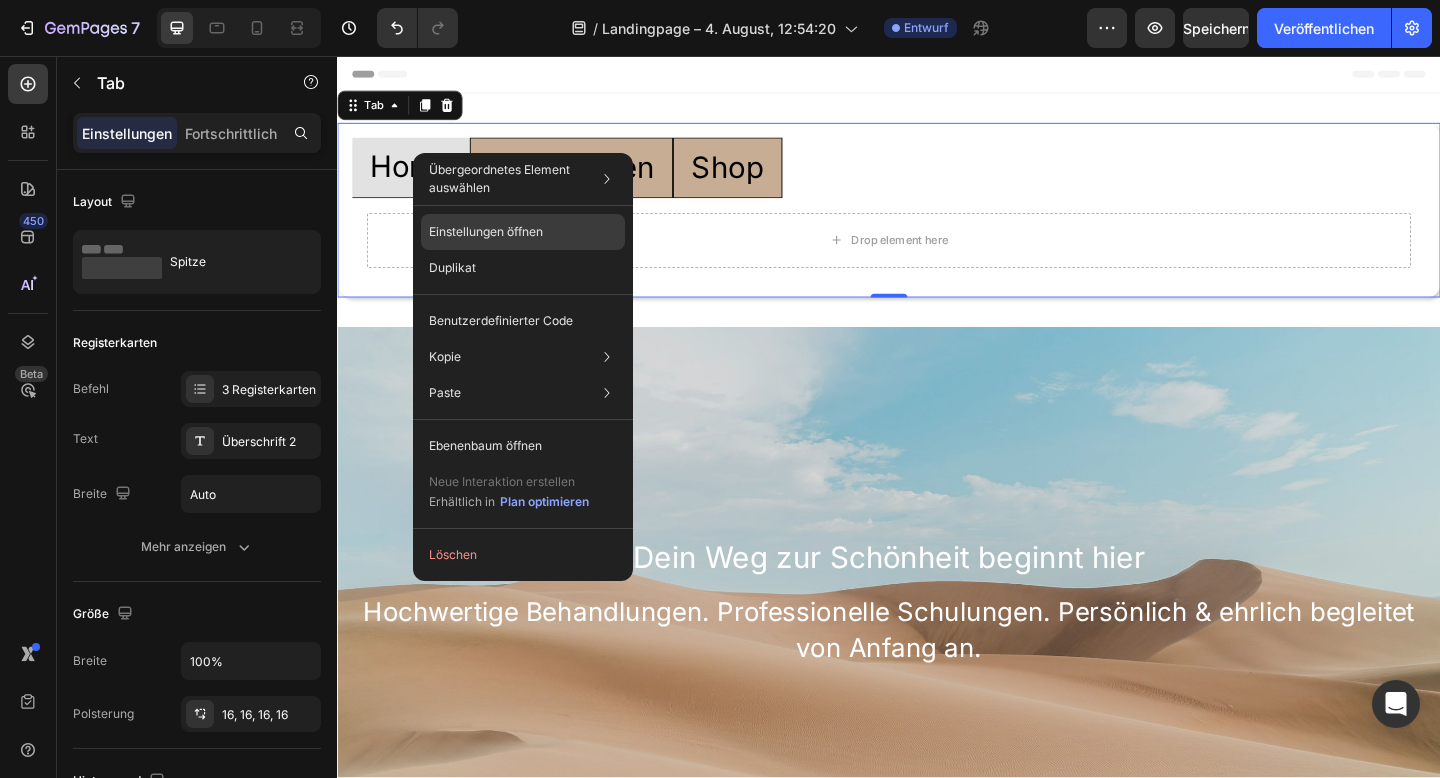 click on "Einstellungen öffnen" 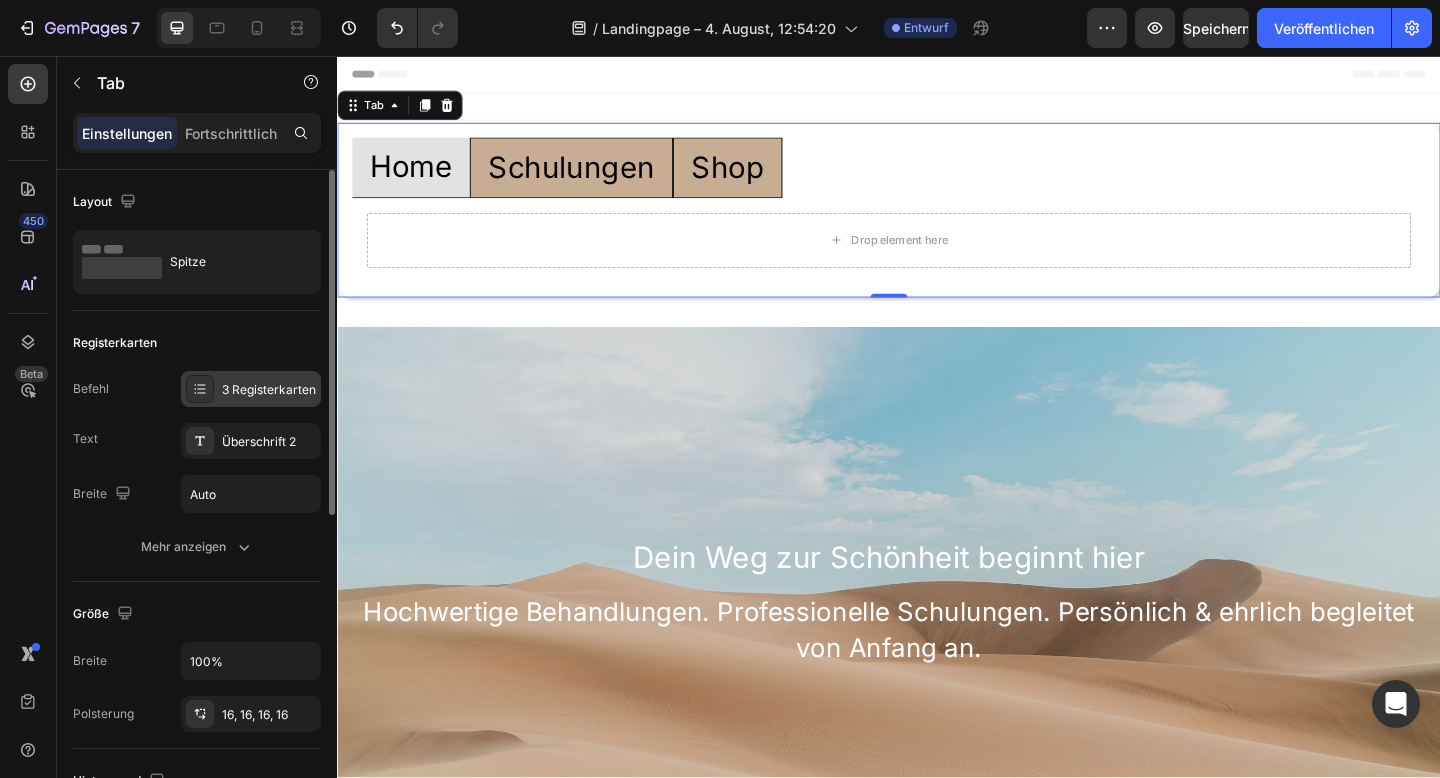 click on "3 Registerkarten" at bounding box center (251, 389) 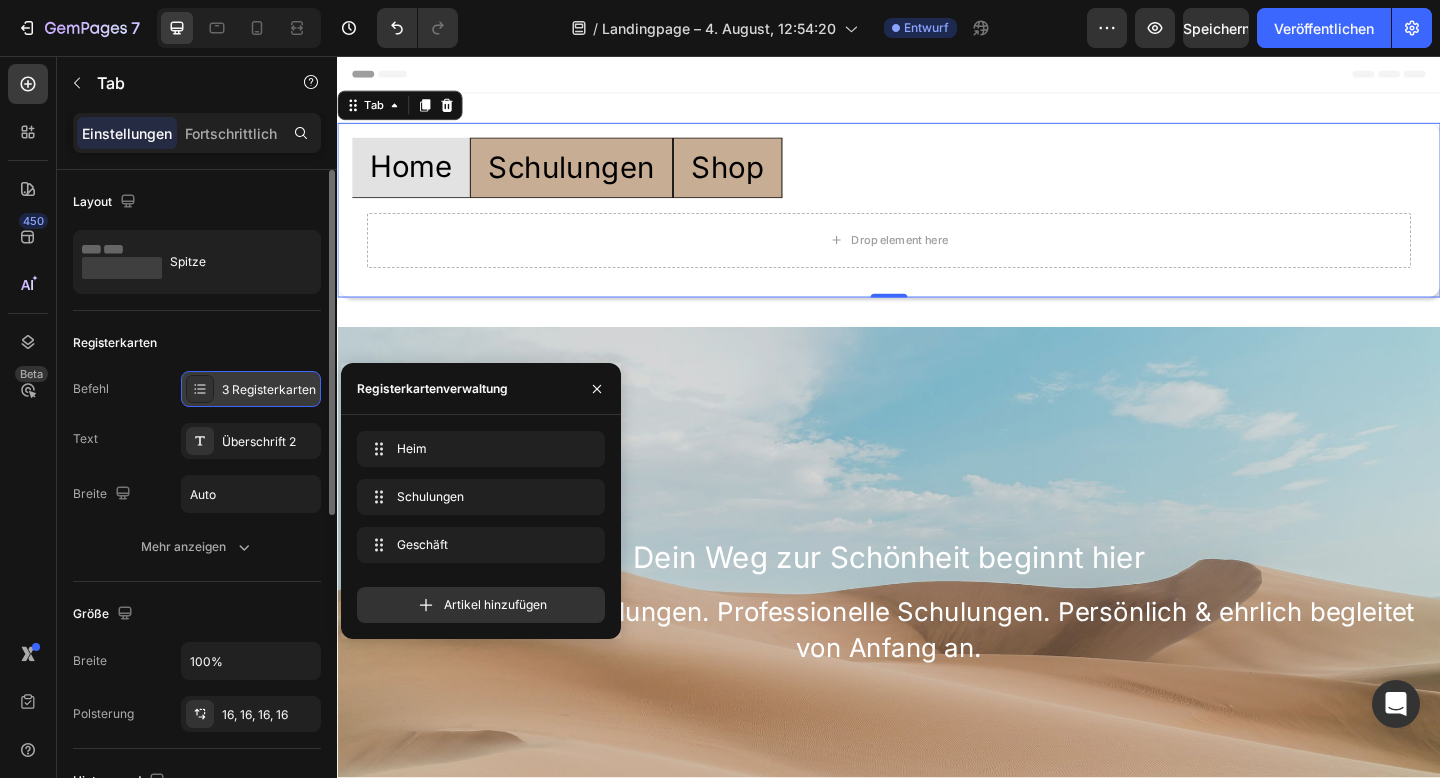 click on "3 Registerkarten" at bounding box center [269, 389] 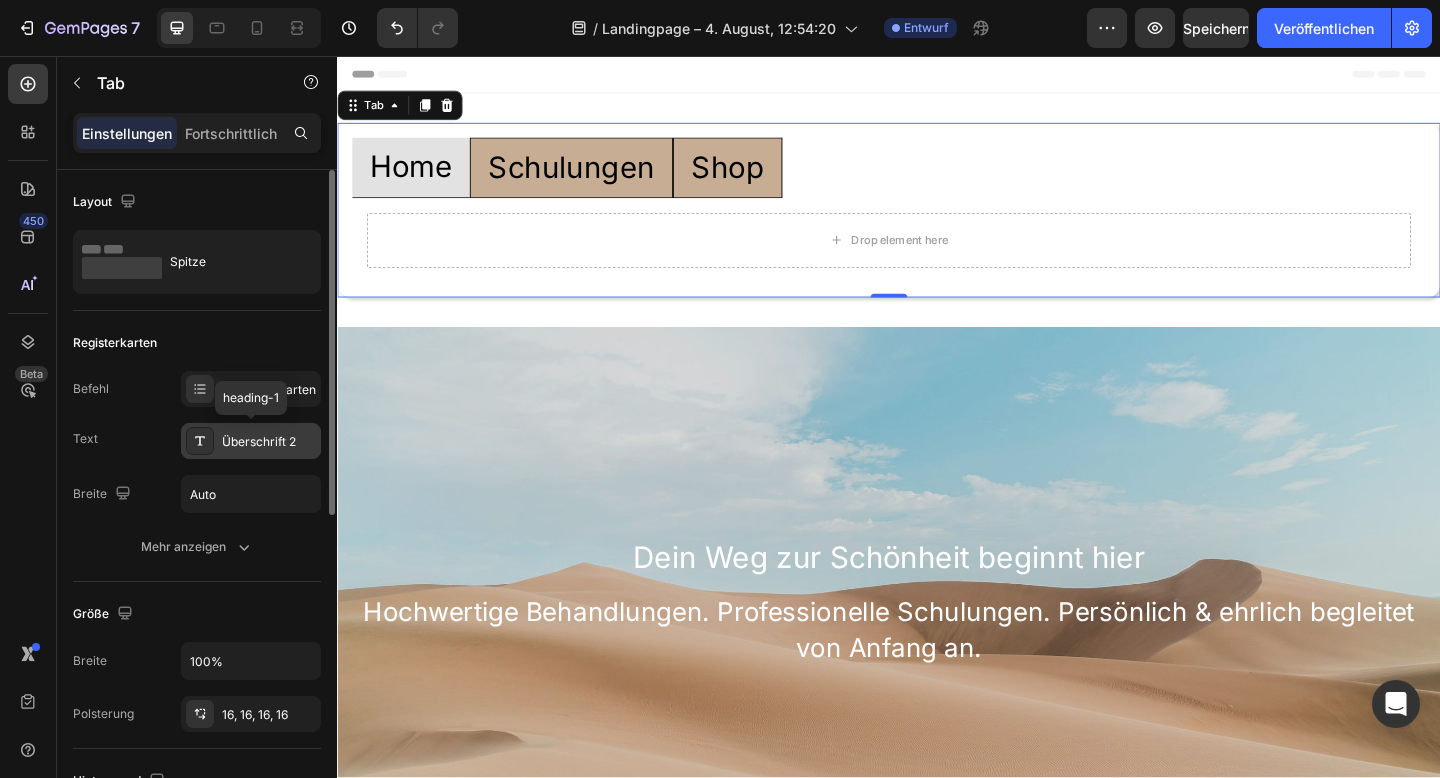 click on "Überschrift 2" at bounding box center [259, 441] 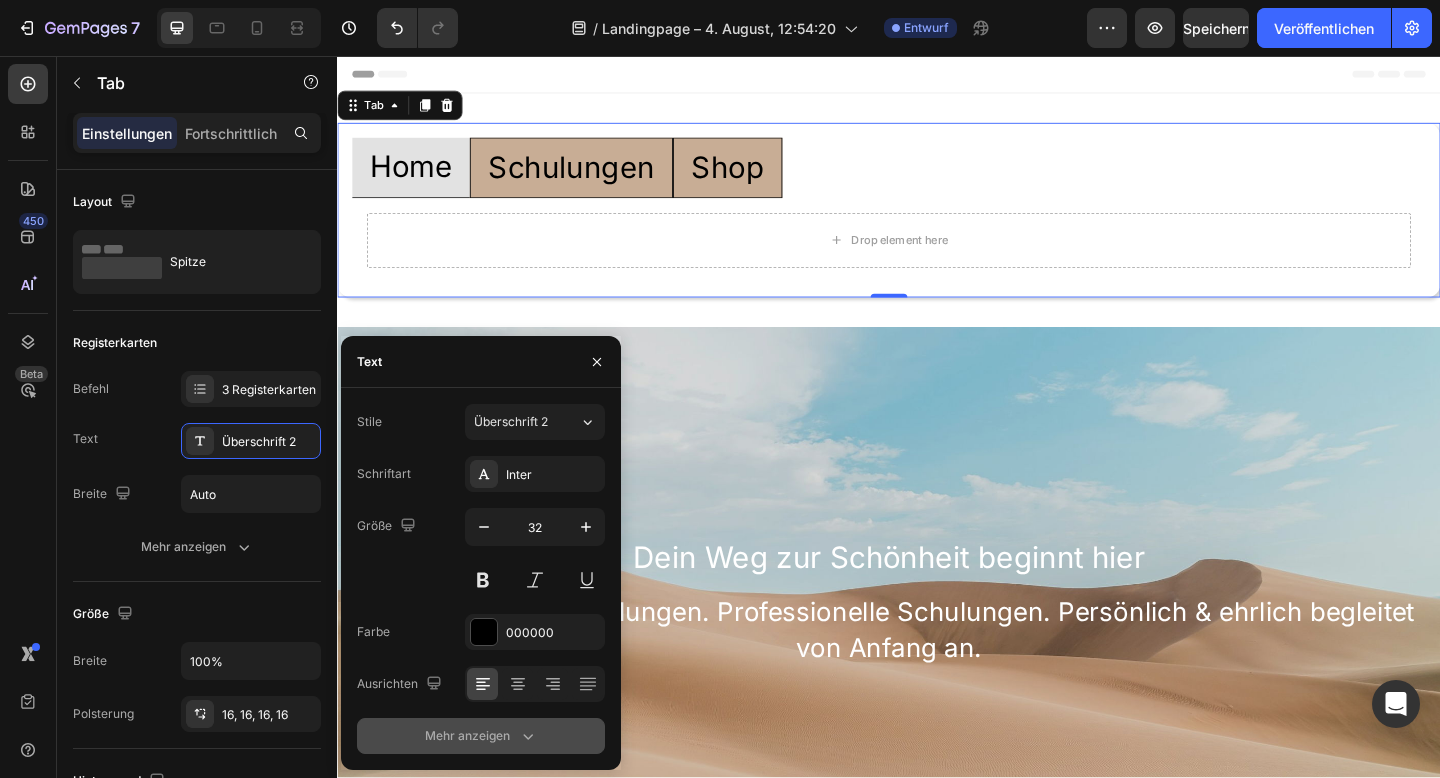 click 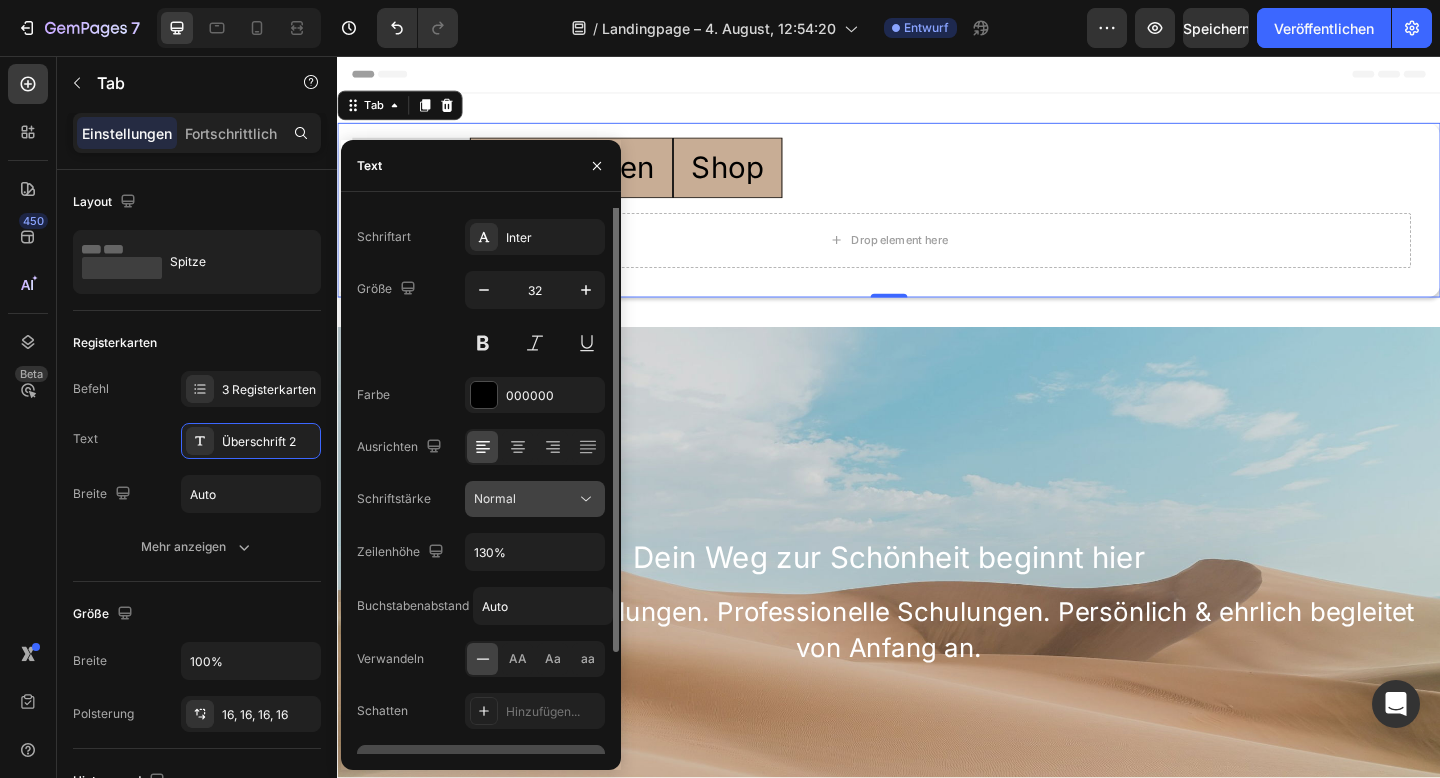 scroll, scrollTop: 0, scrollLeft: 0, axis: both 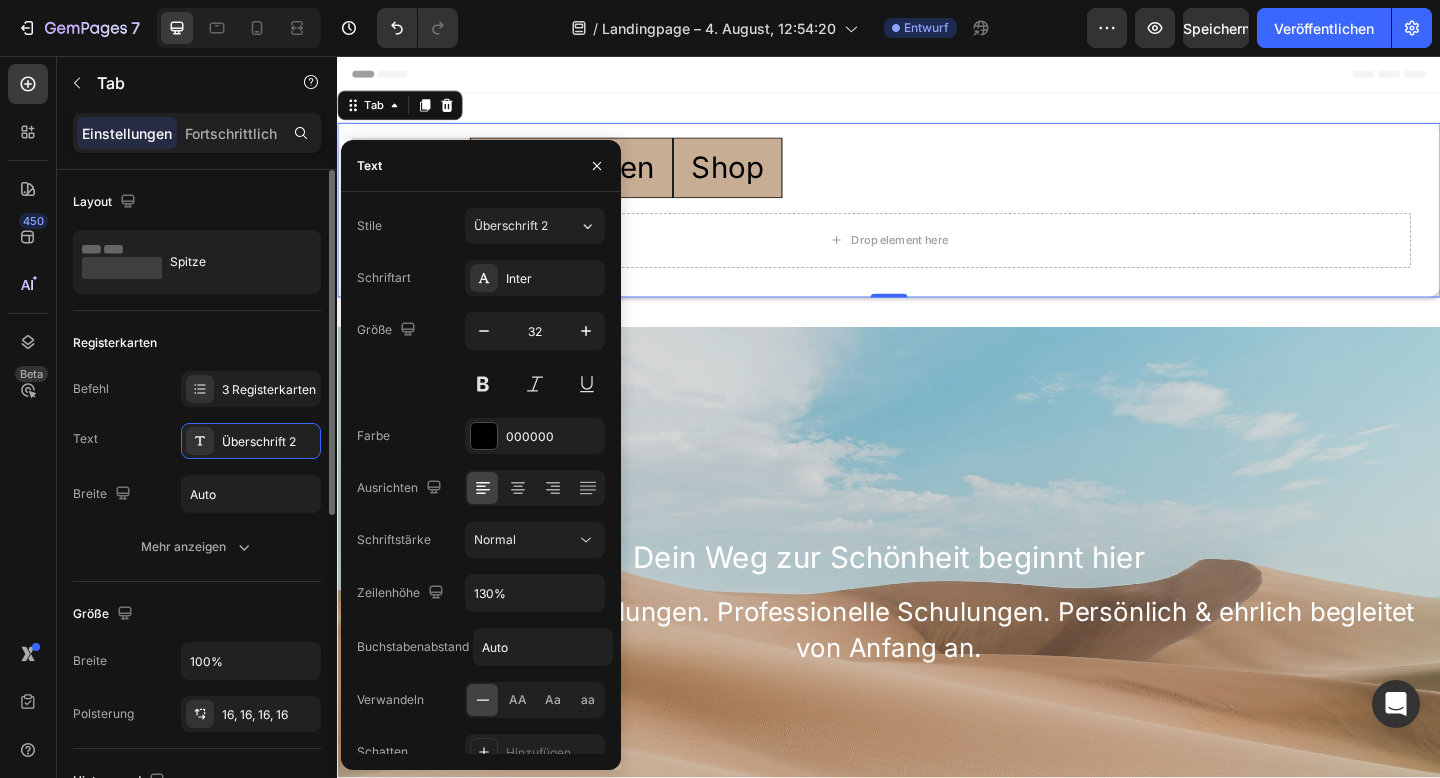 click on "Befehl 3 Registerkarten Text Überschrift 2 Breite Auto Mehr anzeigen" at bounding box center [197, 468] 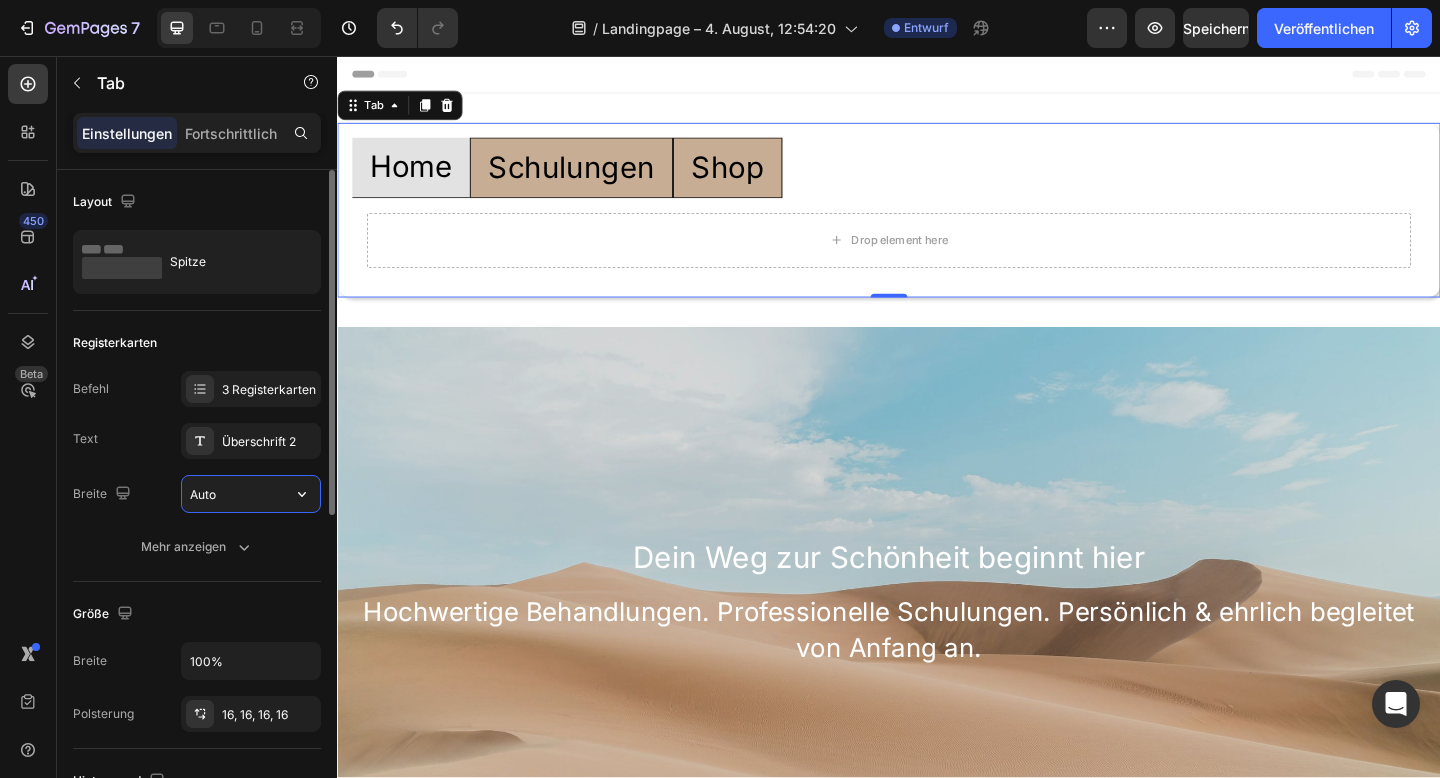 click on "Auto" at bounding box center (251, 494) 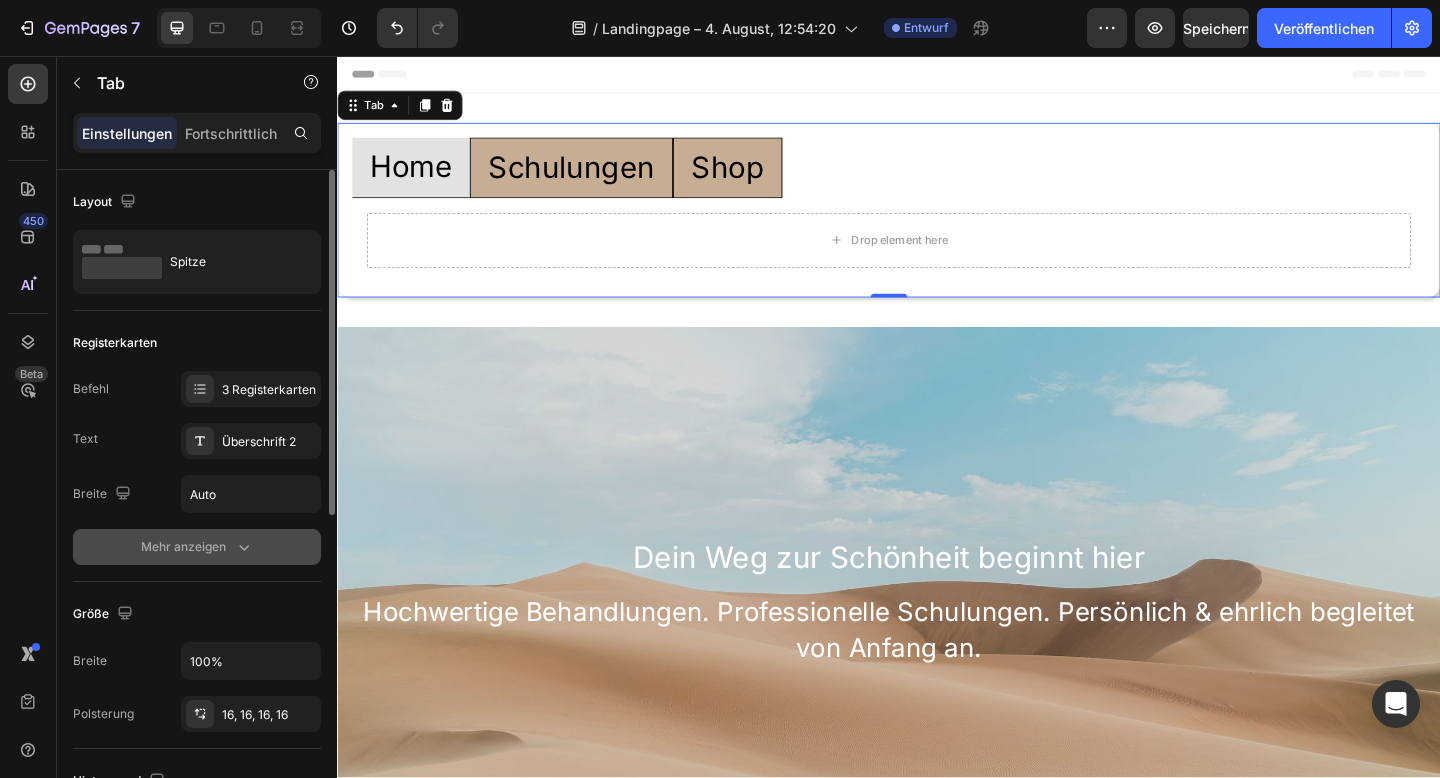 click 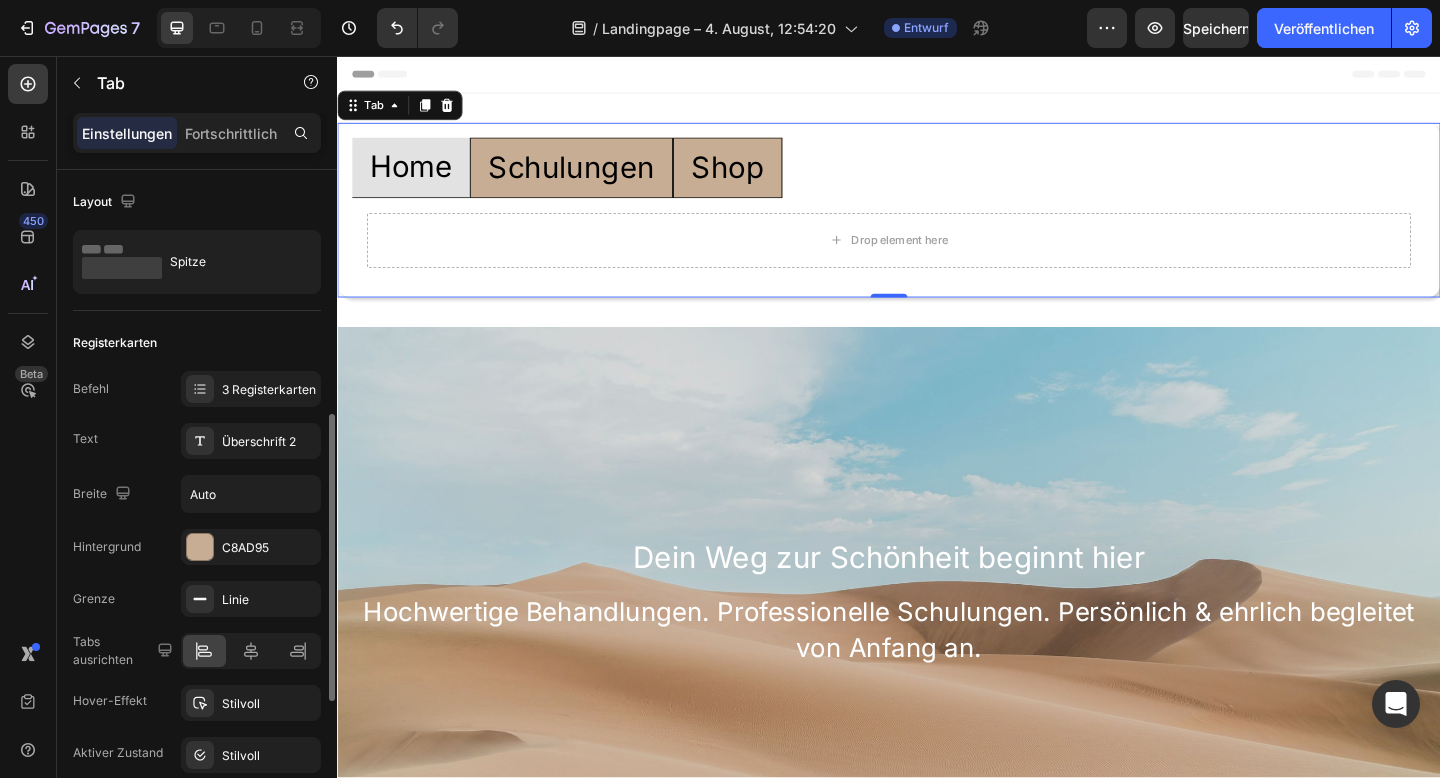 scroll, scrollTop: 171, scrollLeft: 0, axis: vertical 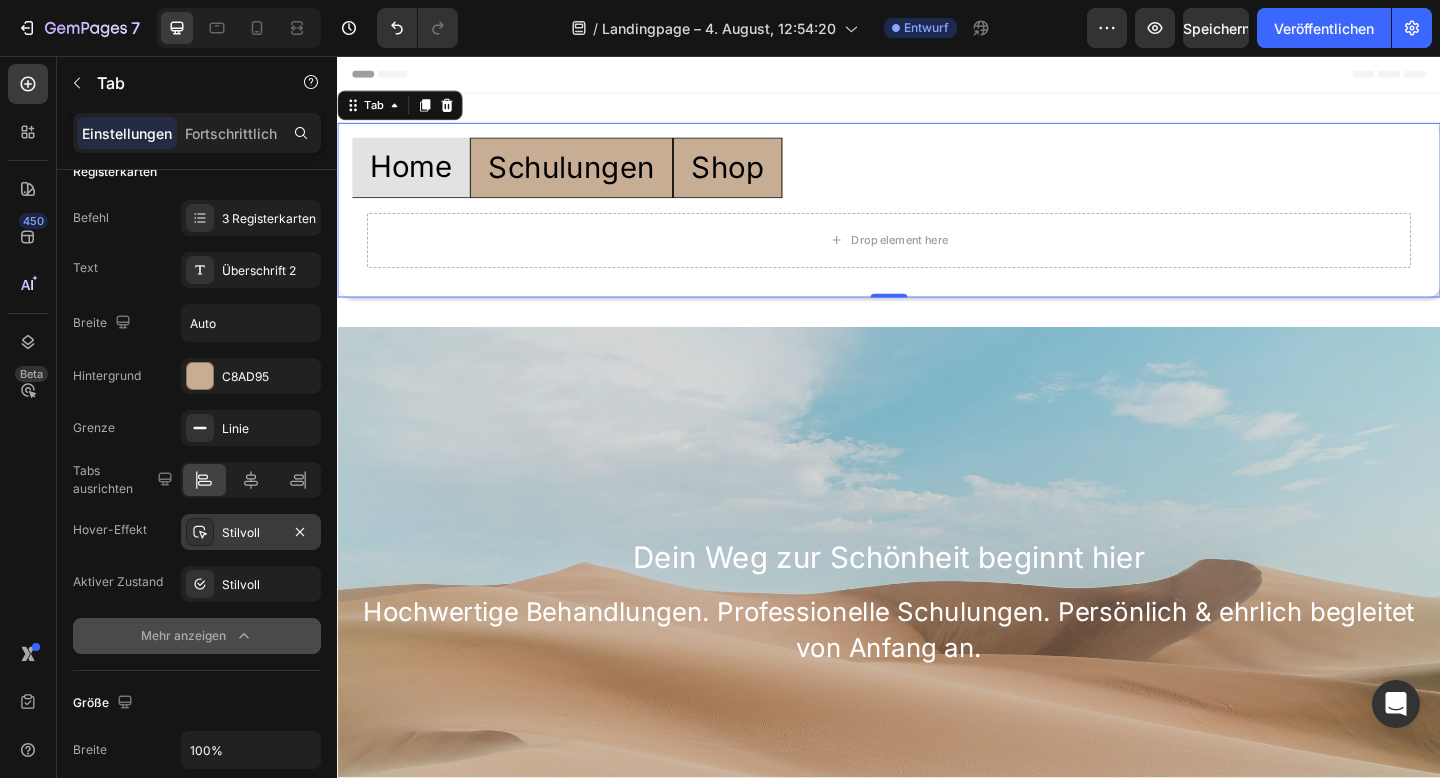 click on "Stilvoll" at bounding box center (241, 532) 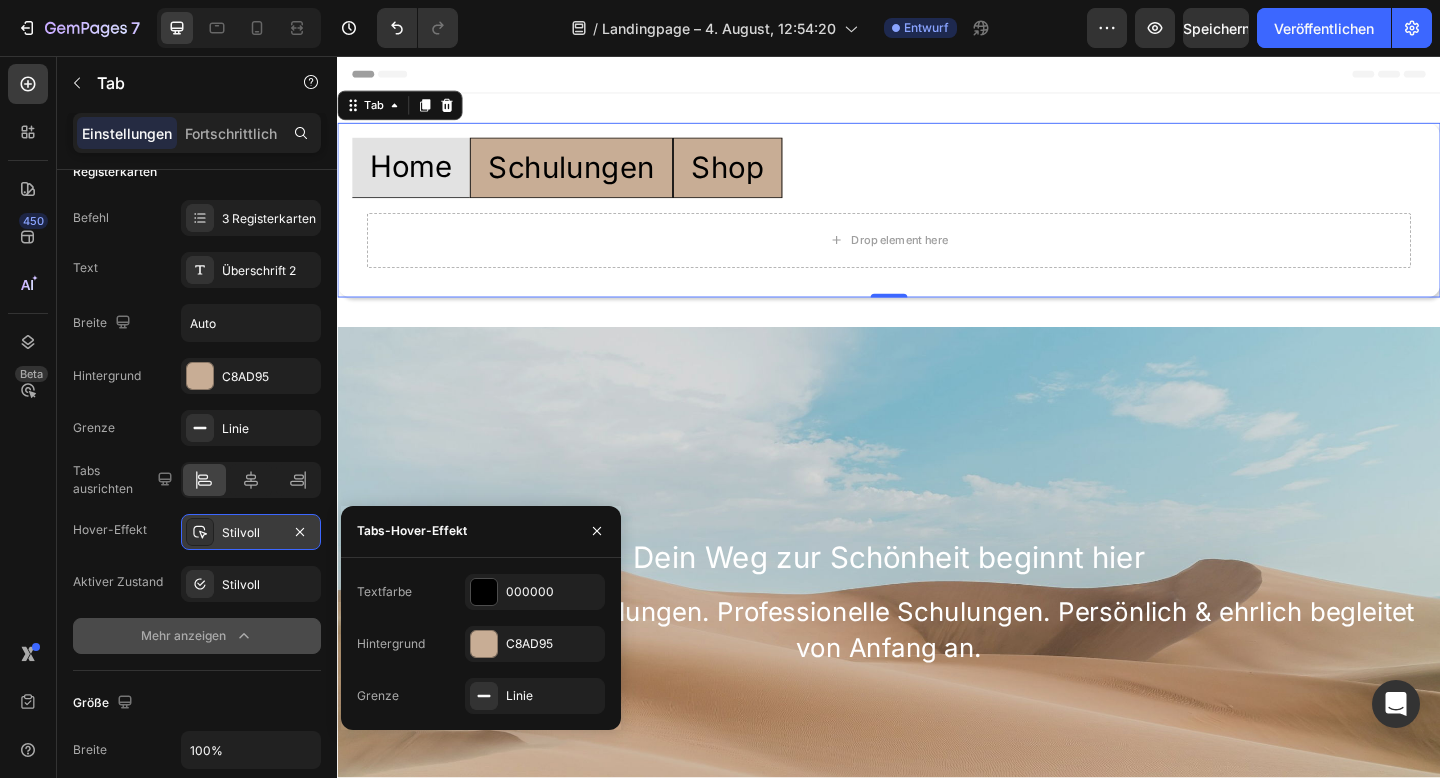 click on "Stilvoll" at bounding box center [241, 532] 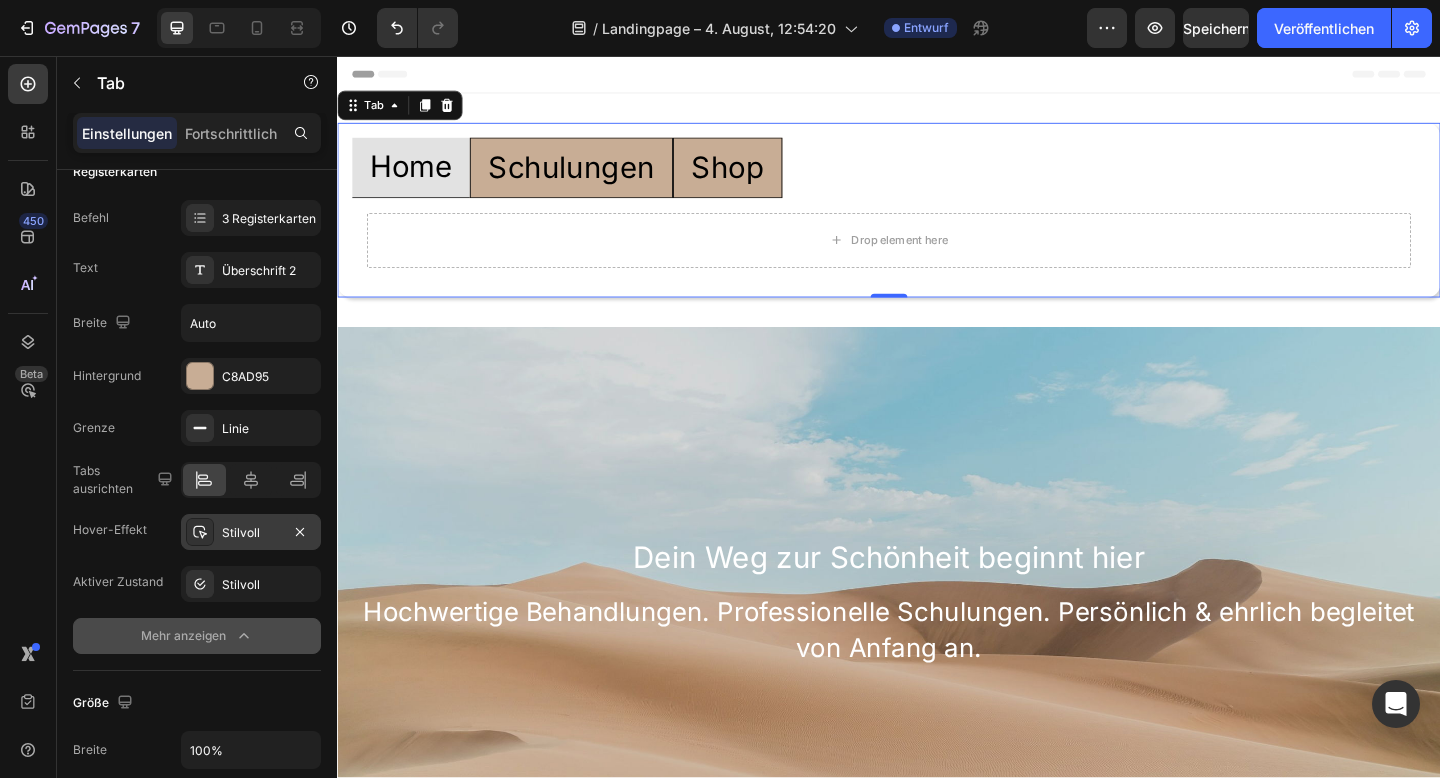 click on "Stilvoll" at bounding box center [241, 532] 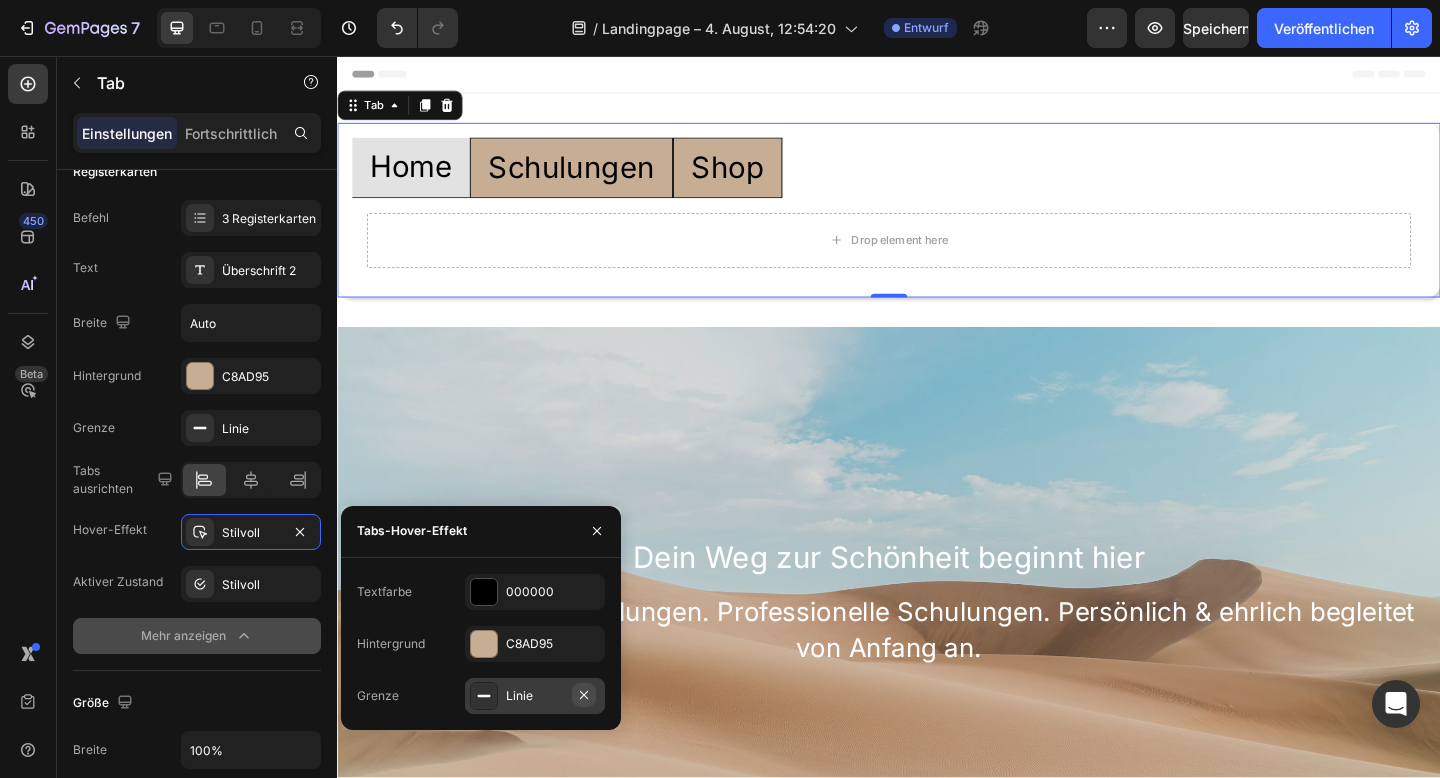 click 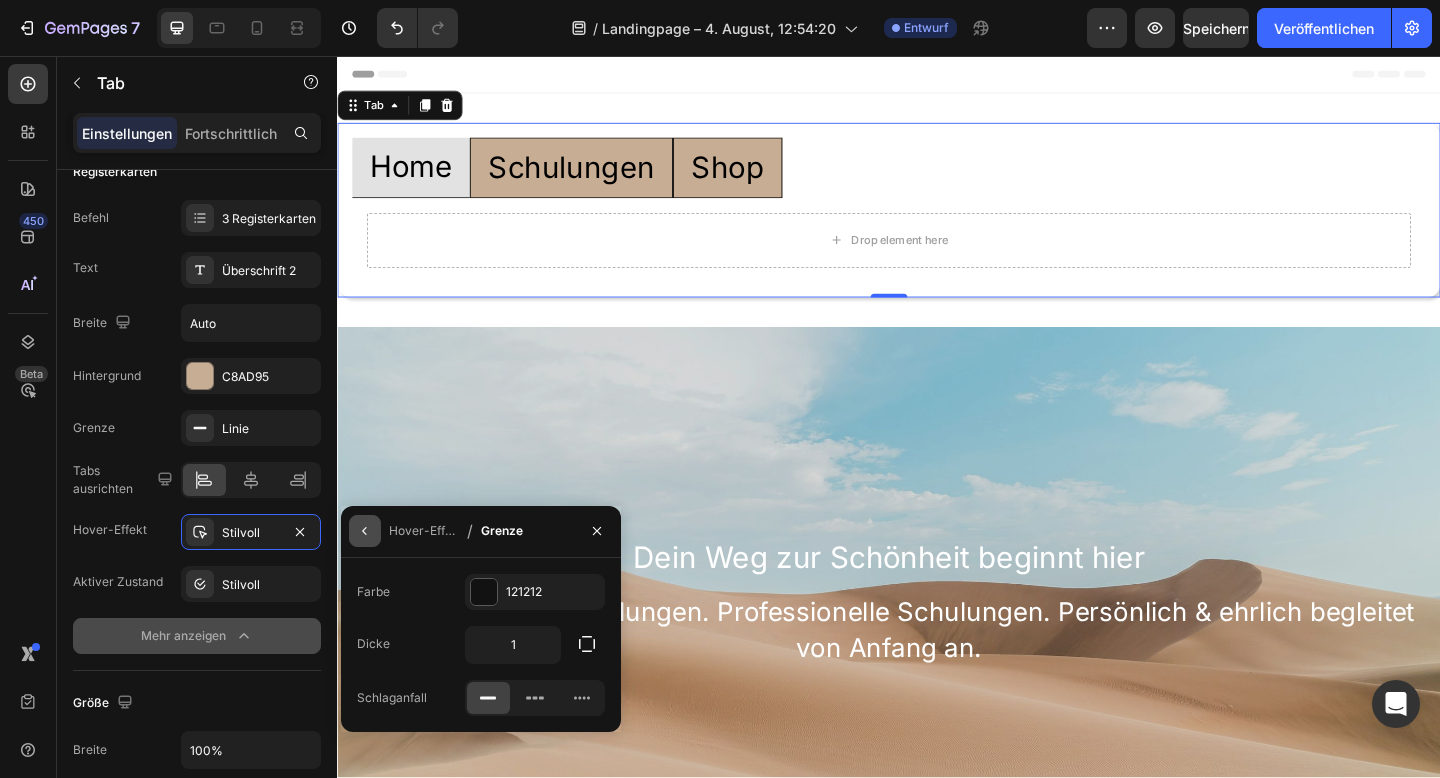 click 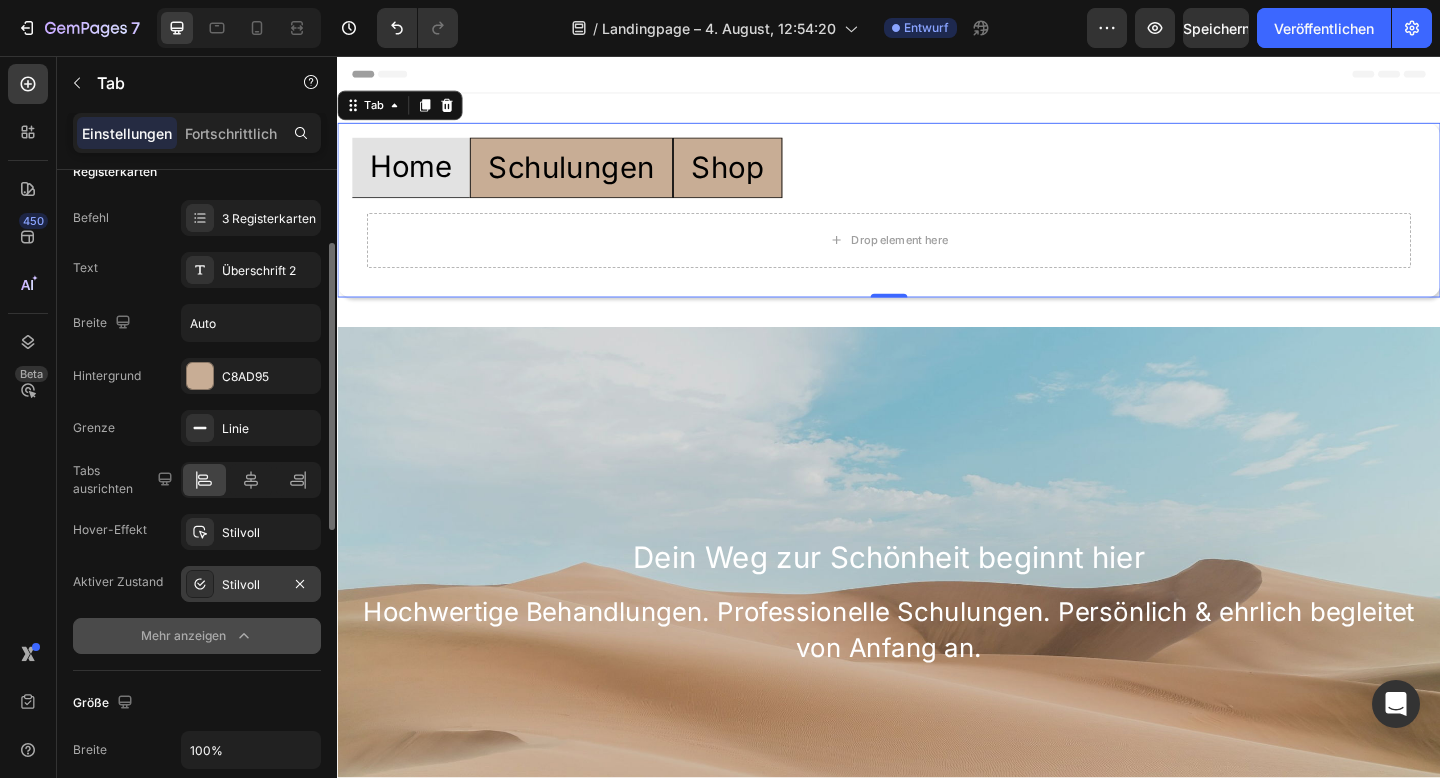 click on "Stilvoll" at bounding box center [251, 585] 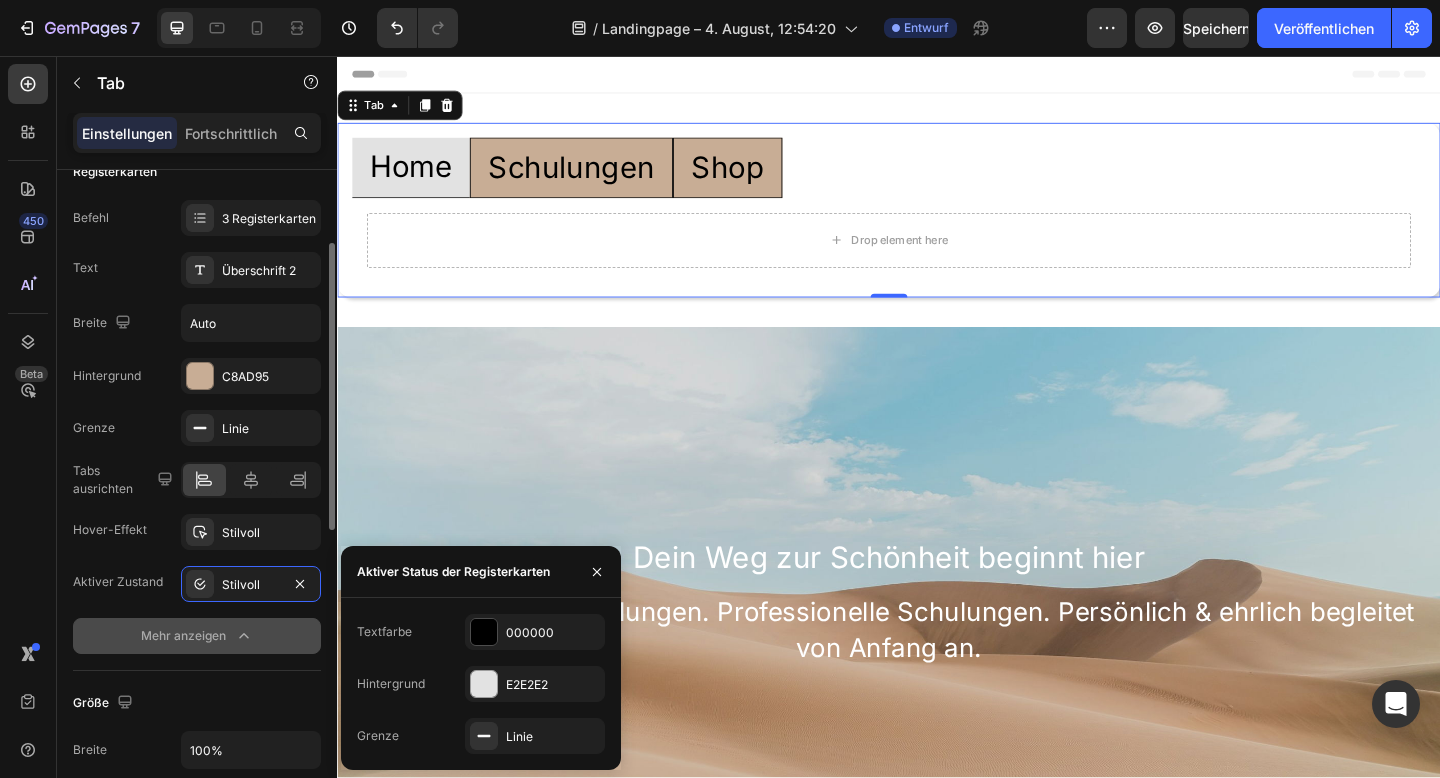 click on "Hintergrund [HEX] Grenze Linie Tabs ausrichten Hover-Effekt Stilvoll Aktiver Zustand Stilvoll Mehr anzeigen" 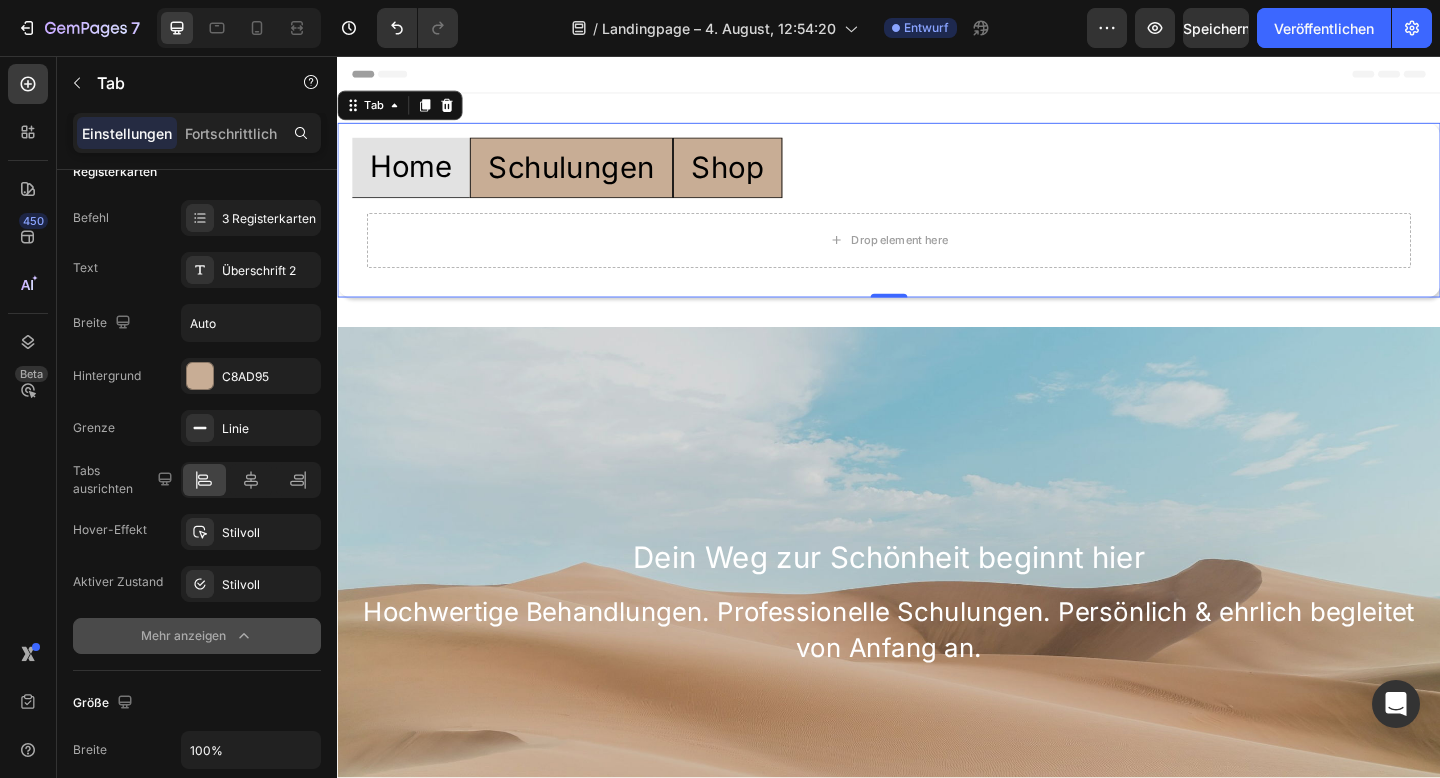 click on "Mehr anzeigen" 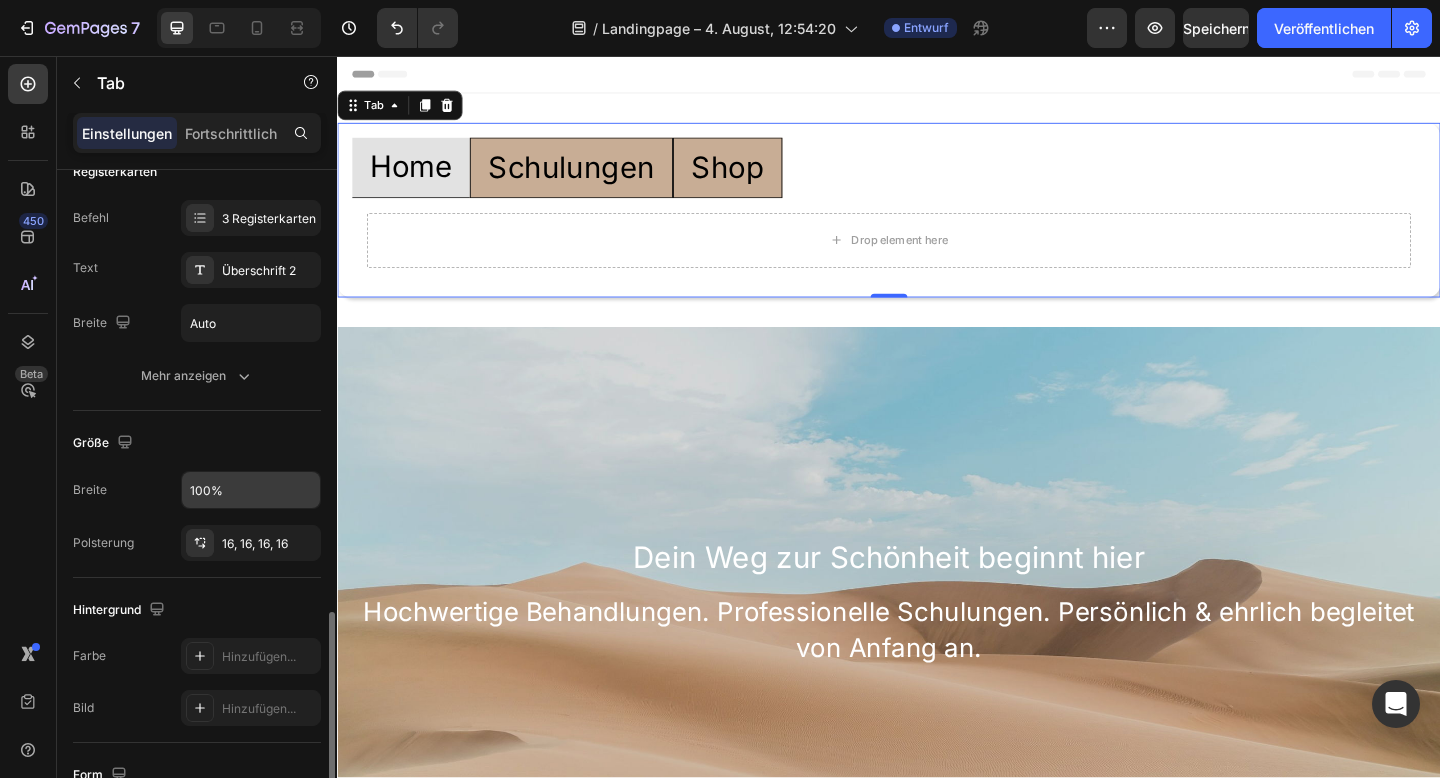 scroll, scrollTop: 601, scrollLeft: 0, axis: vertical 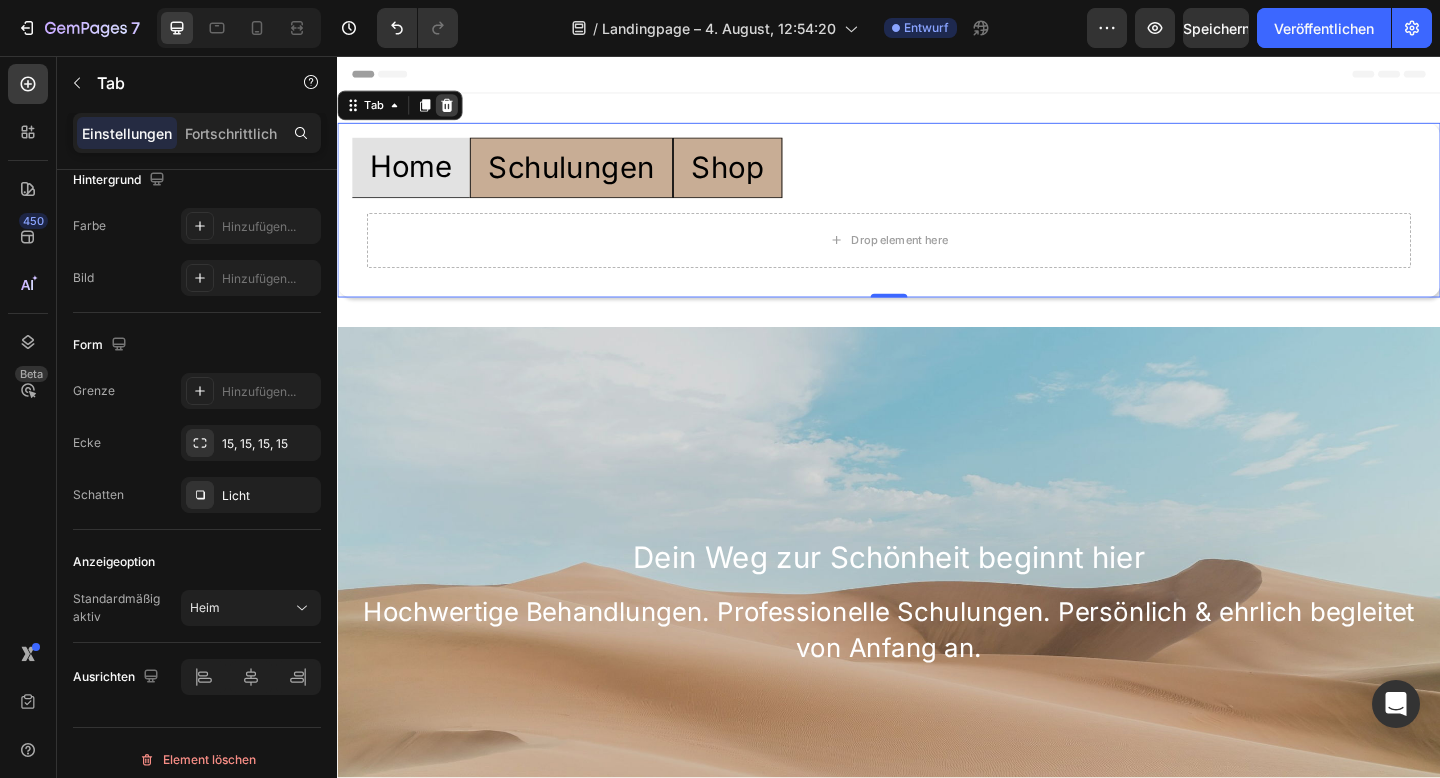 click 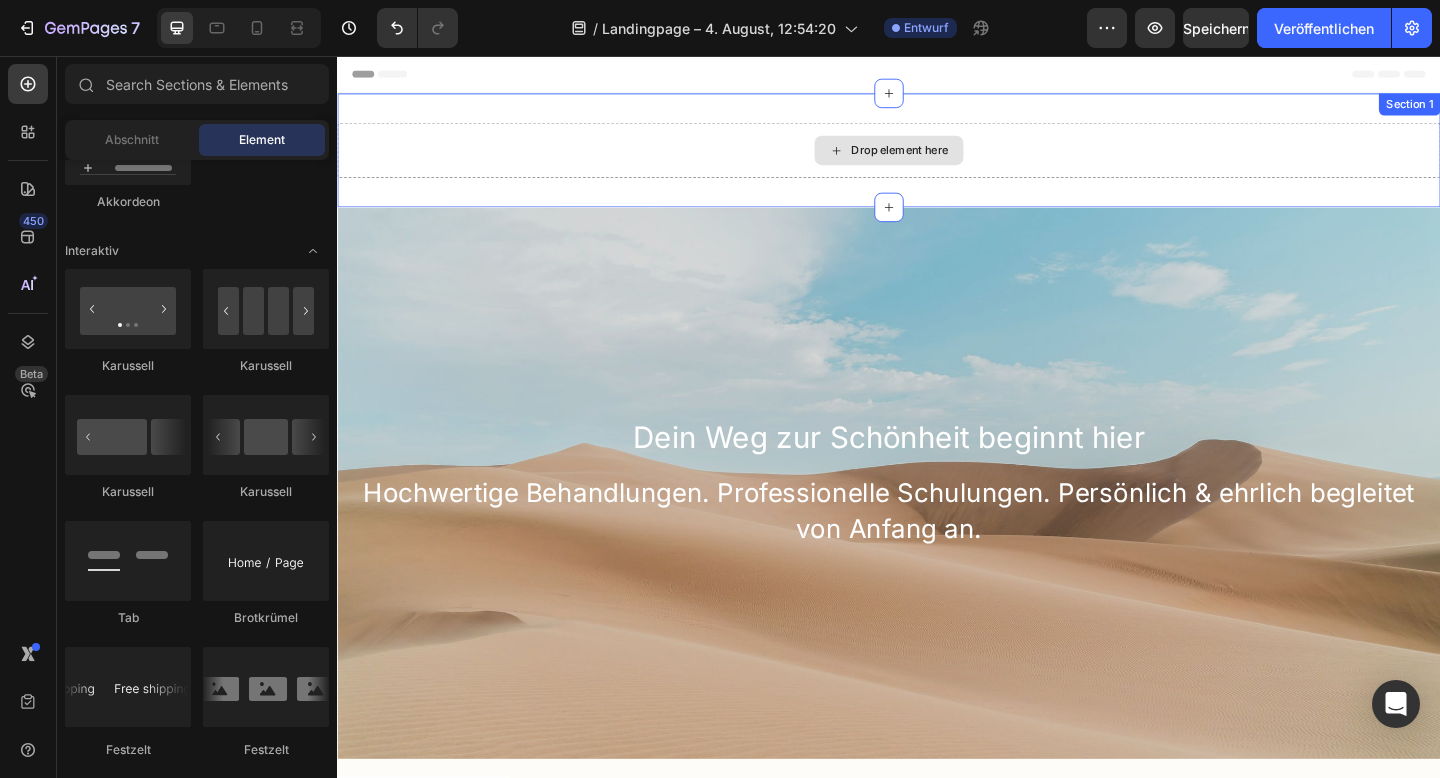click on "Drop element here" at bounding box center [937, 159] 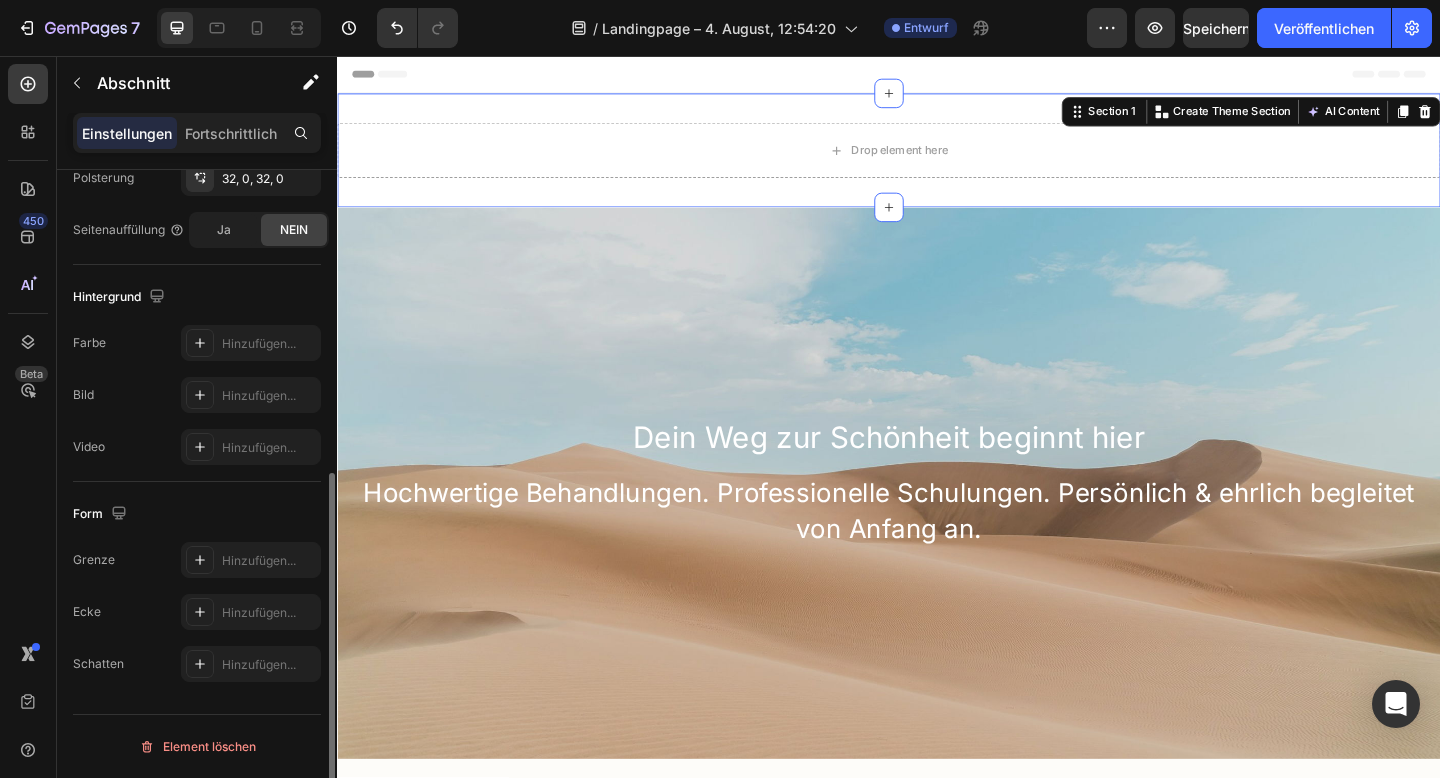 scroll, scrollTop: 0, scrollLeft: 0, axis: both 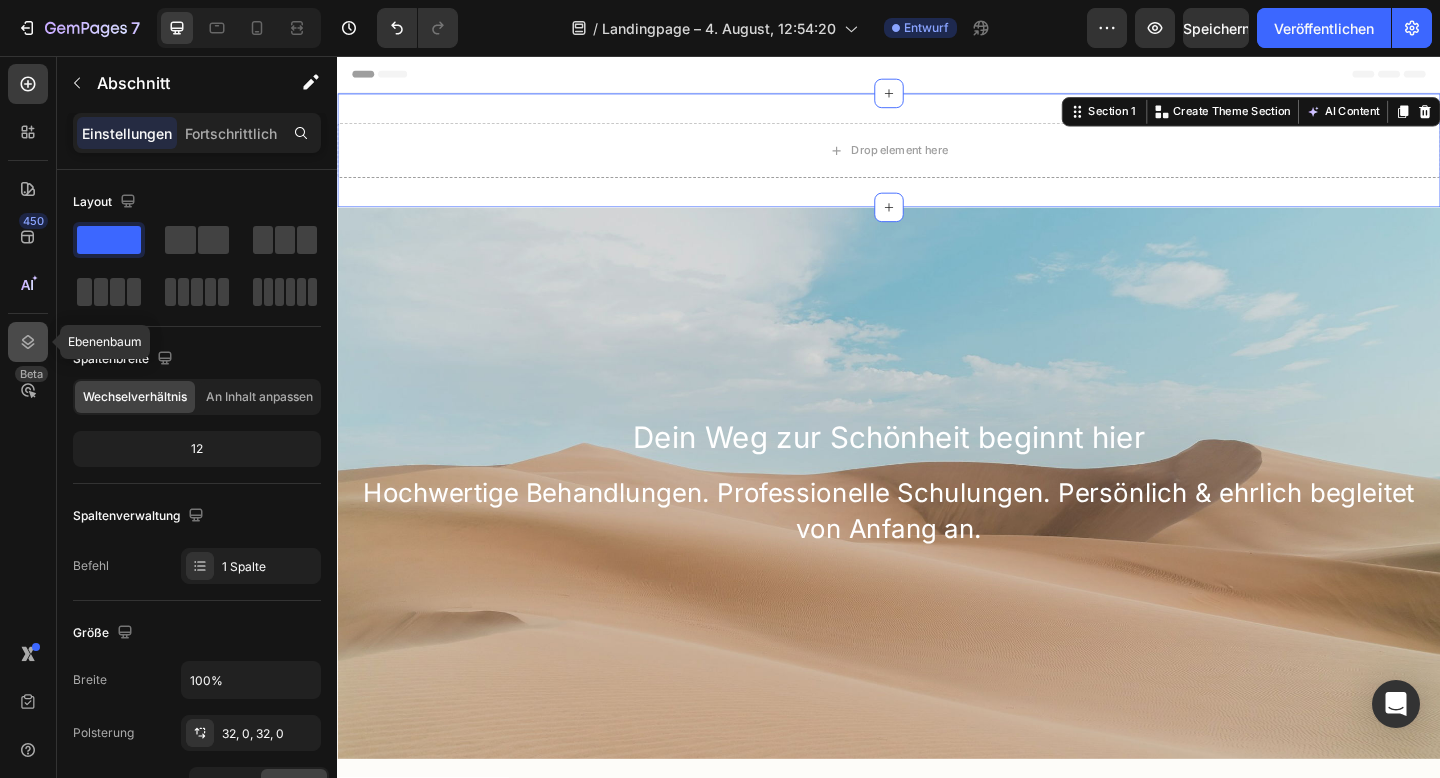 click 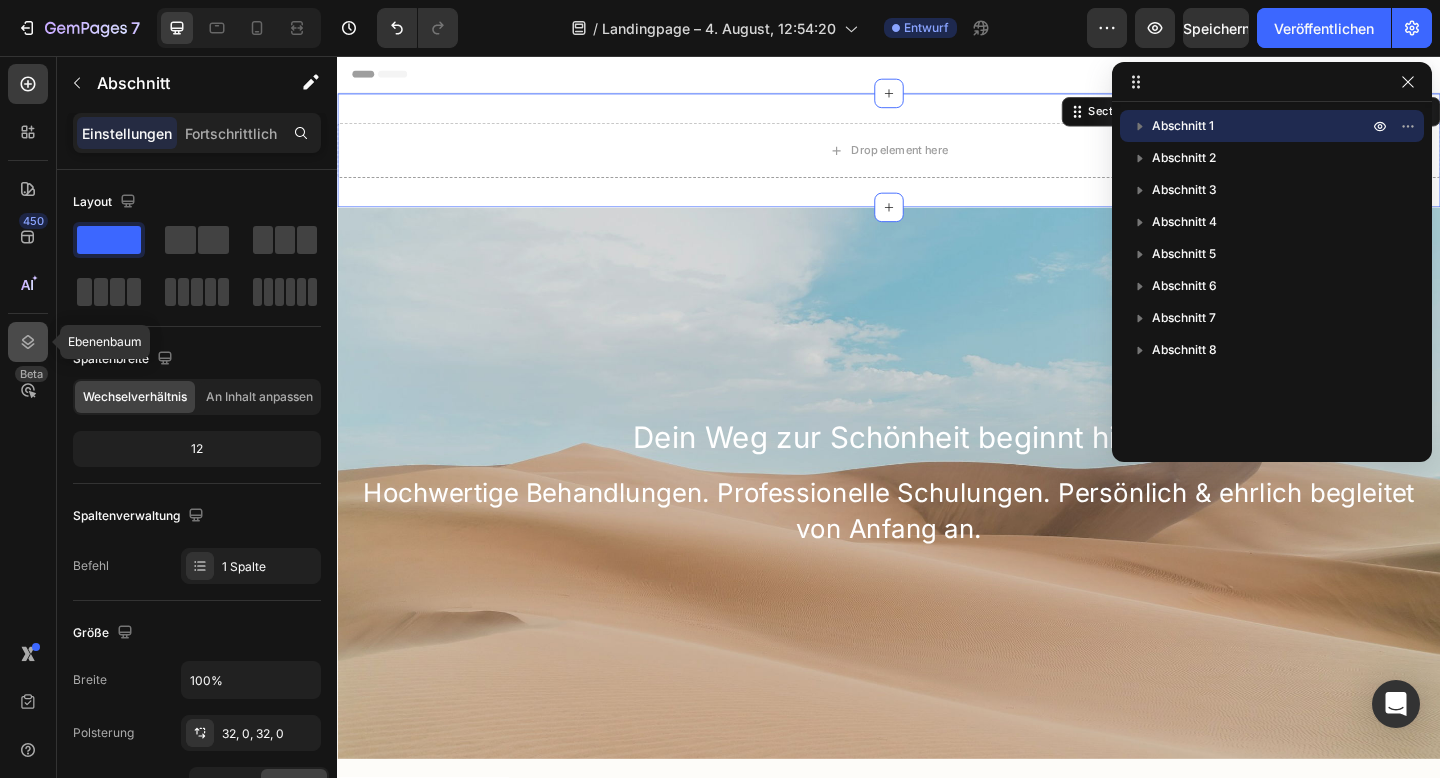 click 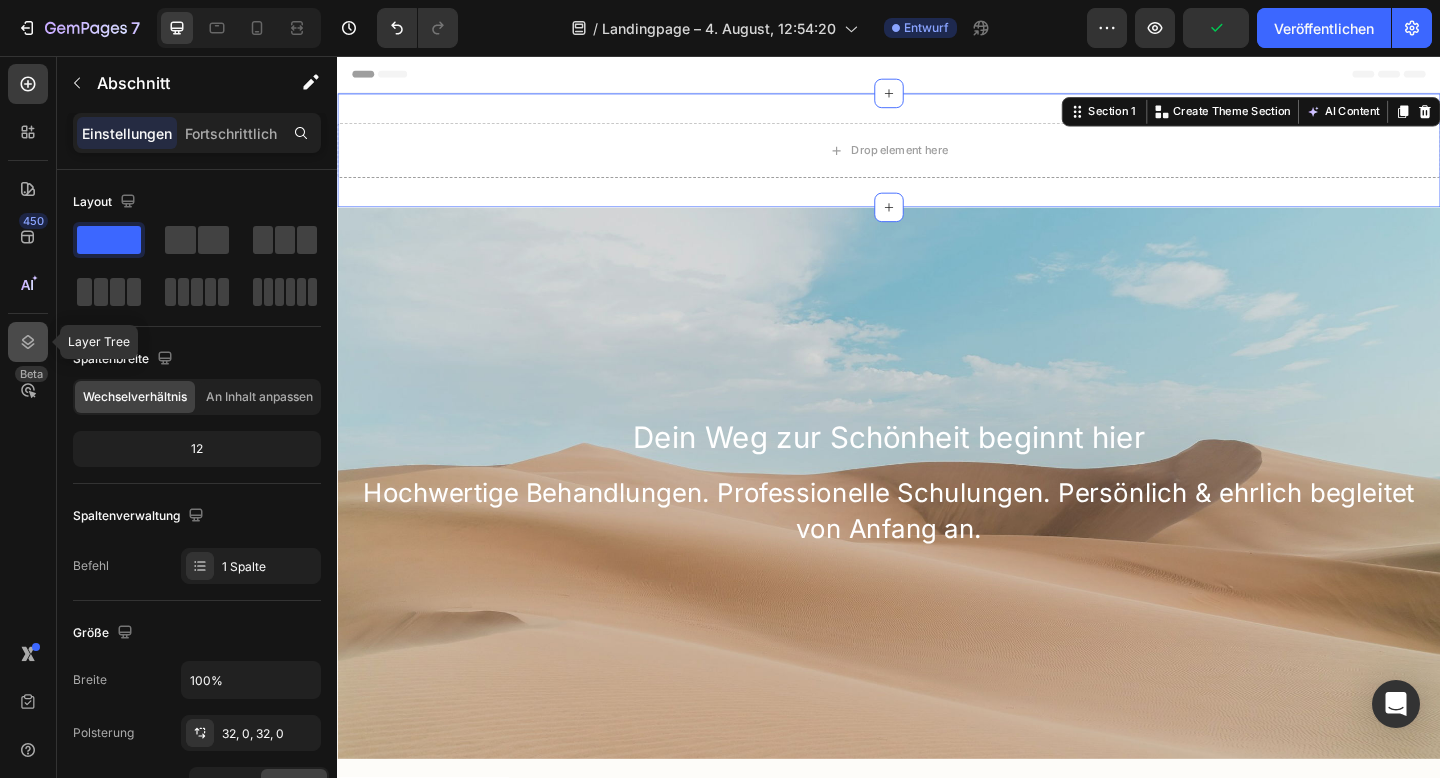click 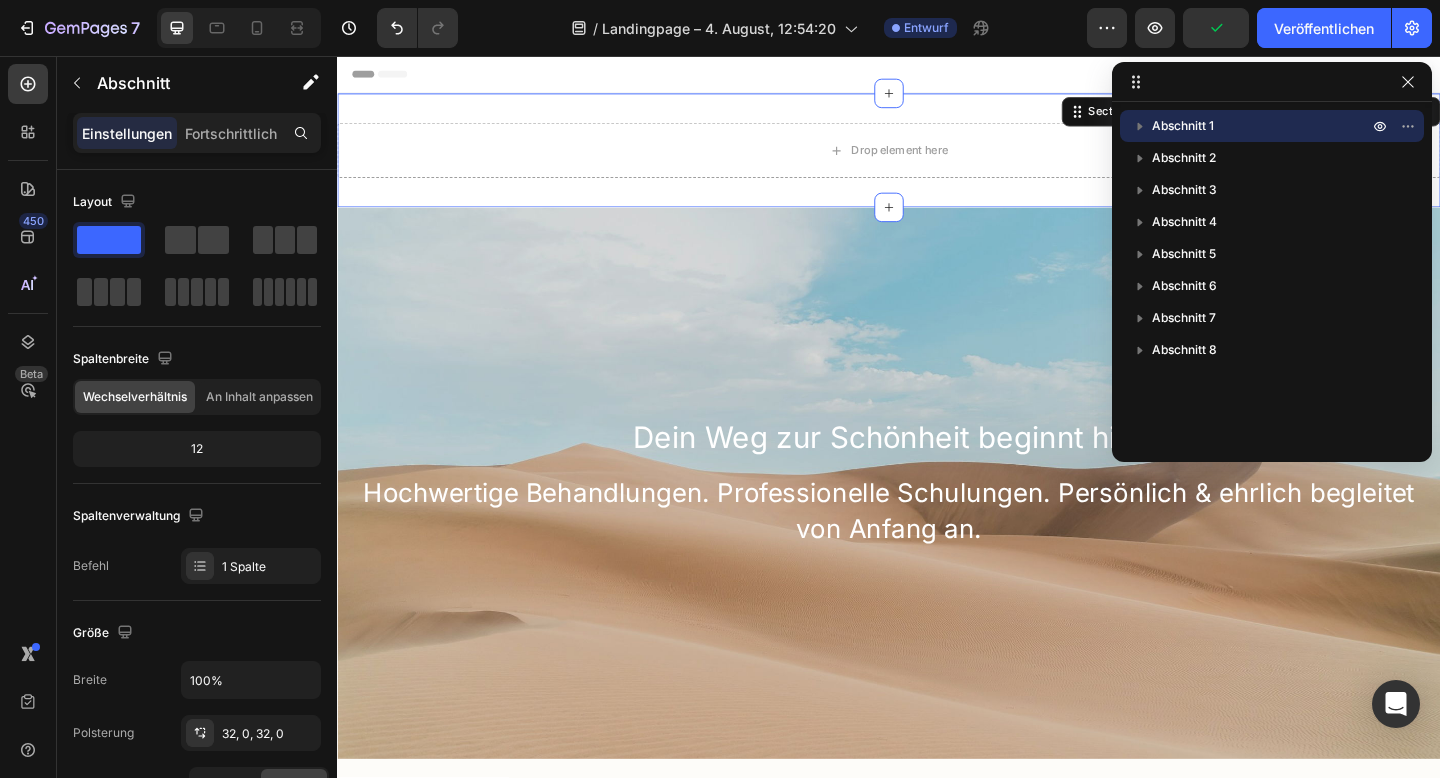 click on "Abschnitt 1" at bounding box center [1262, 126] 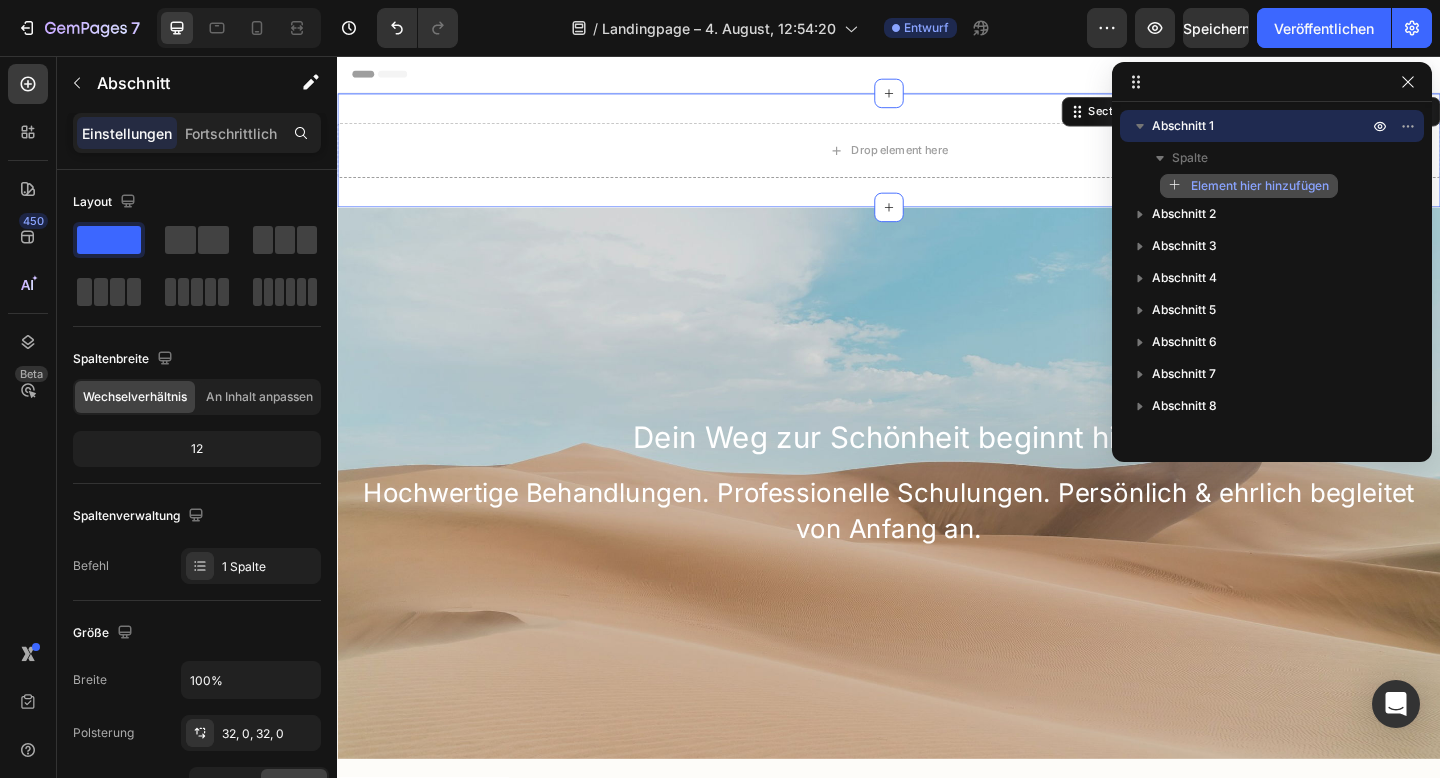 click on "Element hier hinzufügen" at bounding box center [1260, 185] 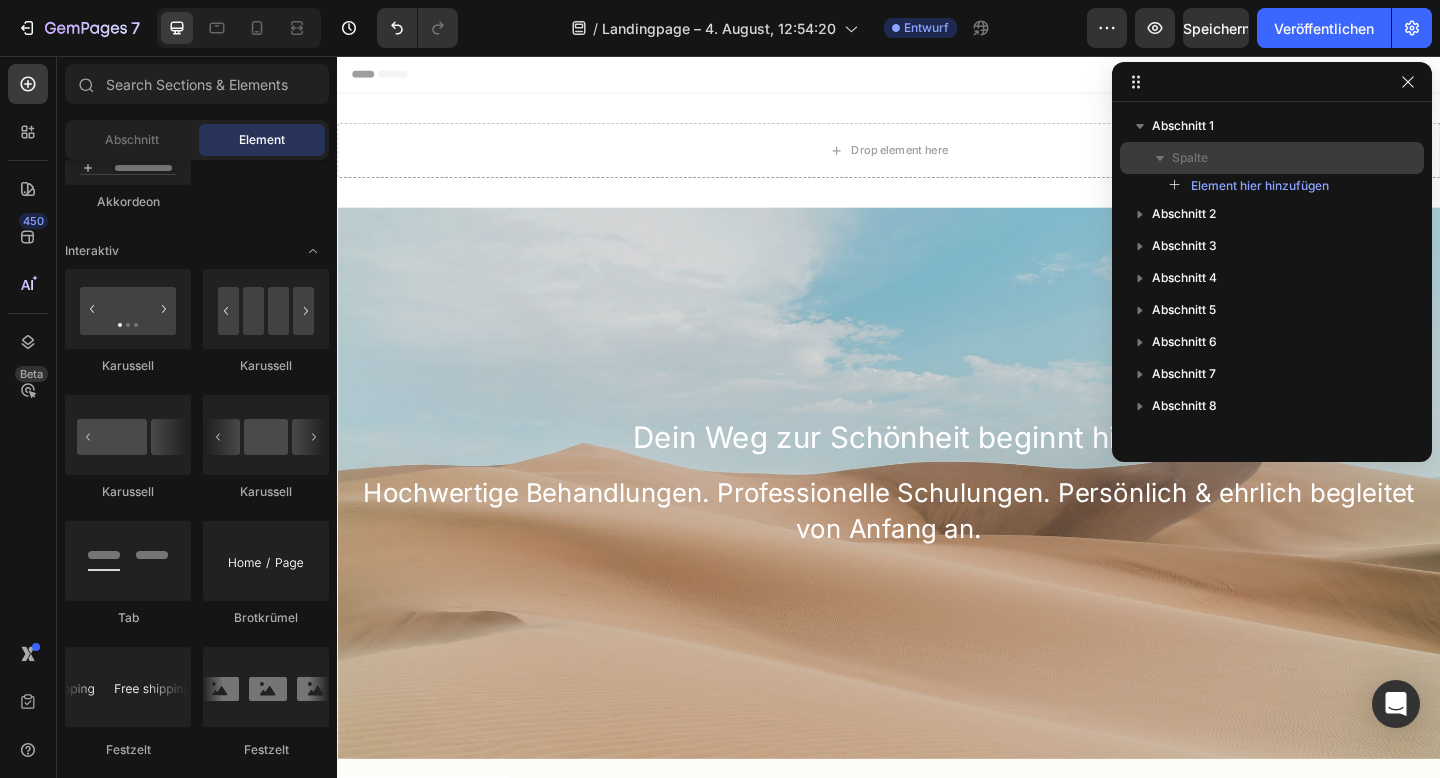 click on "Spalte" at bounding box center (1272, 158) 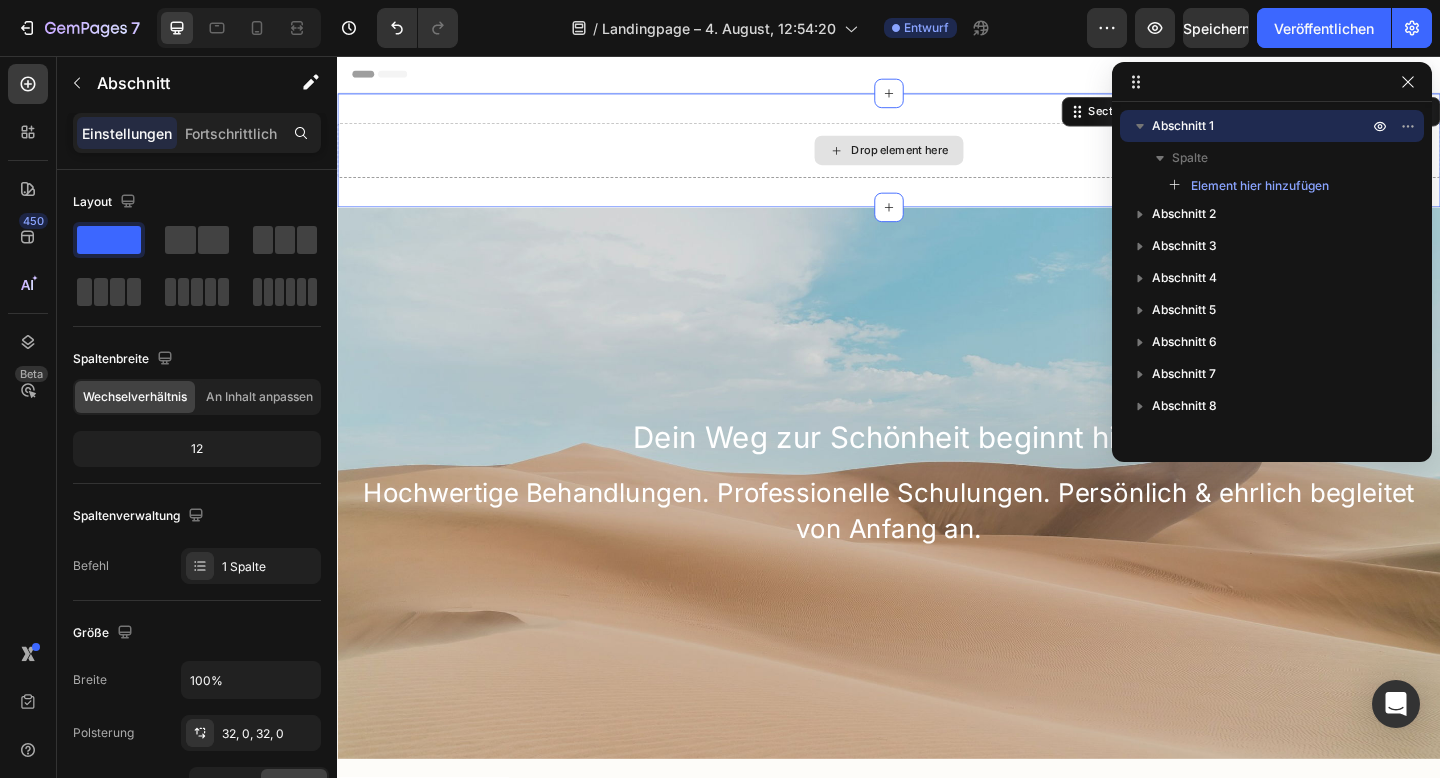 click on "Drop element here" at bounding box center (937, 159) 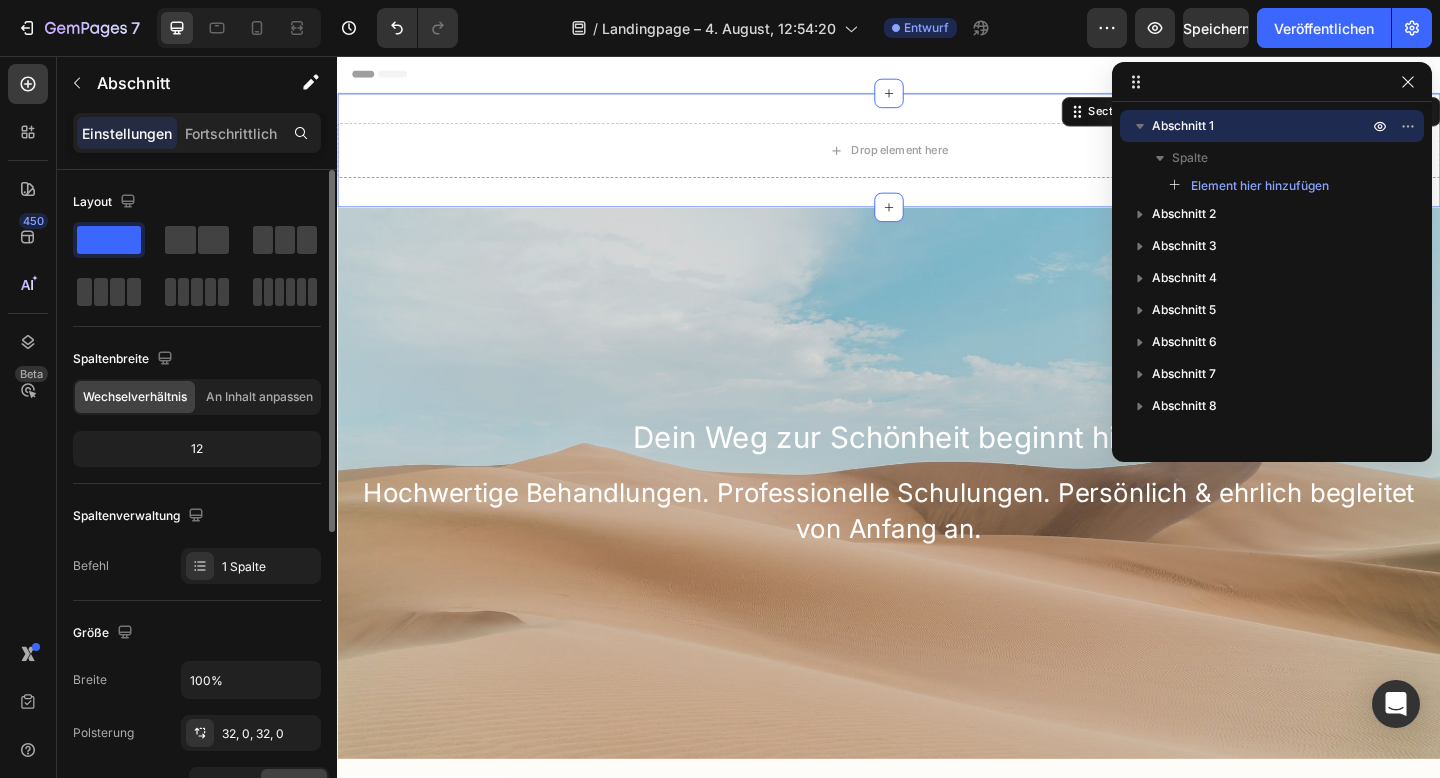 scroll, scrollTop: 155, scrollLeft: 0, axis: vertical 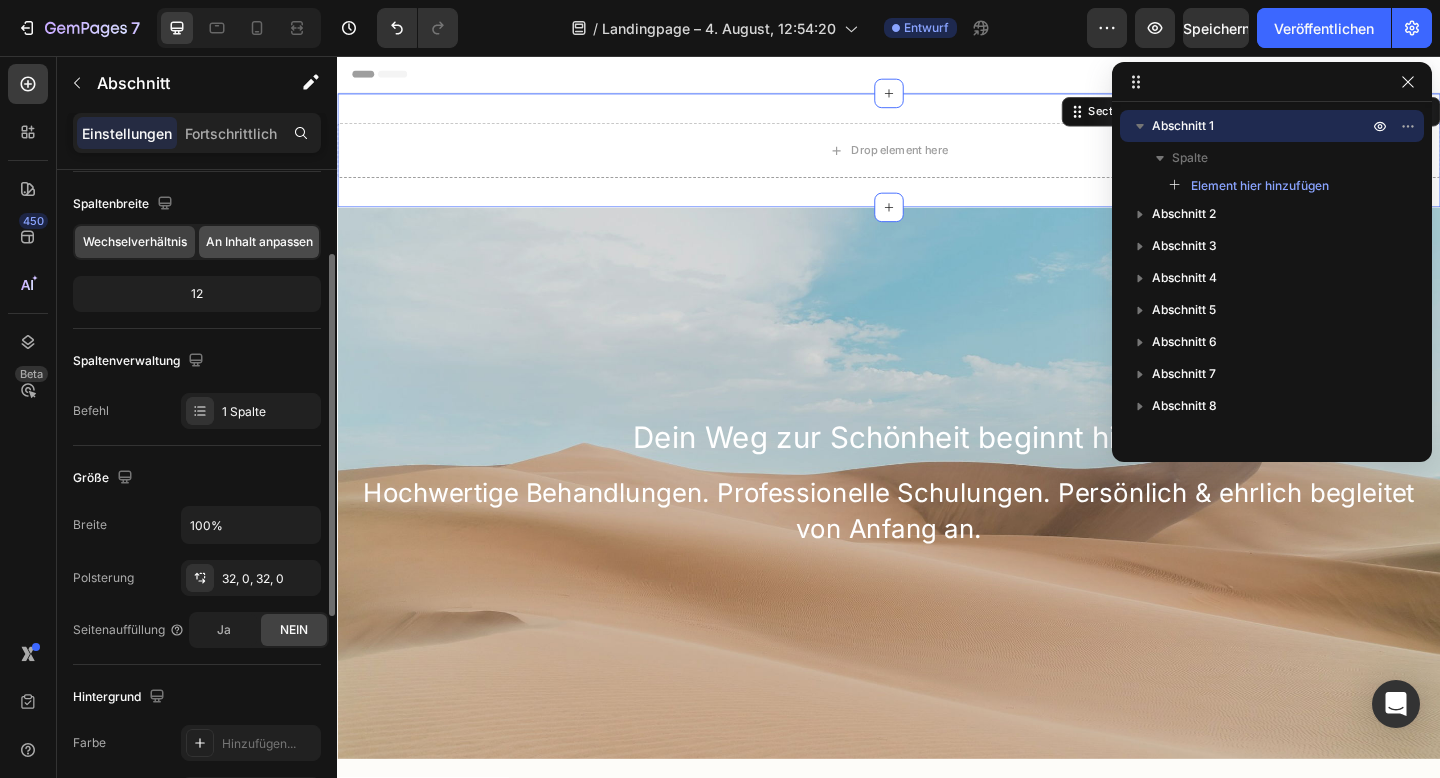 click on "An Inhalt anpassen" at bounding box center (259, 241) 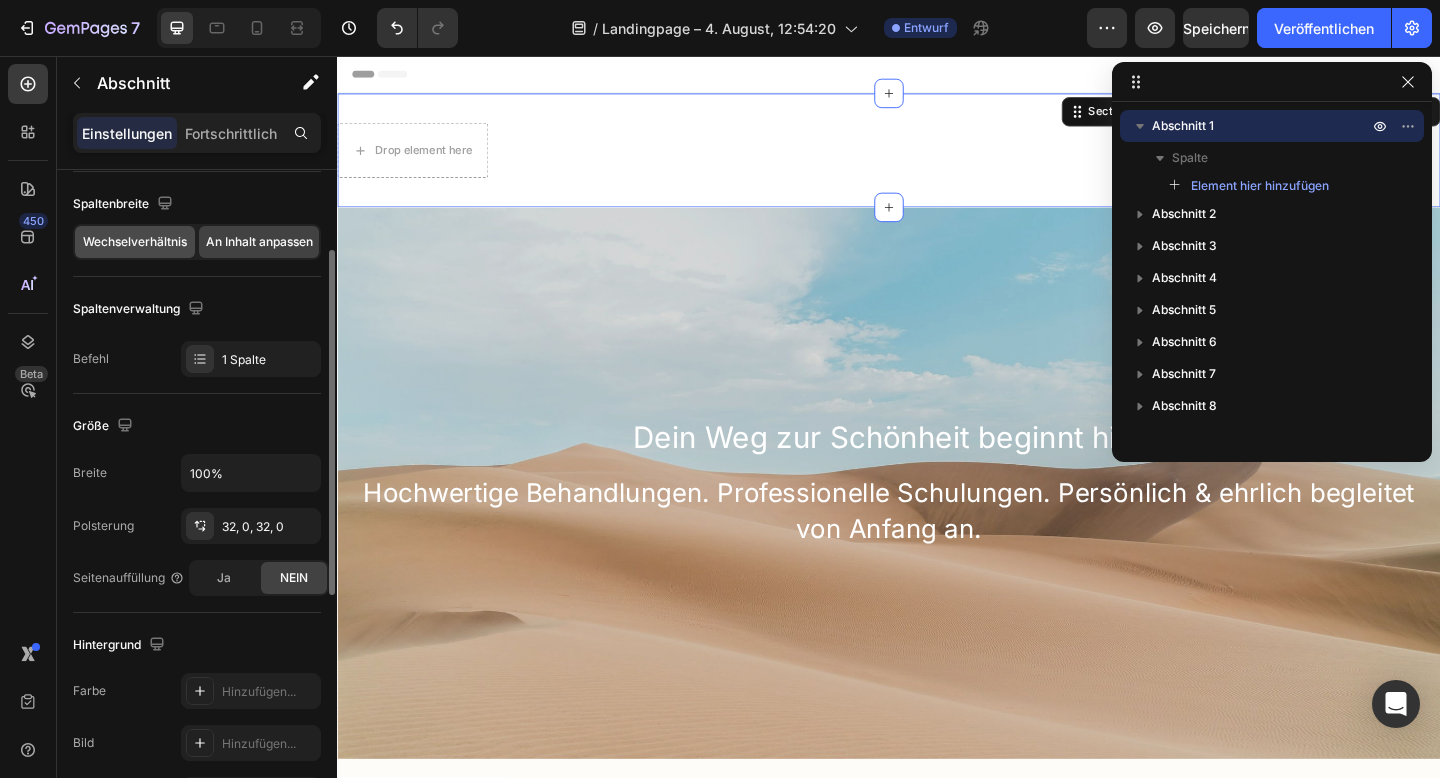 click on "Wechselverhältnis" 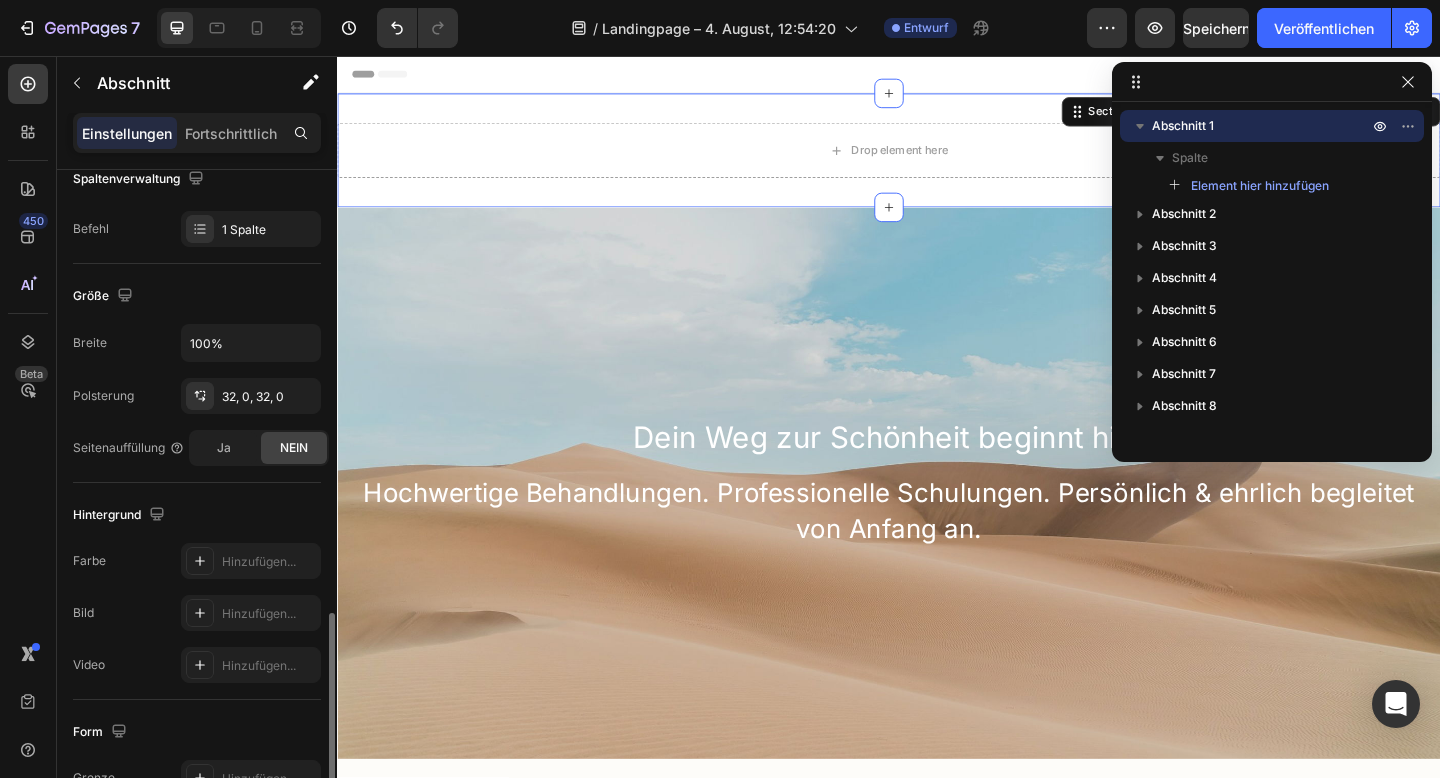 scroll, scrollTop: 505, scrollLeft: 0, axis: vertical 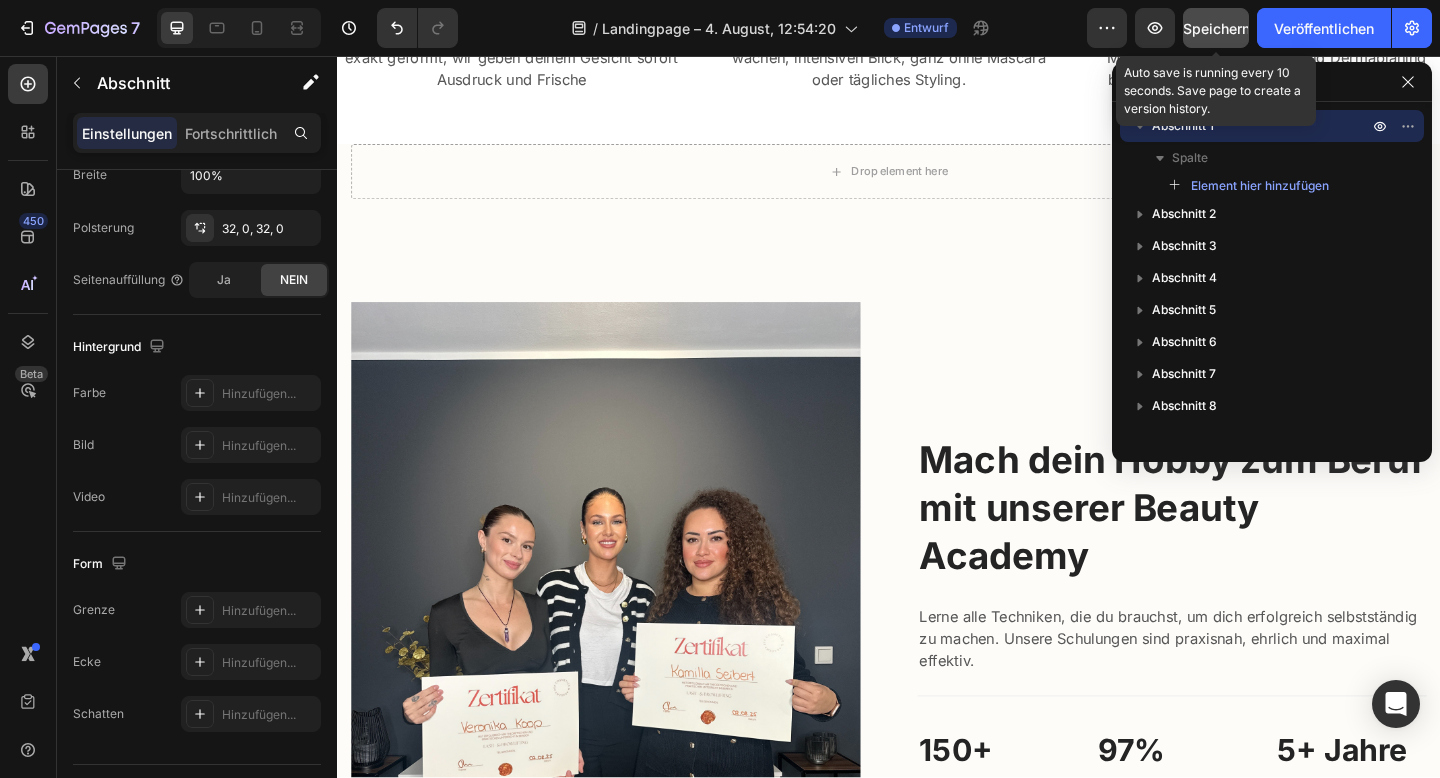 click on "Speichern" at bounding box center [1216, 28] 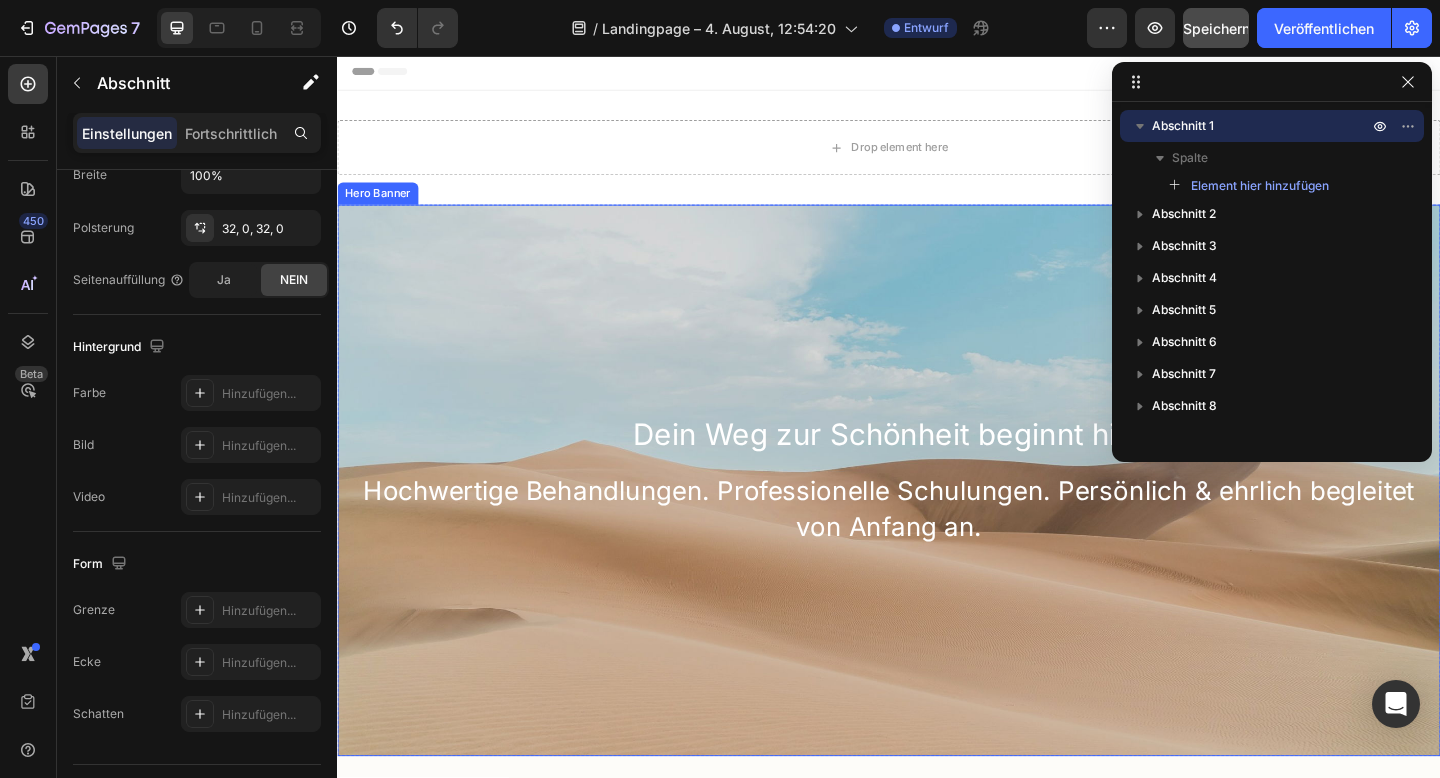 scroll, scrollTop: 0, scrollLeft: 0, axis: both 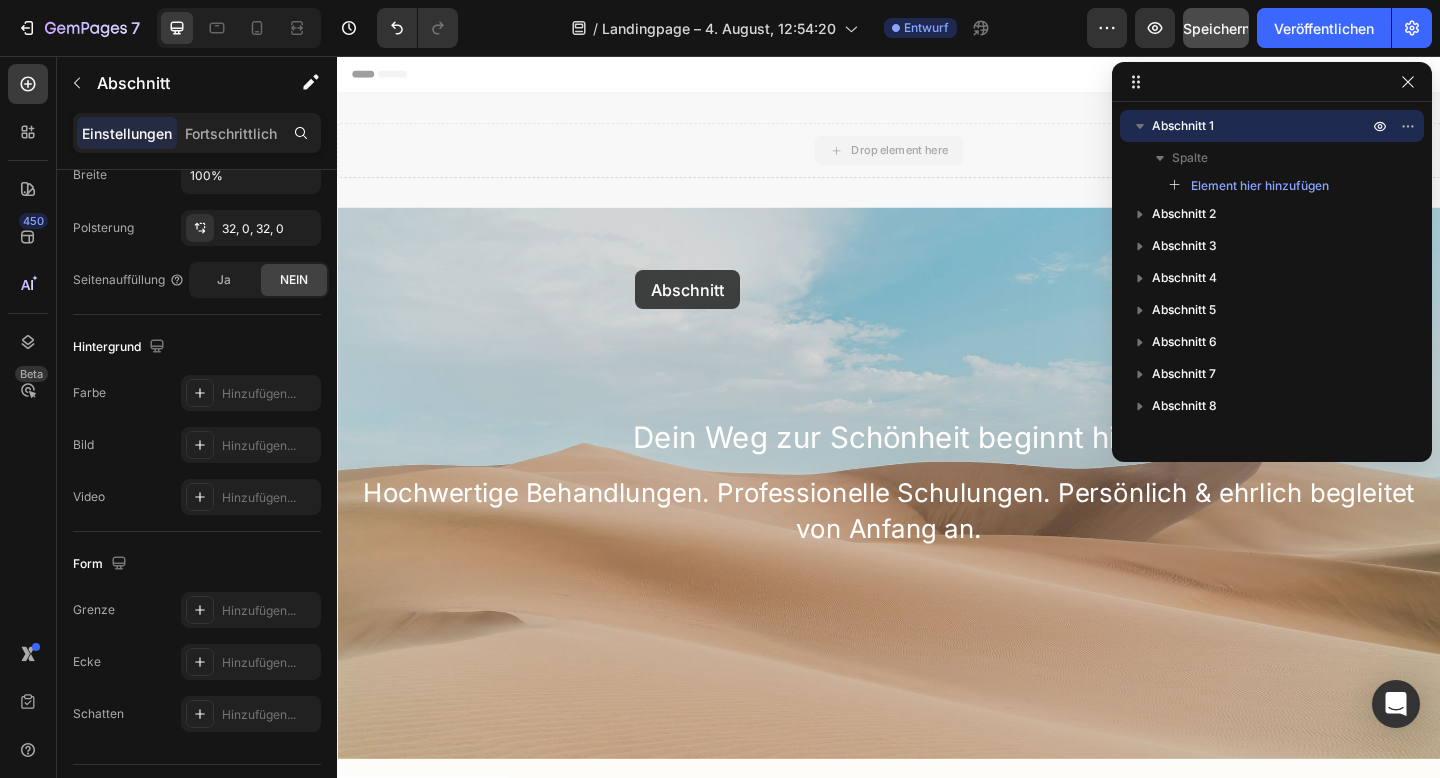 drag, startPoint x: 661, startPoint y: 144, endPoint x: 660, endPoint y: 301, distance: 157.00319 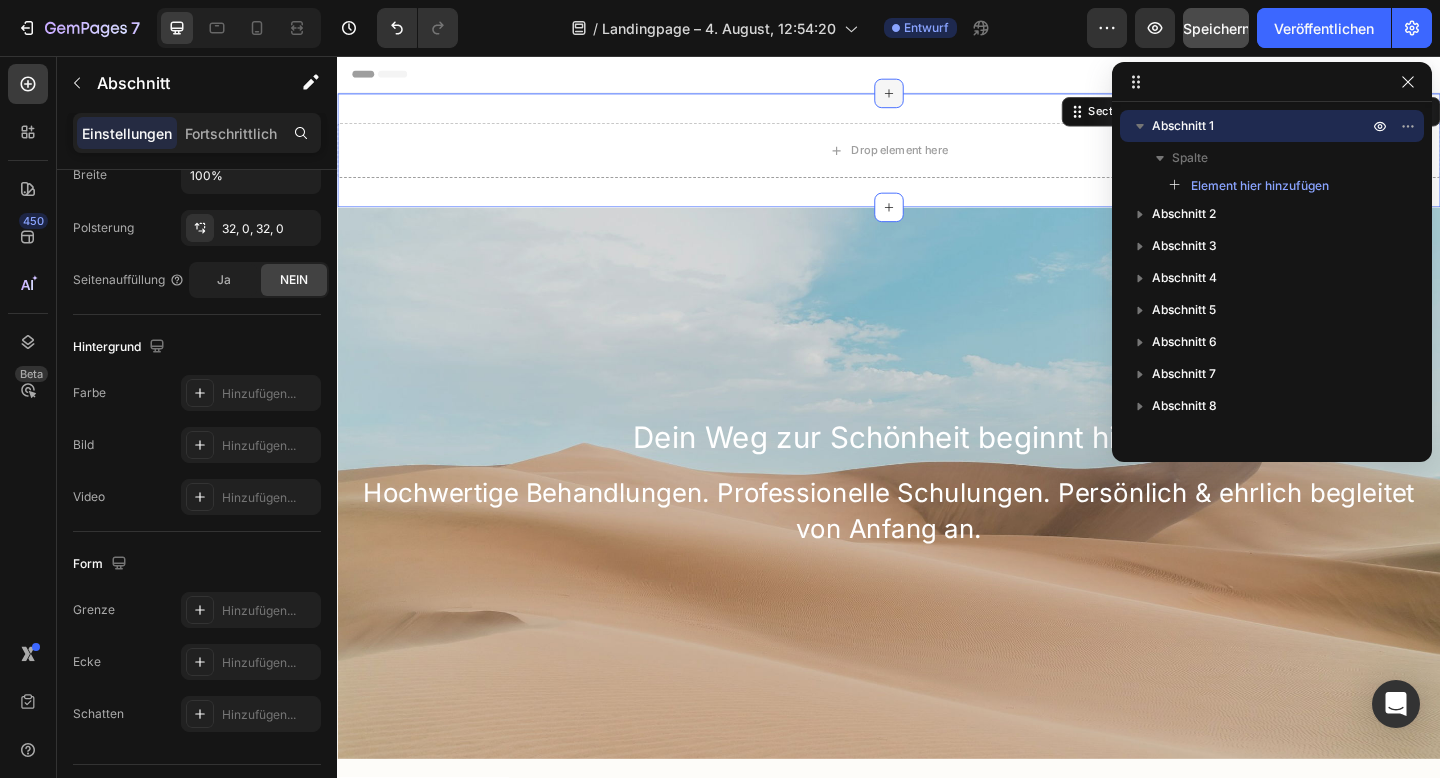 click 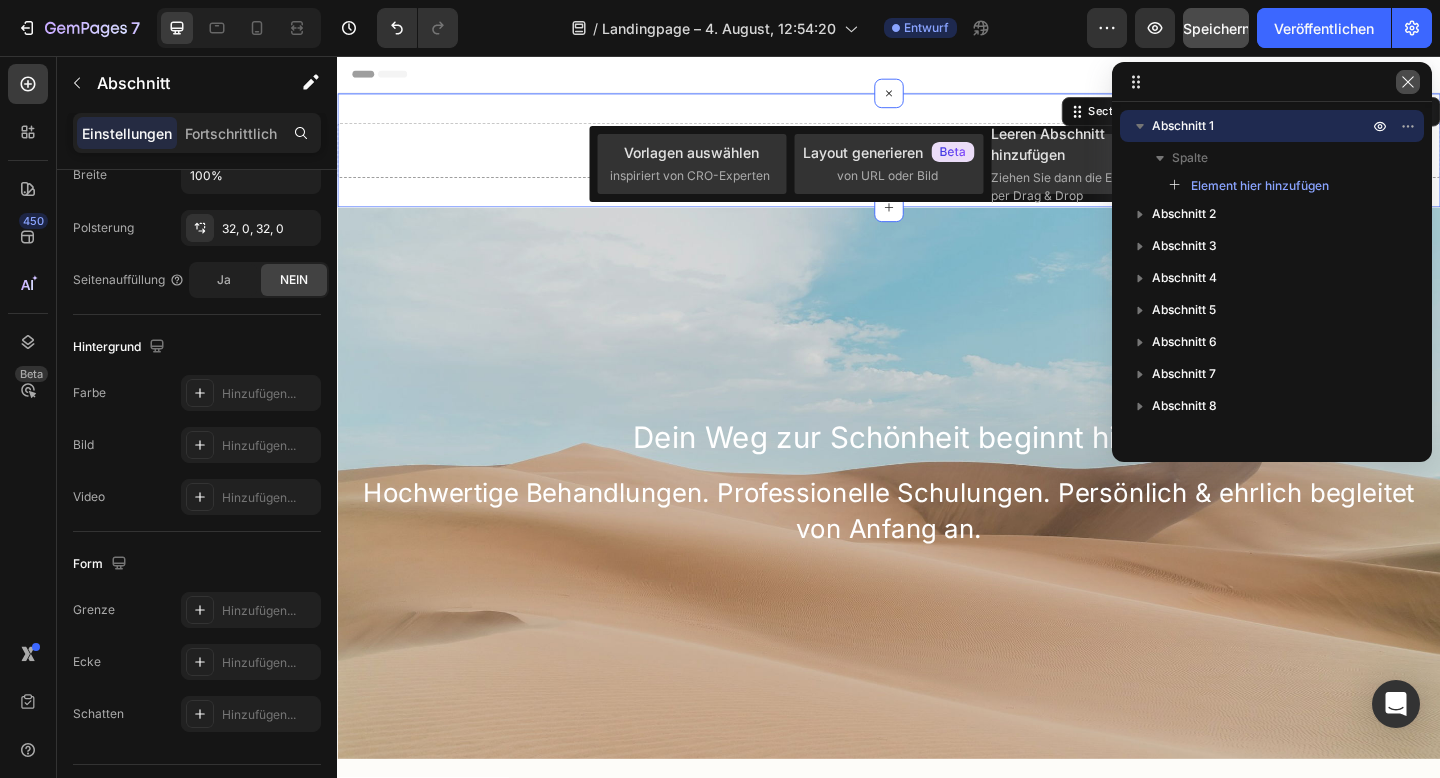 click 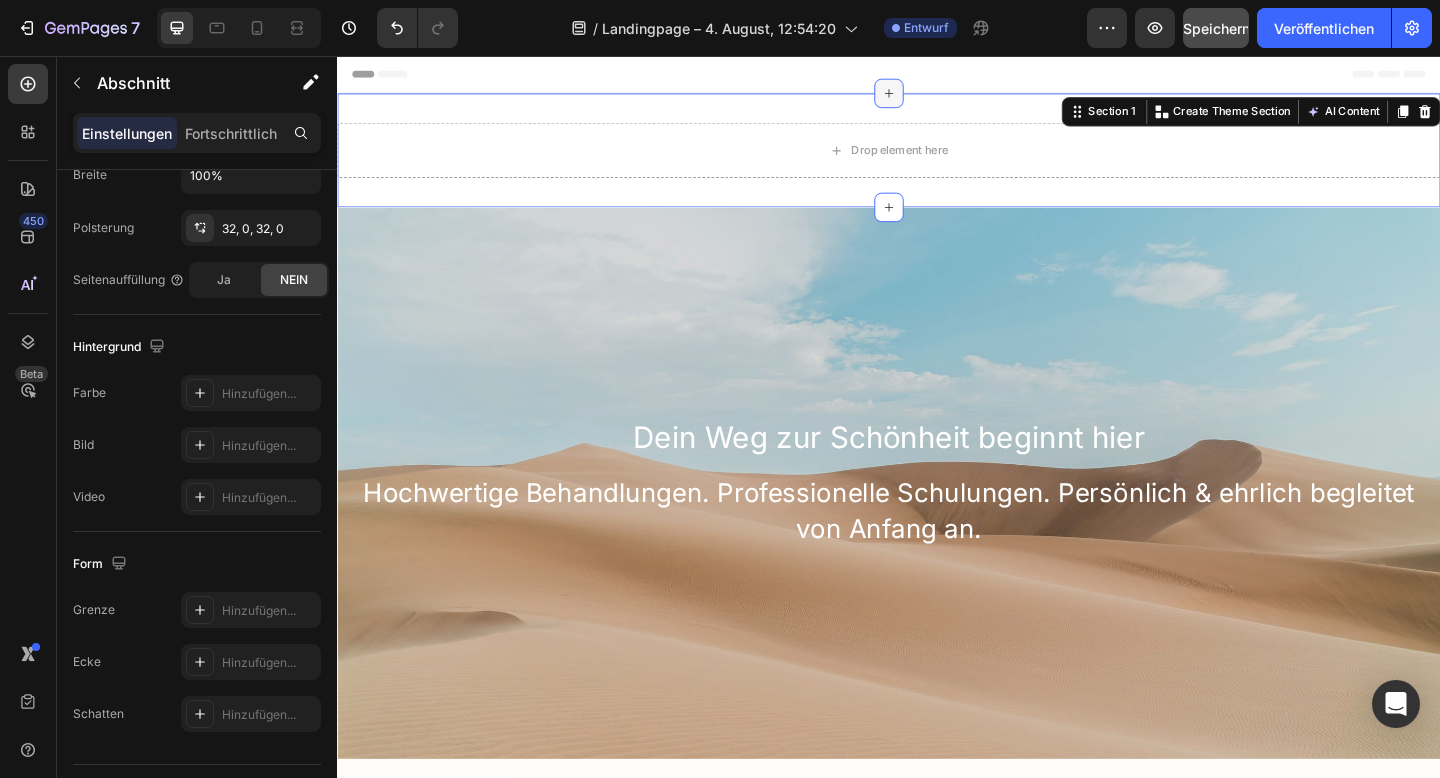 click at bounding box center [937, 97] 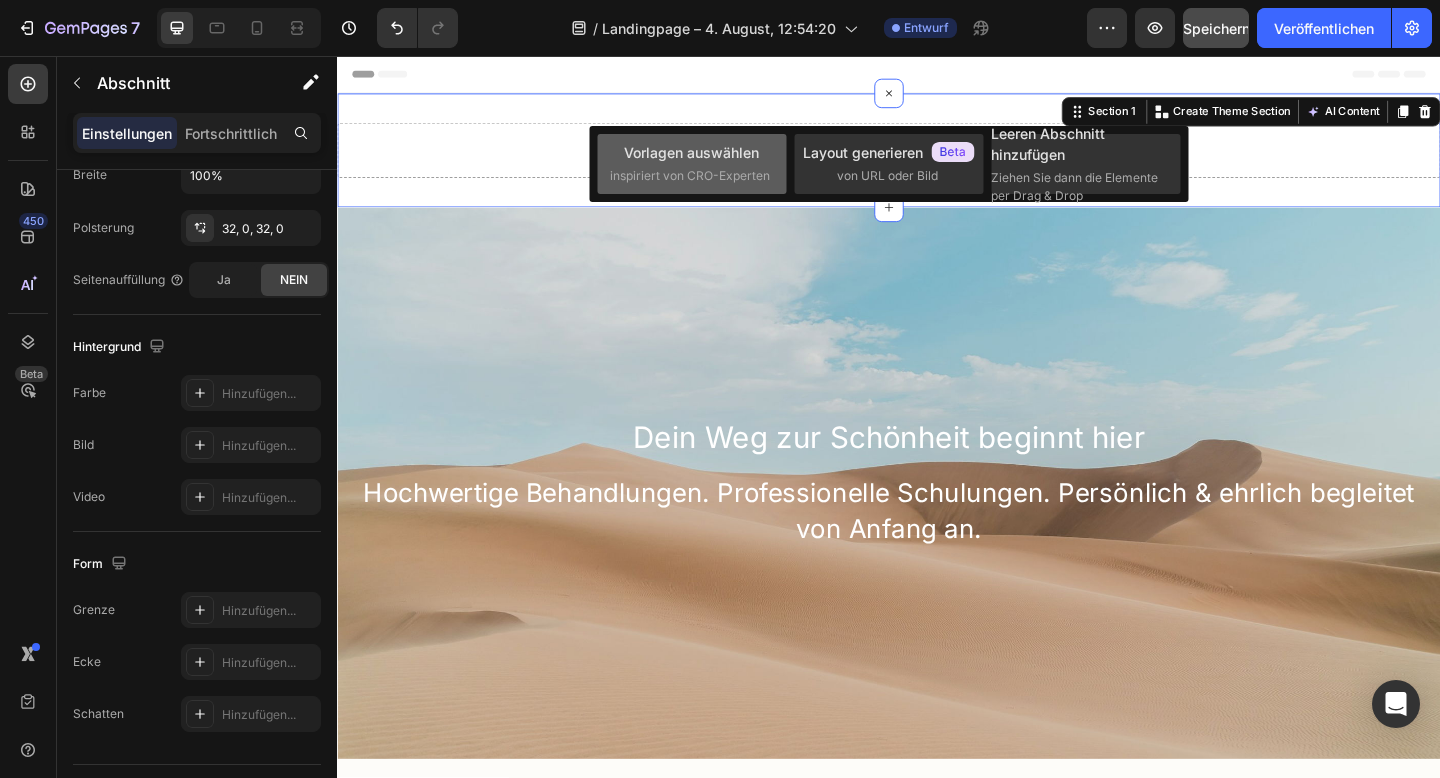 click on "Vorlagen auswählen inspiriert von CRO-Experten" 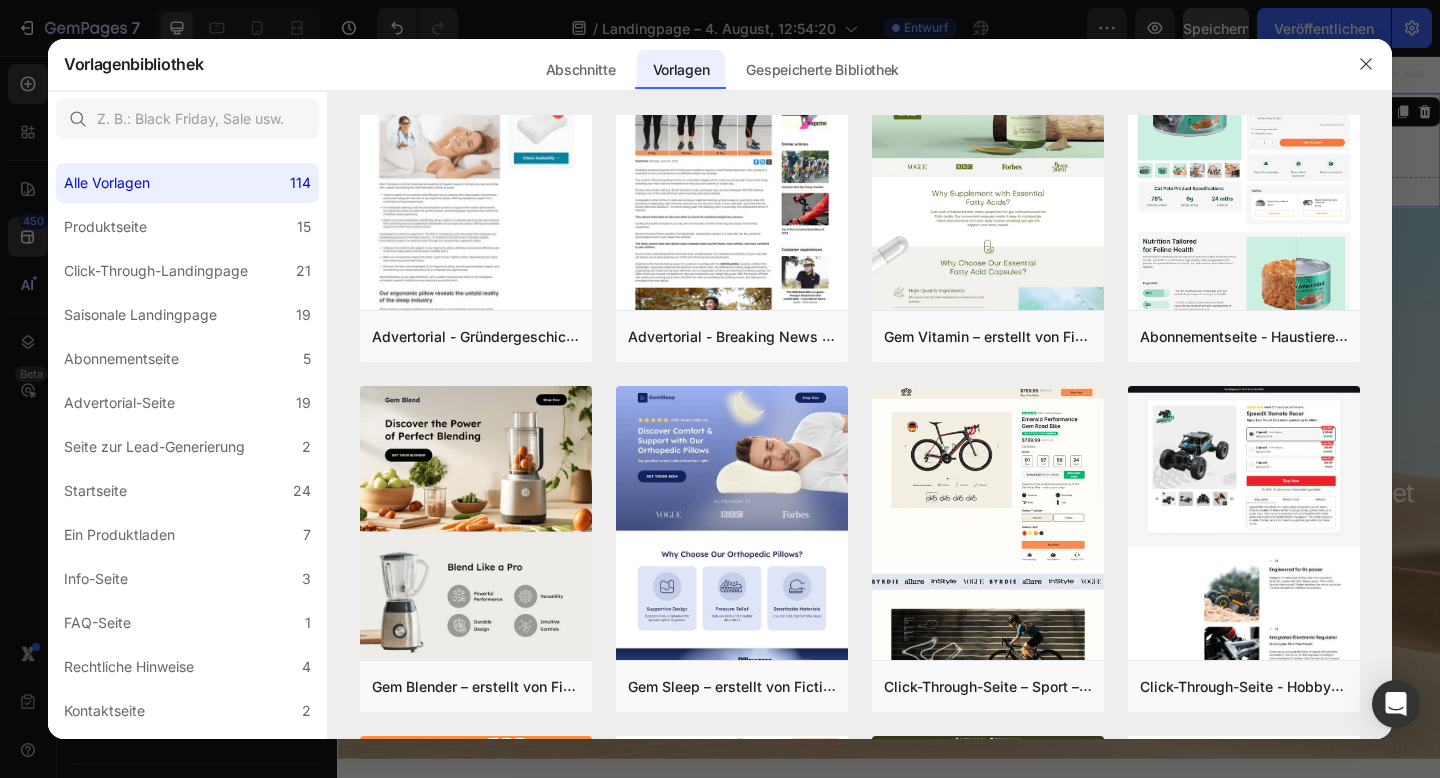 scroll, scrollTop: 992, scrollLeft: 0, axis: vertical 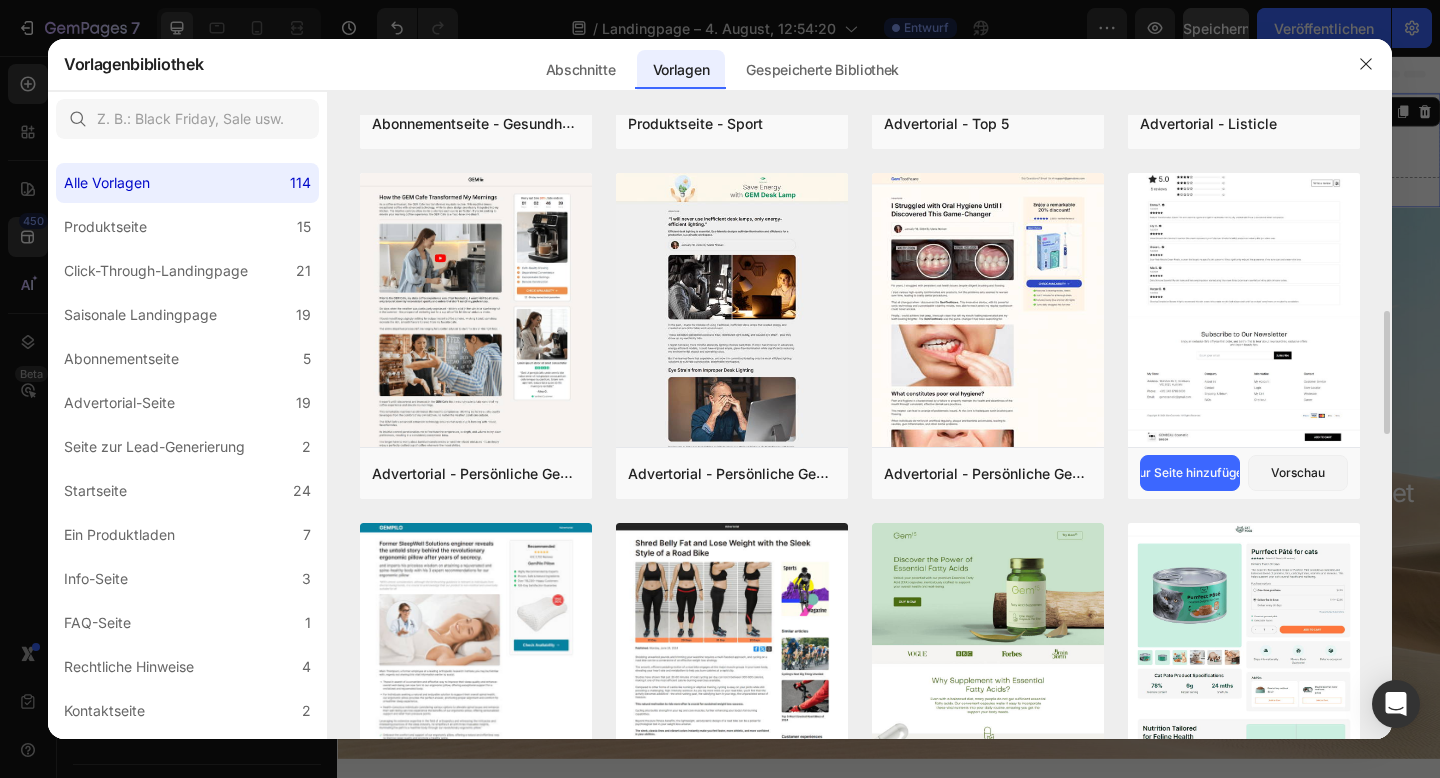 click at bounding box center [1244, -112] 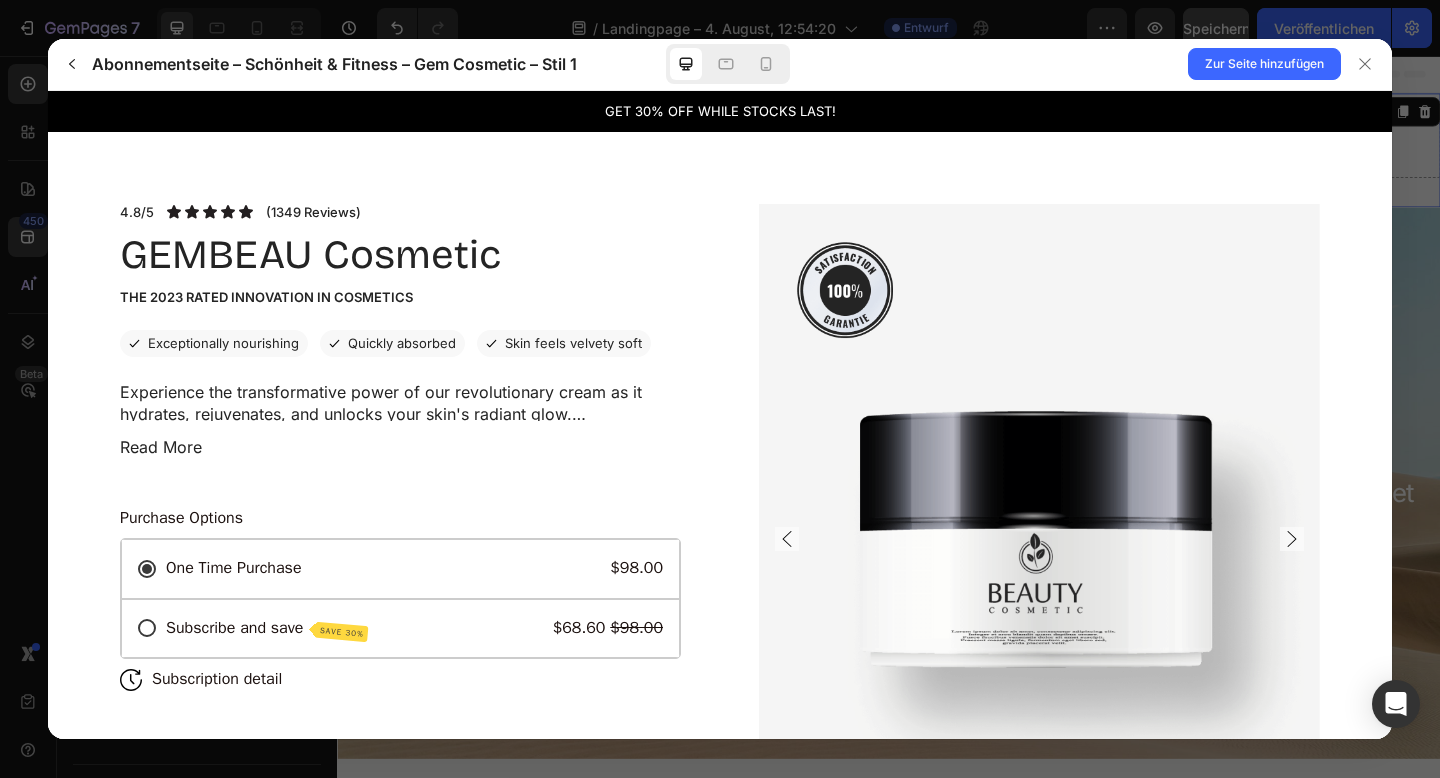 scroll, scrollTop: 0, scrollLeft: 0, axis: both 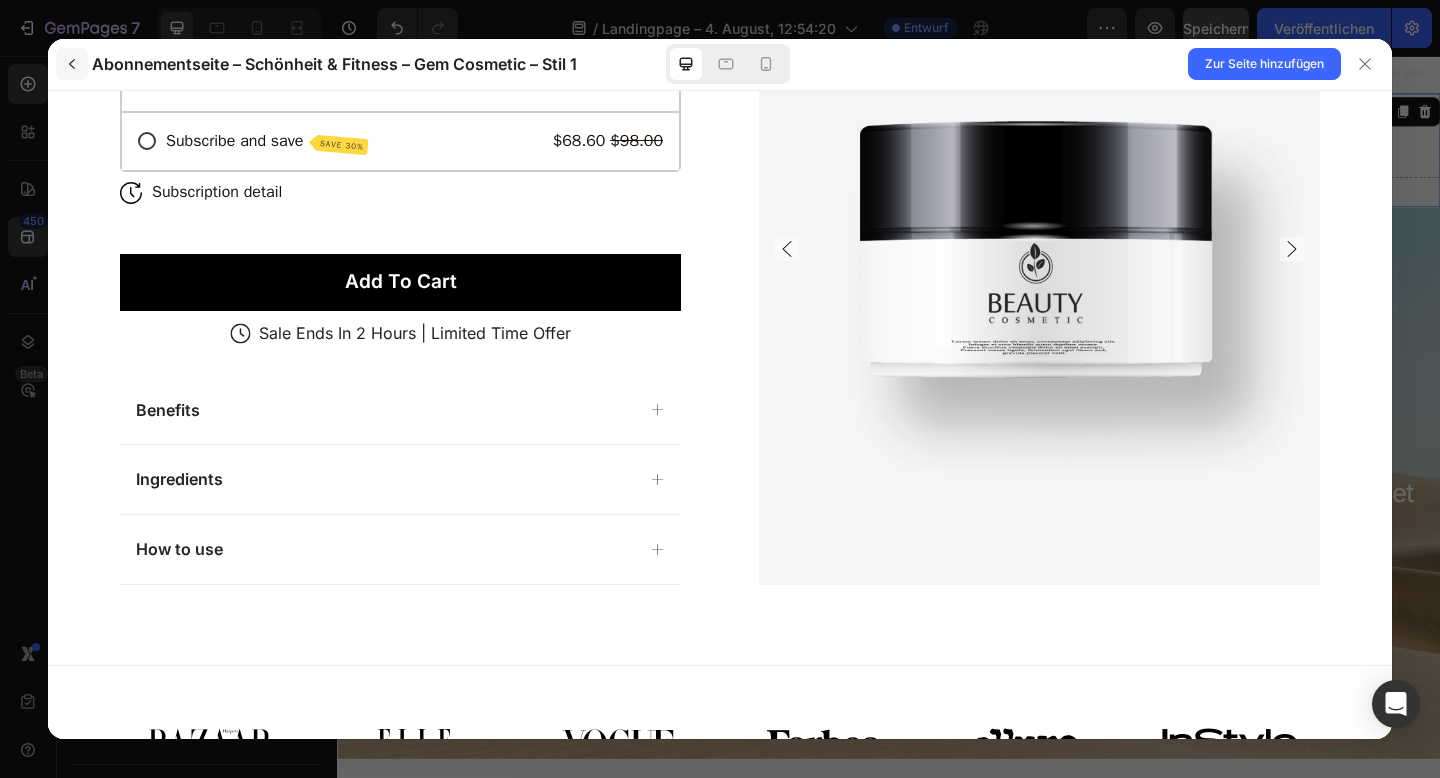 click 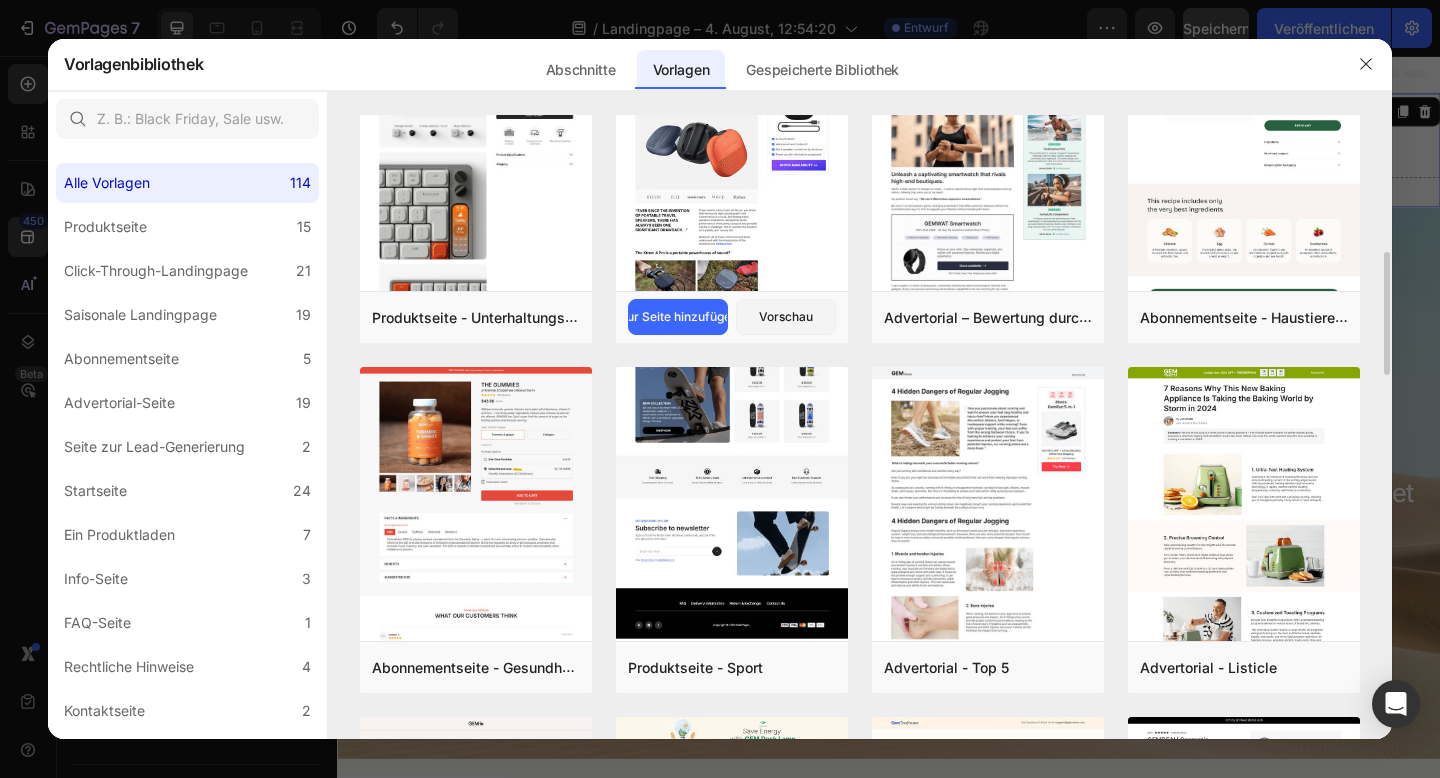 scroll, scrollTop: 554, scrollLeft: 0, axis: vertical 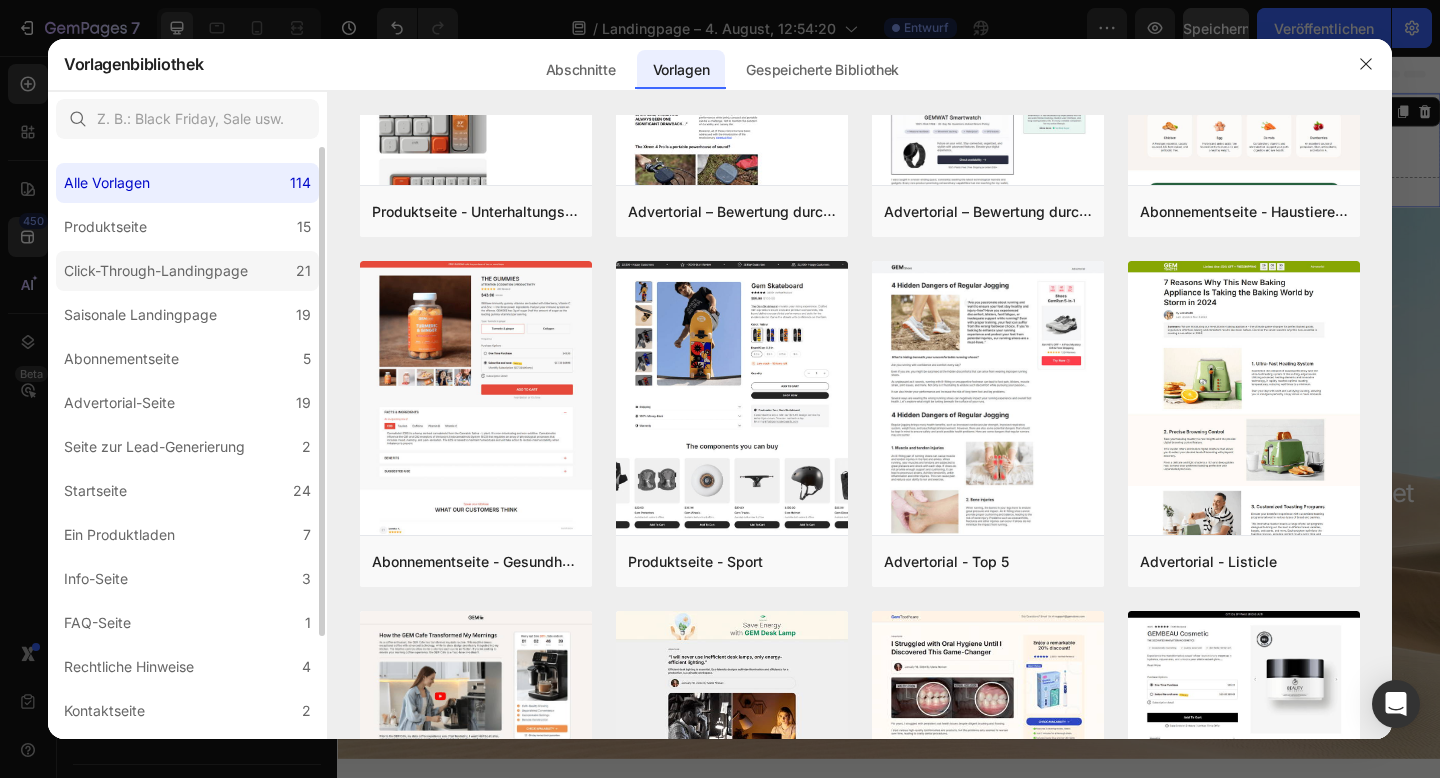 click on "Click-Through-Landingpage 21" 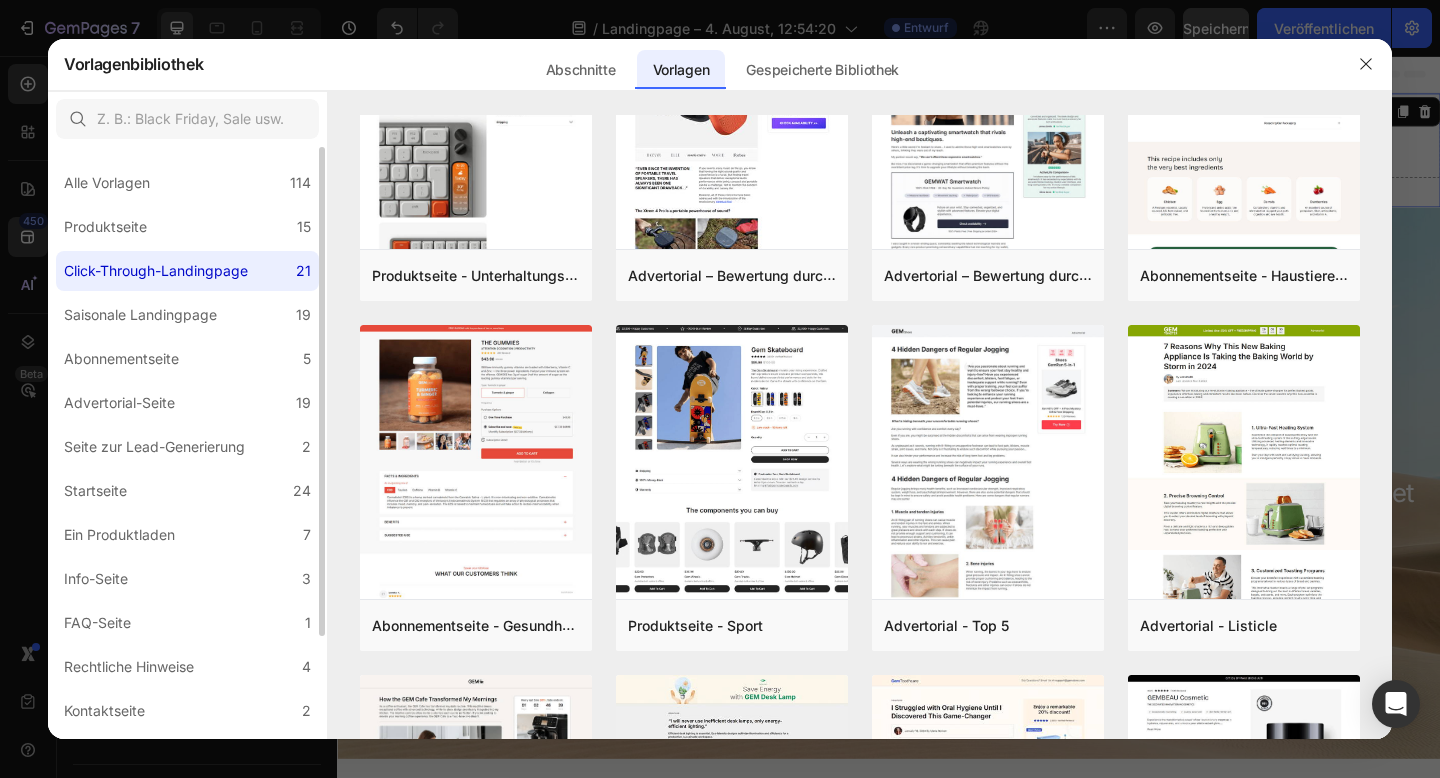 scroll, scrollTop: 0, scrollLeft: 0, axis: both 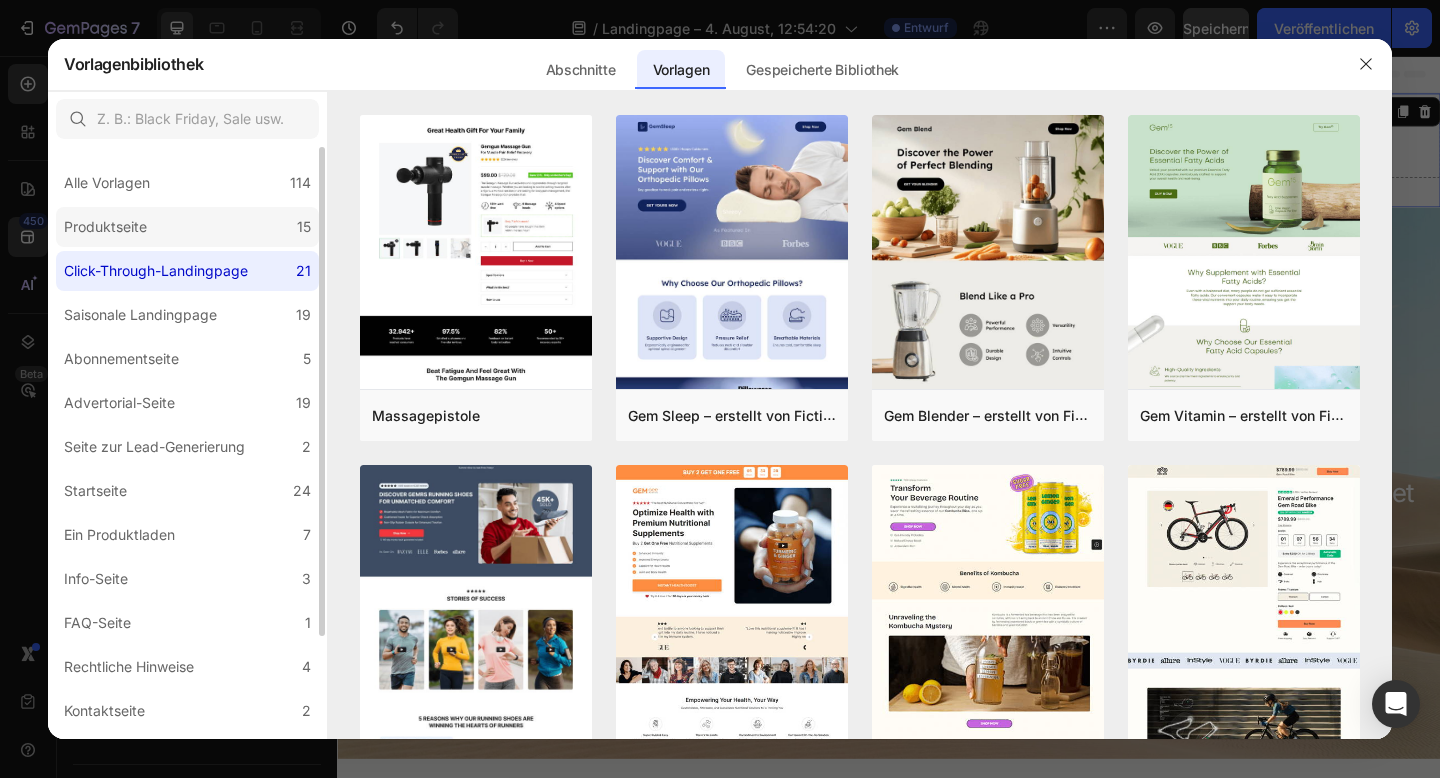 click on "Produktseite 15" 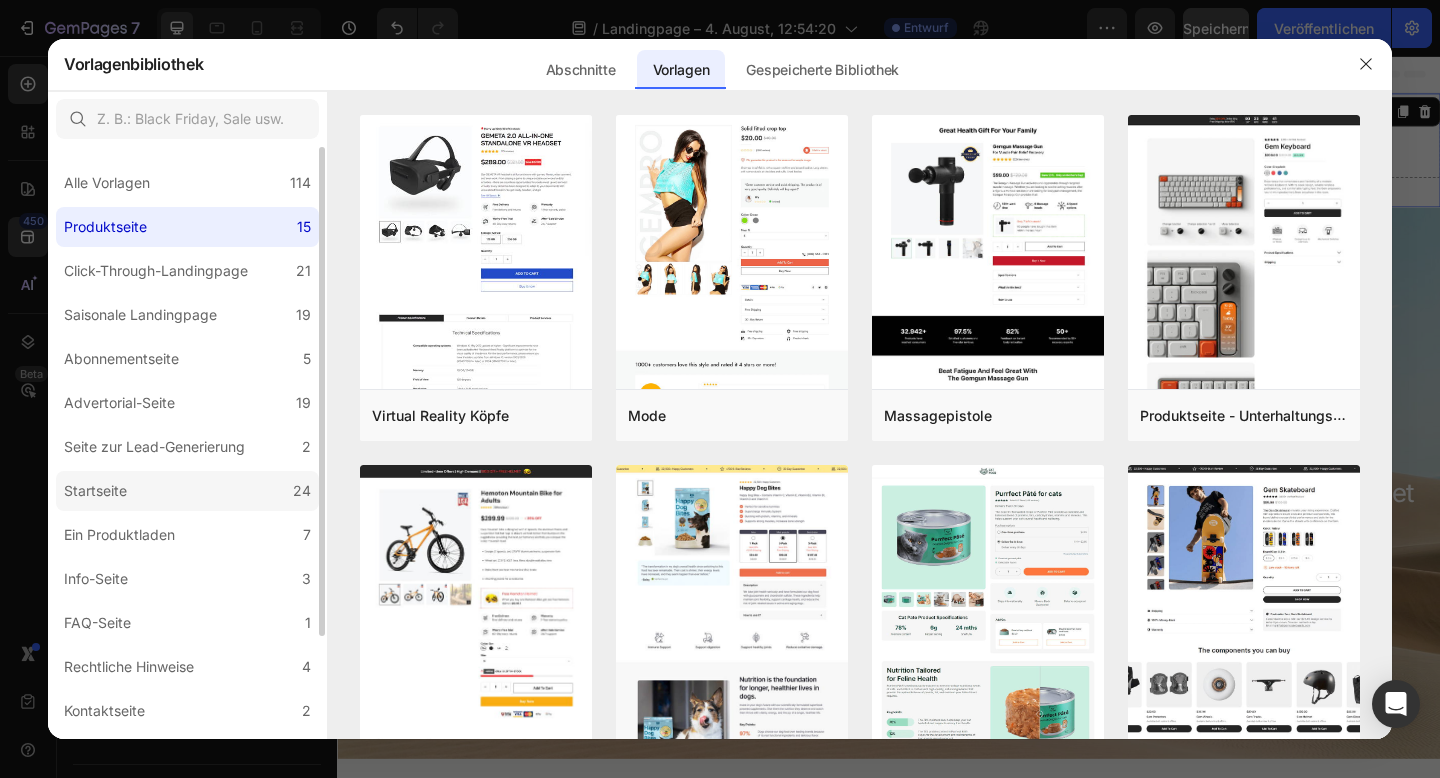 click on "Startseite 24" 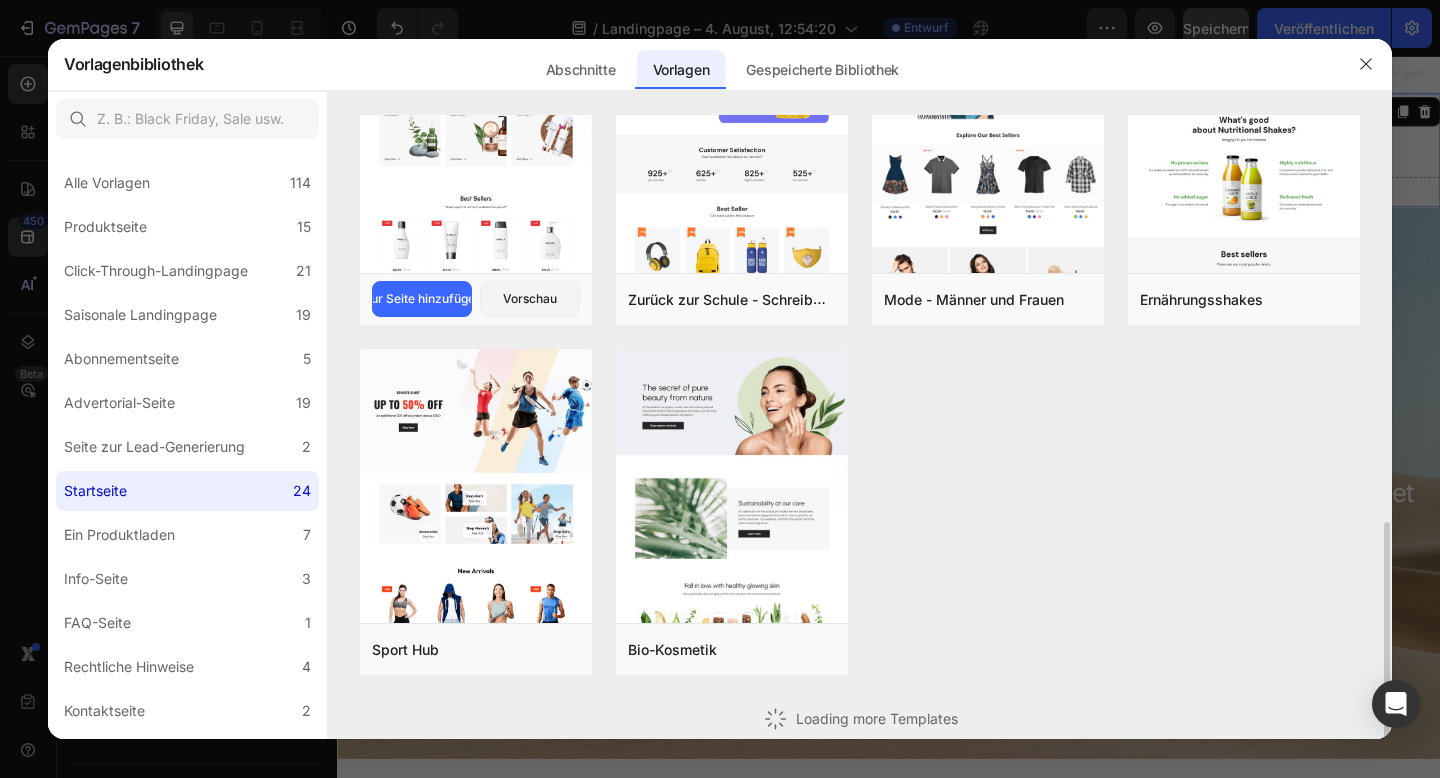 scroll, scrollTop: 766, scrollLeft: 0, axis: vertical 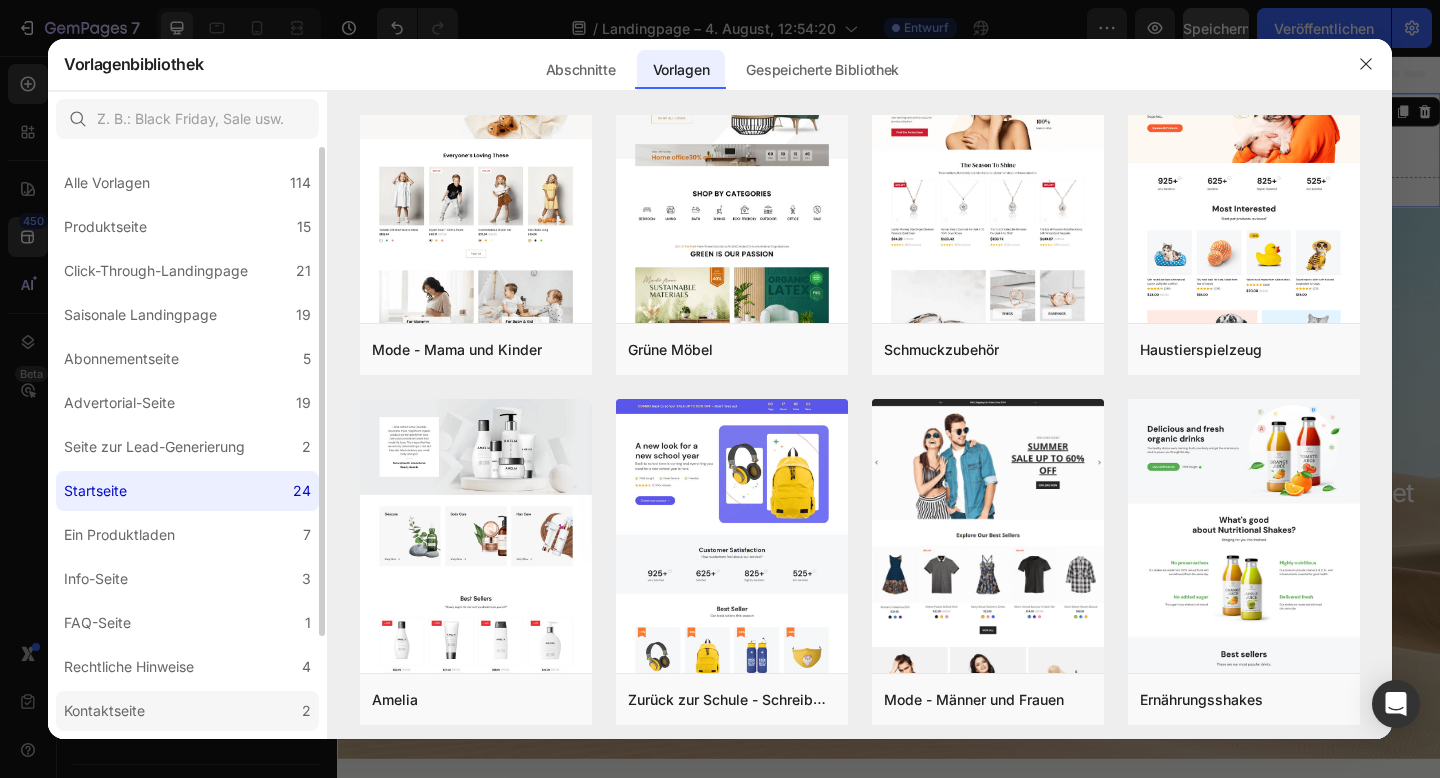 click on "Kontaktseite" at bounding box center (108, 711) 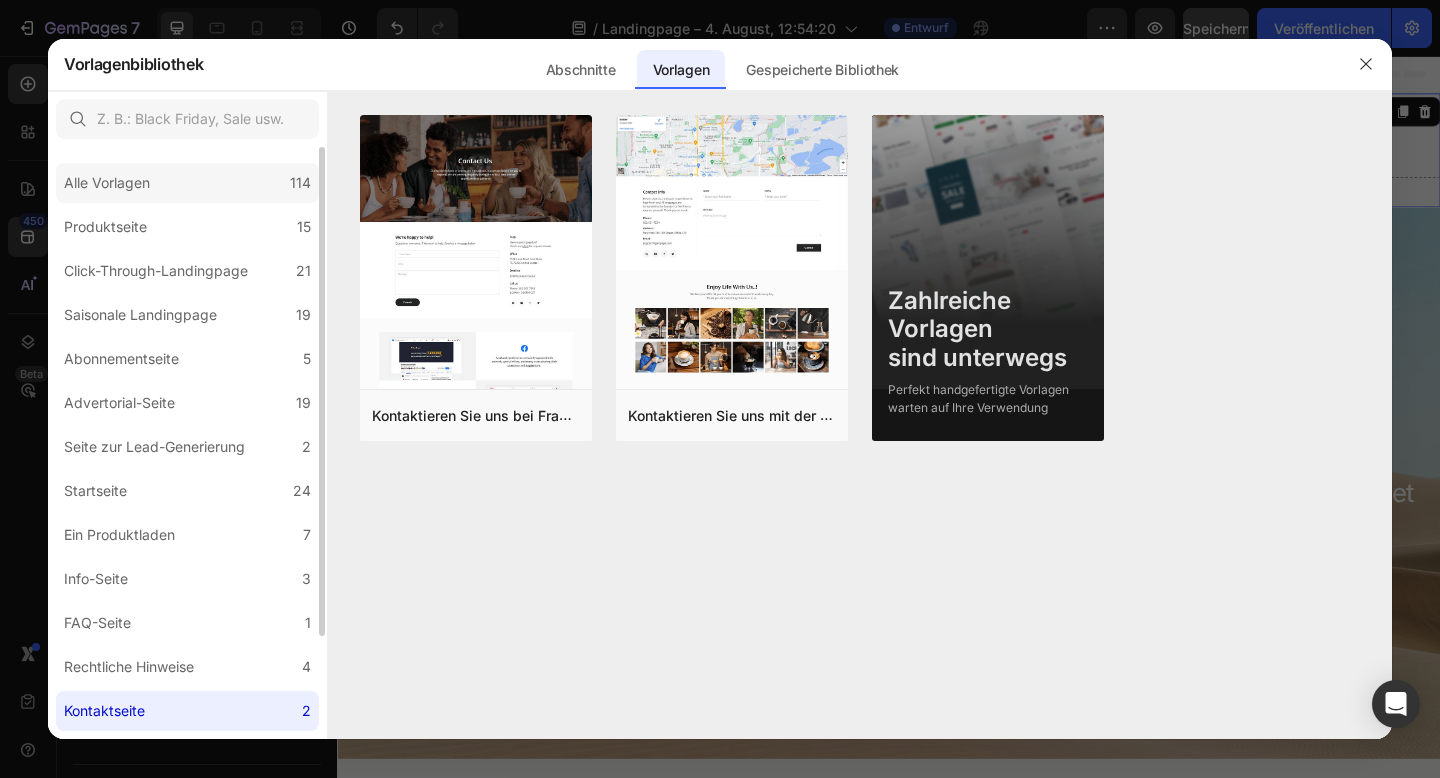click on "Alle Vorlagen 114" 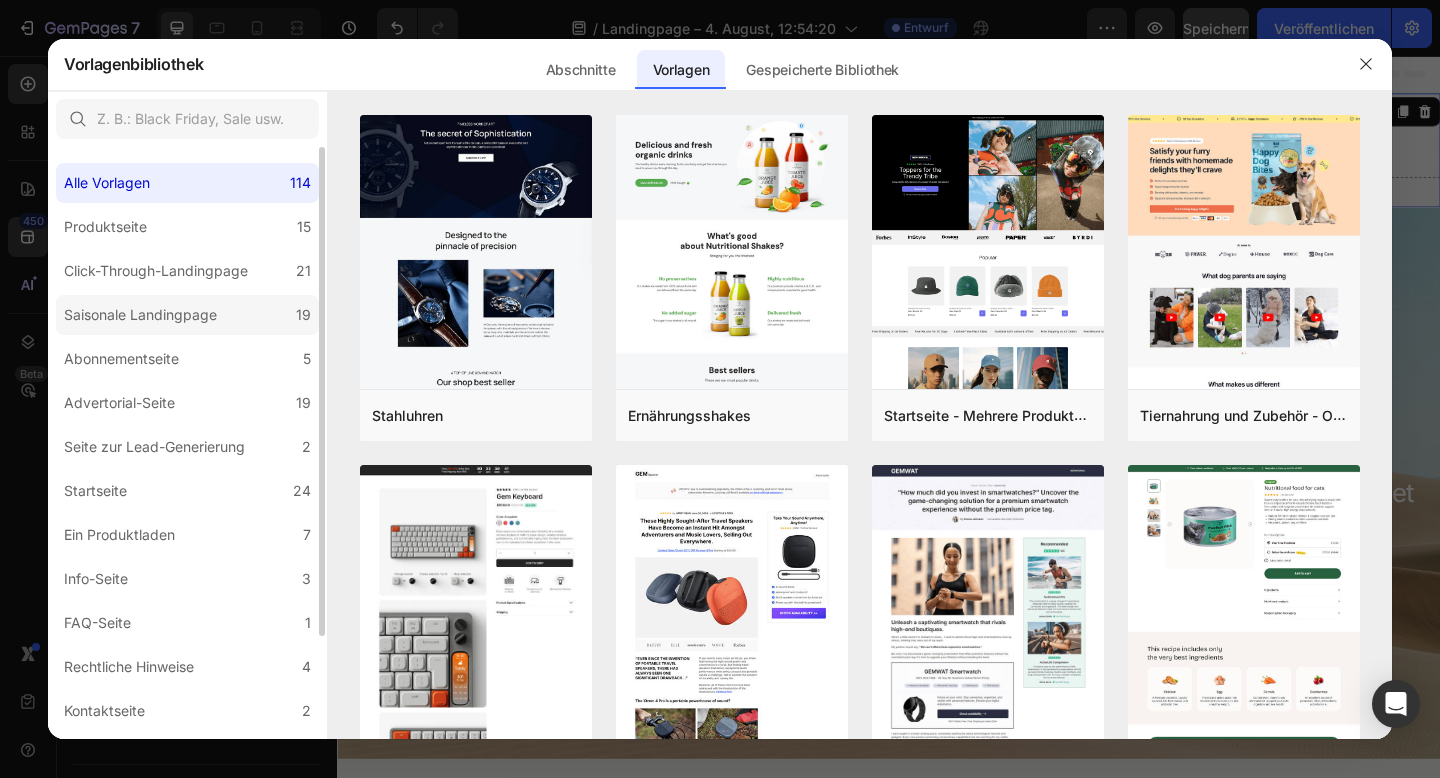 click on "Saisonale Landingpage 19" 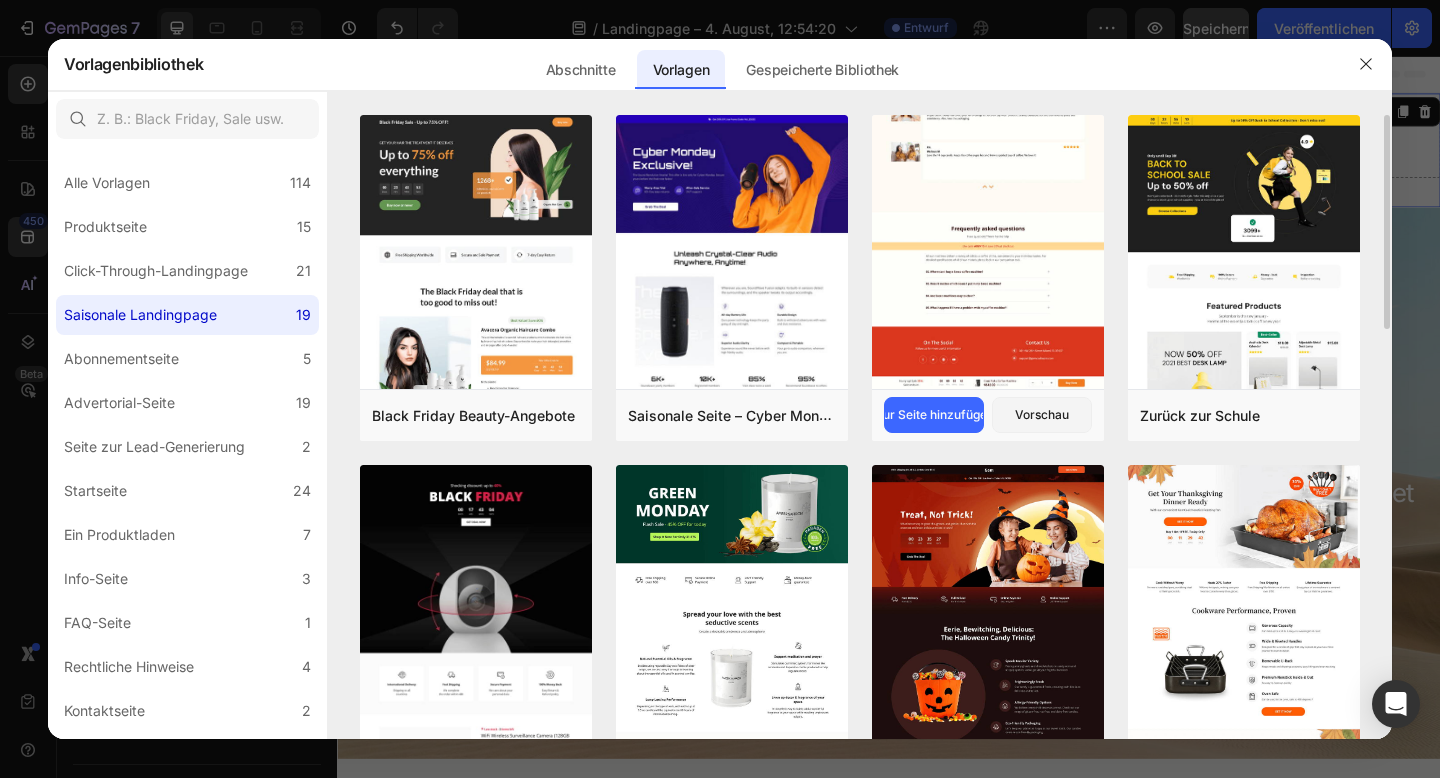 click at bounding box center [988, -267] 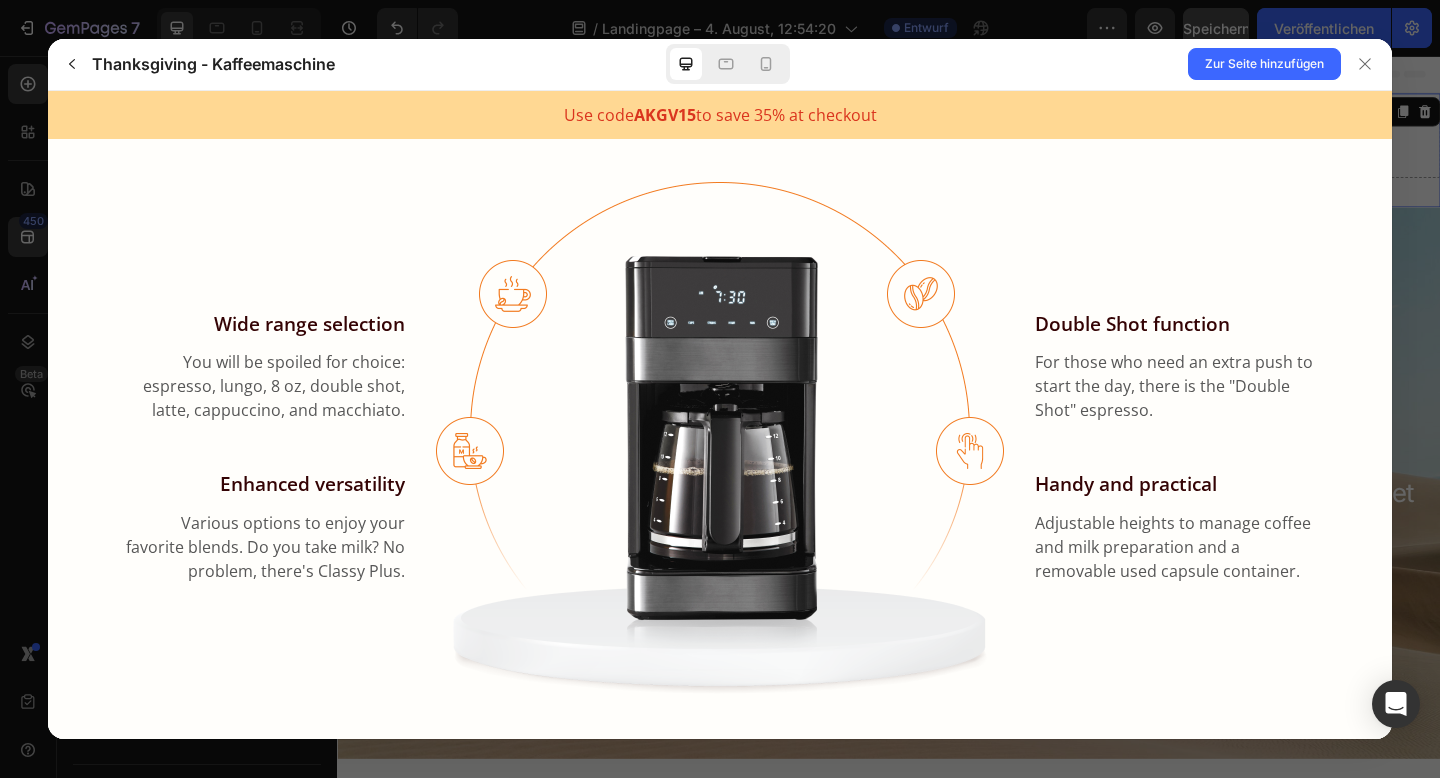 scroll, scrollTop: 1258, scrollLeft: 0, axis: vertical 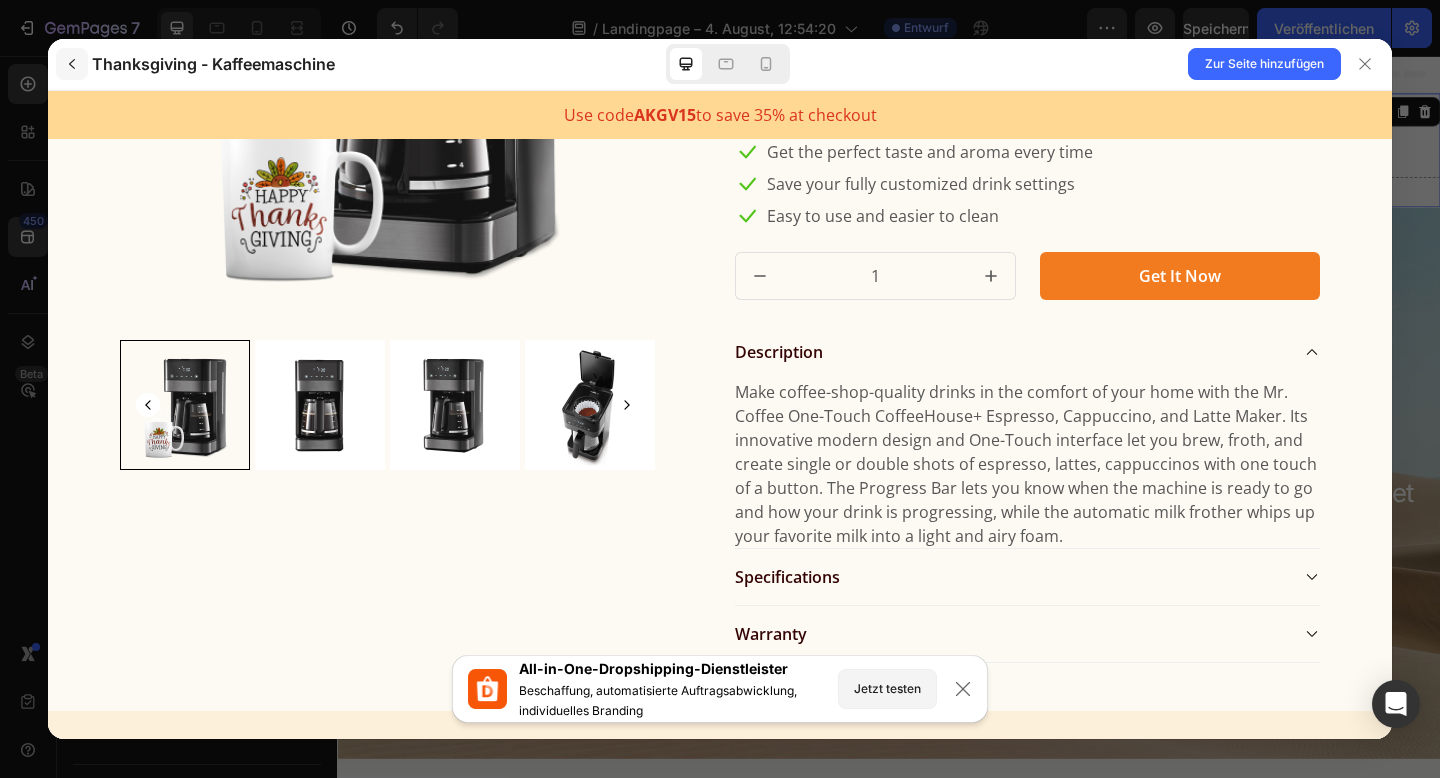 click 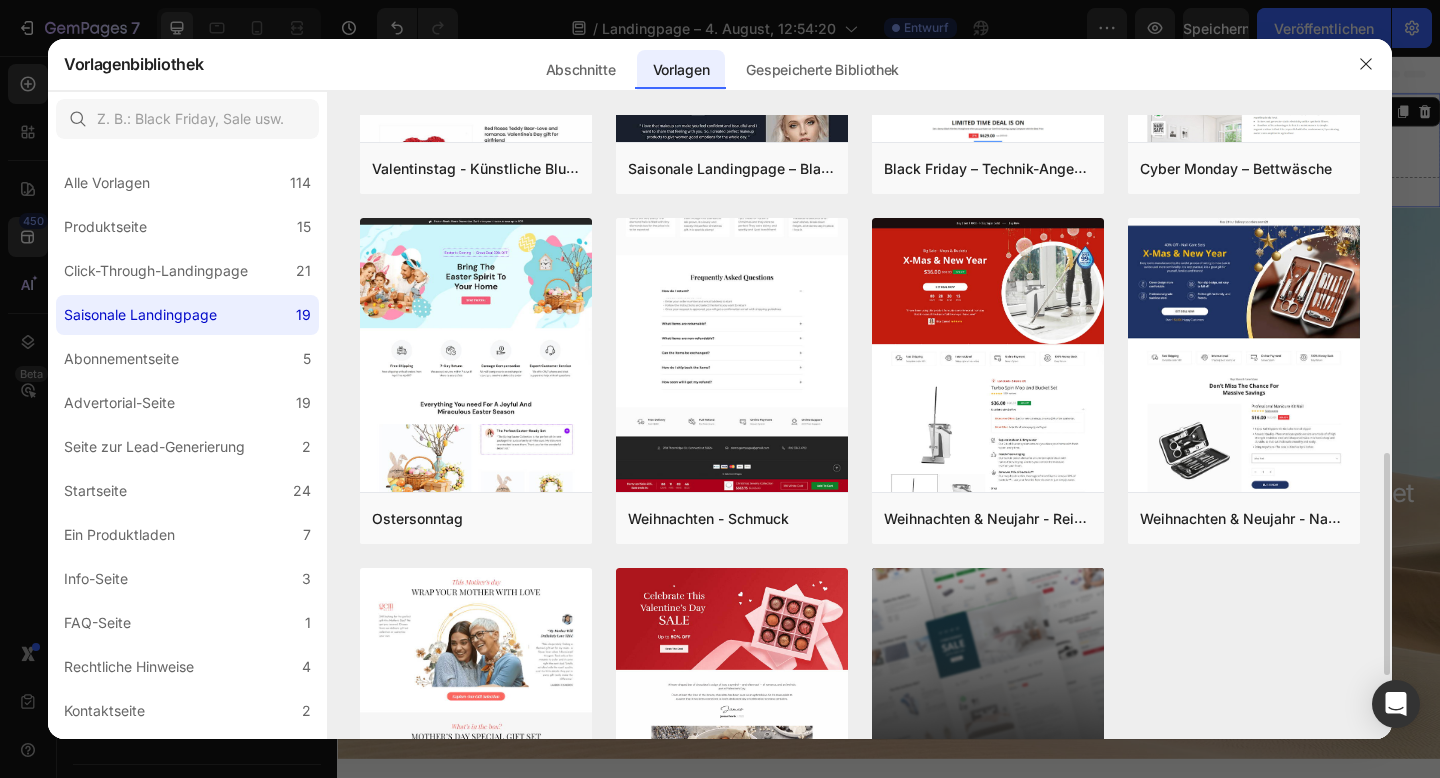 scroll, scrollTop: 1126, scrollLeft: 0, axis: vertical 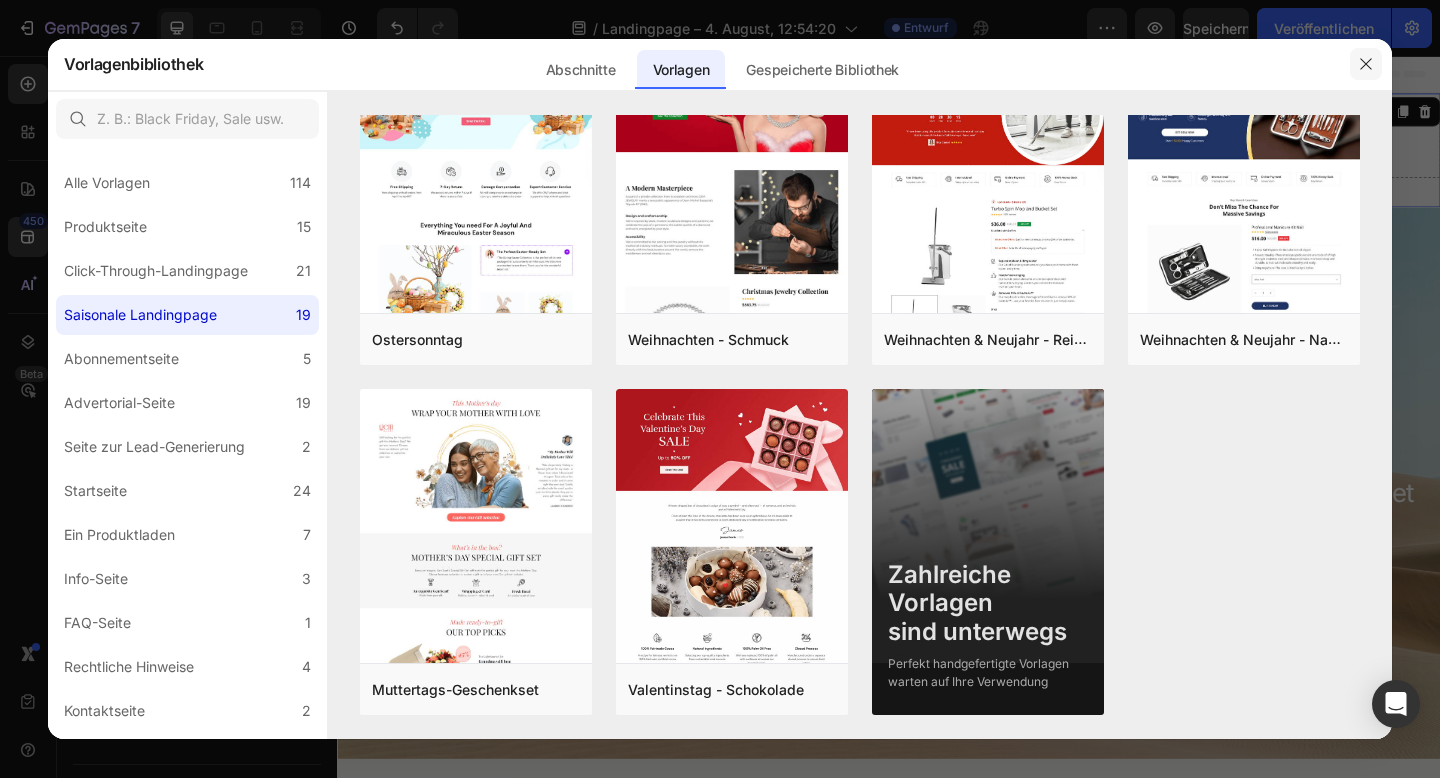 click 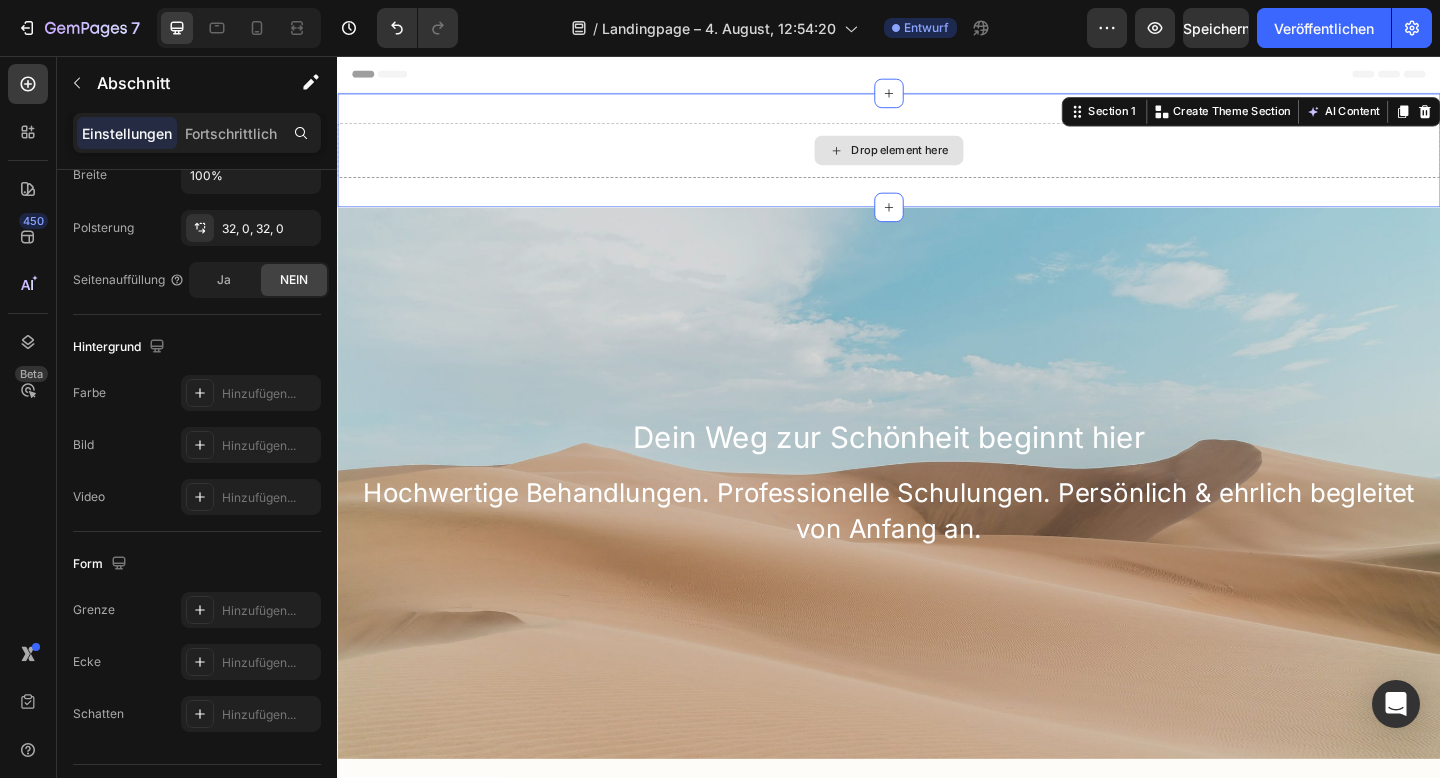 drag, startPoint x: 857, startPoint y: 163, endPoint x: 891, endPoint y: 113, distance: 60.464867 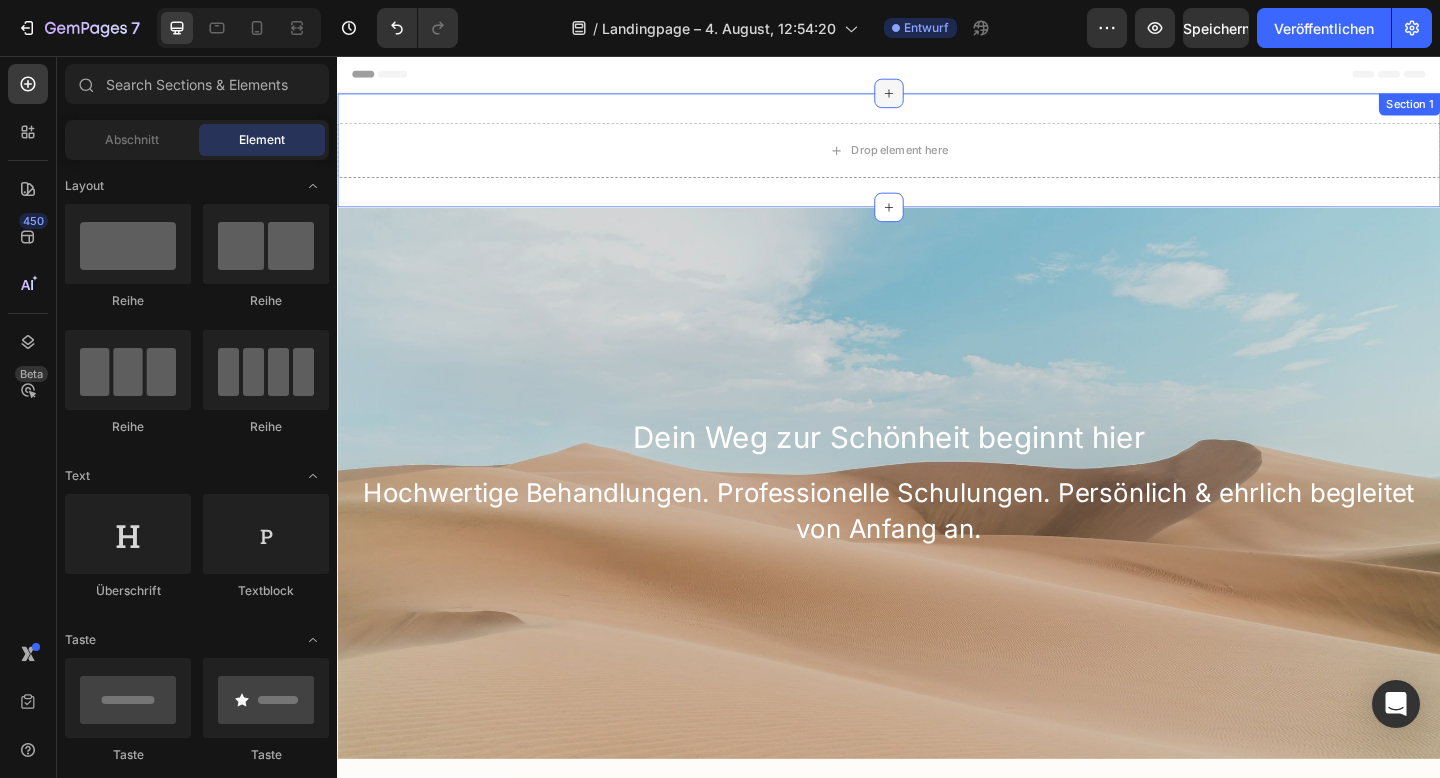 click at bounding box center (937, 97) 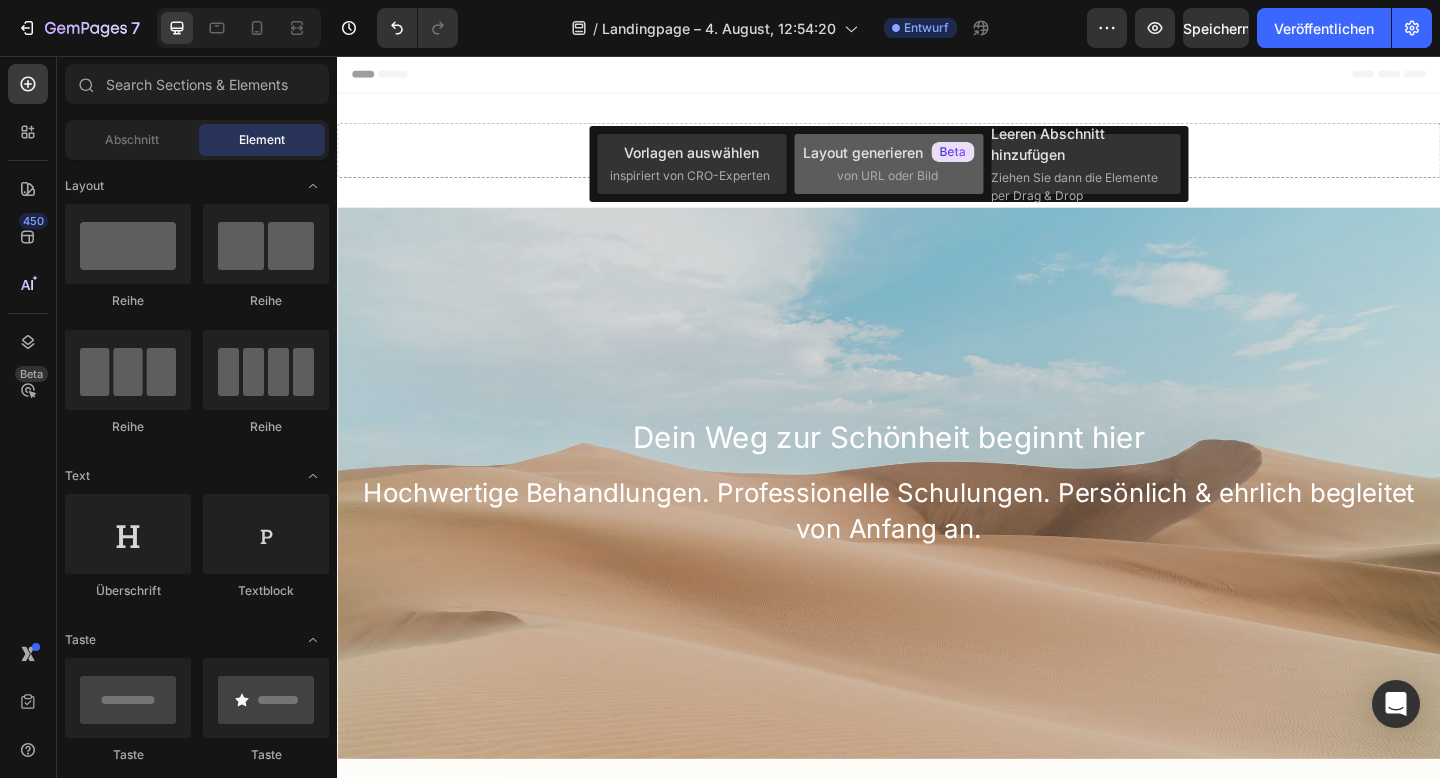 click on "Layout generieren" at bounding box center [863, 152] 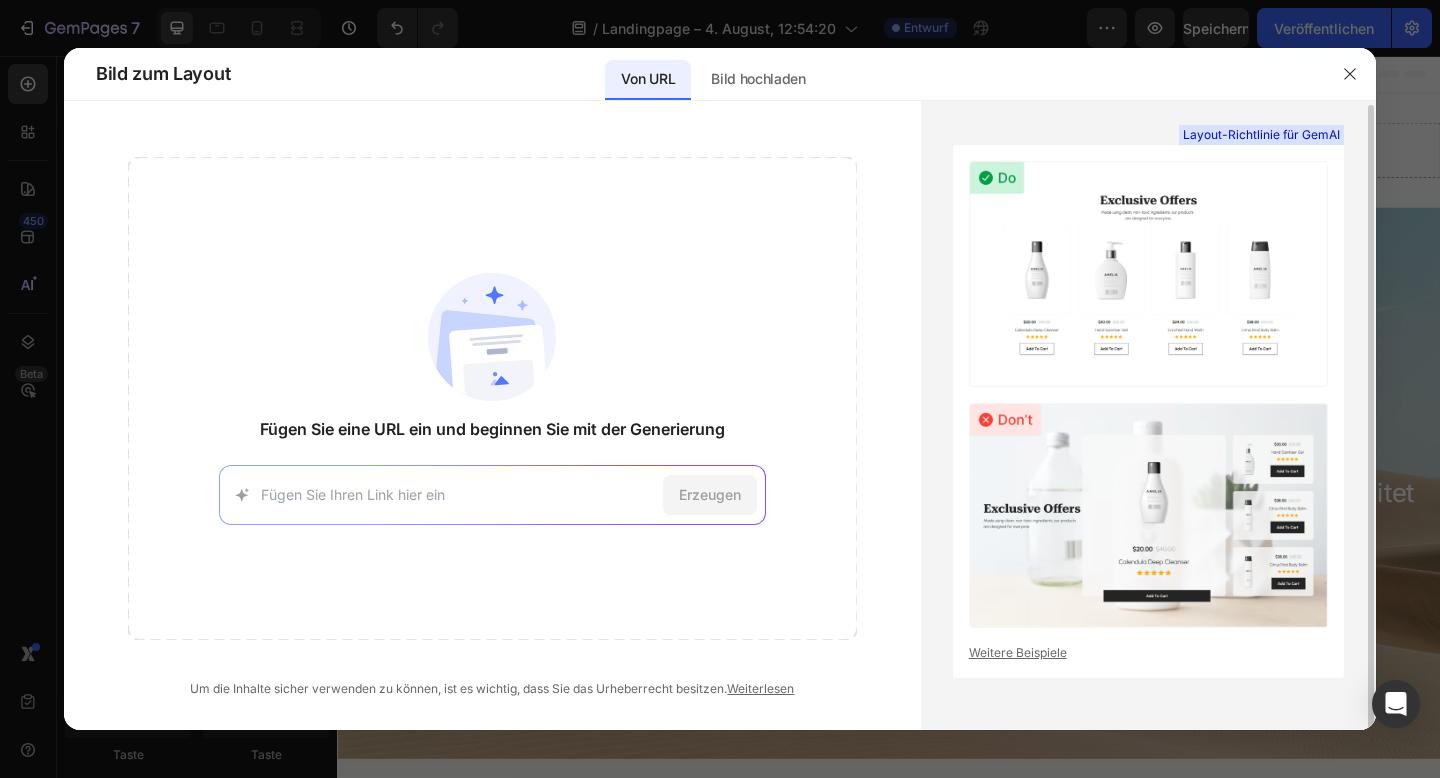 scroll, scrollTop: 0, scrollLeft: 0, axis: both 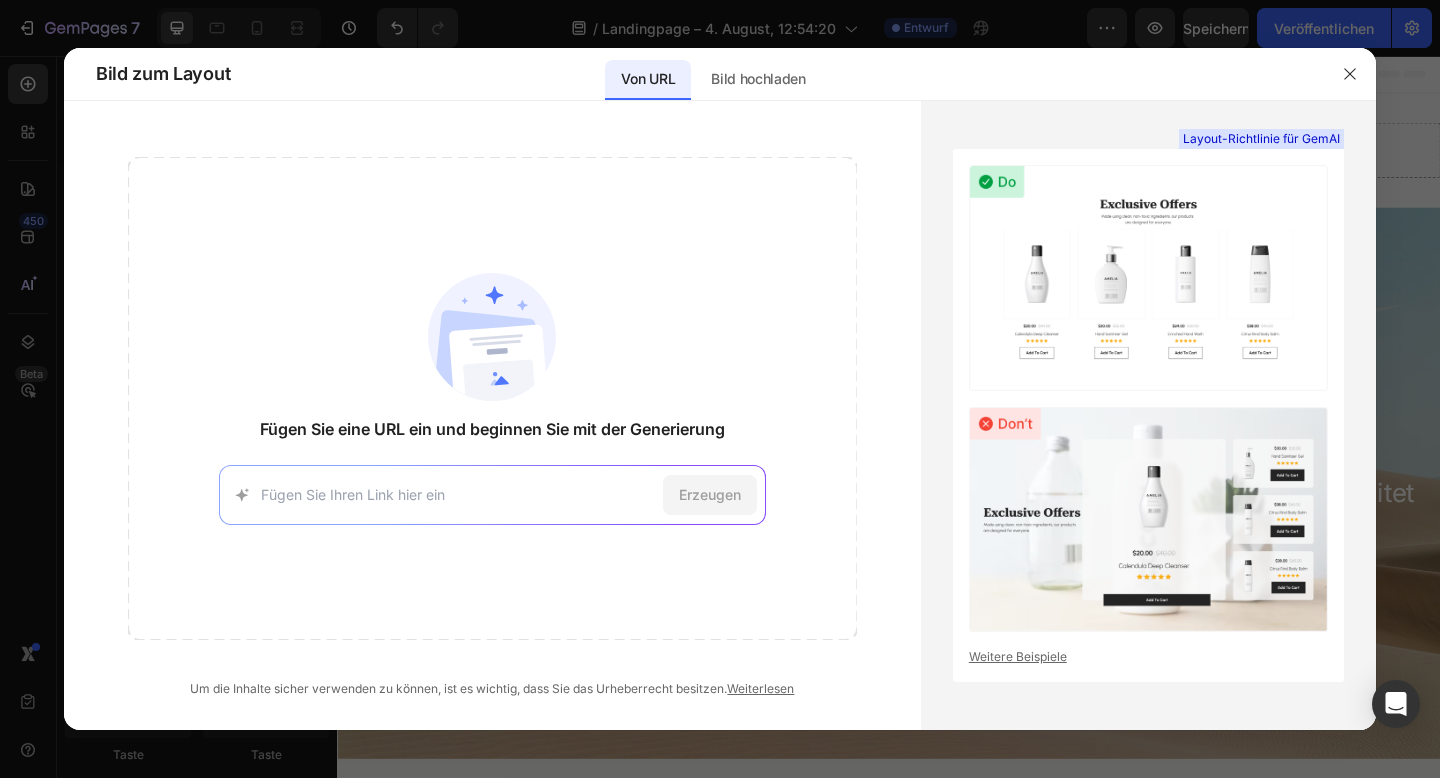 click at bounding box center [458, 494] 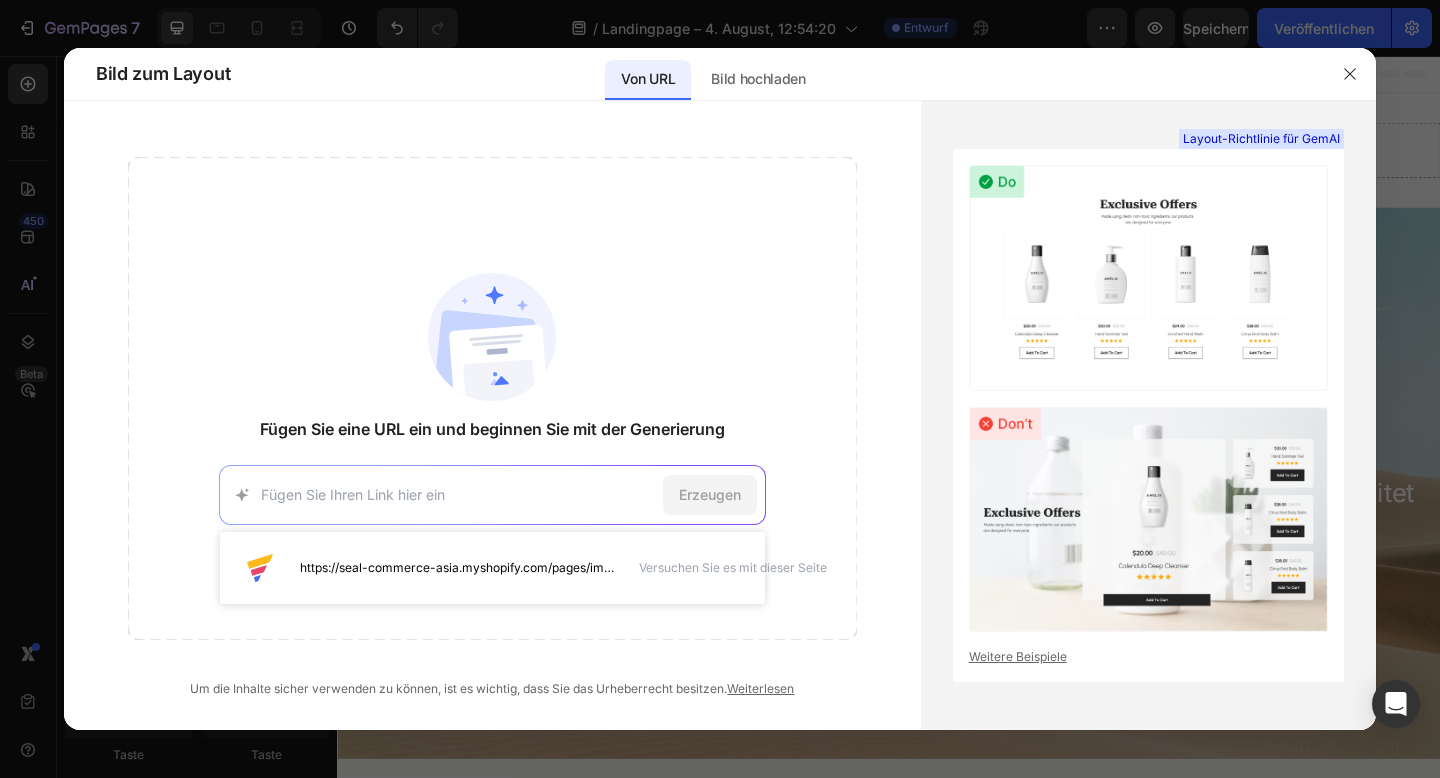 click on "https://seal-commerce-asia.myshopify.com/pages/image-to-layout-demo-page Versuchen Sie es mit dieser Seite Erzeugen" at bounding box center [492, 495] 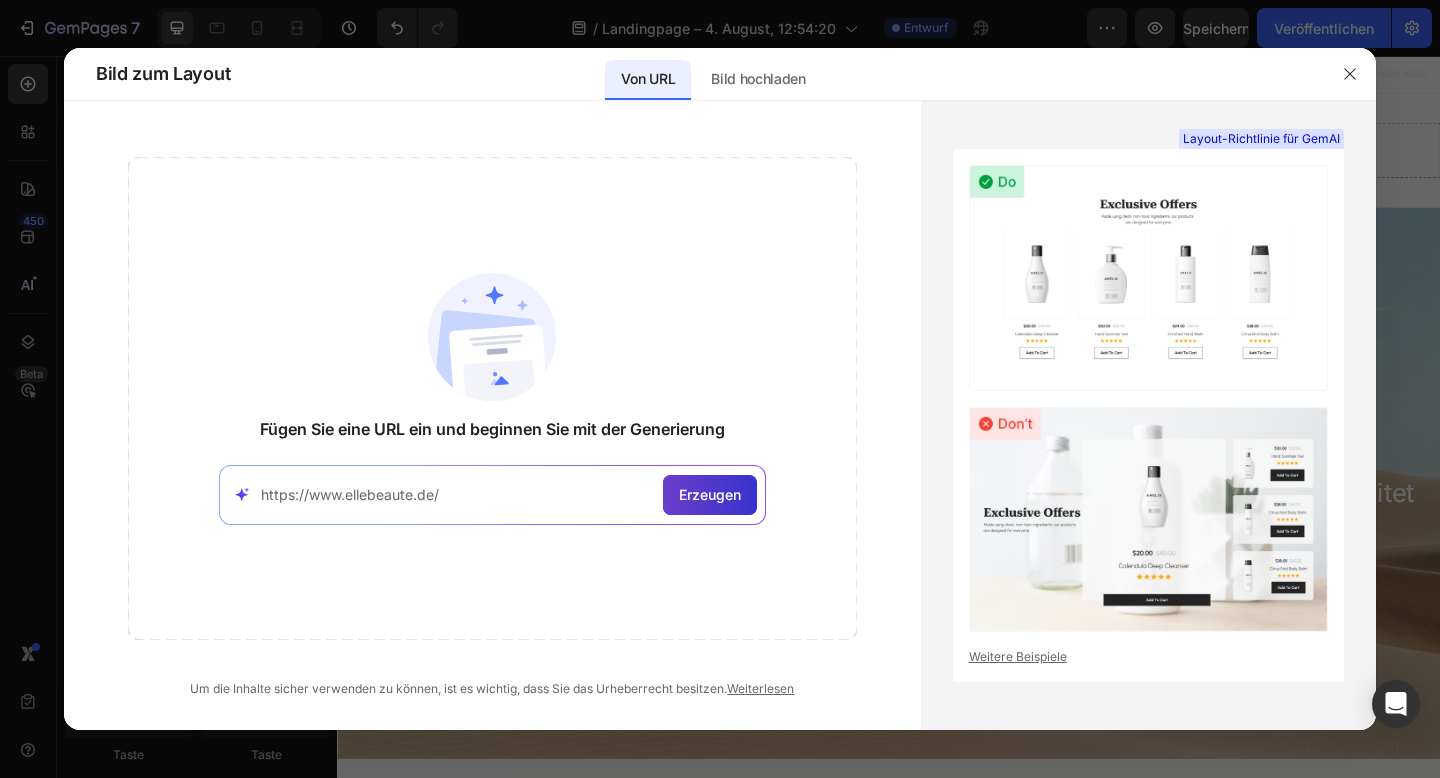 type on "https://www.ellebeaute.de/" 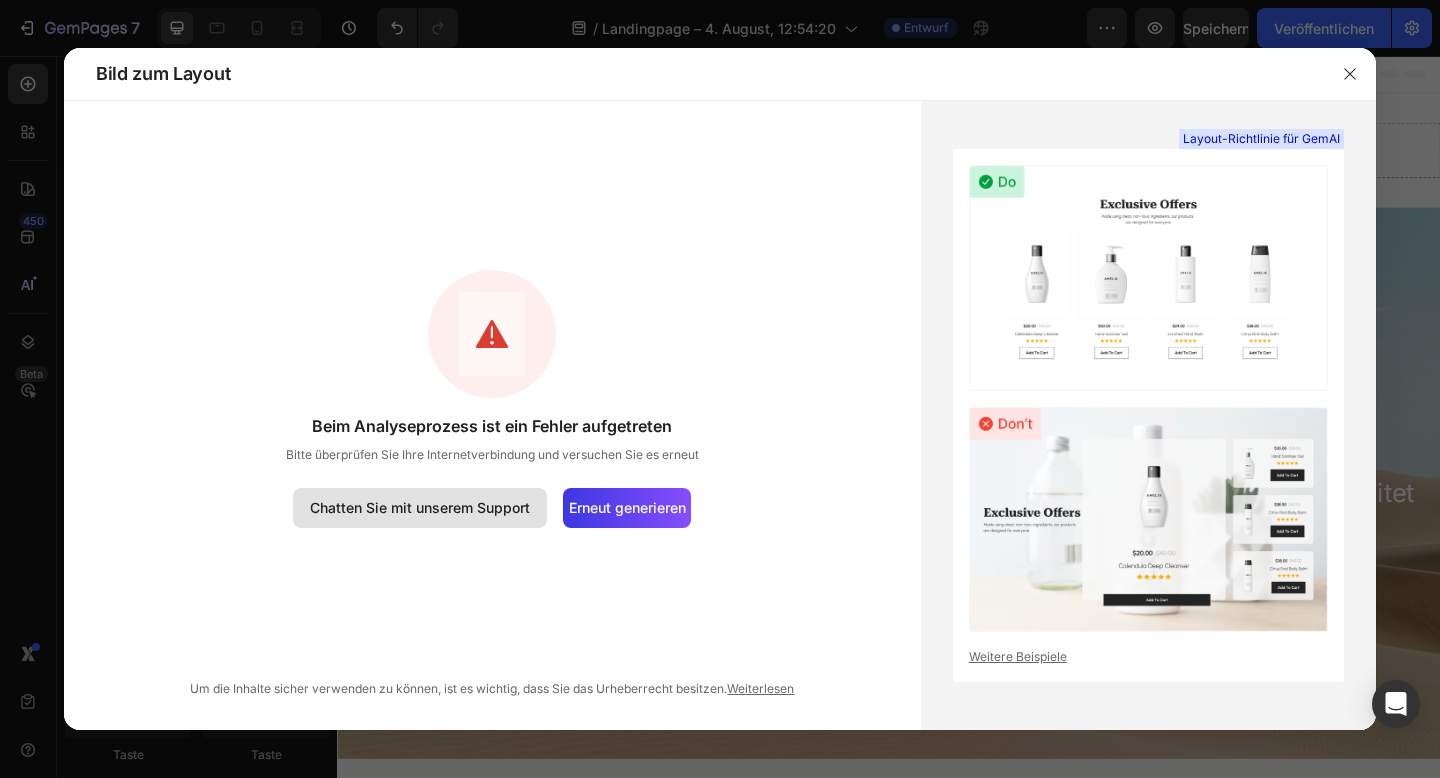 click on "Chatten Sie mit unserem Support" at bounding box center (420, 507) 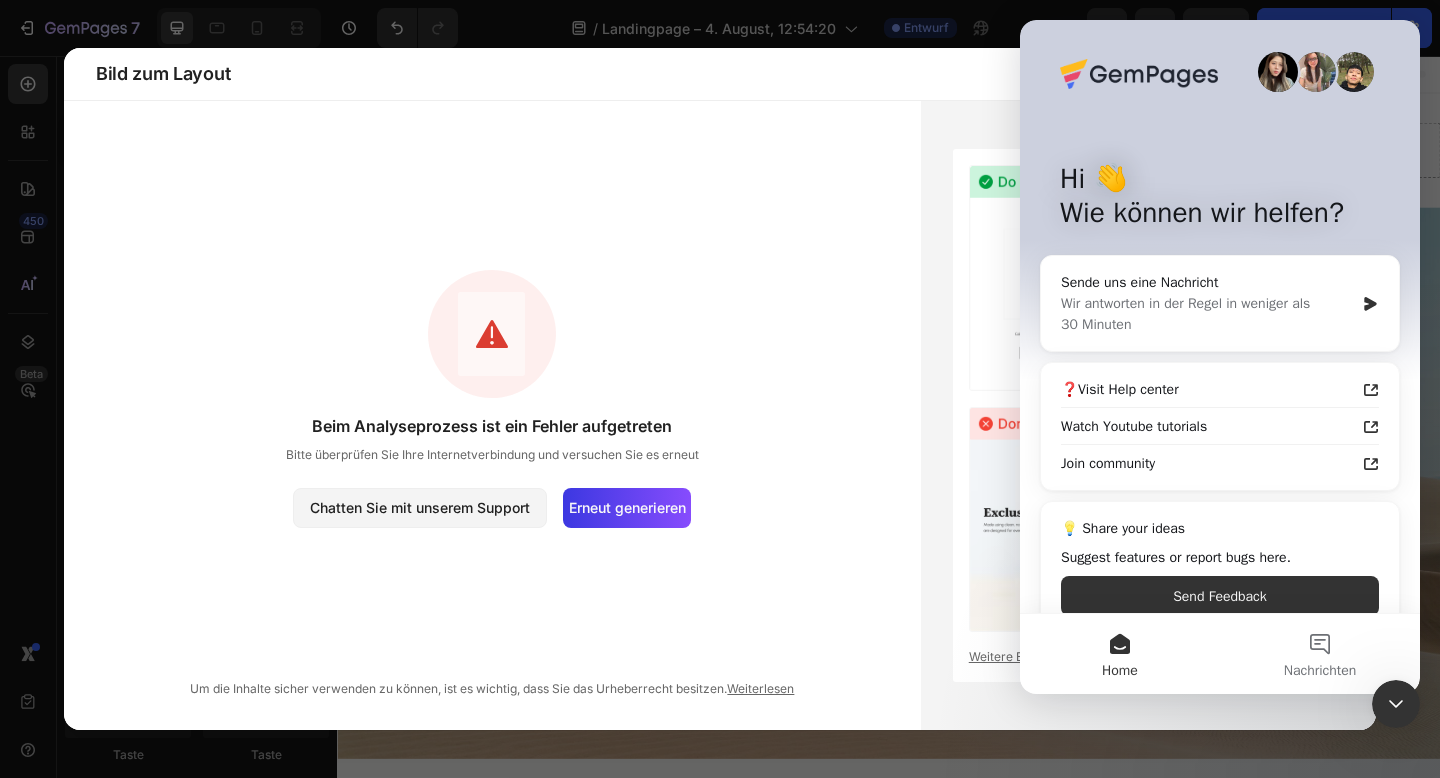 scroll, scrollTop: 0, scrollLeft: 0, axis: both 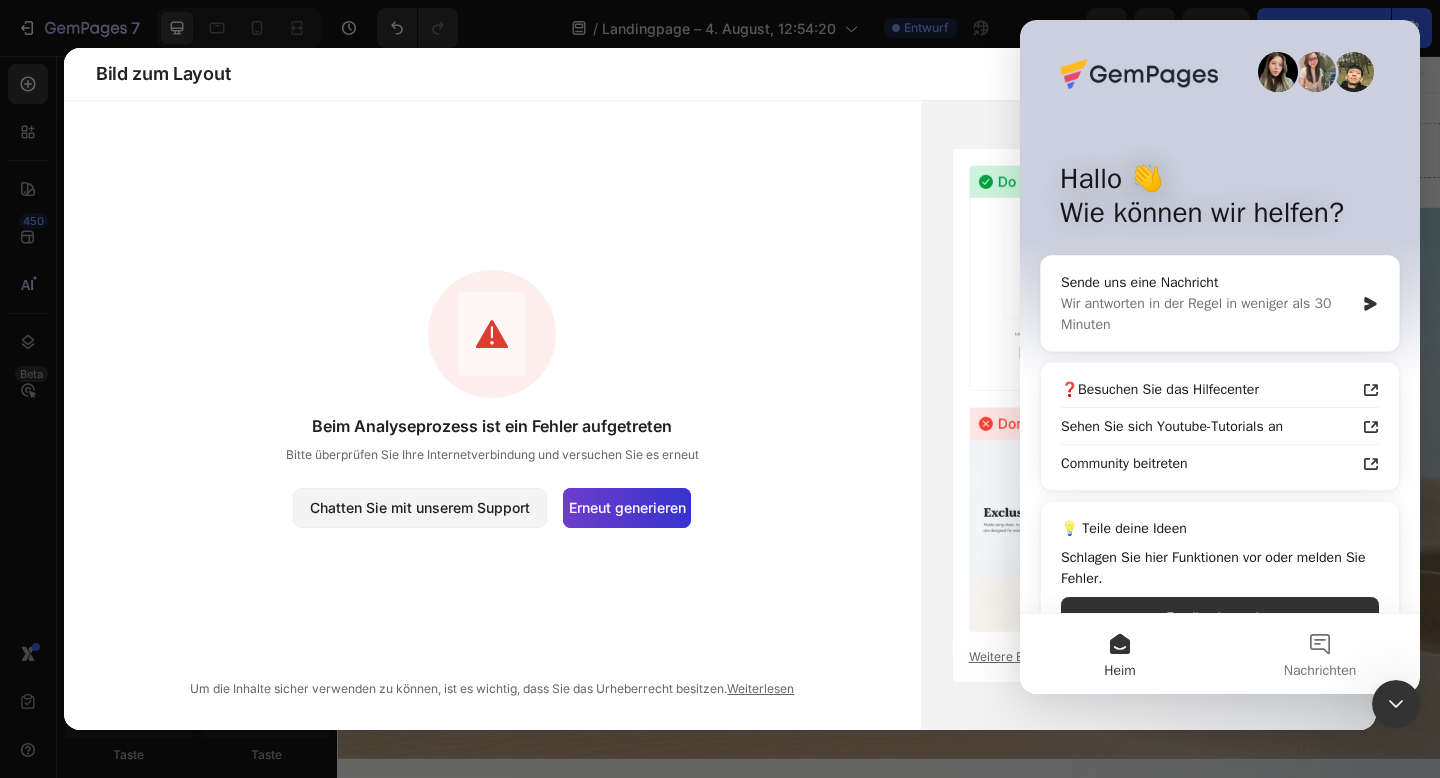 click on "Erneut generieren" at bounding box center [627, 507] 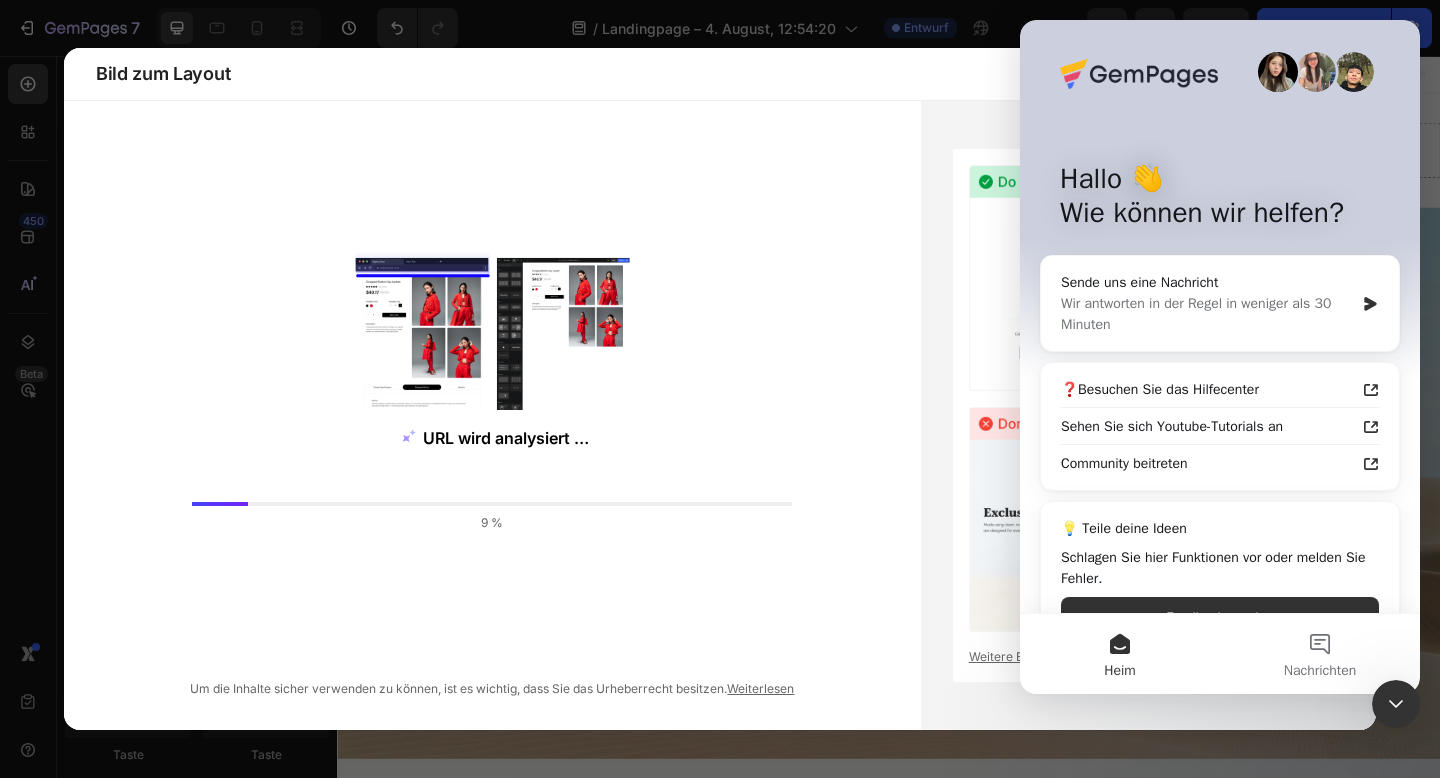 click 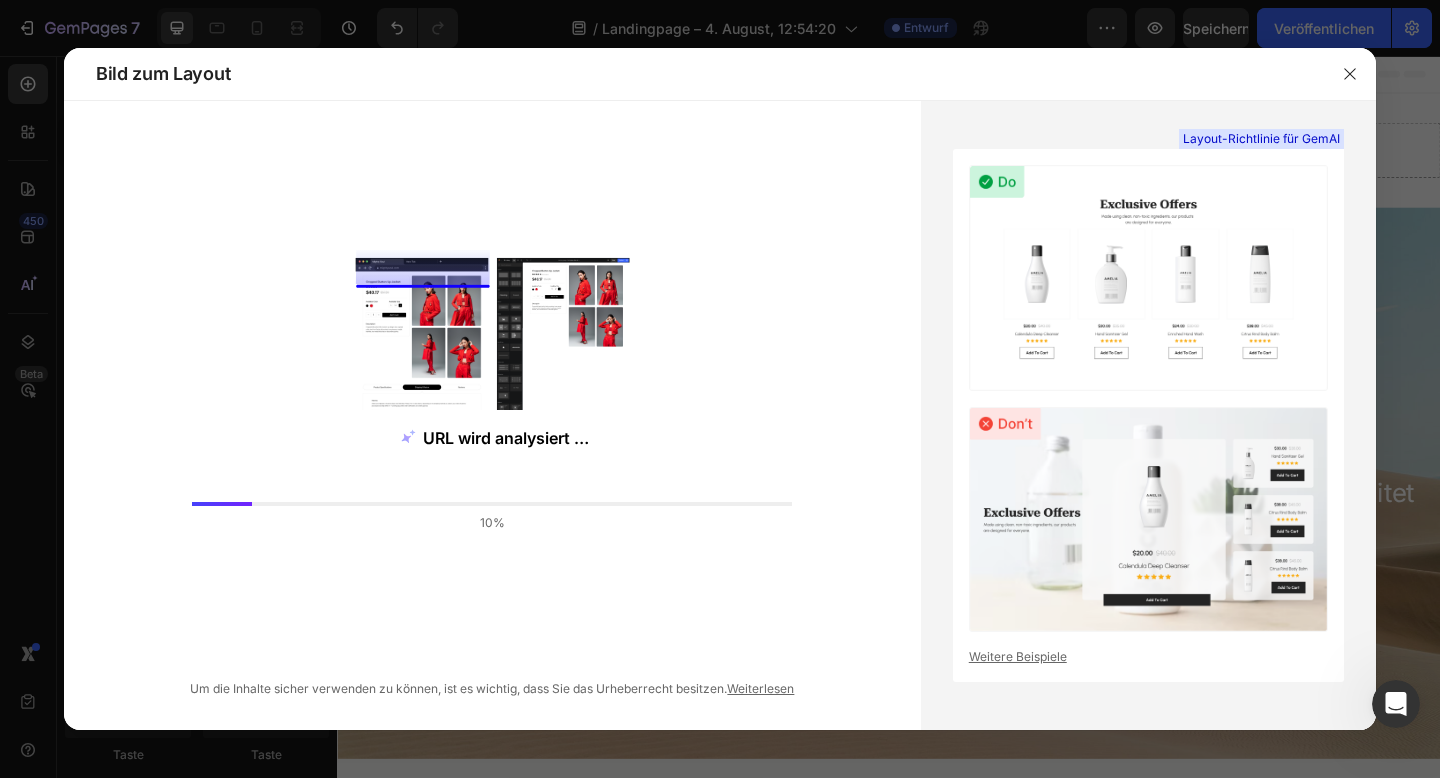 scroll, scrollTop: 0, scrollLeft: 0, axis: both 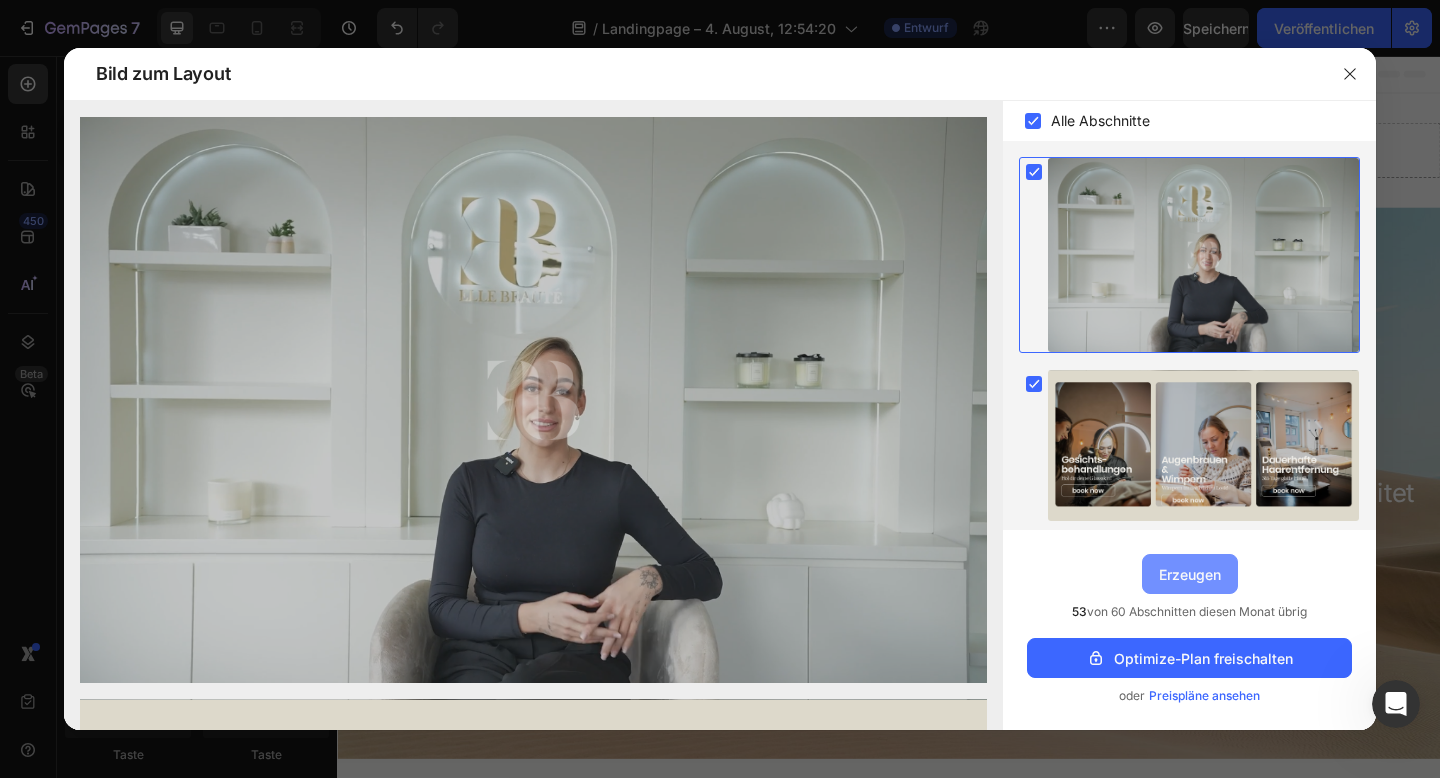 drag, startPoint x: 1204, startPoint y: 566, endPoint x: 927, endPoint y: 566, distance: 277 